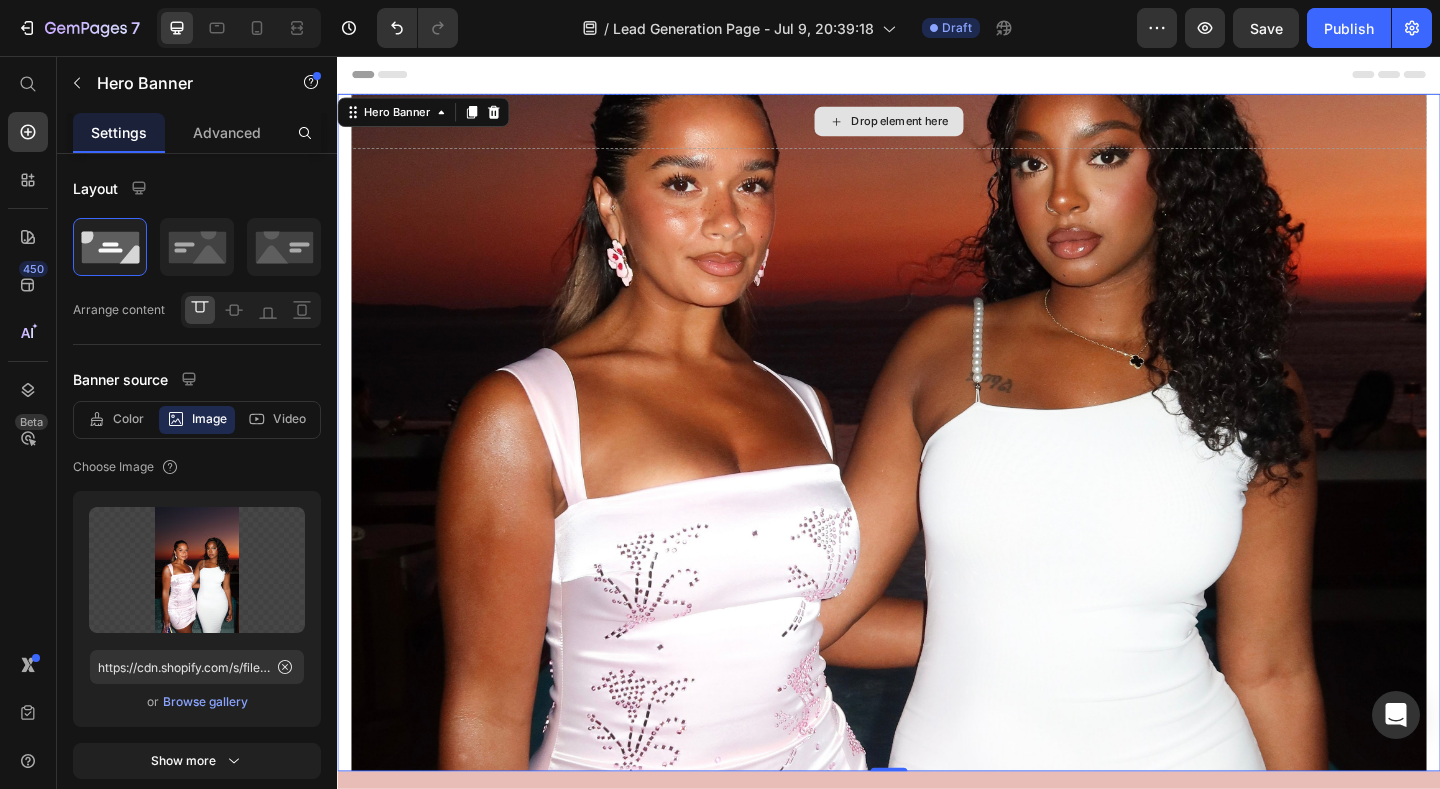 scroll, scrollTop: 0, scrollLeft: 0, axis: both 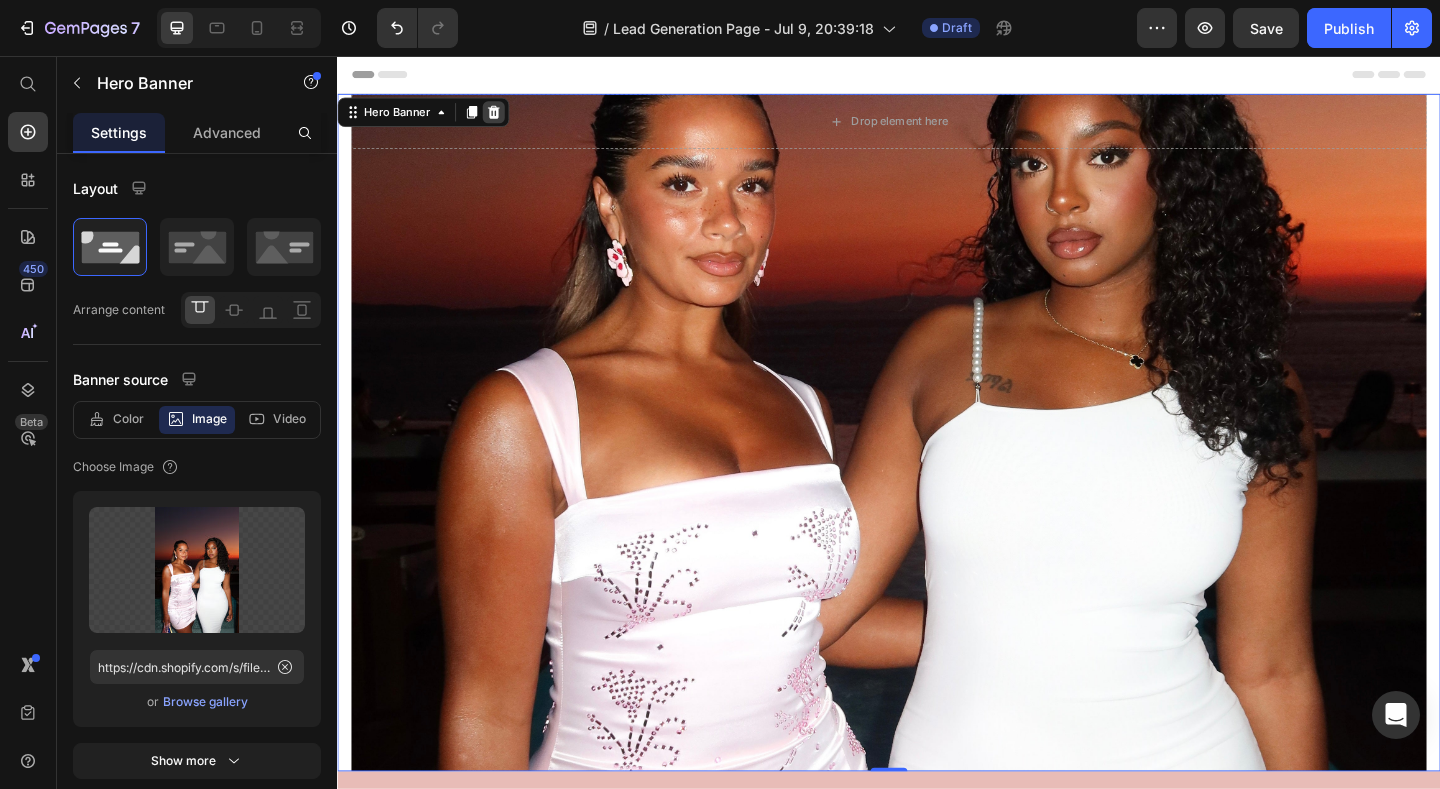 click at bounding box center (507, 117) 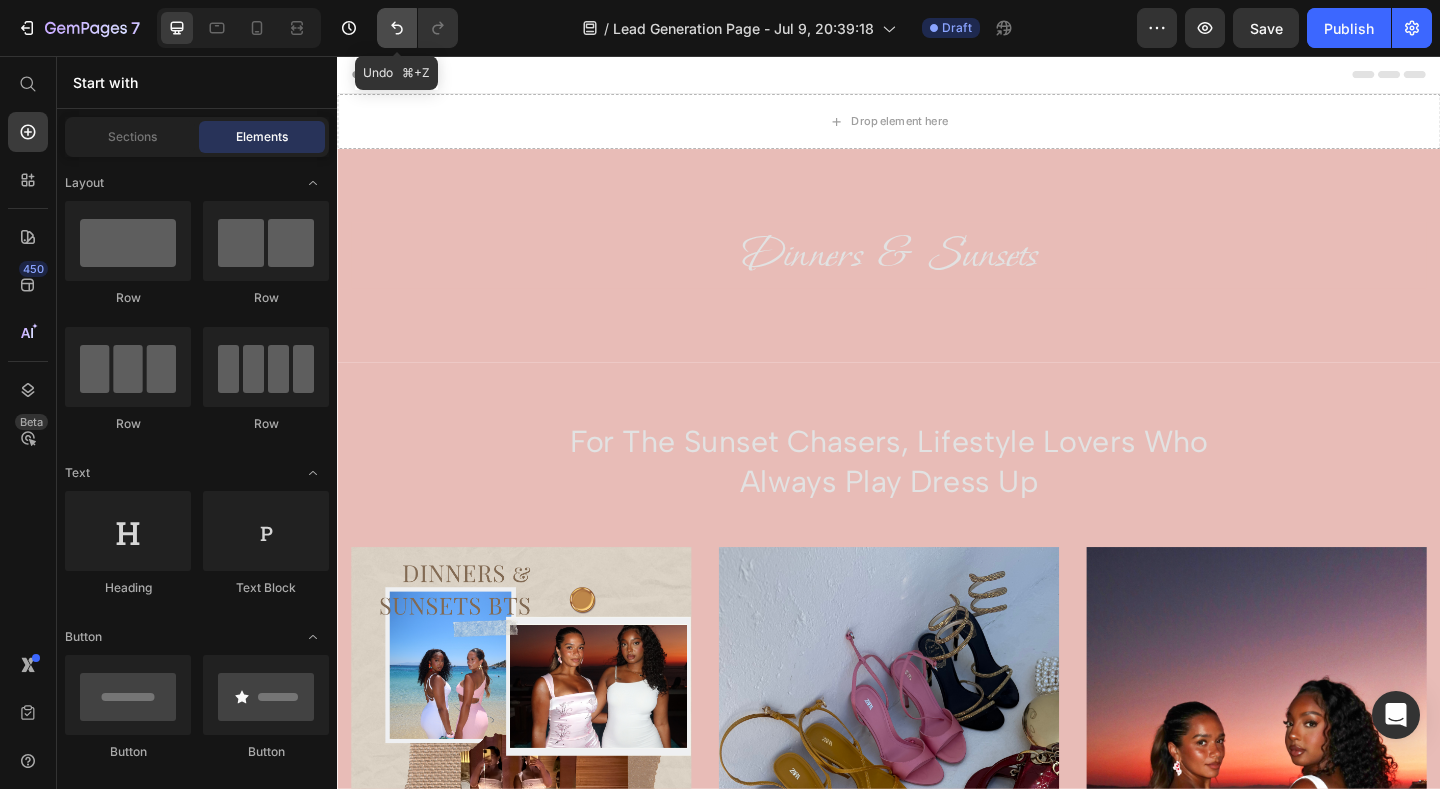 click 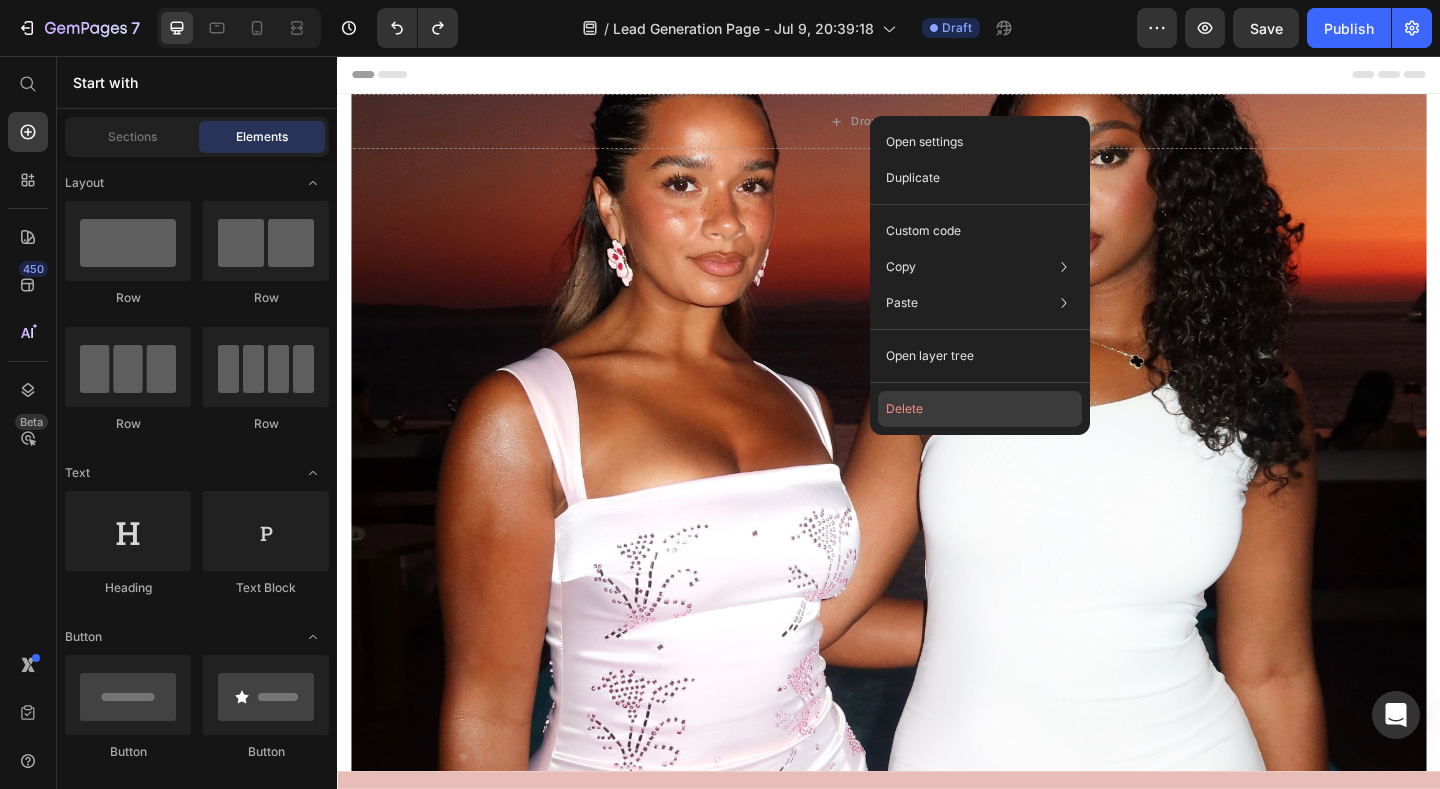 click on "Delete" 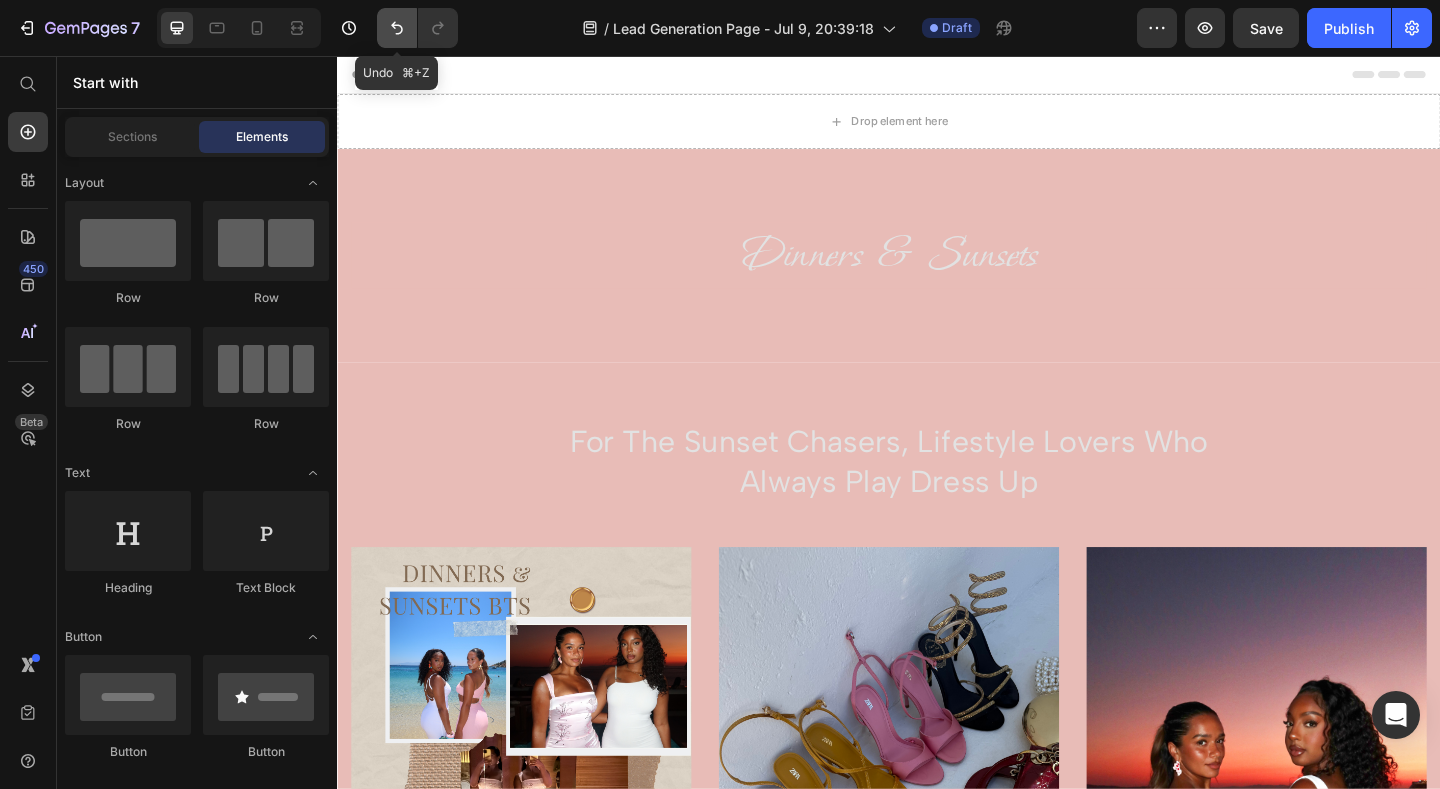 click 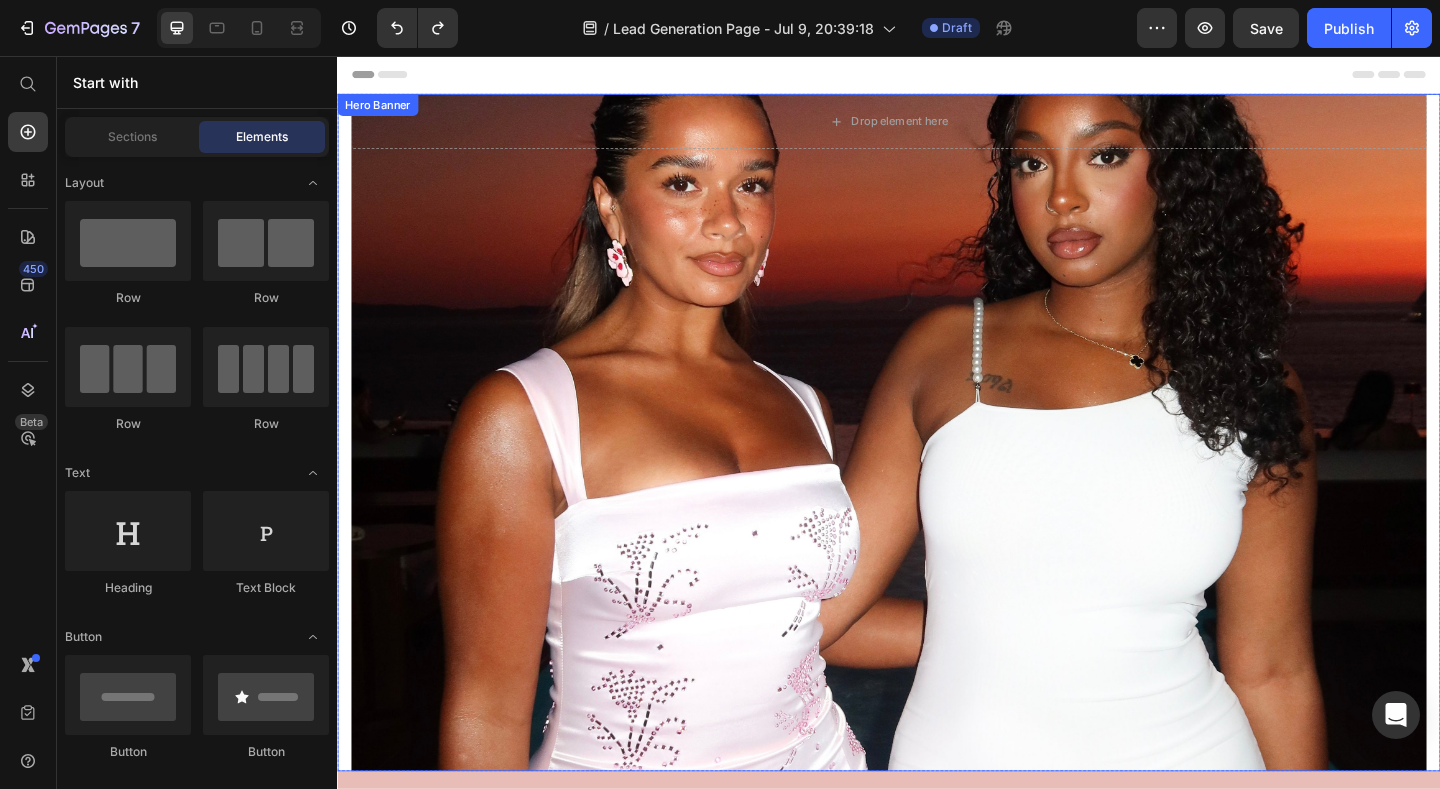 click on "Hero Banner" at bounding box center [381, 109] 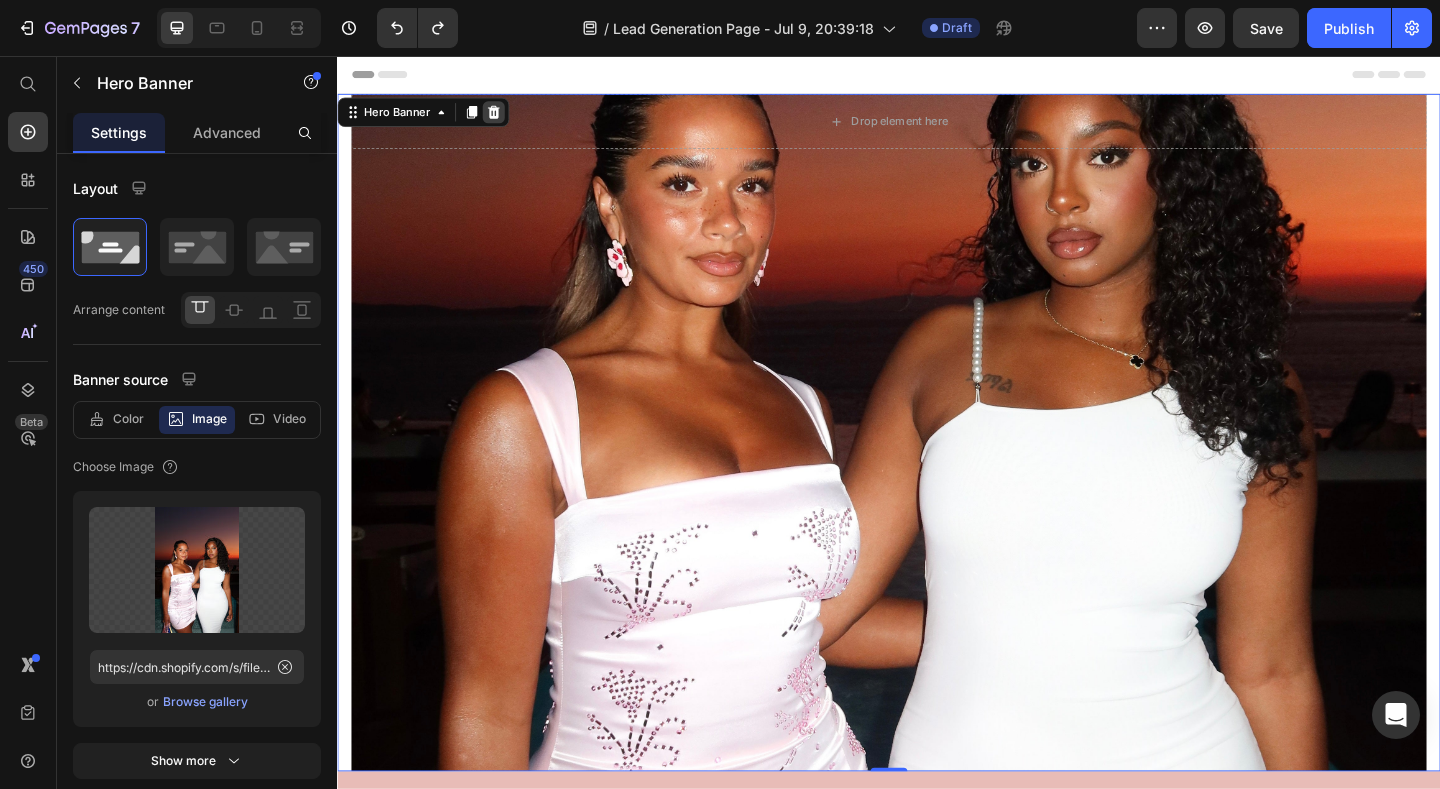 click 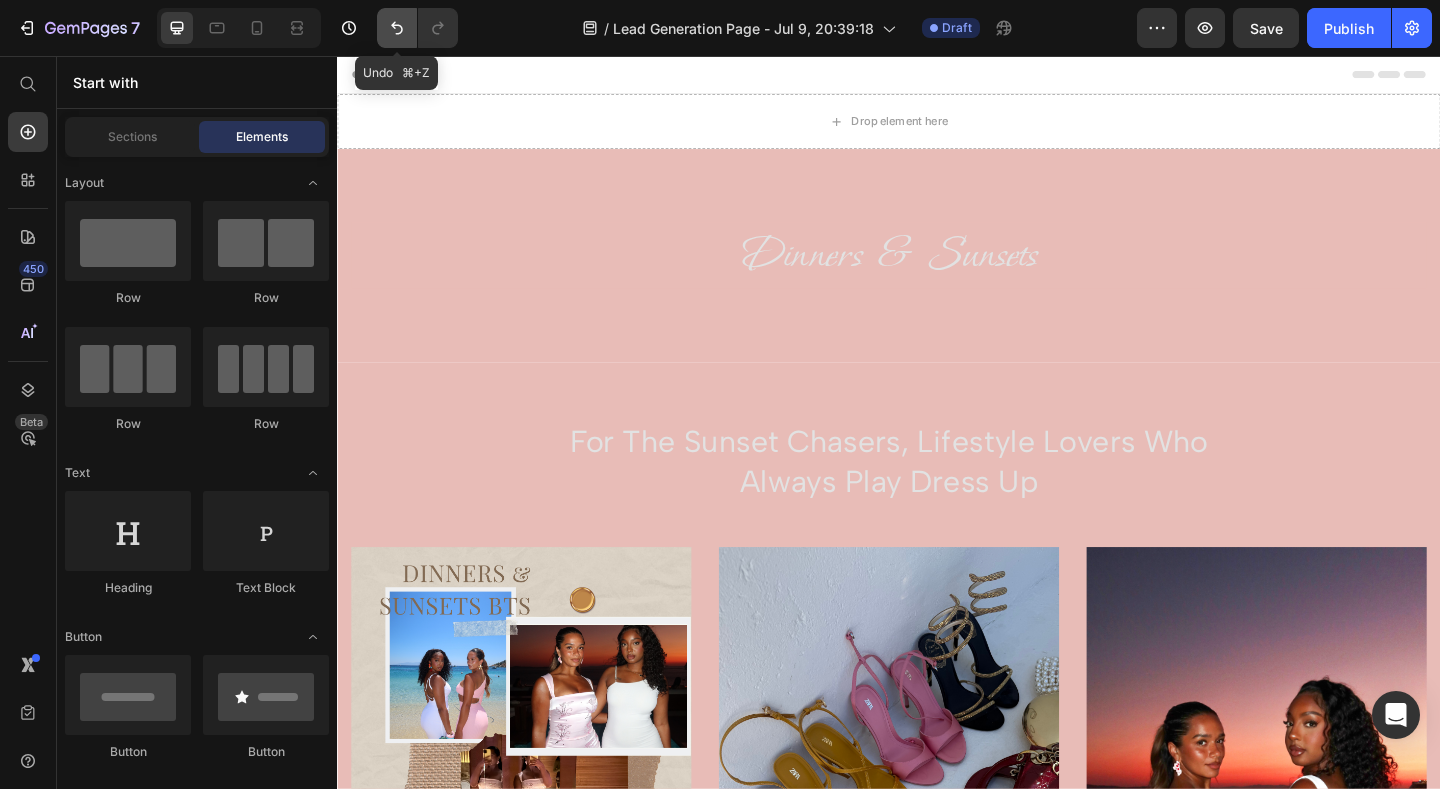 click 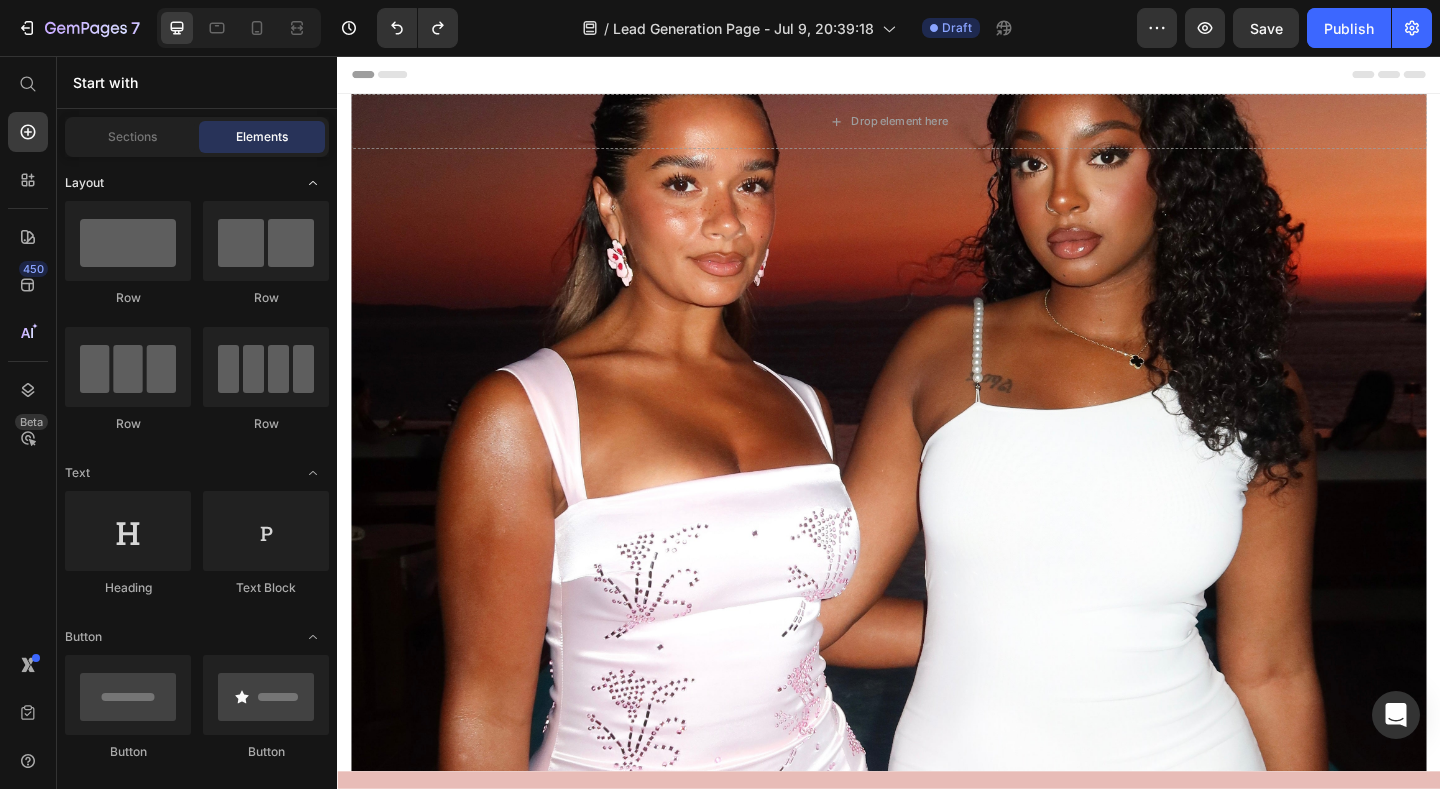 type 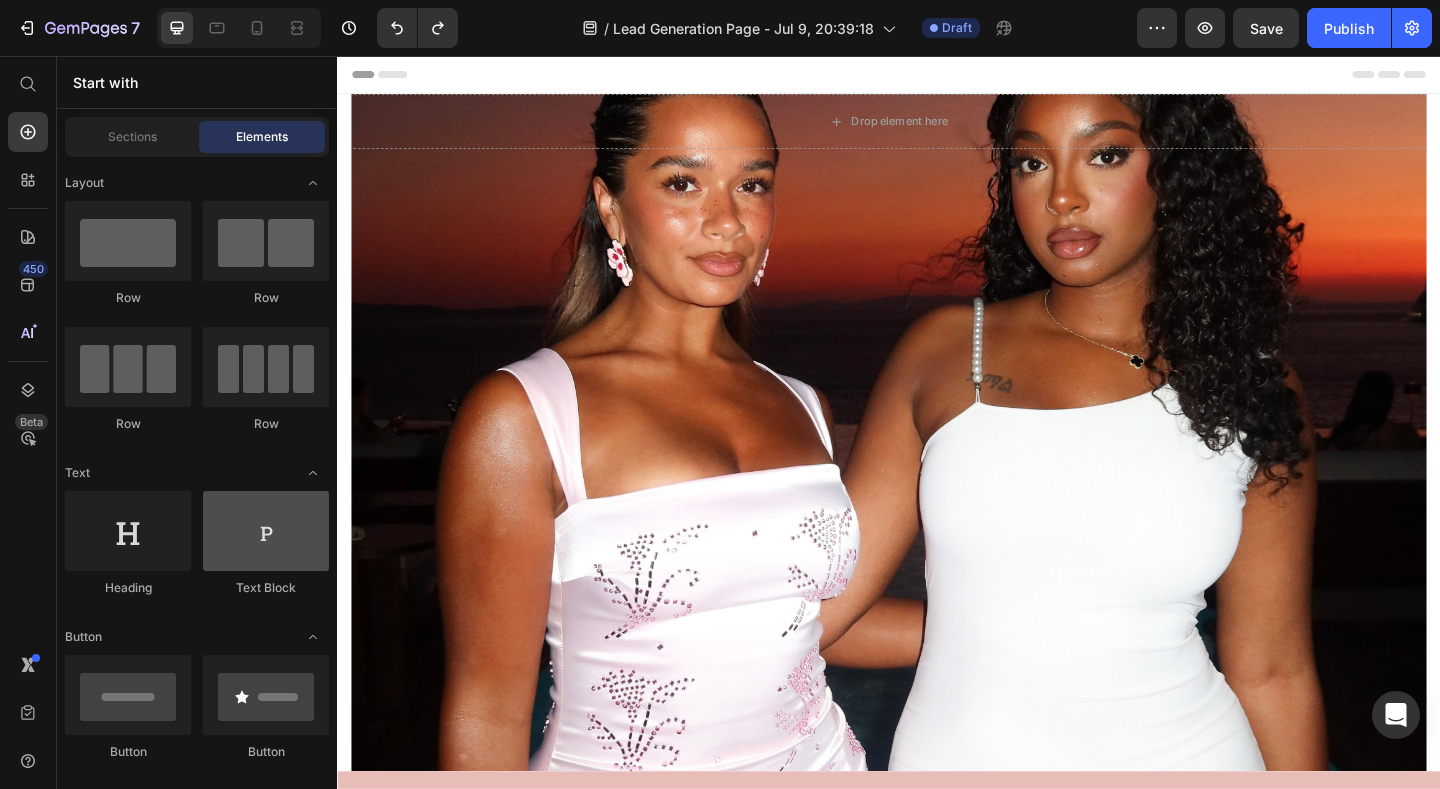 click at bounding box center [266, 531] 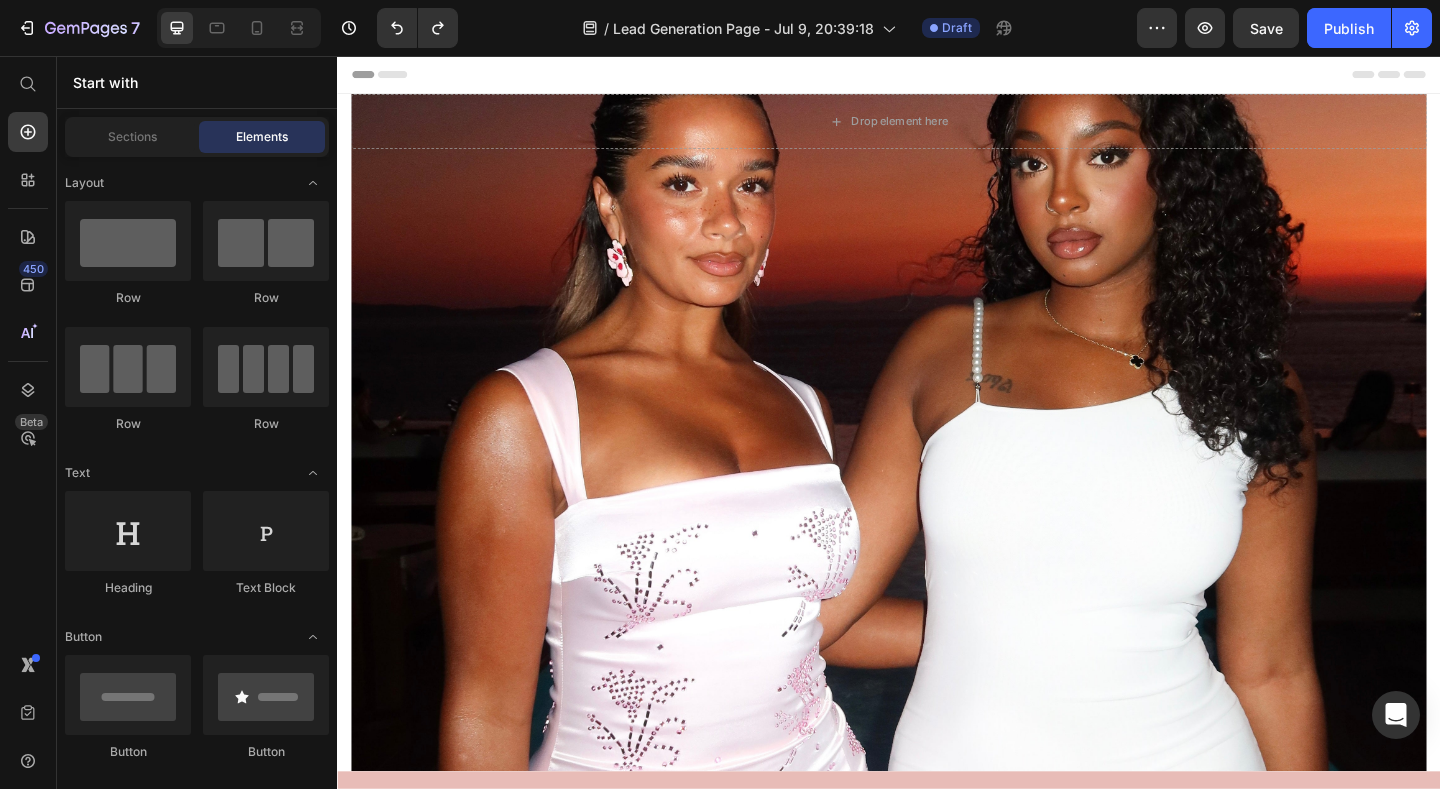 drag, startPoint x: 1611, startPoint y: 81, endPoint x: 1210, endPoint y: 68, distance: 401.21066 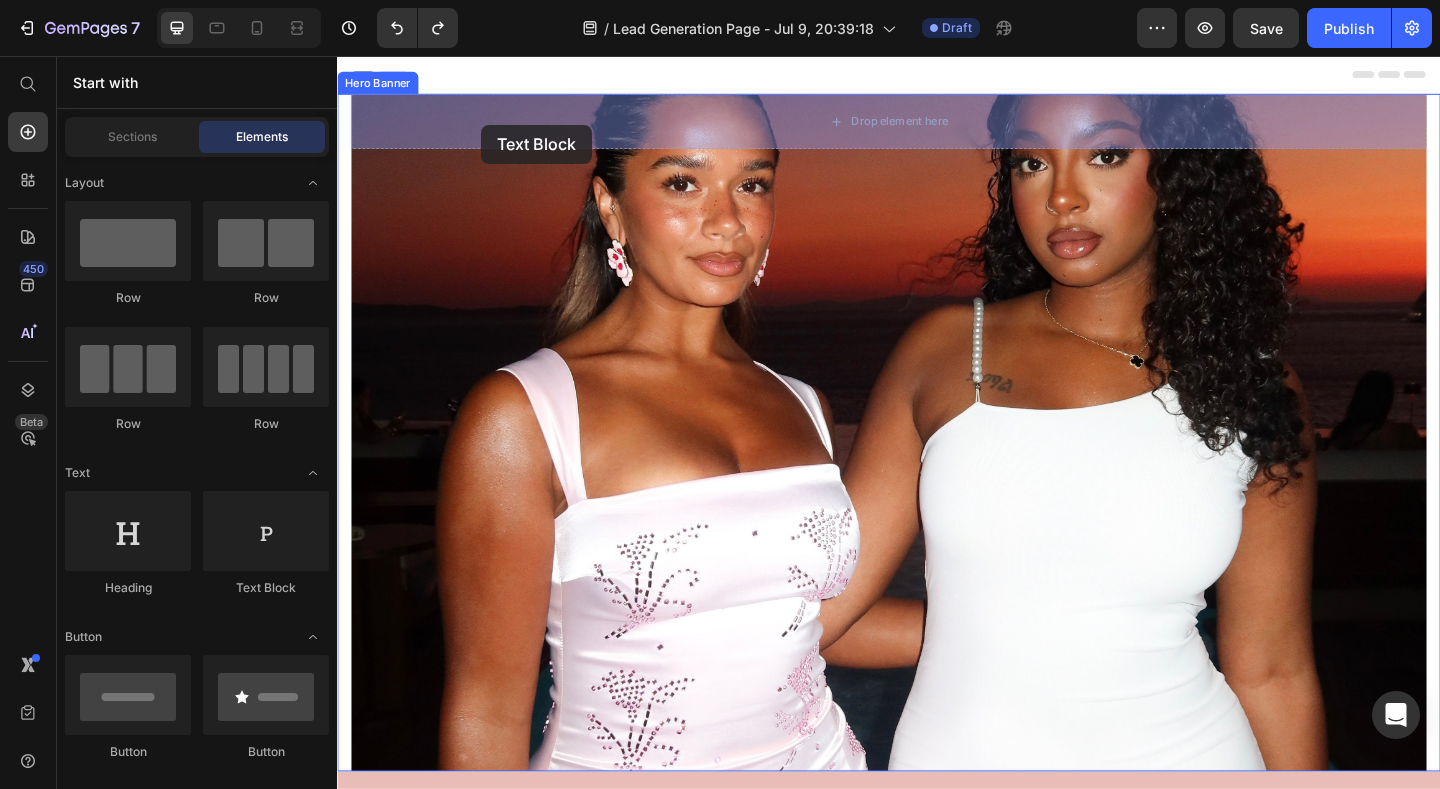 drag, startPoint x: 581, startPoint y: 594, endPoint x: 493, endPoint y: 130, distance: 472.27112 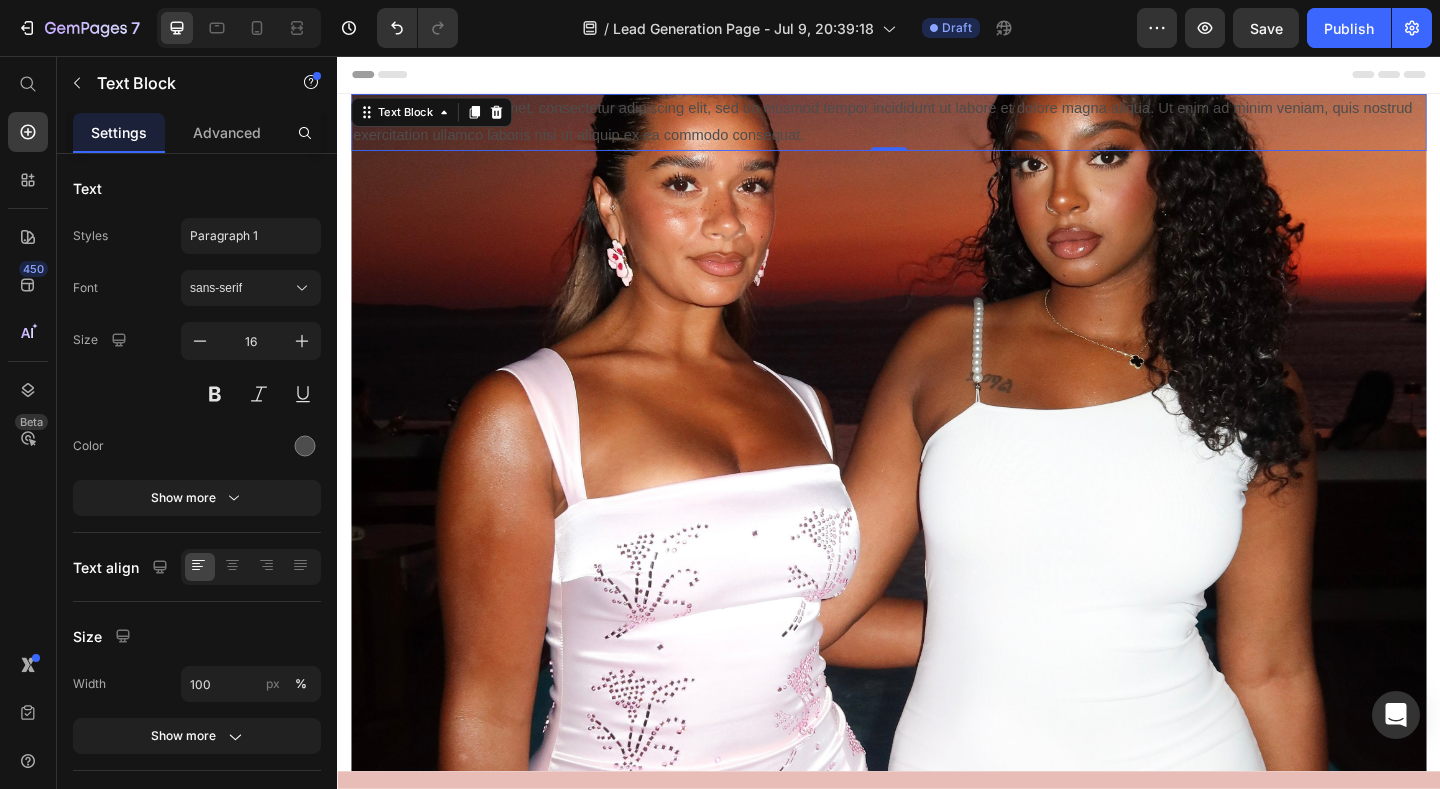 click on "Lorem ipsum dolor sit amet, consectetur adipiscing elit, sed do eiusmod tempor incididunt ut labore et dolore magna aliqua. Ut enim ad minim veniam, quis nostrud exercitation ullamco laboris nisi ut aliquip ex ea commodo consequat." at bounding box center (937, 128) 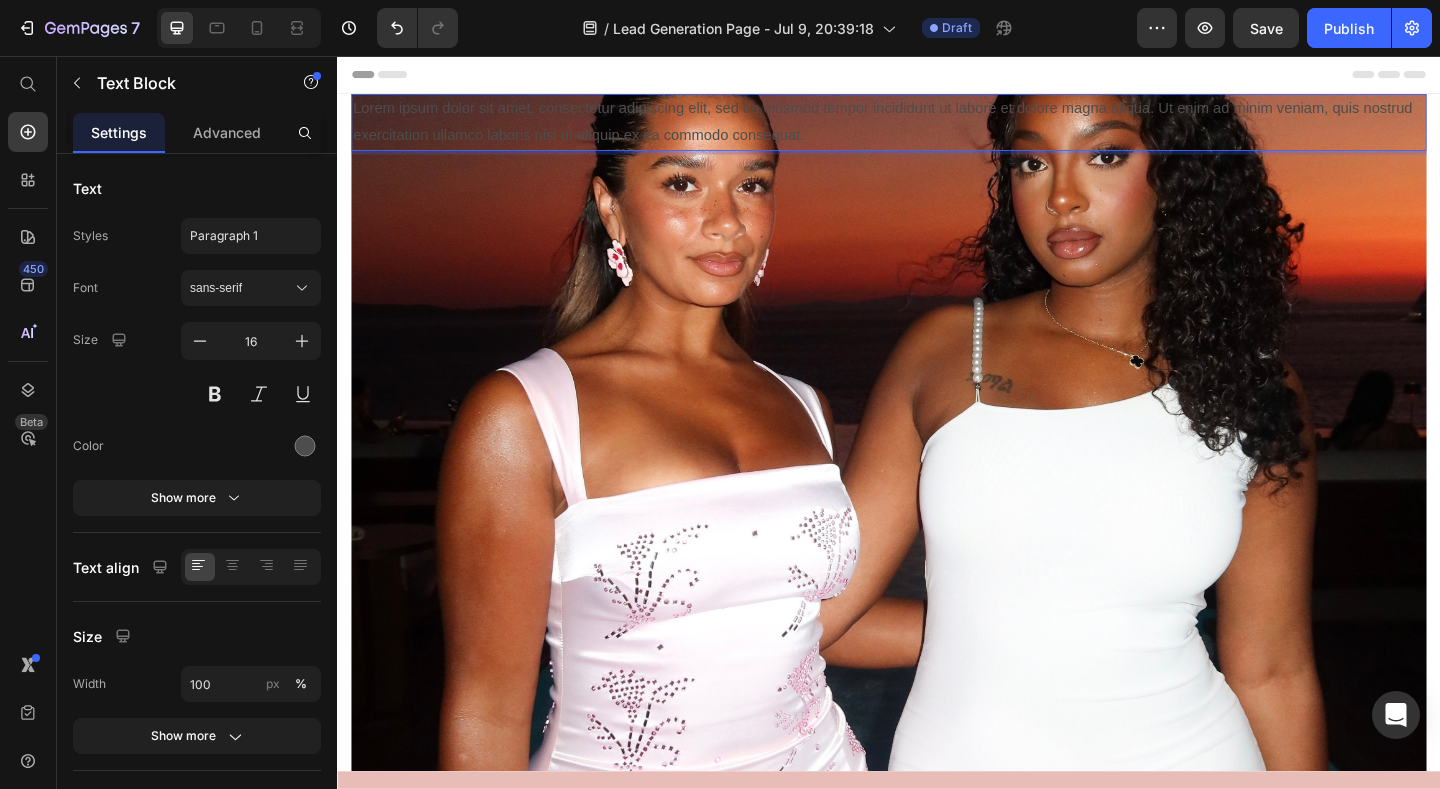 click on "Lorem ipsum dolor sit amet, consectetur adipiscing elit, sed do eiusmod tempor incididunt ut labore et dolore magna aliqua. Ut enim ad minim veniam, quis nostrud exercitation ullamco laboris nisi ut aliquip ex ea commodo consequat." at bounding box center (937, 128) 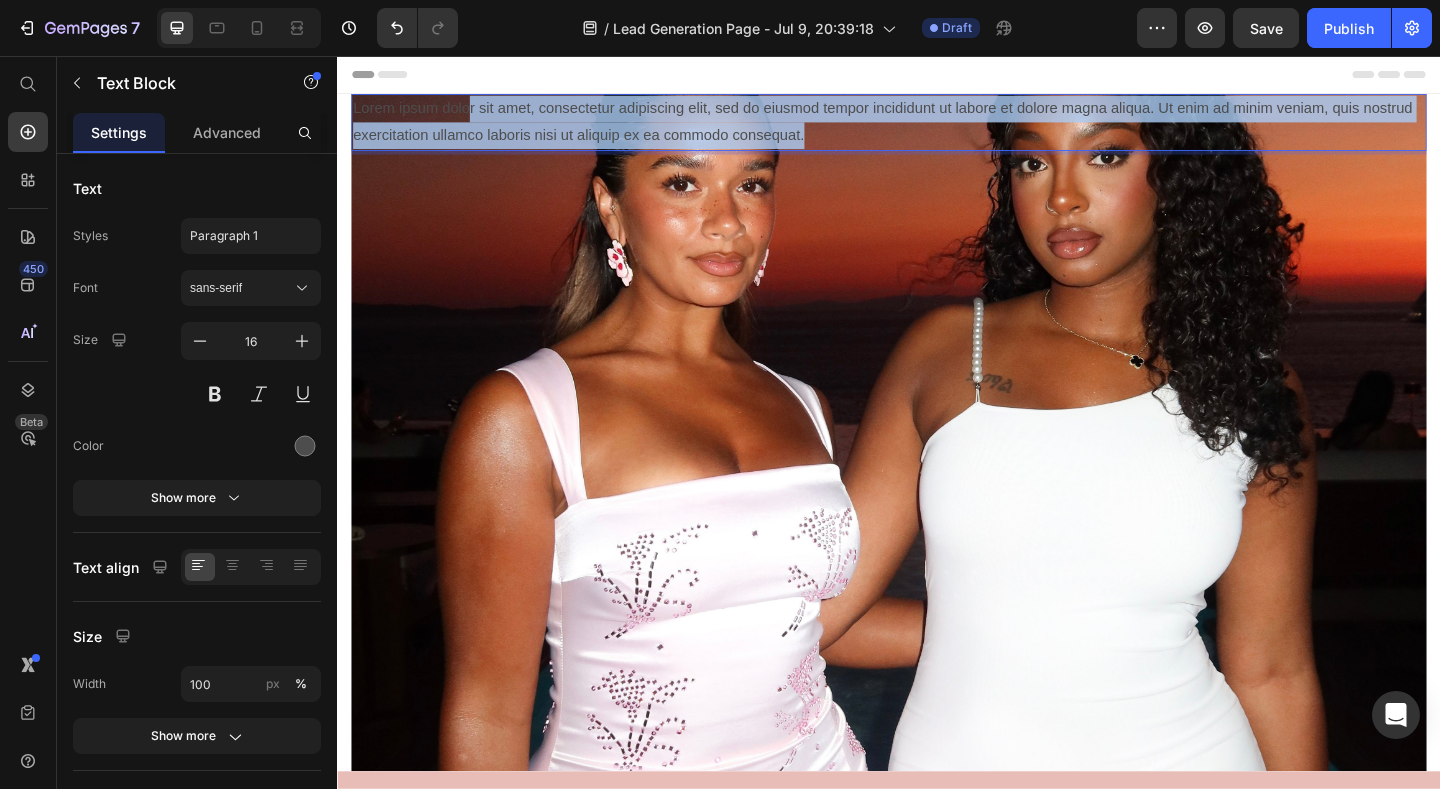 drag, startPoint x: 846, startPoint y: 146, endPoint x: 479, endPoint y: 109, distance: 368.8604 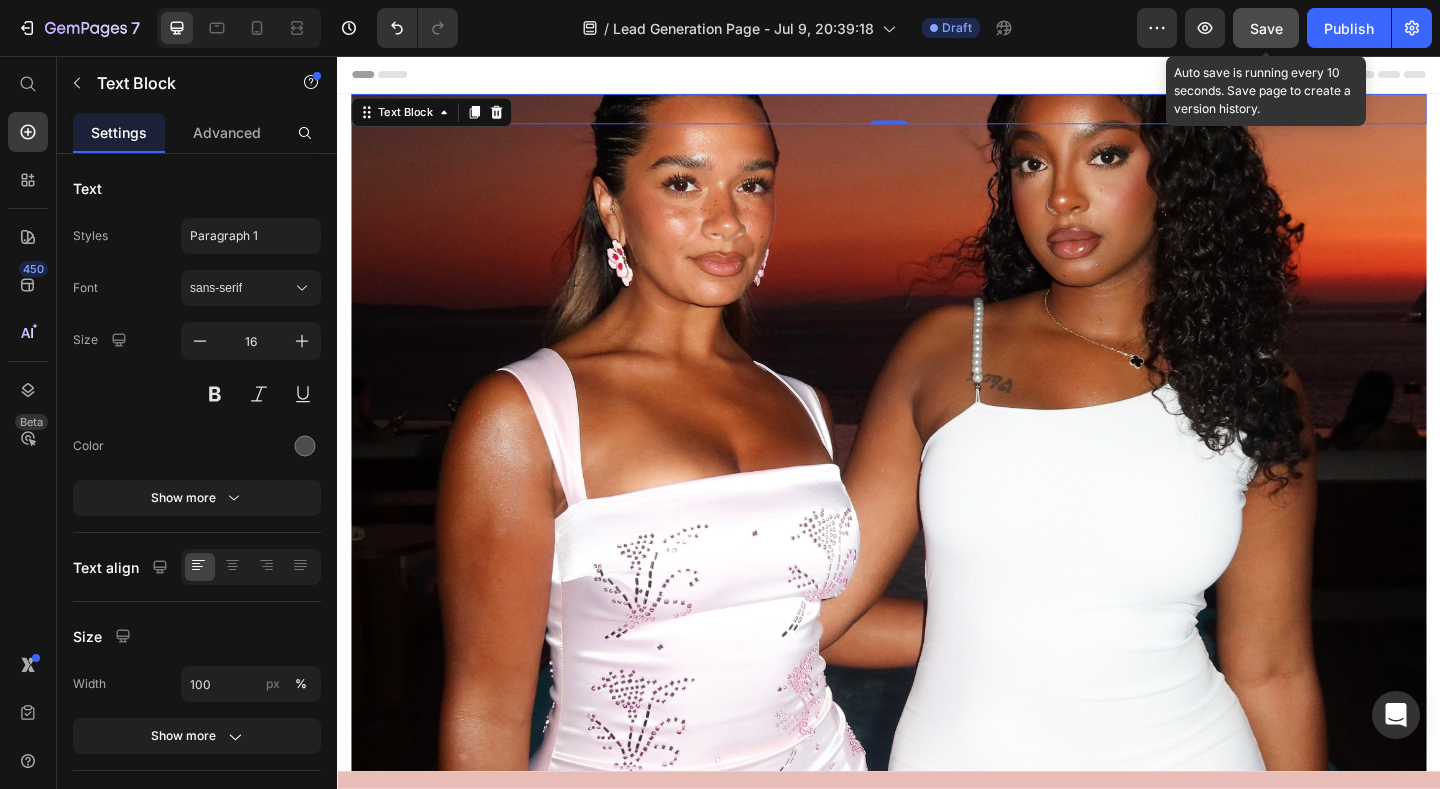 click on "Save" at bounding box center (1266, 28) 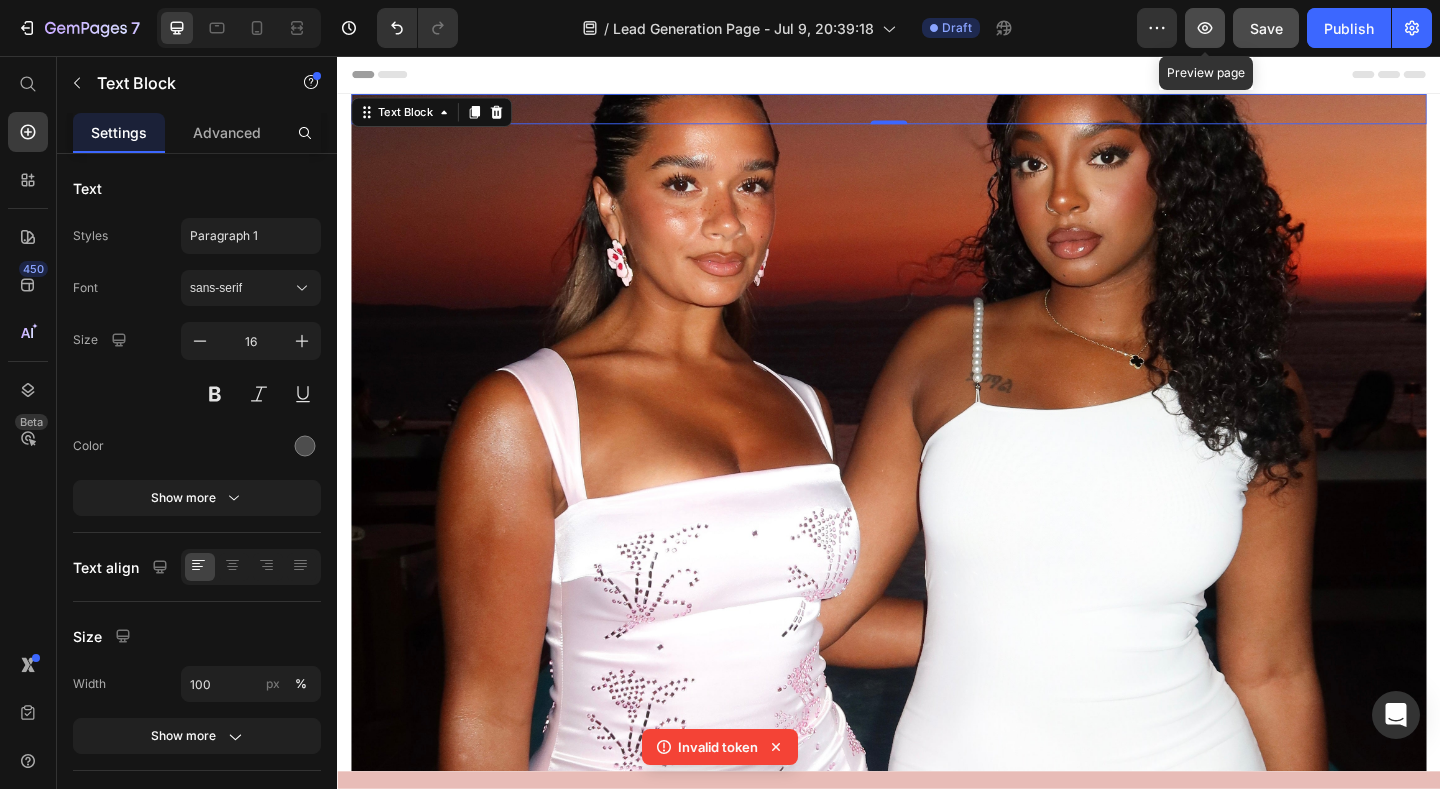 click 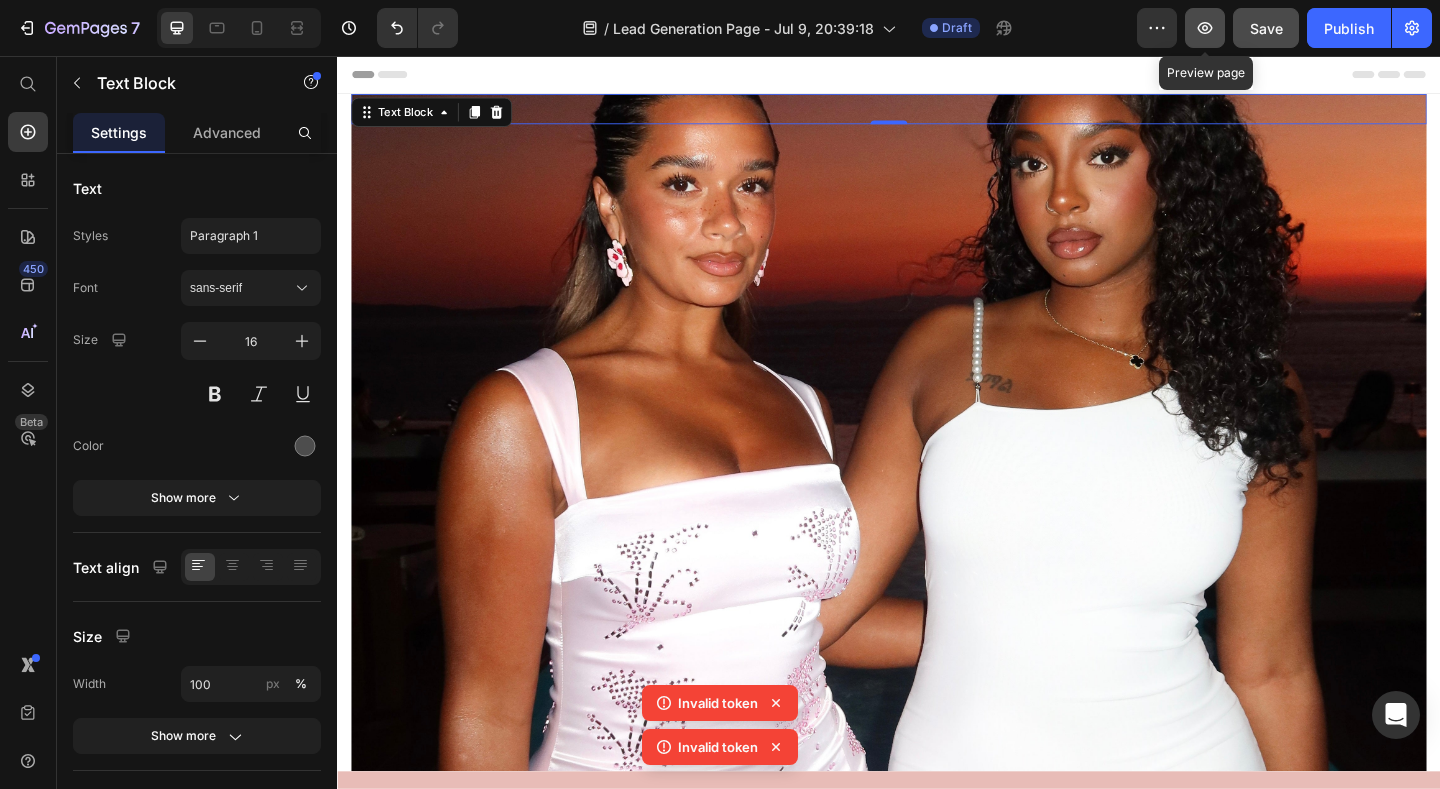 click 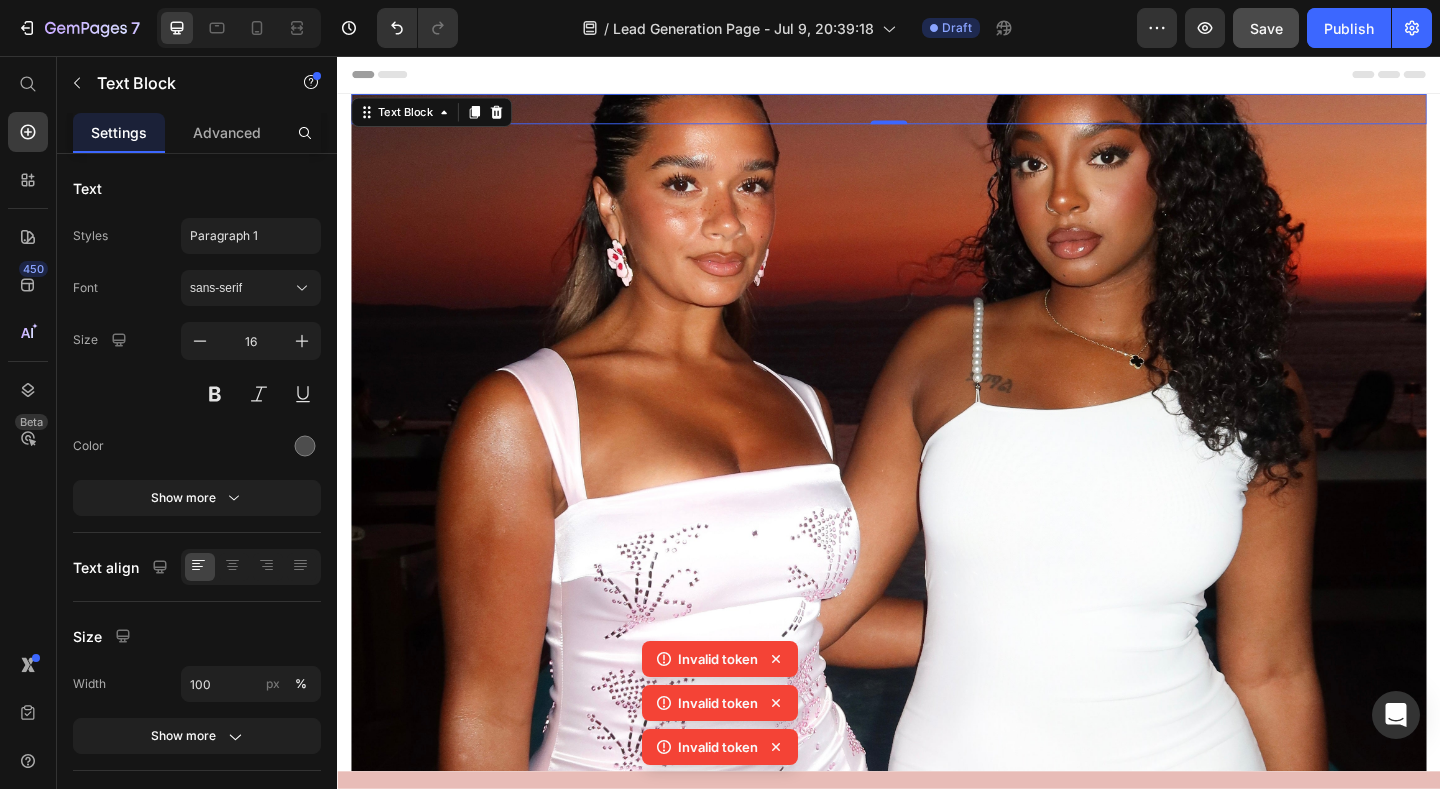 click on "7   /  Lead Generation Page - Jul 9, 20:39:18 Draft Preview  Save   Publish  450 Beta Start with Sections Elements Hero Section Product Detail Brands Trusted Badges Guarantee Product Breakdown How to use Testimonials Compare Bundle FAQs Social Proof Brand Story Product List Collection Blog List Contact Sticky Add to Cart Custom Footer Browse Library 450 Layout
Row
Row
Row
Row Text
Heading
Text Block Button
Button
Button
Sticky Back to top Media
Image" at bounding box center [720, 0] 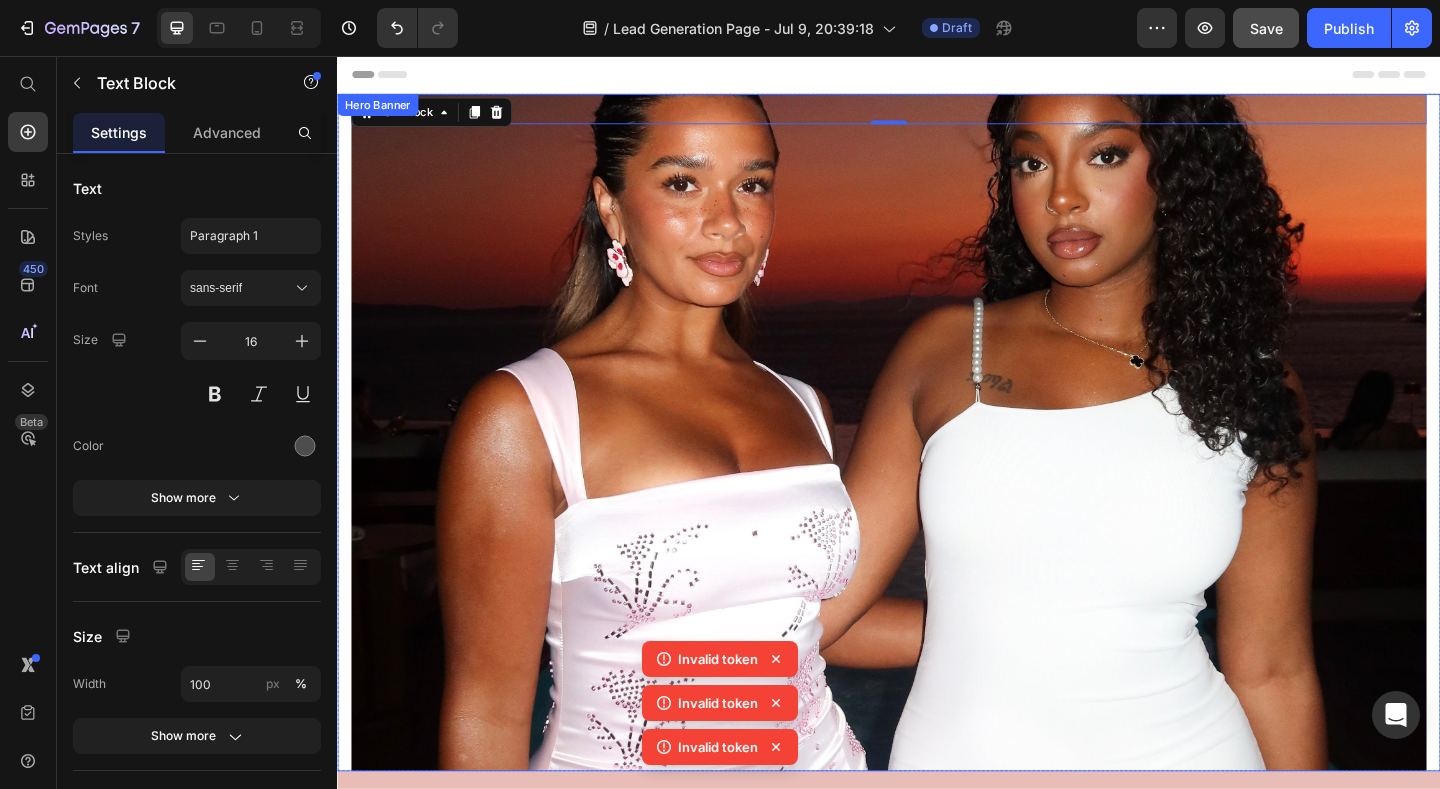 click at bounding box center (937, 465) 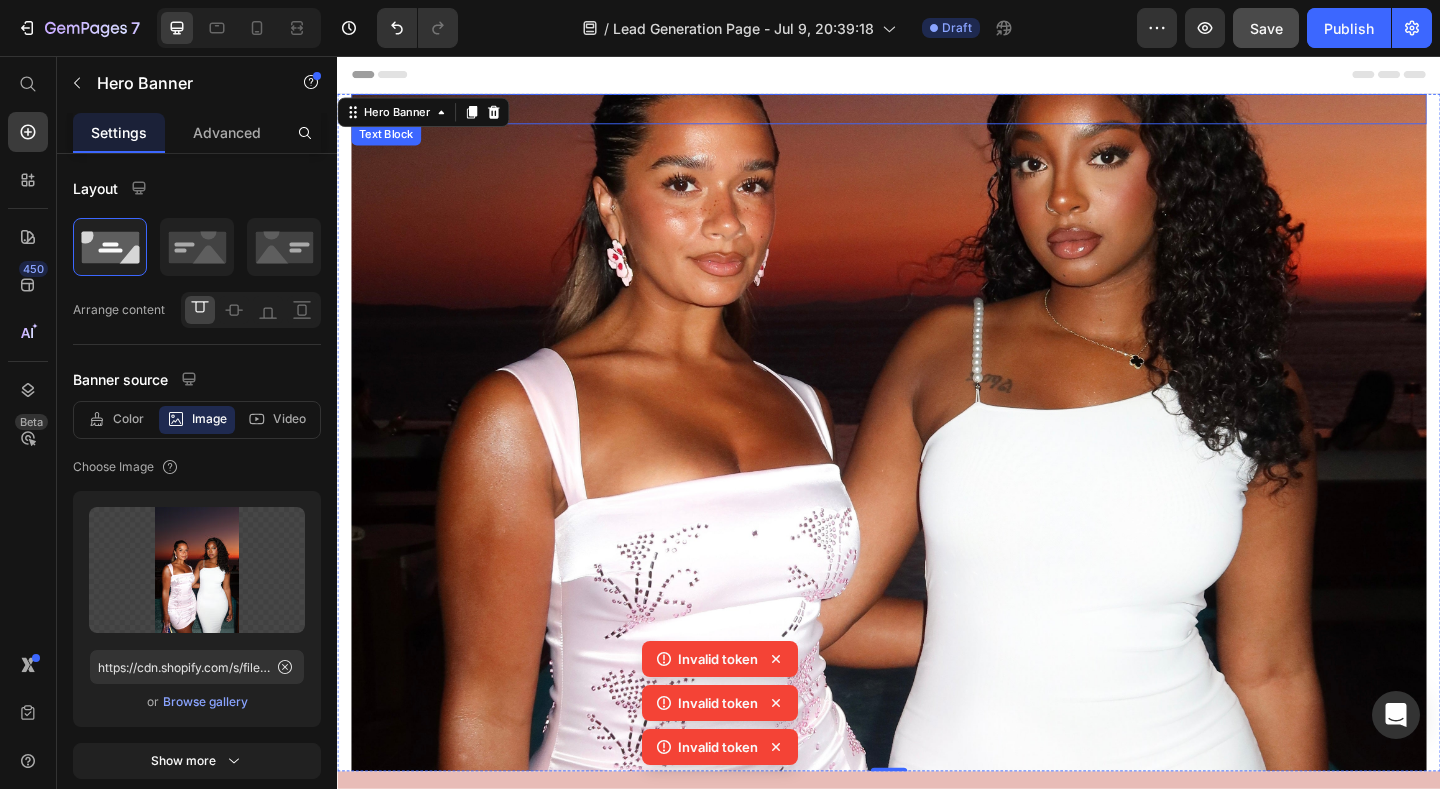 click at bounding box center [937, 113] 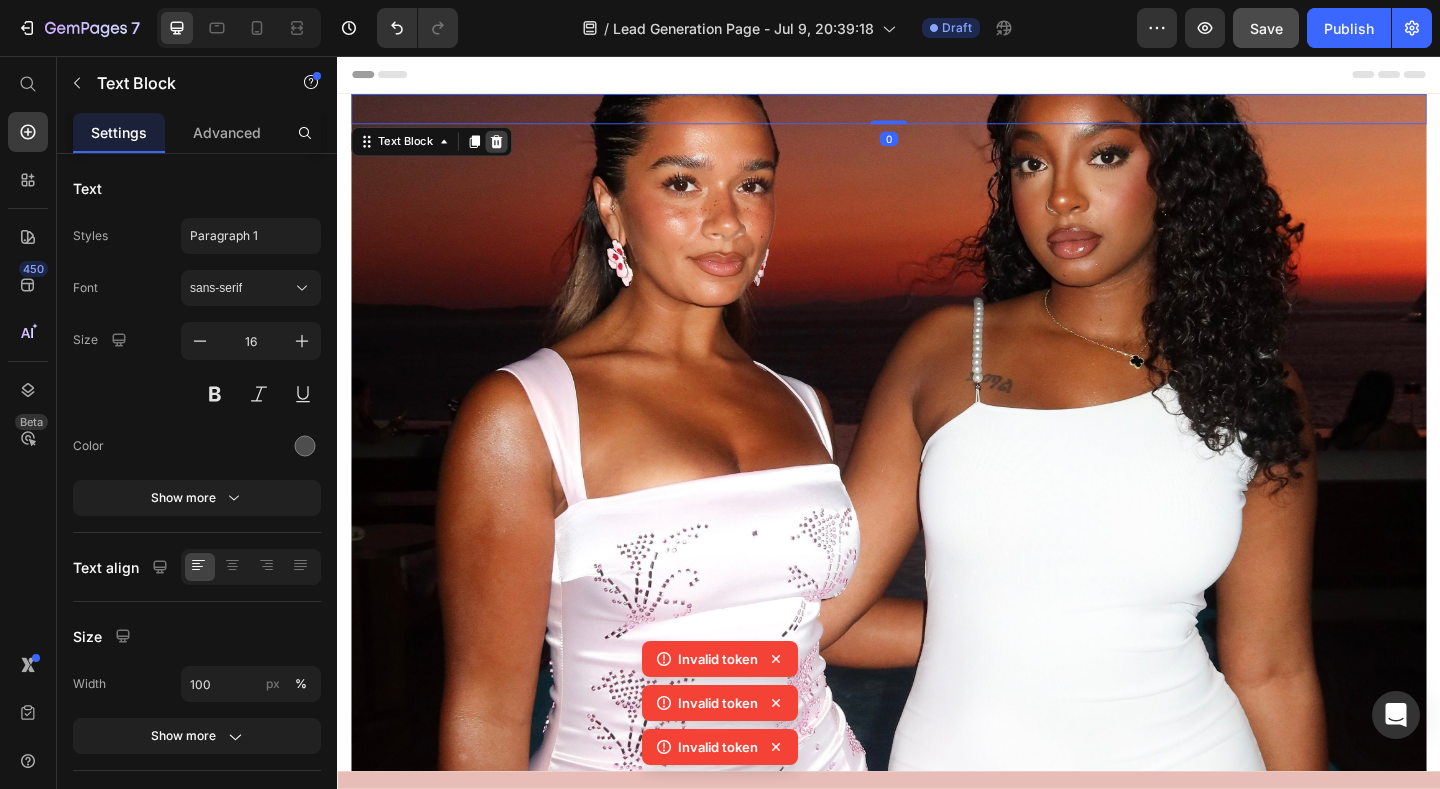 click at bounding box center [510, 149] 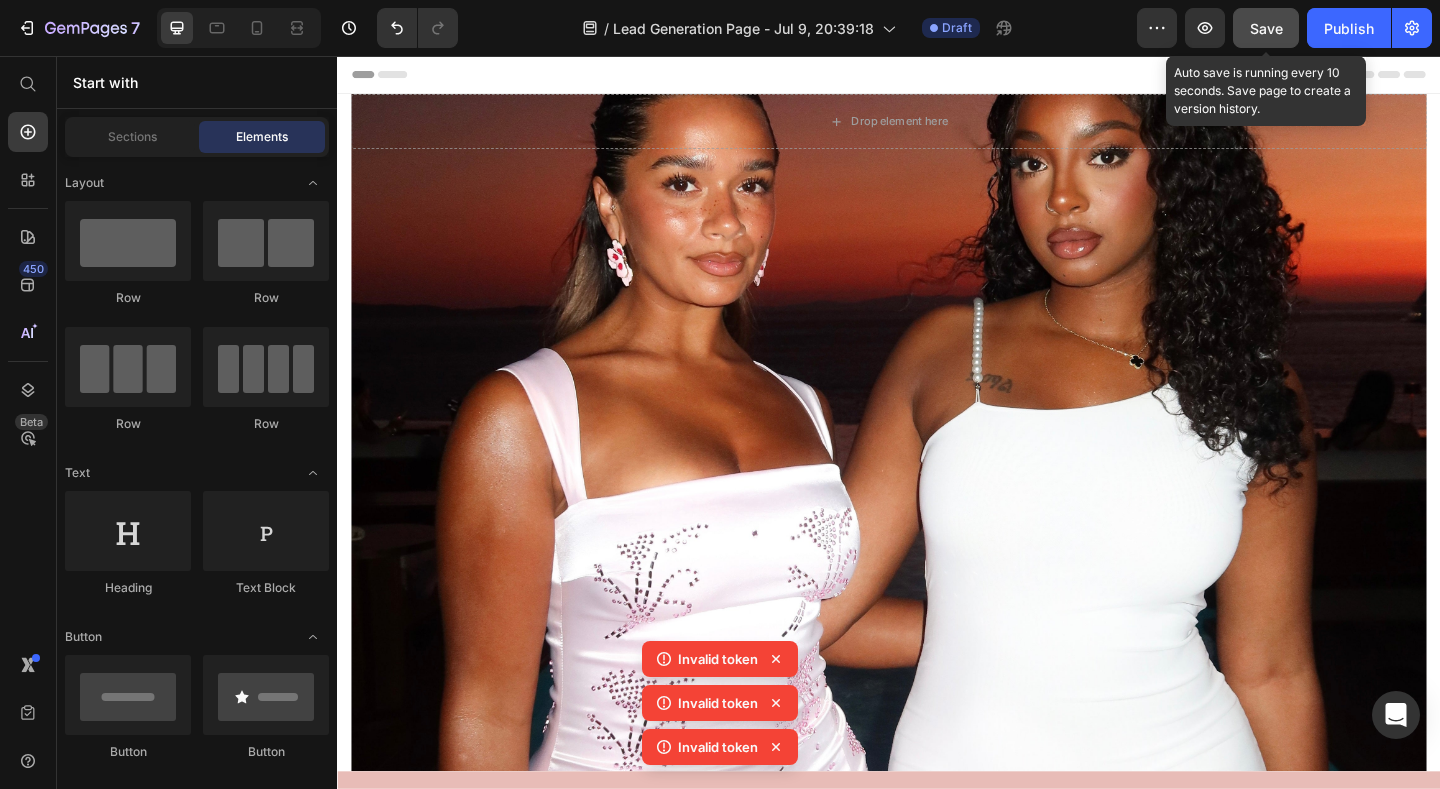 click on "Save" at bounding box center (1266, 28) 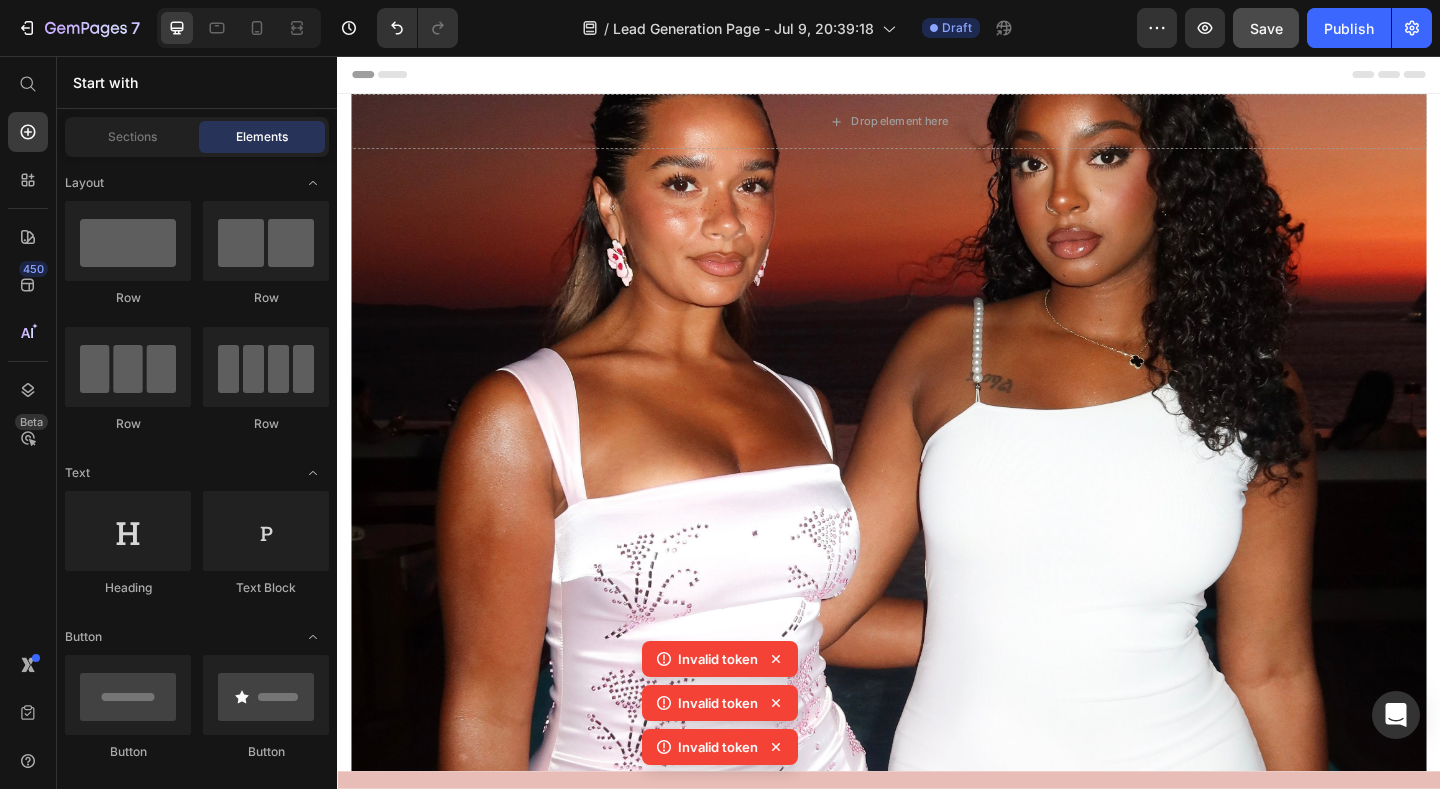 click 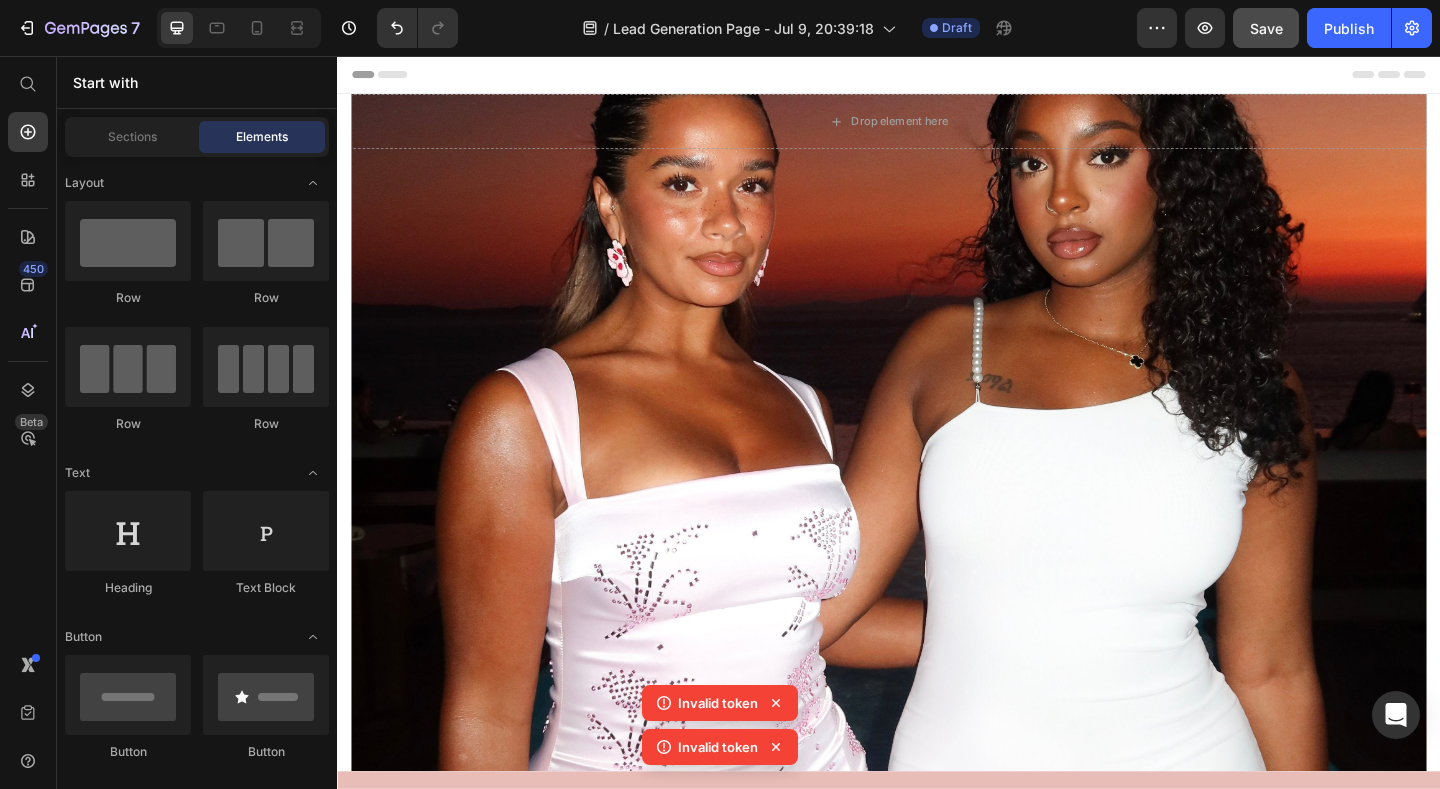 click 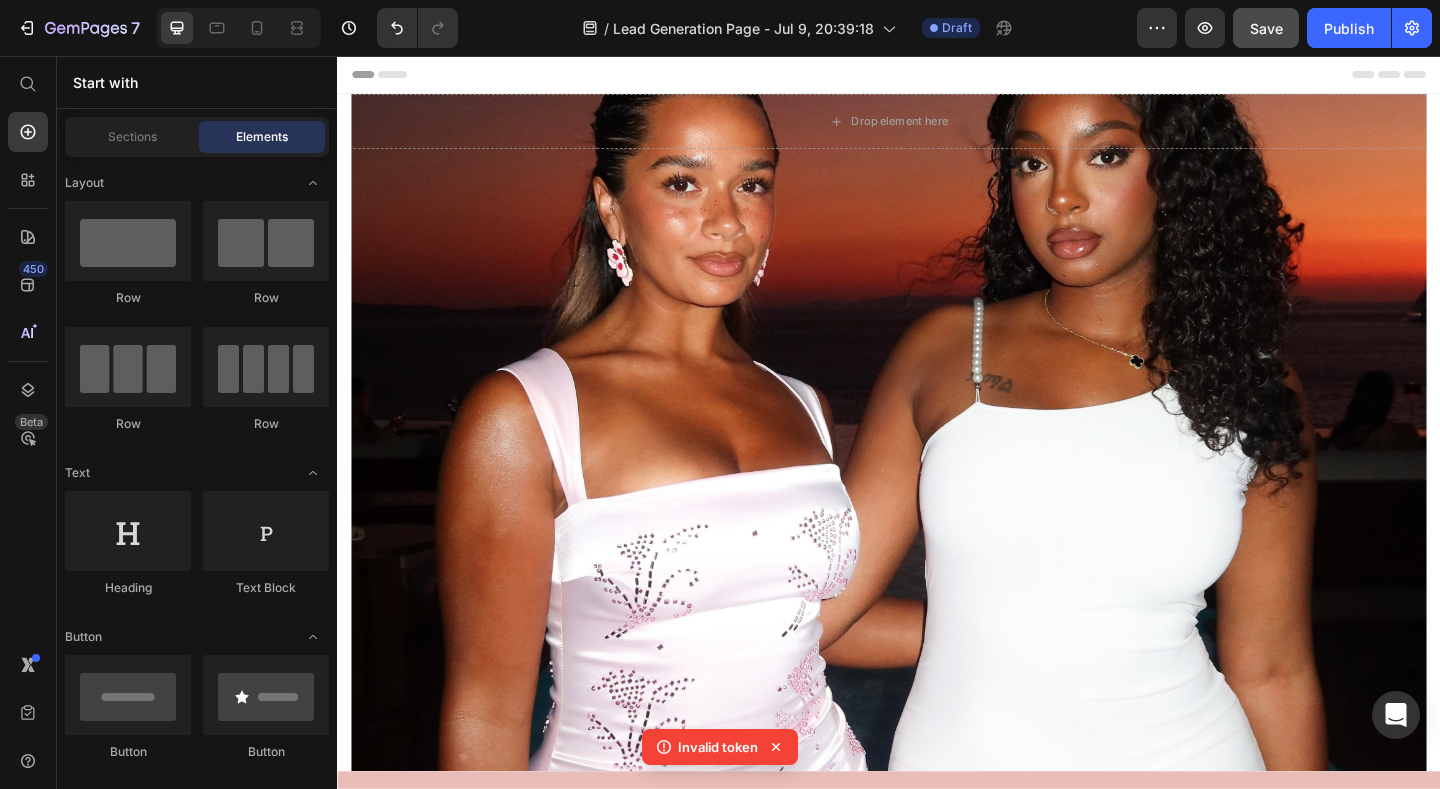 click 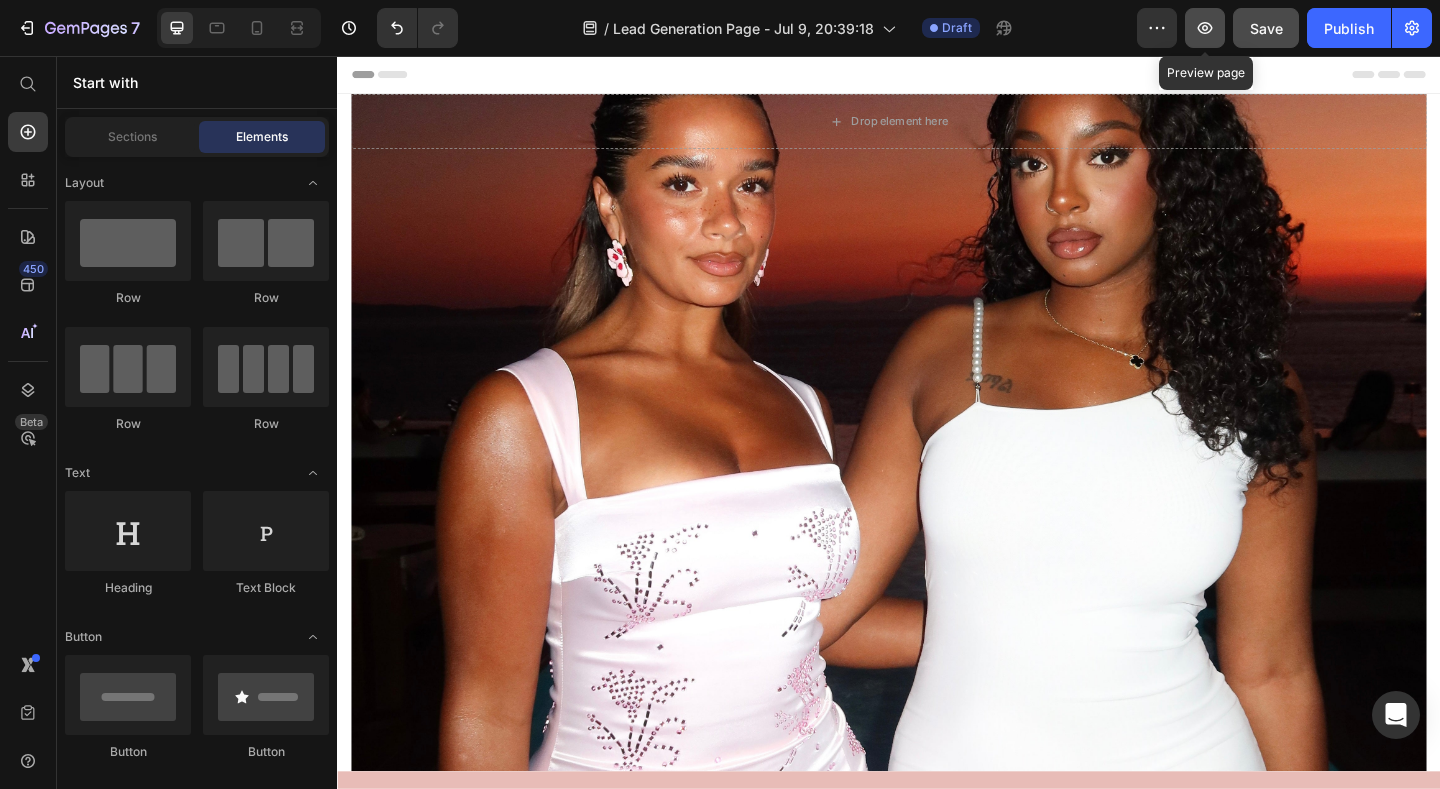 click 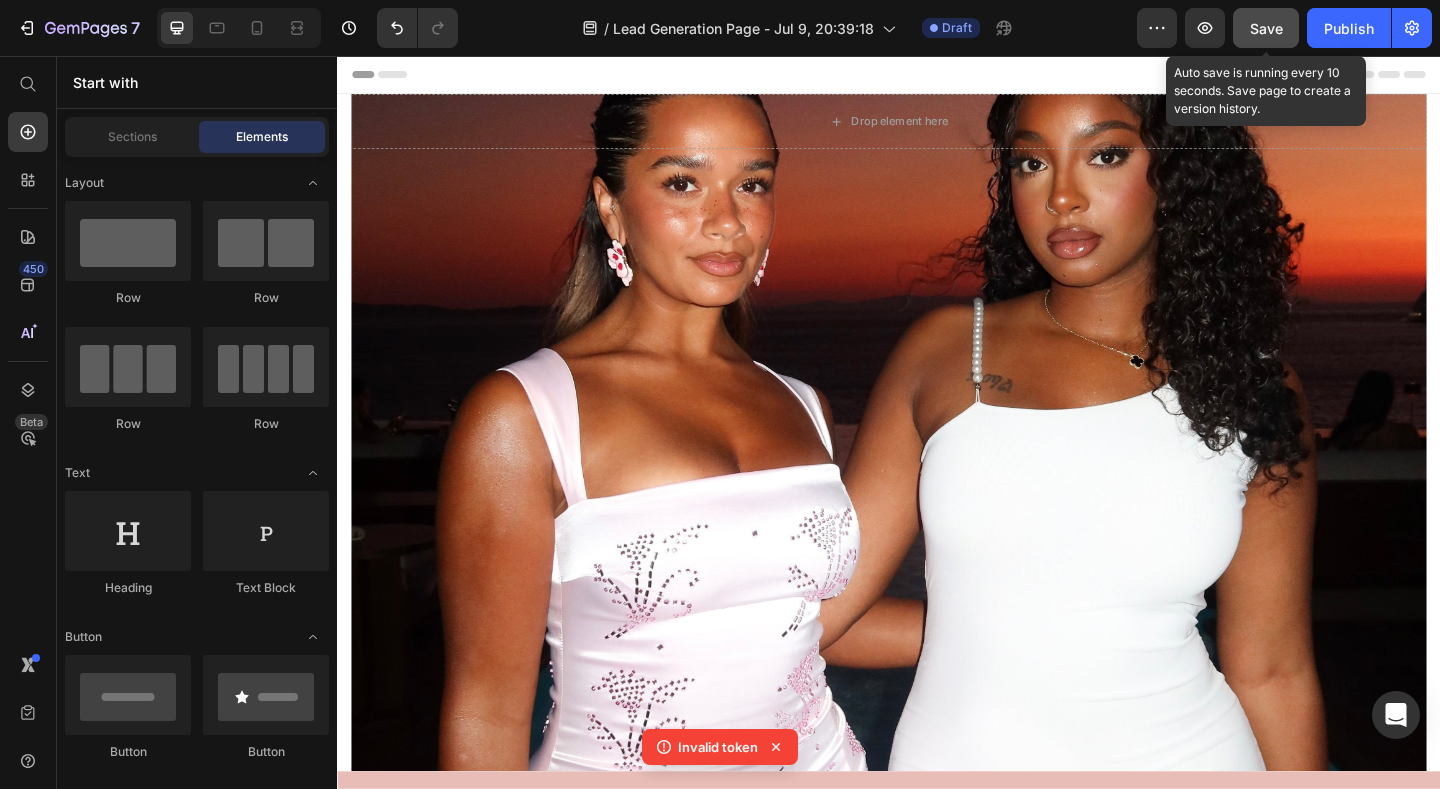 click on "Save" at bounding box center (1266, 28) 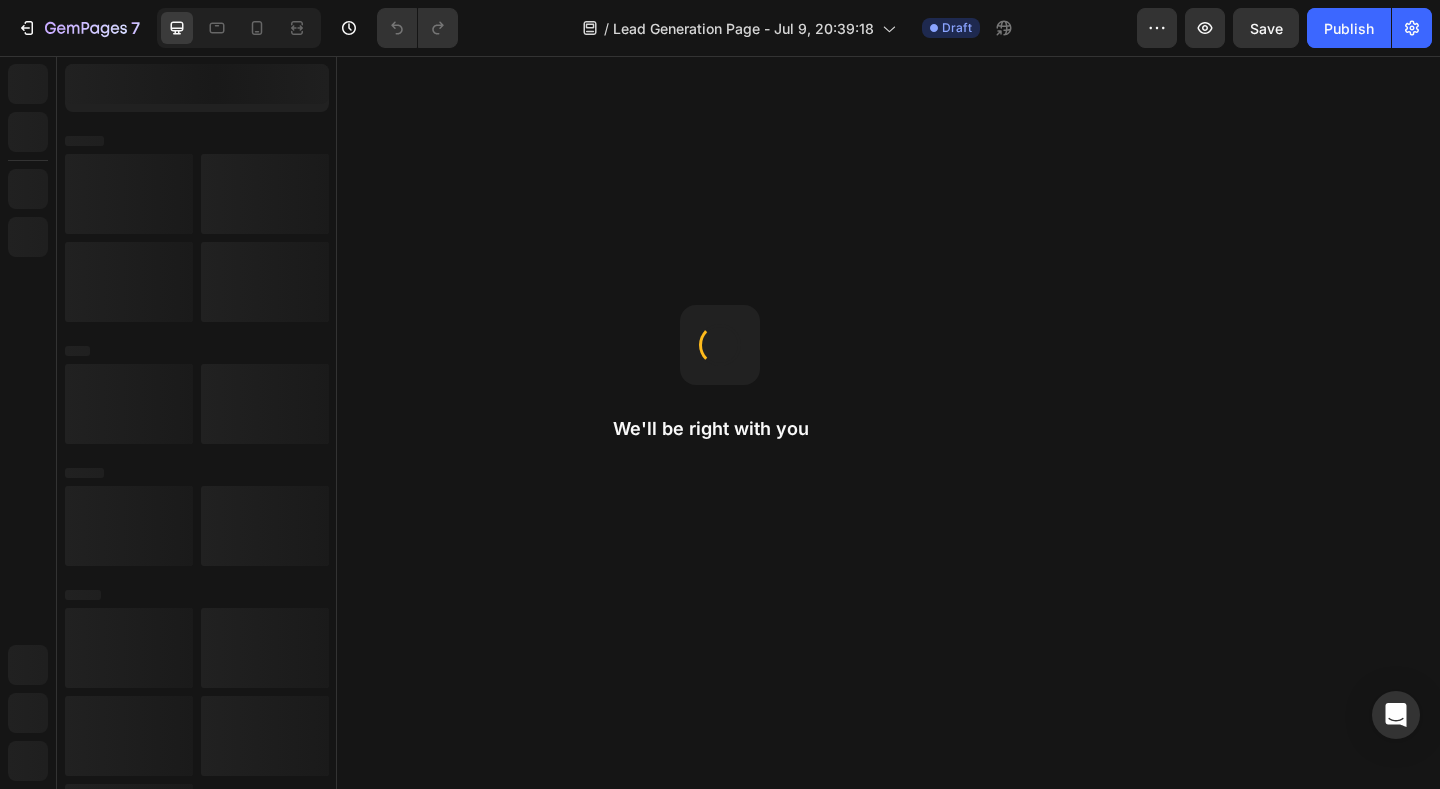 scroll, scrollTop: 0, scrollLeft: 0, axis: both 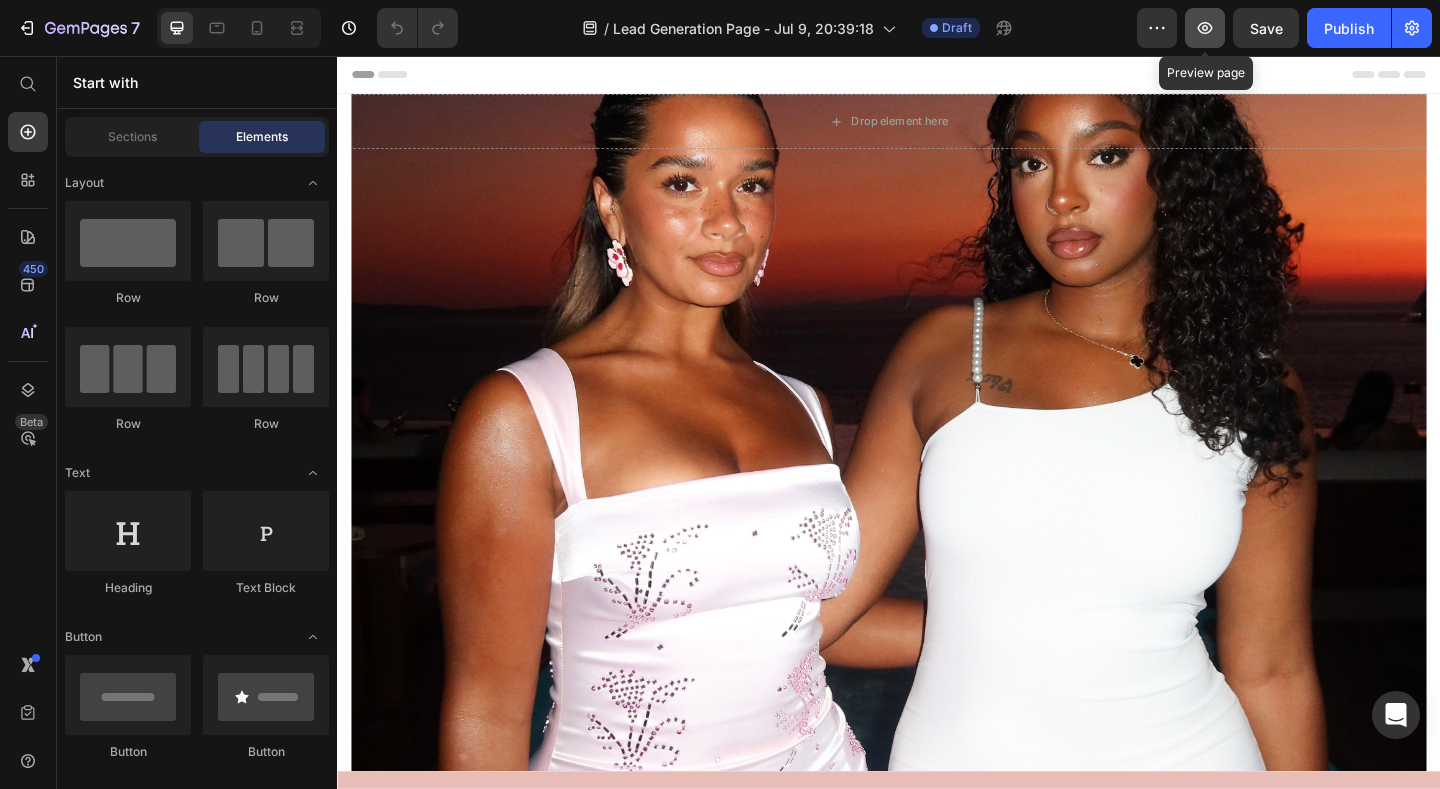 click 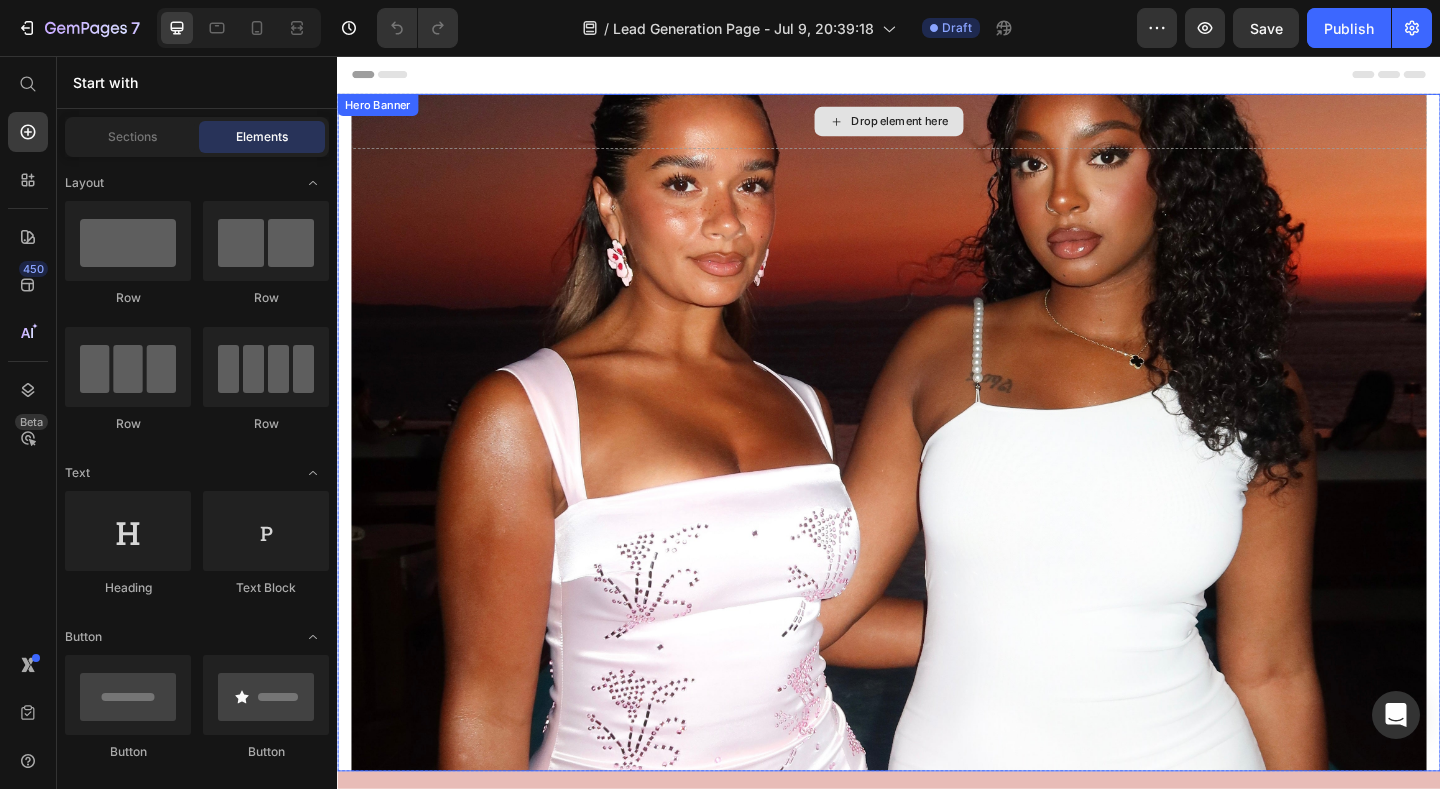 click on "Drop element here" at bounding box center [937, 127] 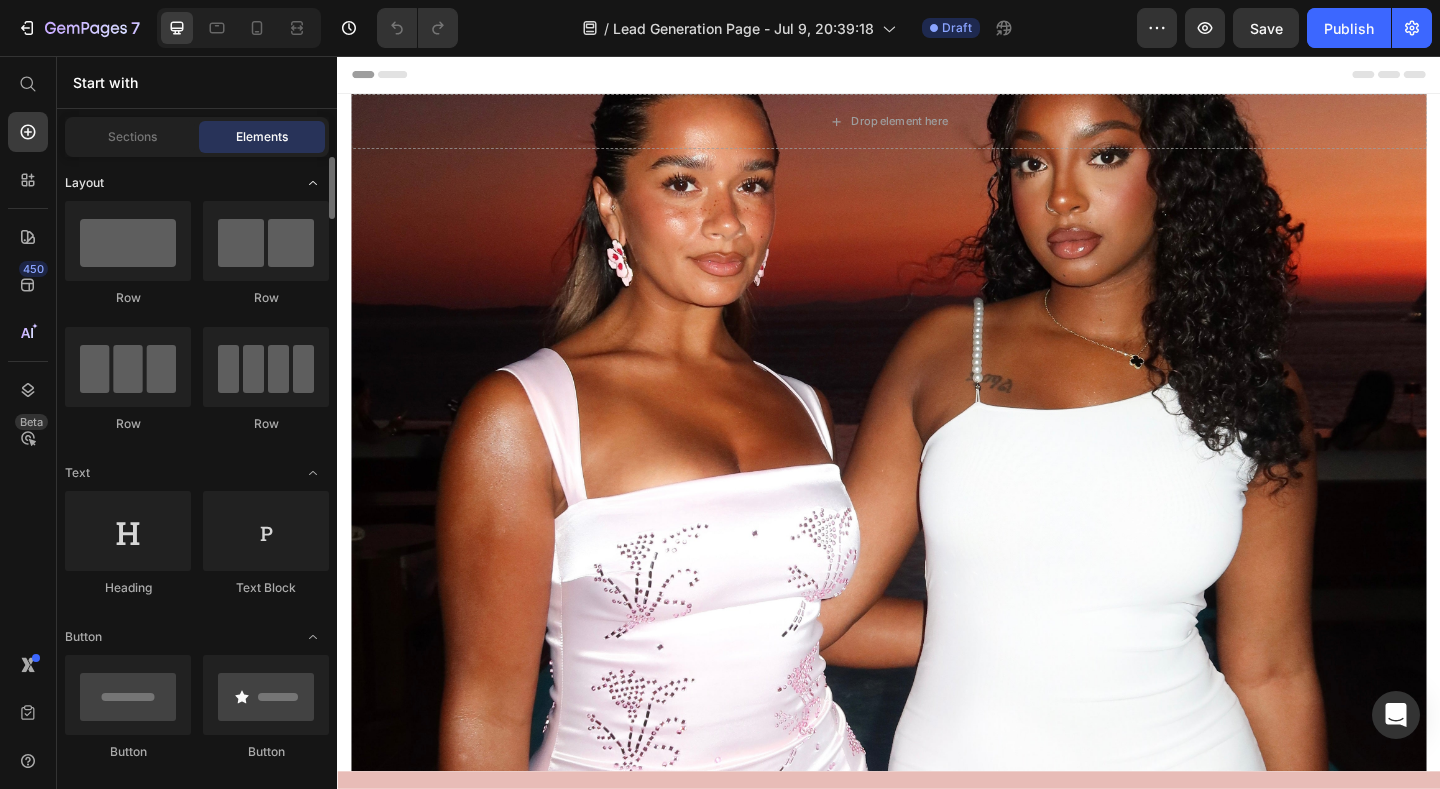 click on "Layout" 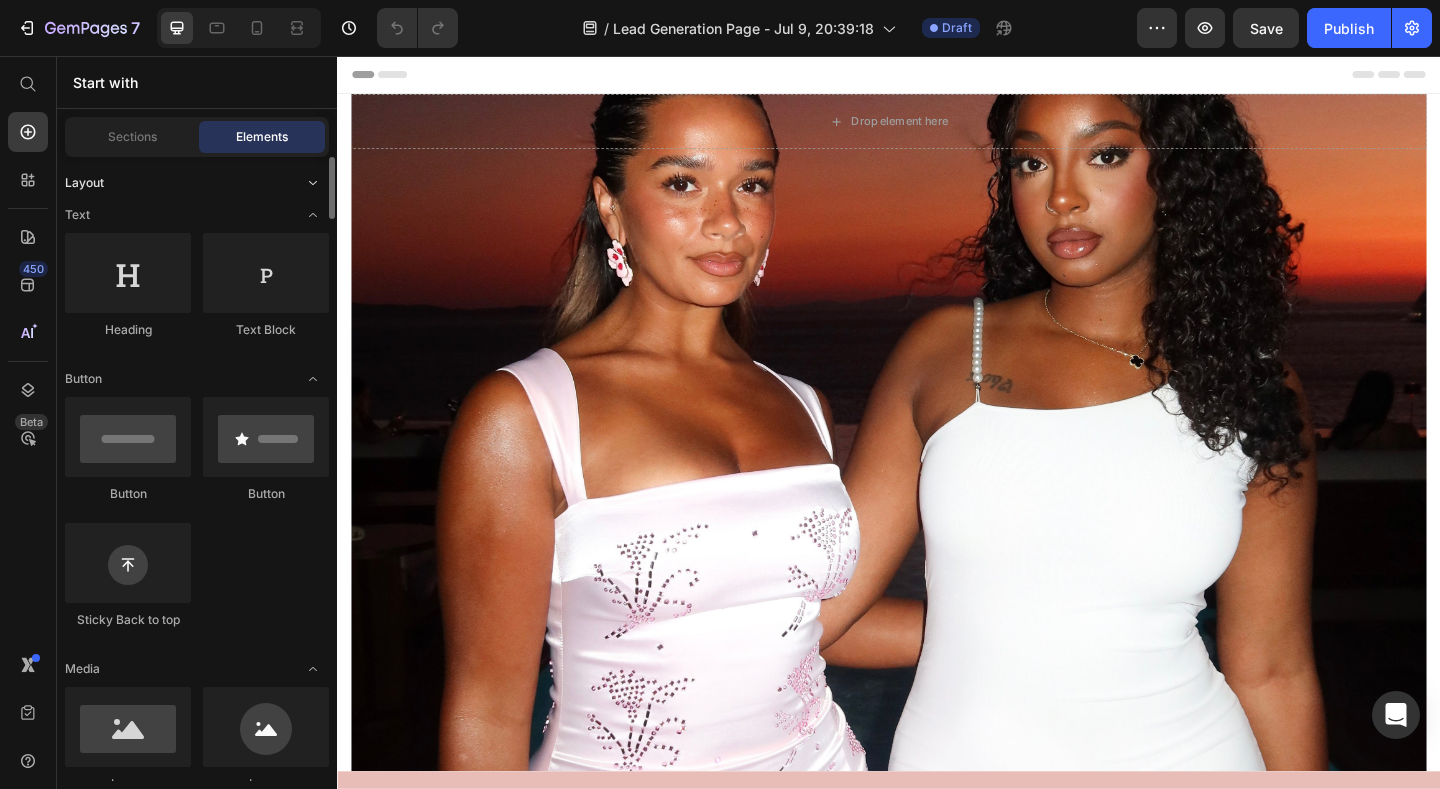 click 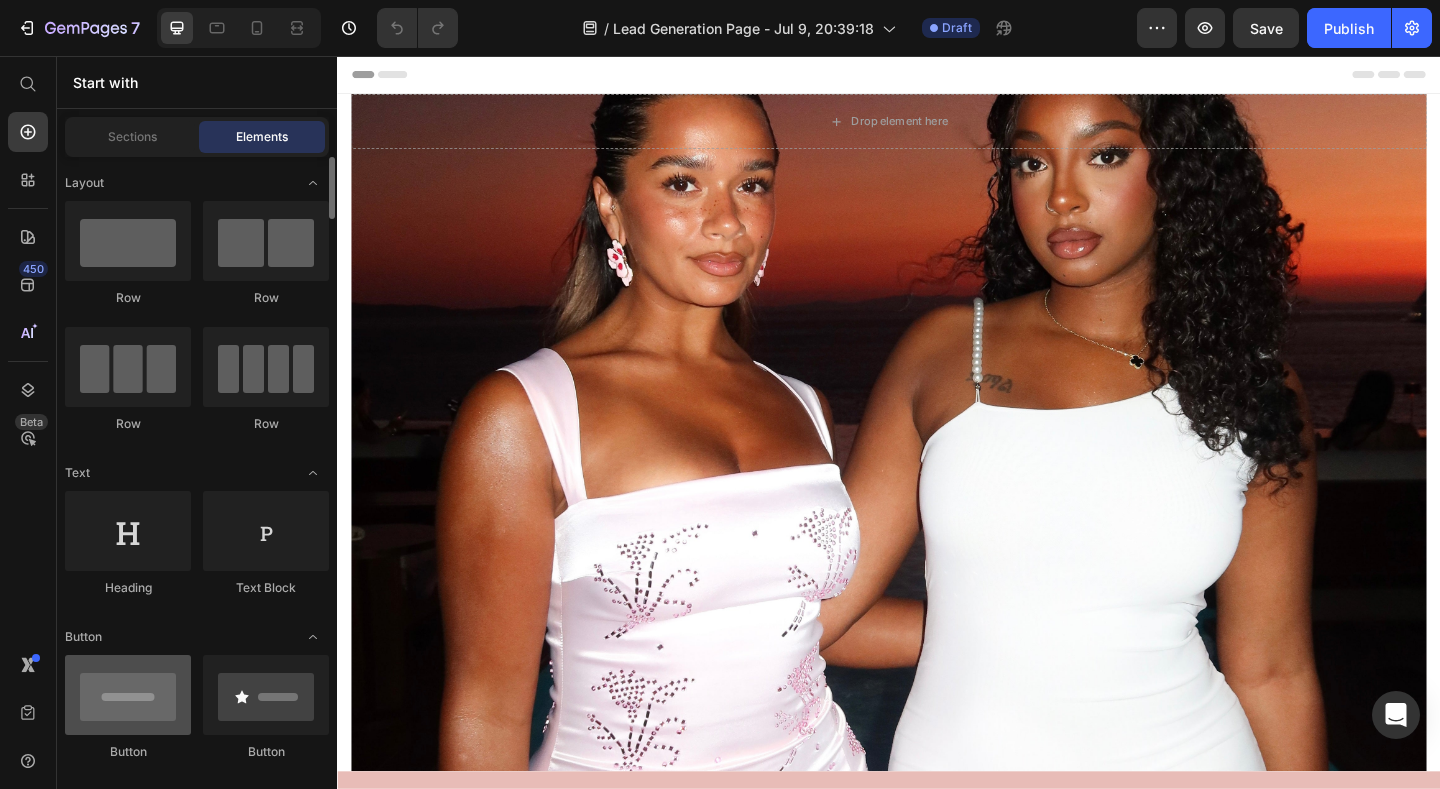 click at bounding box center [128, 695] 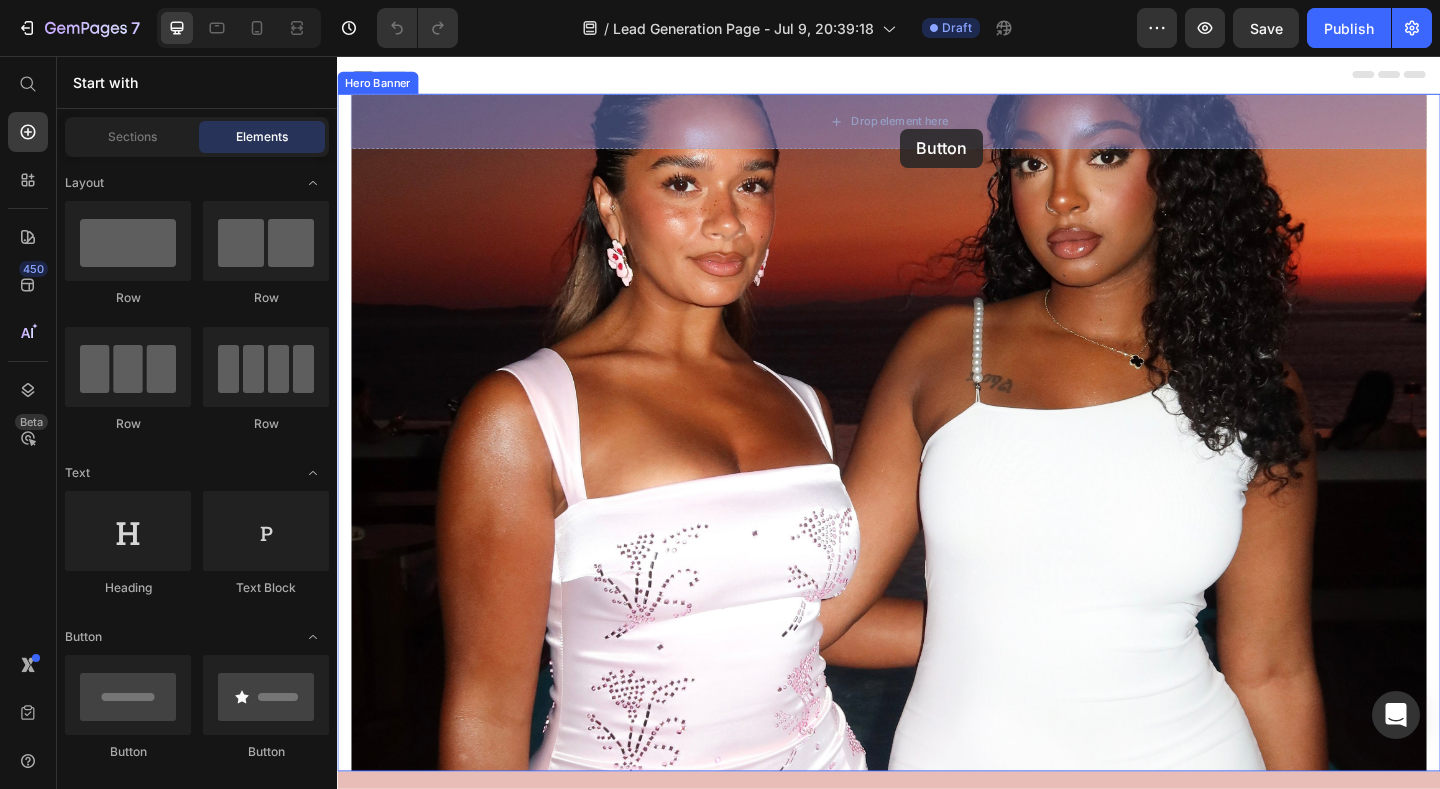 drag, startPoint x: 449, startPoint y: 774, endPoint x: 949, endPoint y: 133, distance: 812.94586 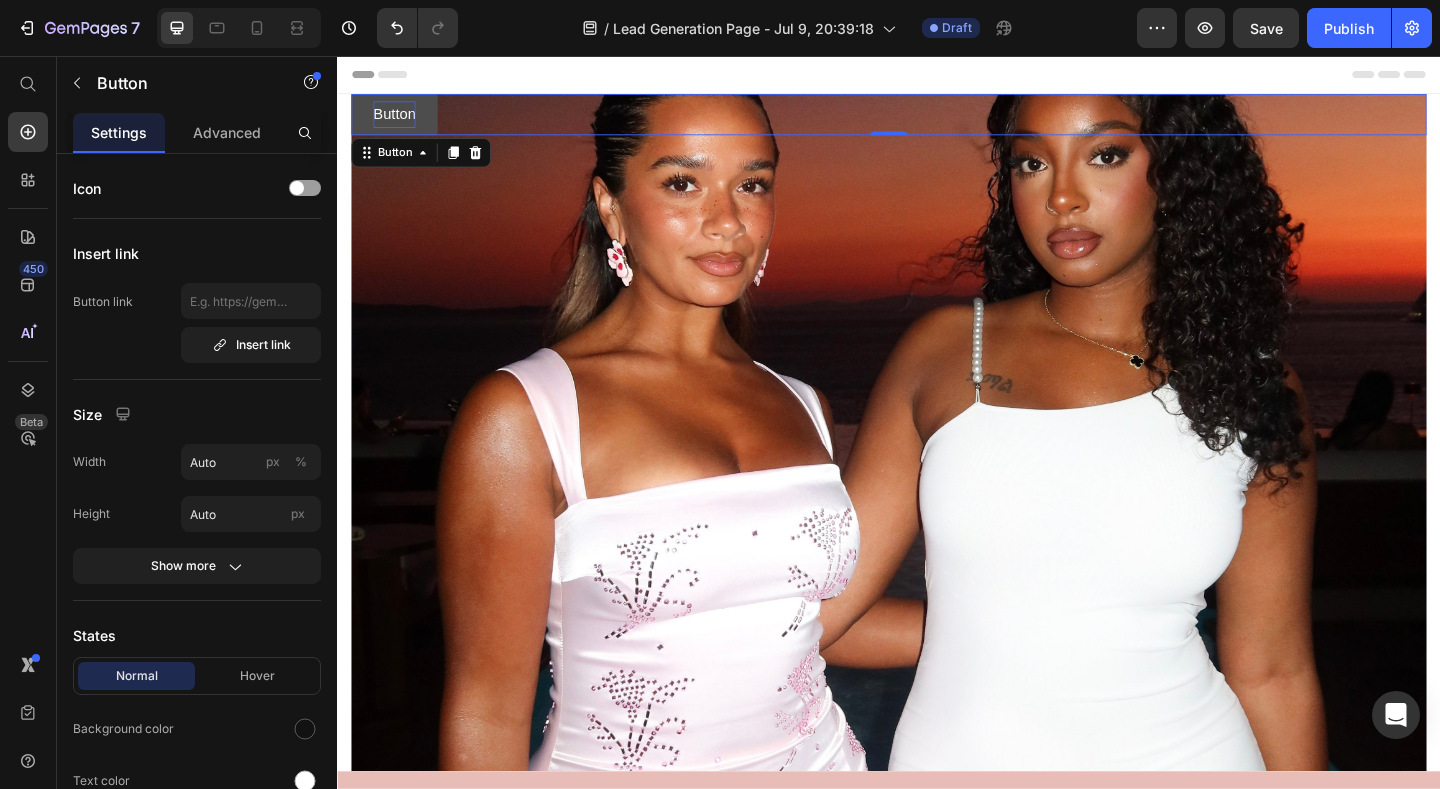 click on "Button" at bounding box center (399, 119) 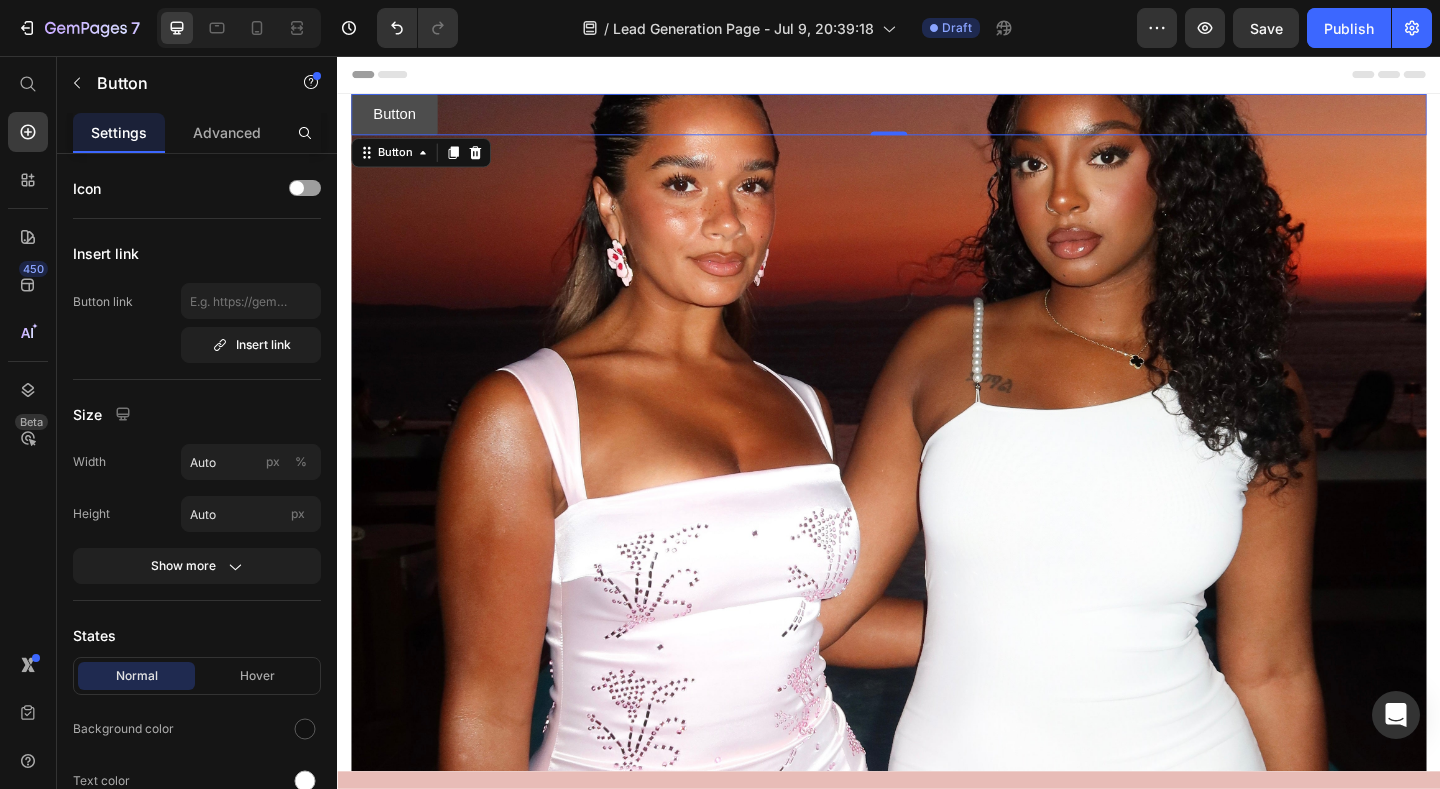 click on "Button" at bounding box center [399, 119] 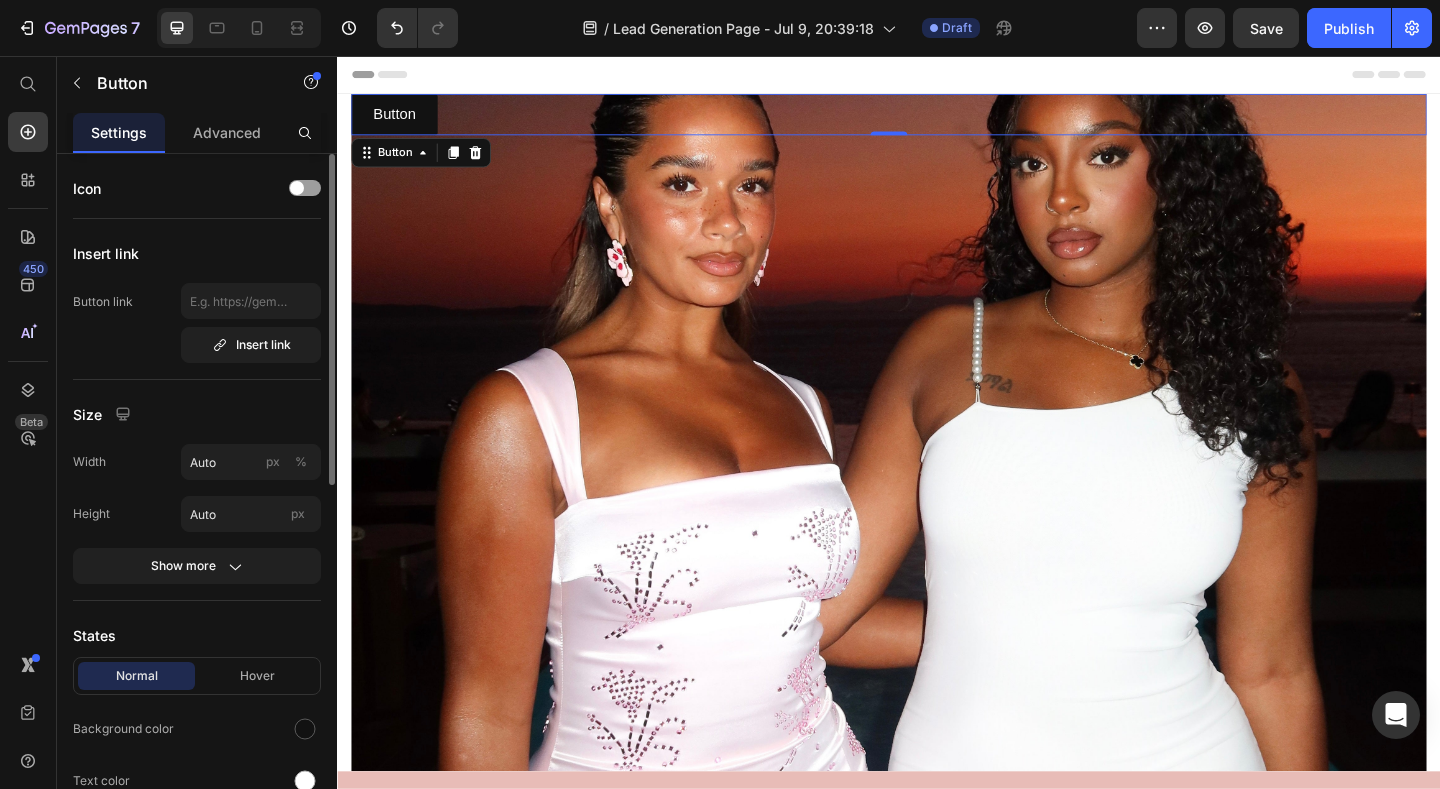 click on "Insert link" at bounding box center (197, 253) 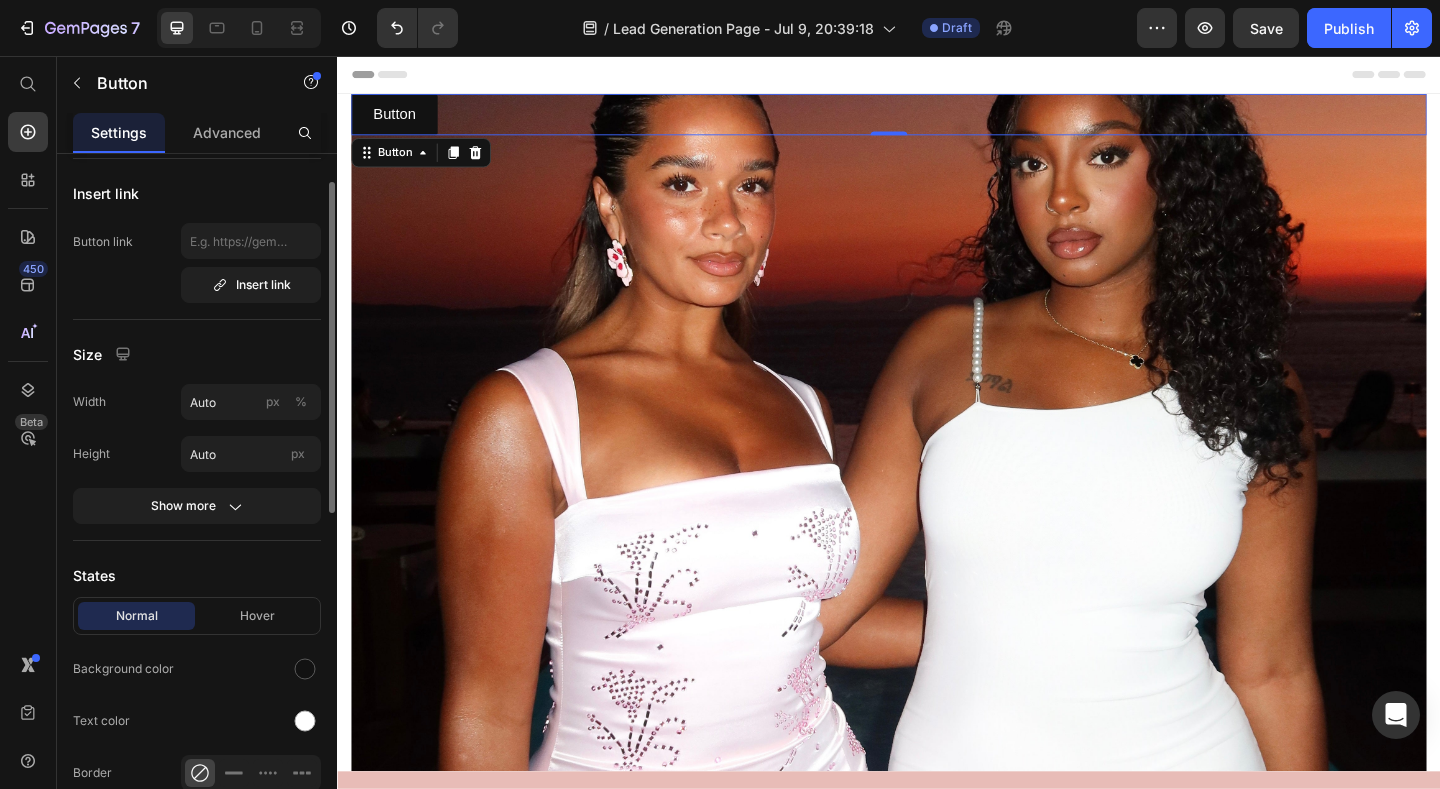 scroll, scrollTop: 90, scrollLeft: 0, axis: vertical 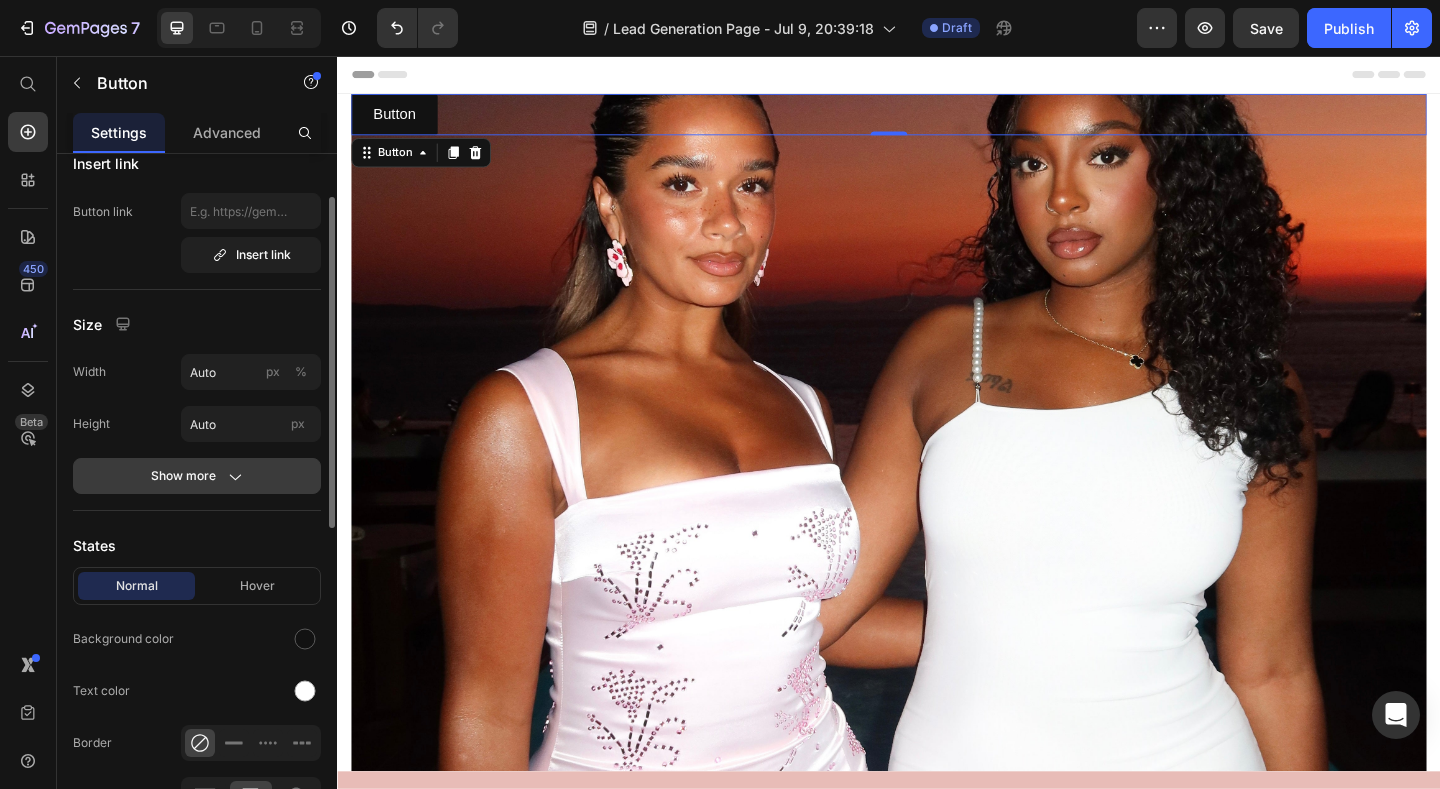 click 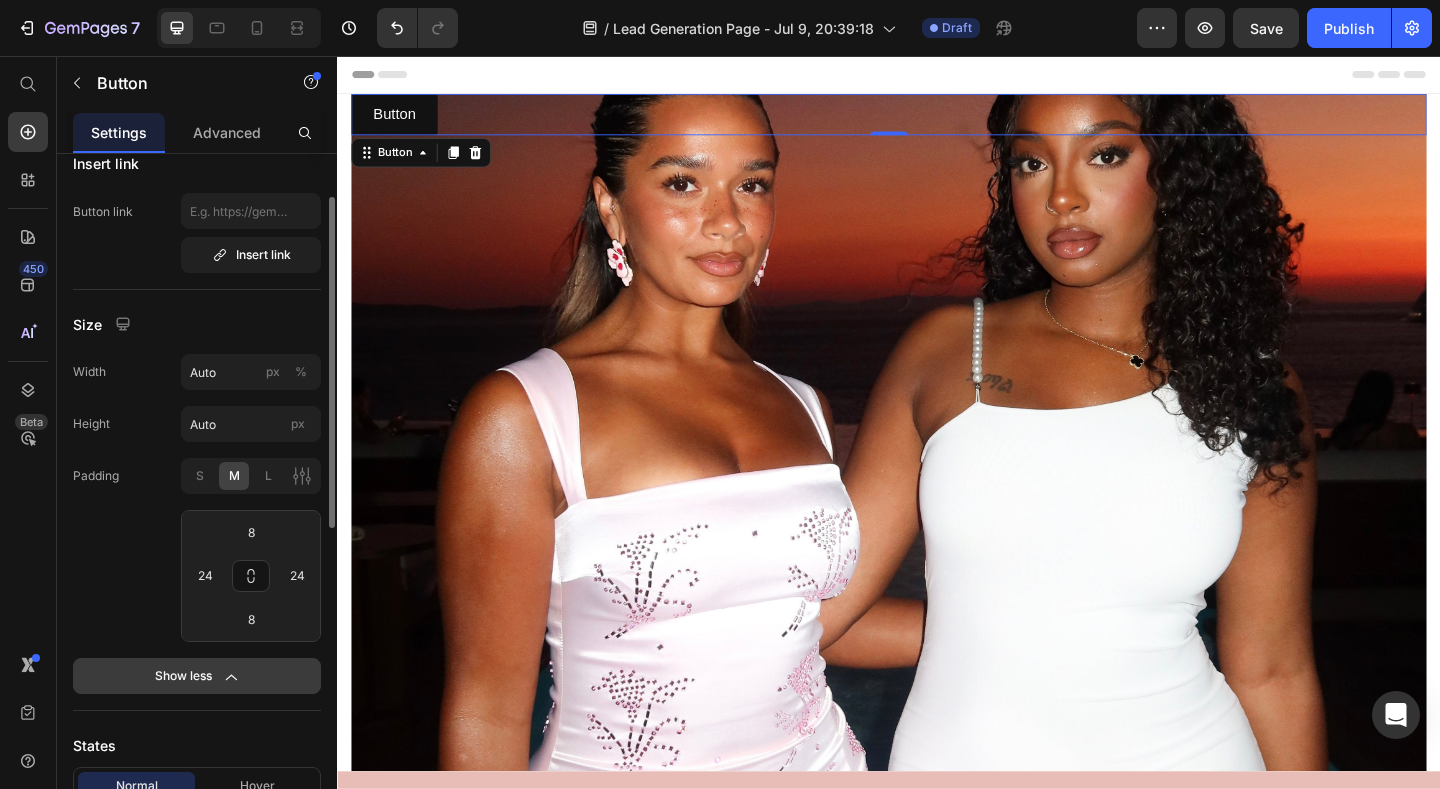 click on "Show less" 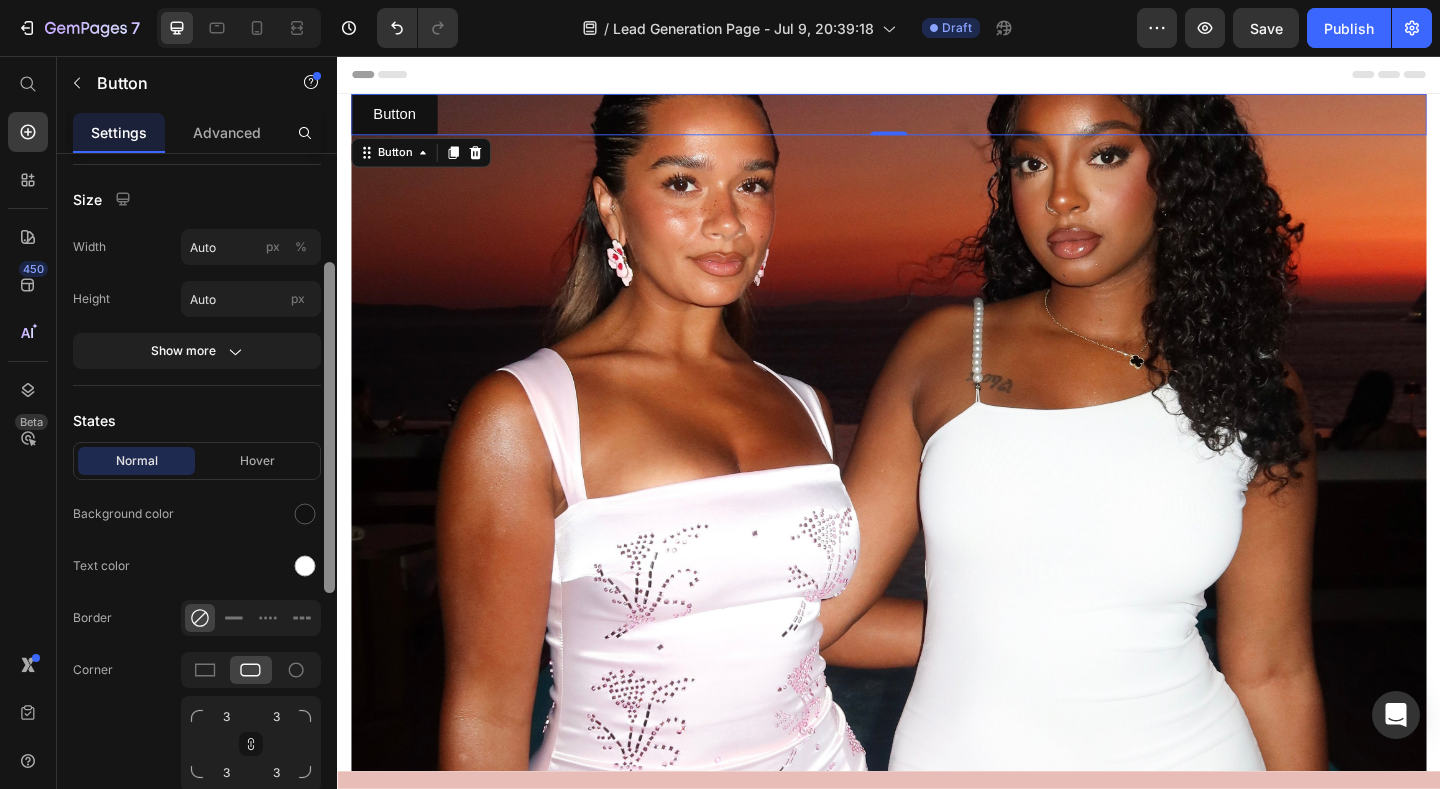scroll, scrollTop: 233, scrollLeft: 0, axis: vertical 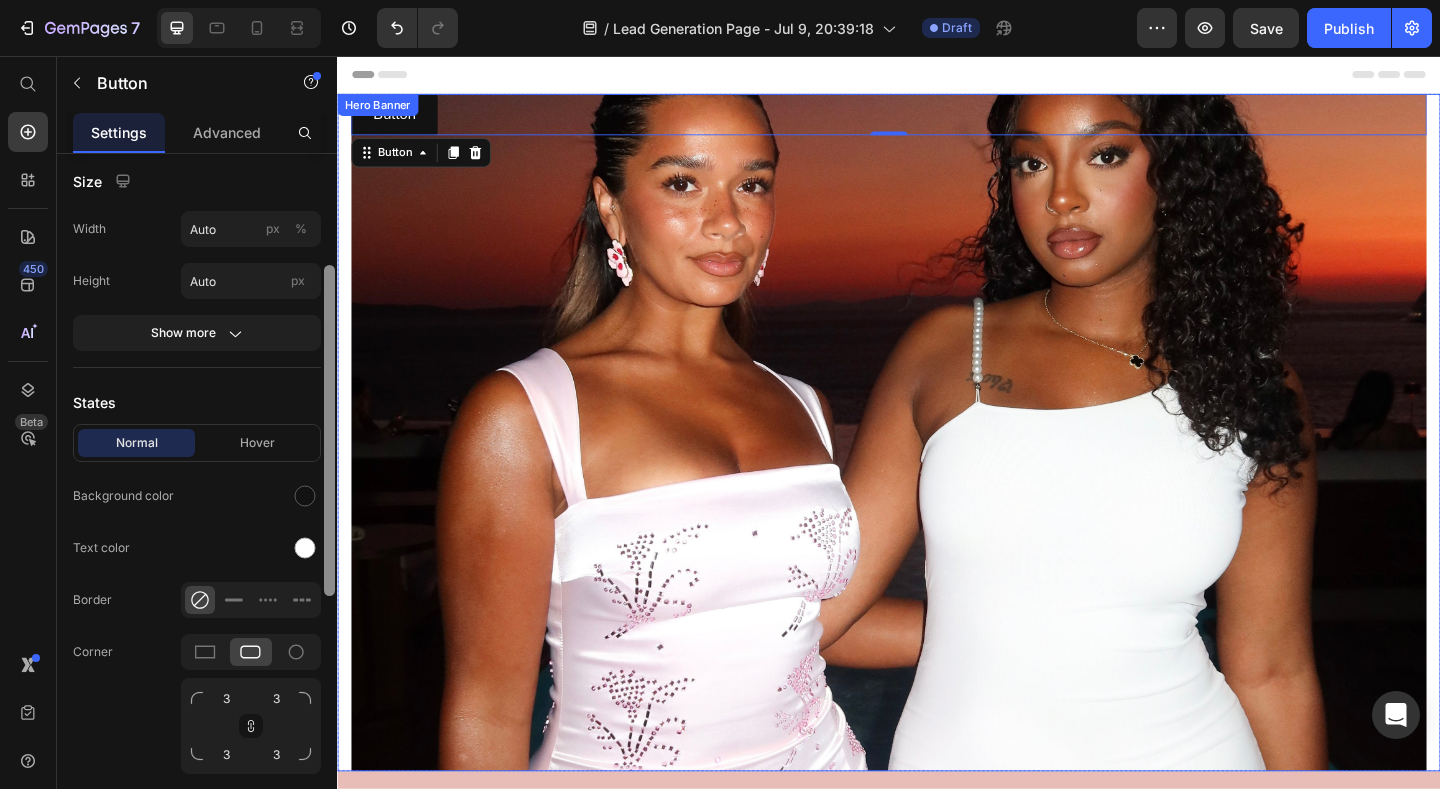 drag, startPoint x: 669, startPoint y: 575, endPoint x: 346, endPoint y: 672, distance: 337.25064 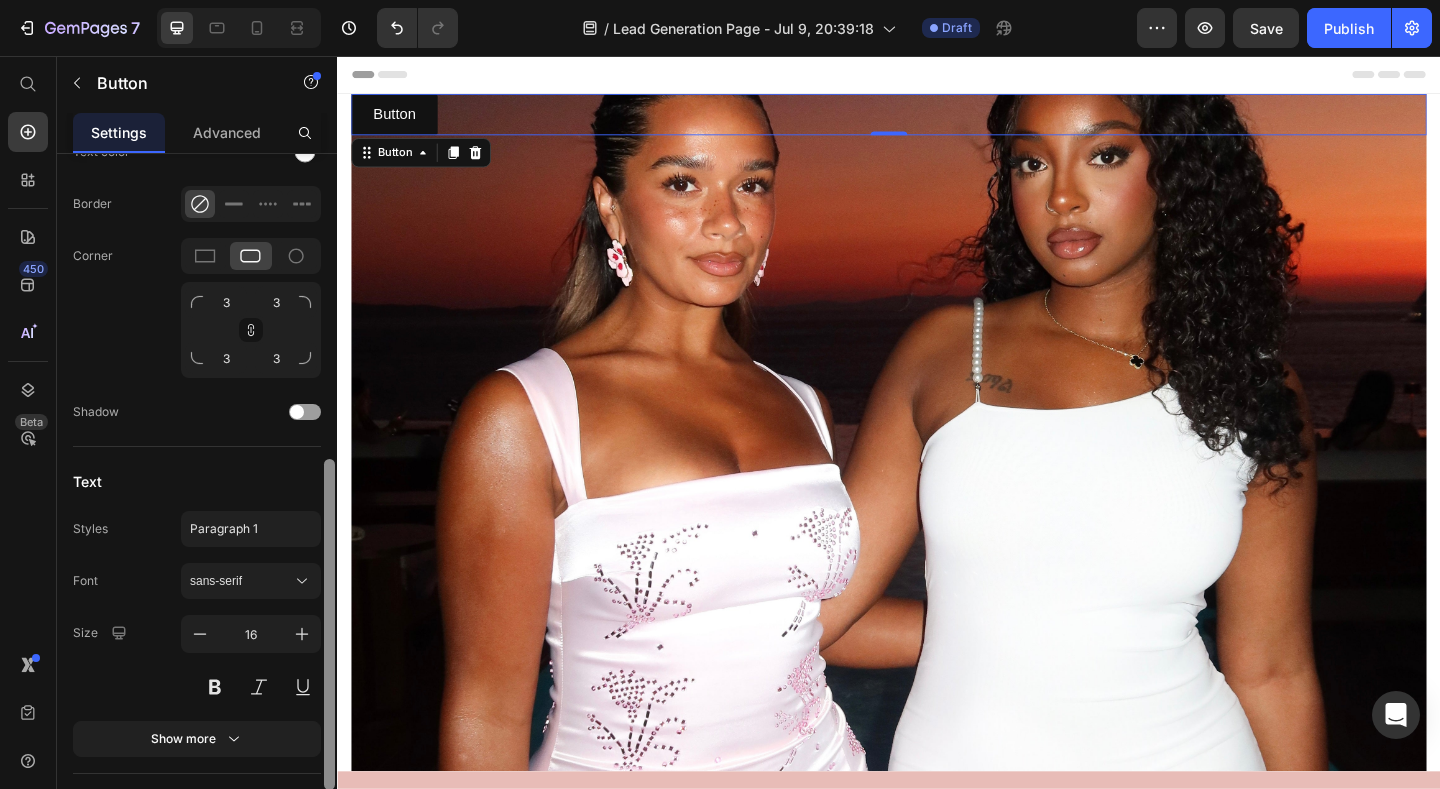scroll, scrollTop: 632, scrollLeft: 0, axis: vertical 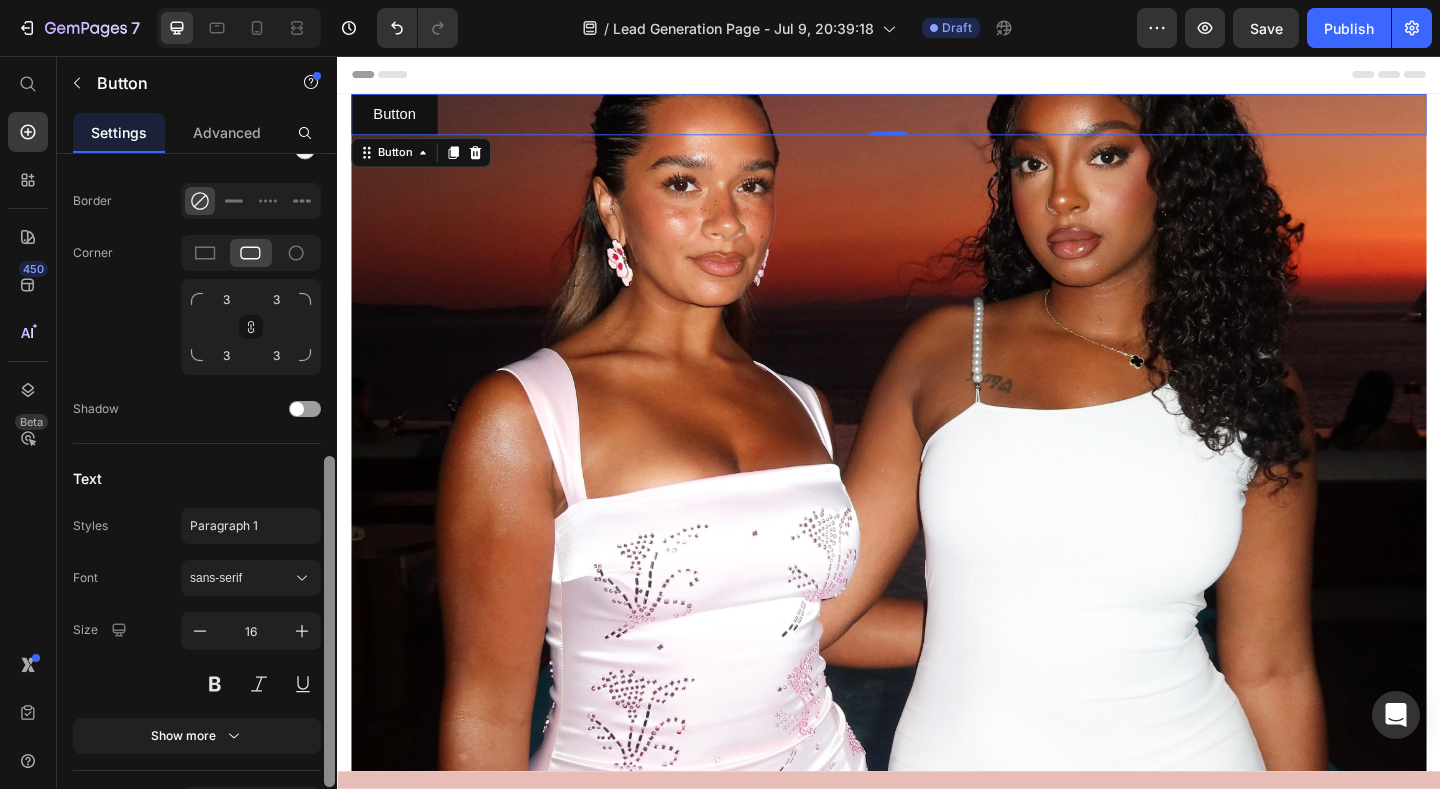 drag, startPoint x: 331, startPoint y: 598, endPoint x: 312, endPoint y: 779, distance: 181.9945 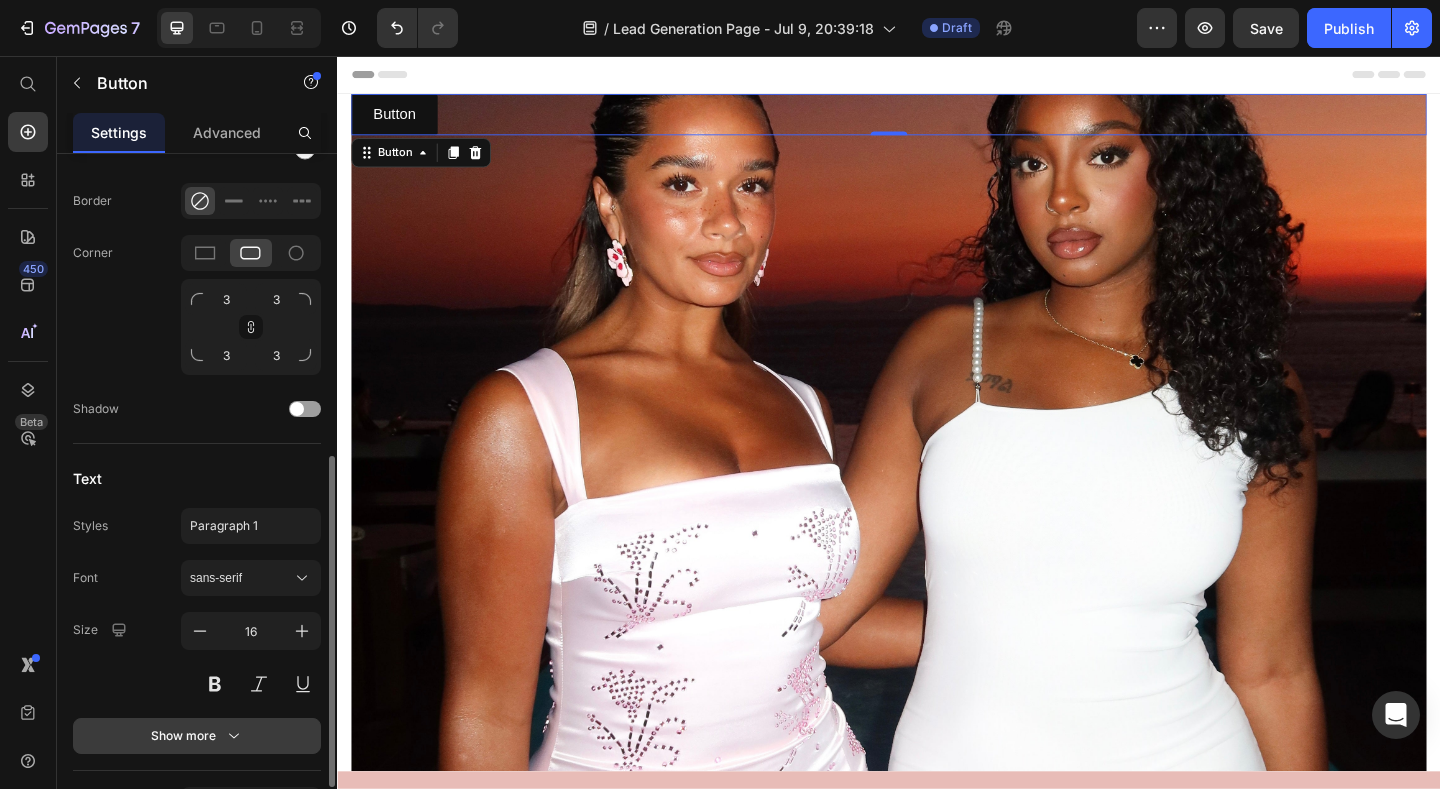 click 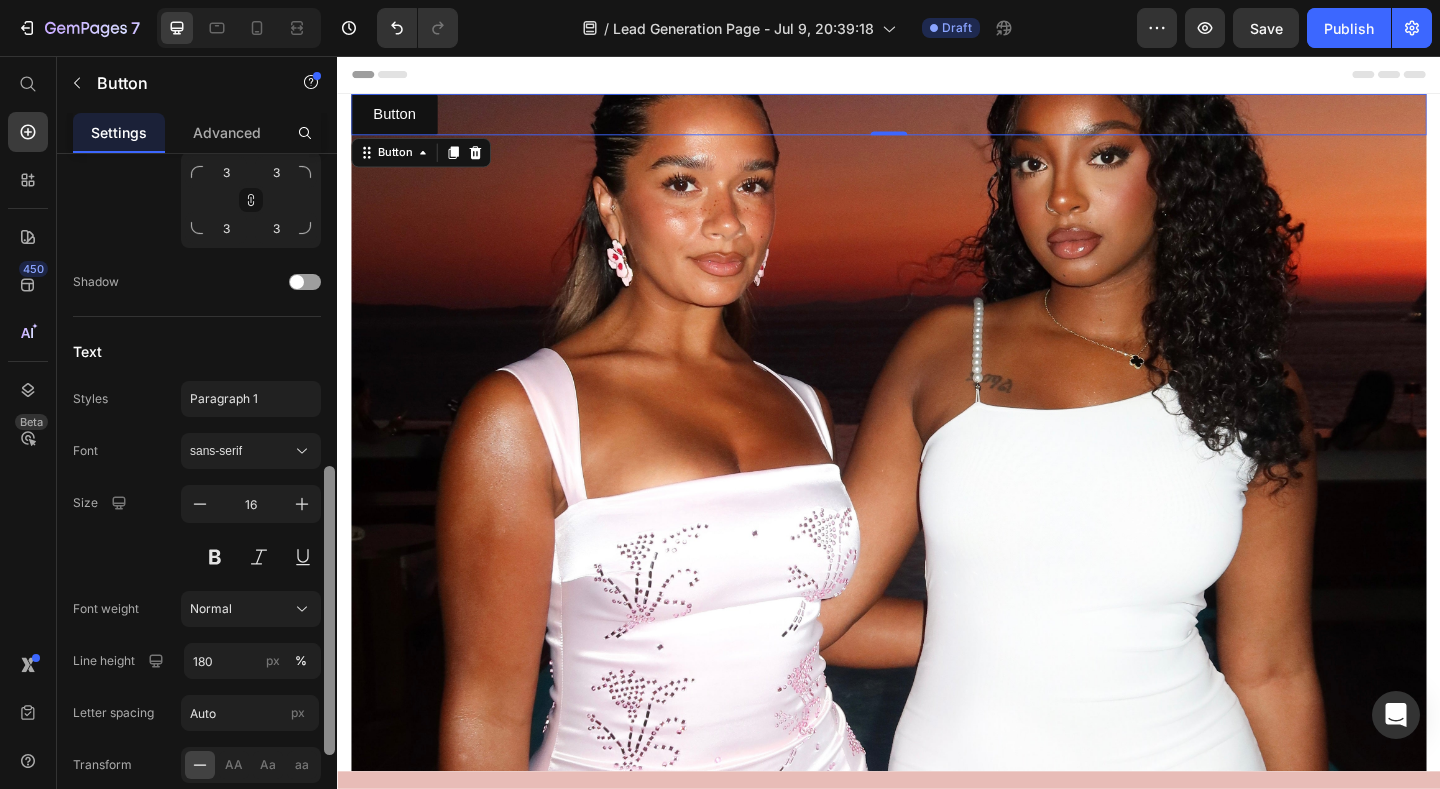 scroll, scrollTop: 765, scrollLeft: 0, axis: vertical 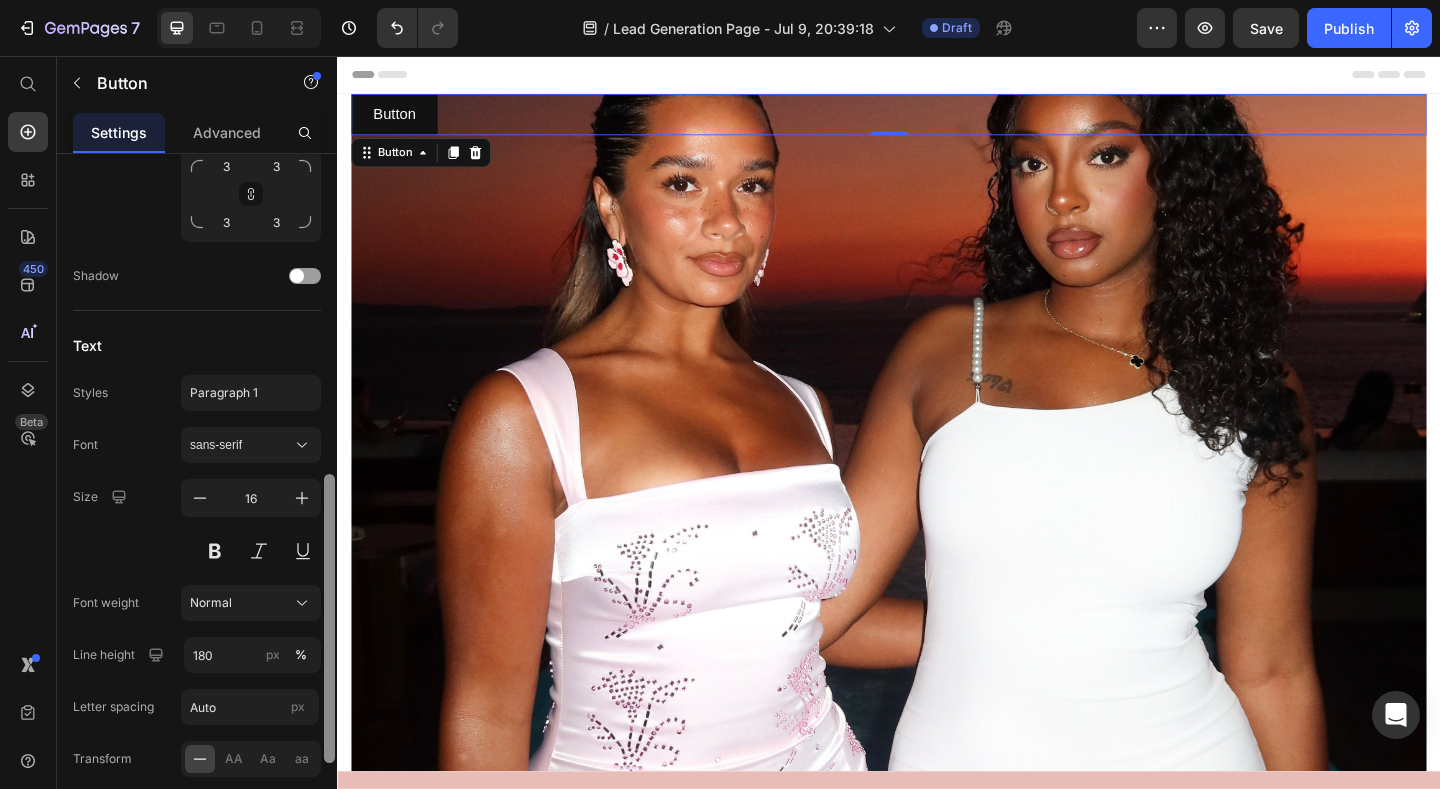 drag, startPoint x: 333, startPoint y: 724, endPoint x: 332, endPoint y: 788, distance: 64.00781 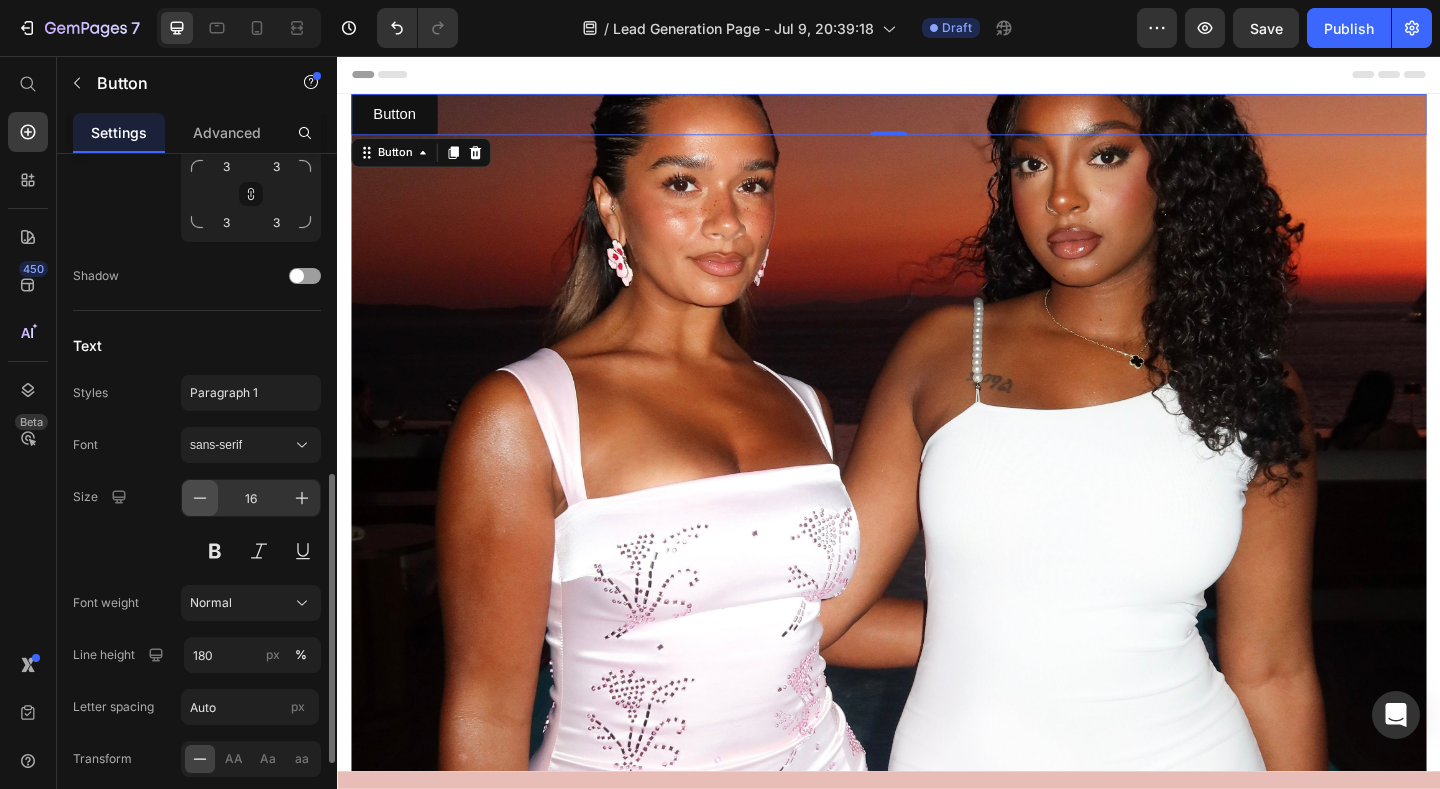 click 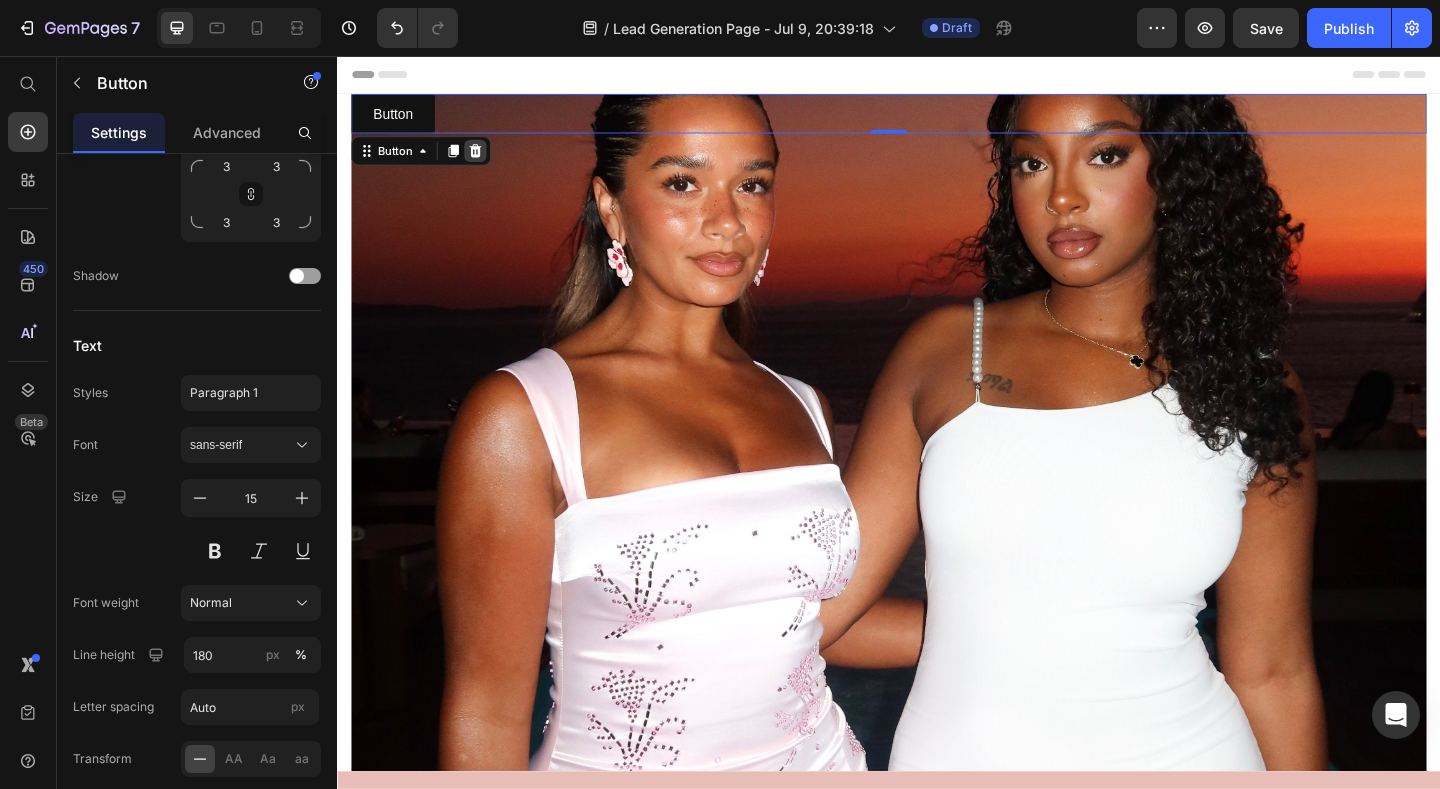 click 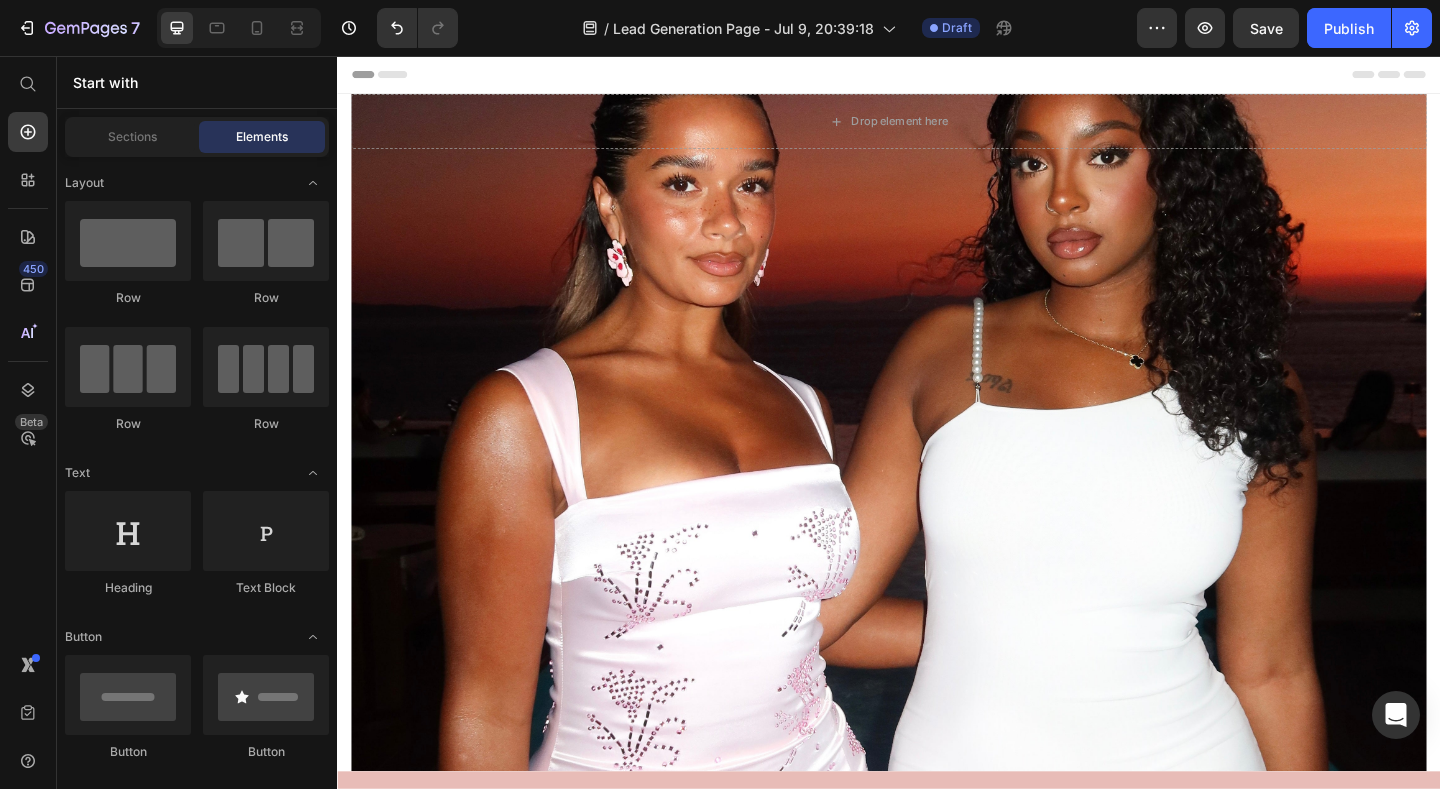 click on "Row
Row
Row
Row" 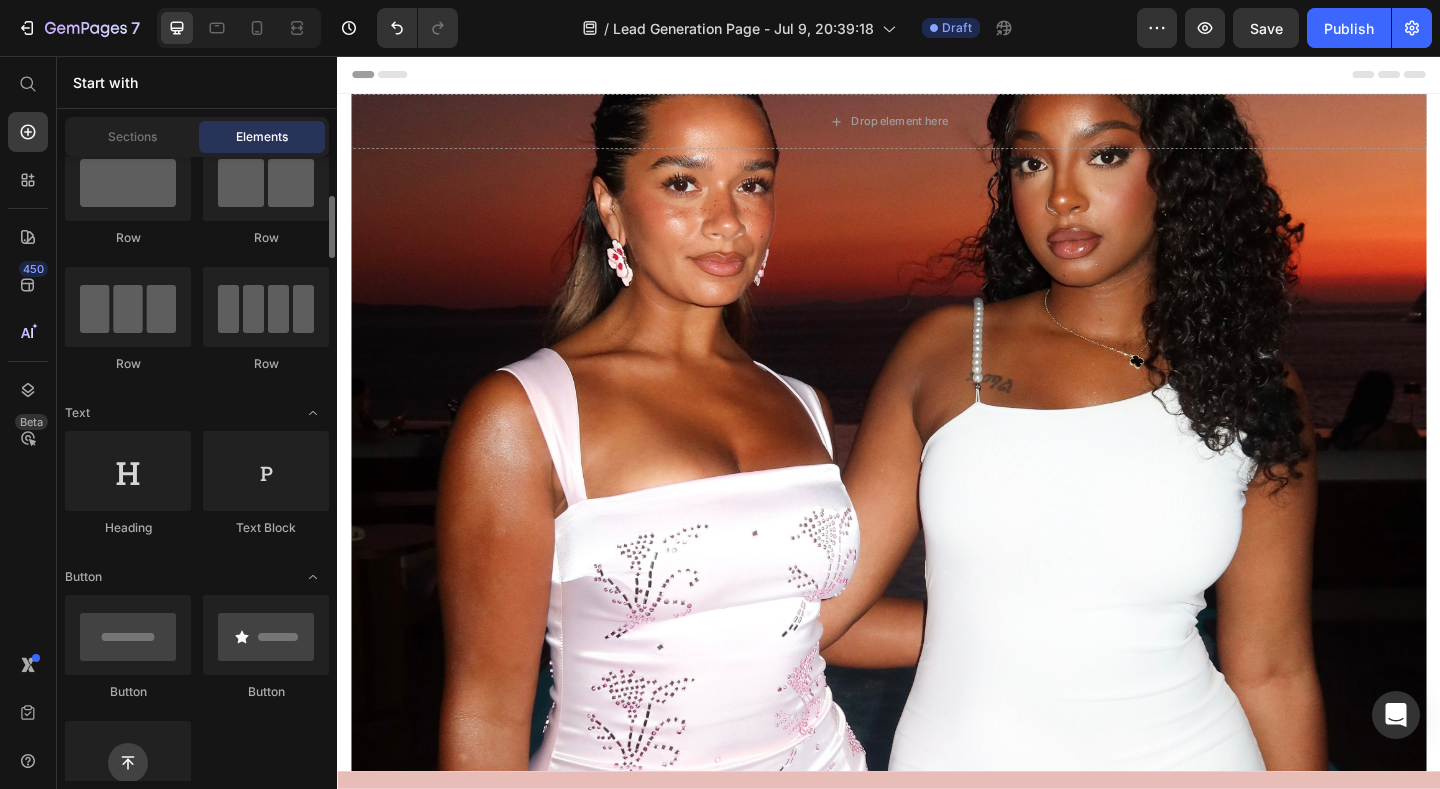 scroll, scrollTop: 90, scrollLeft: 0, axis: vertical 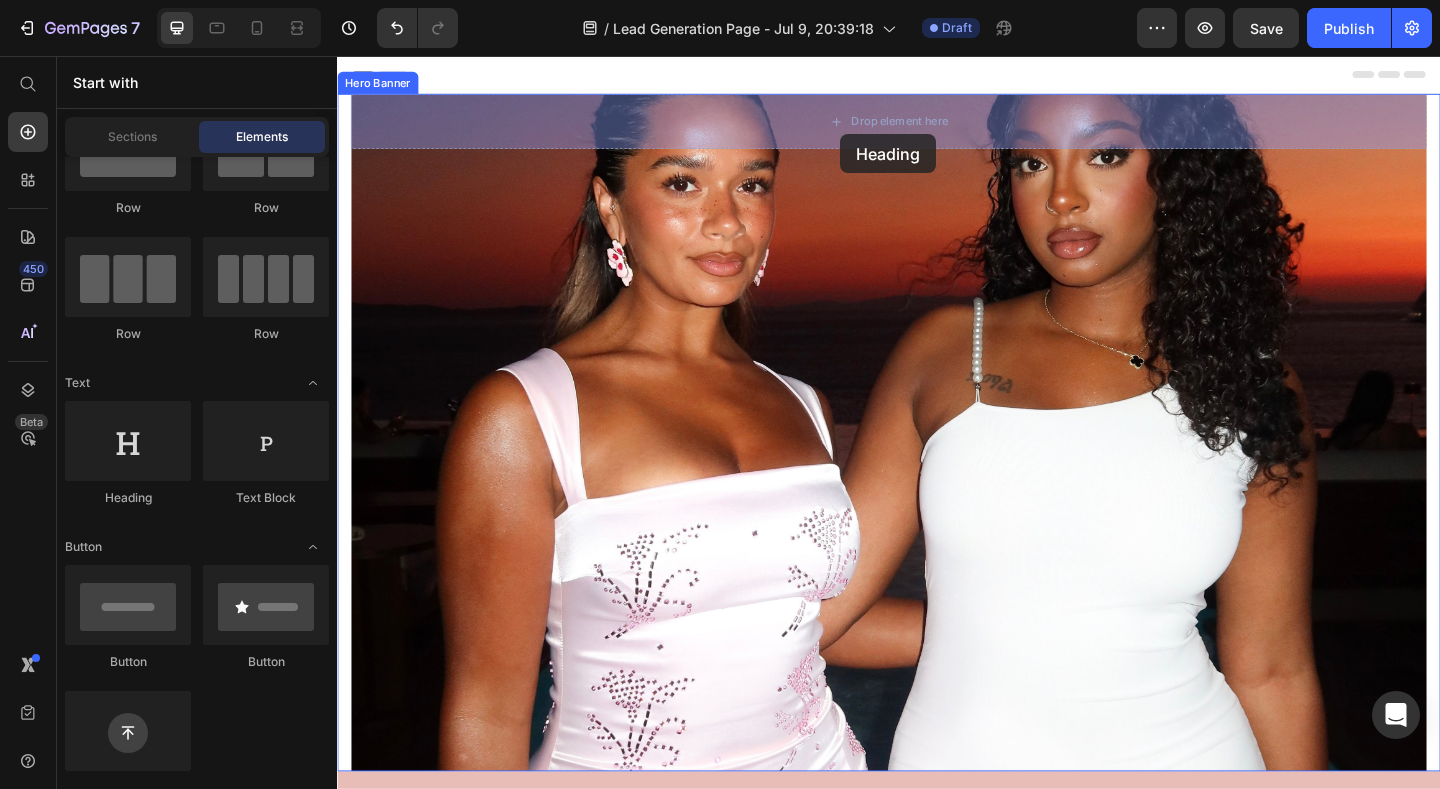 drag, startPoint x: 472, startPoint y: 504, endPoint x: 885, endPoint y: 136, distance: 553.1663 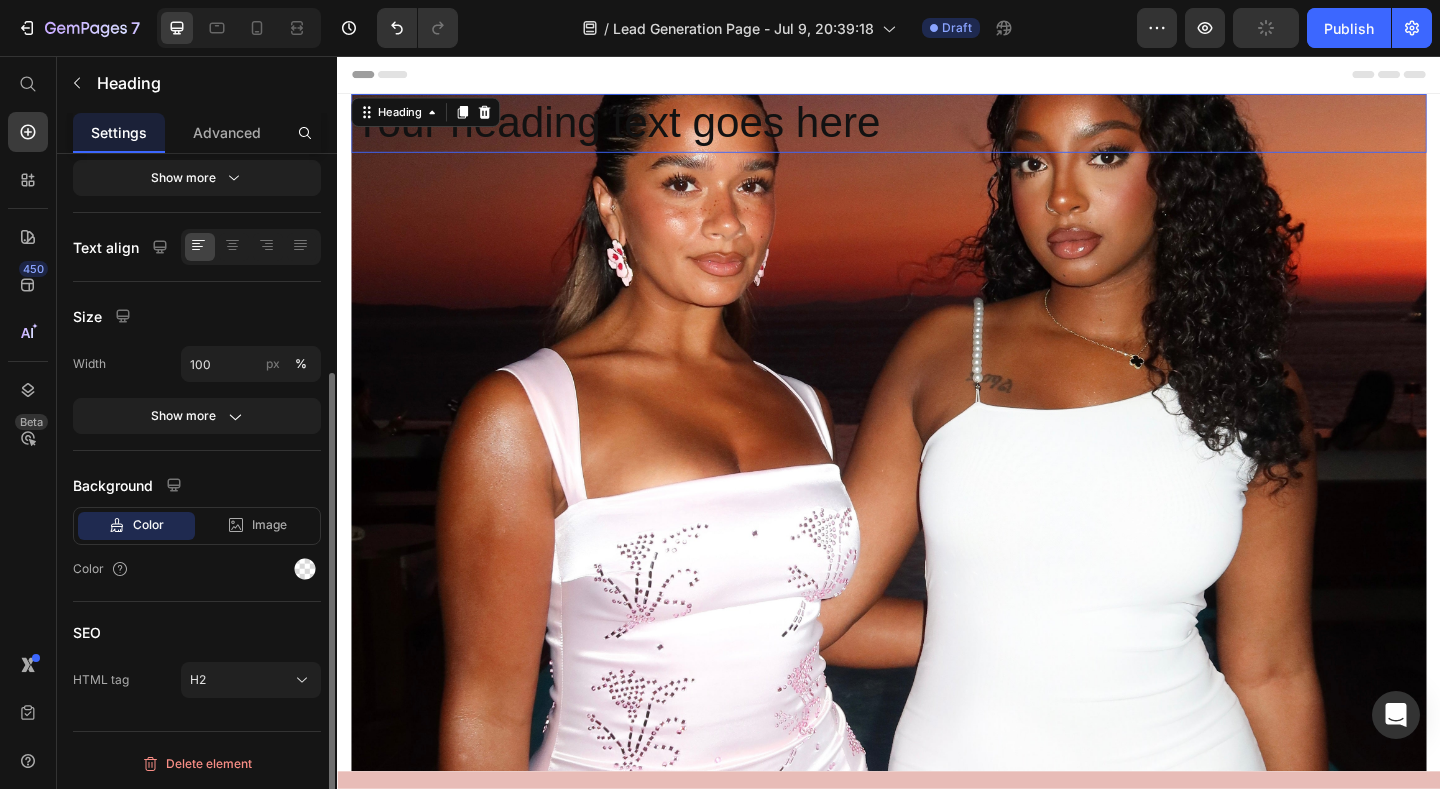 scroll, scrollTop: 0, scrollLeft: 0, axis: both 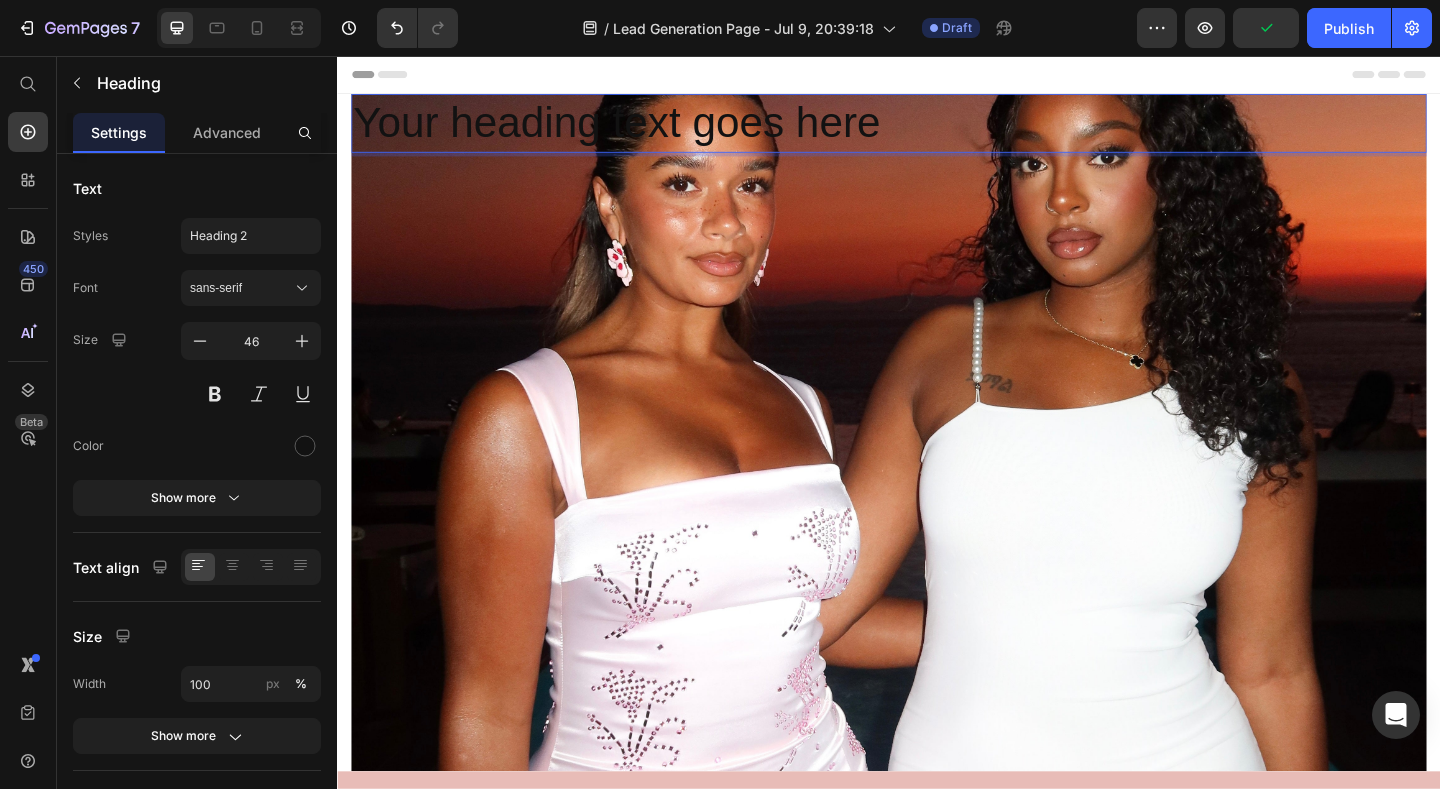 click on "Your heading text goes here" at bounding box center (937, 129) 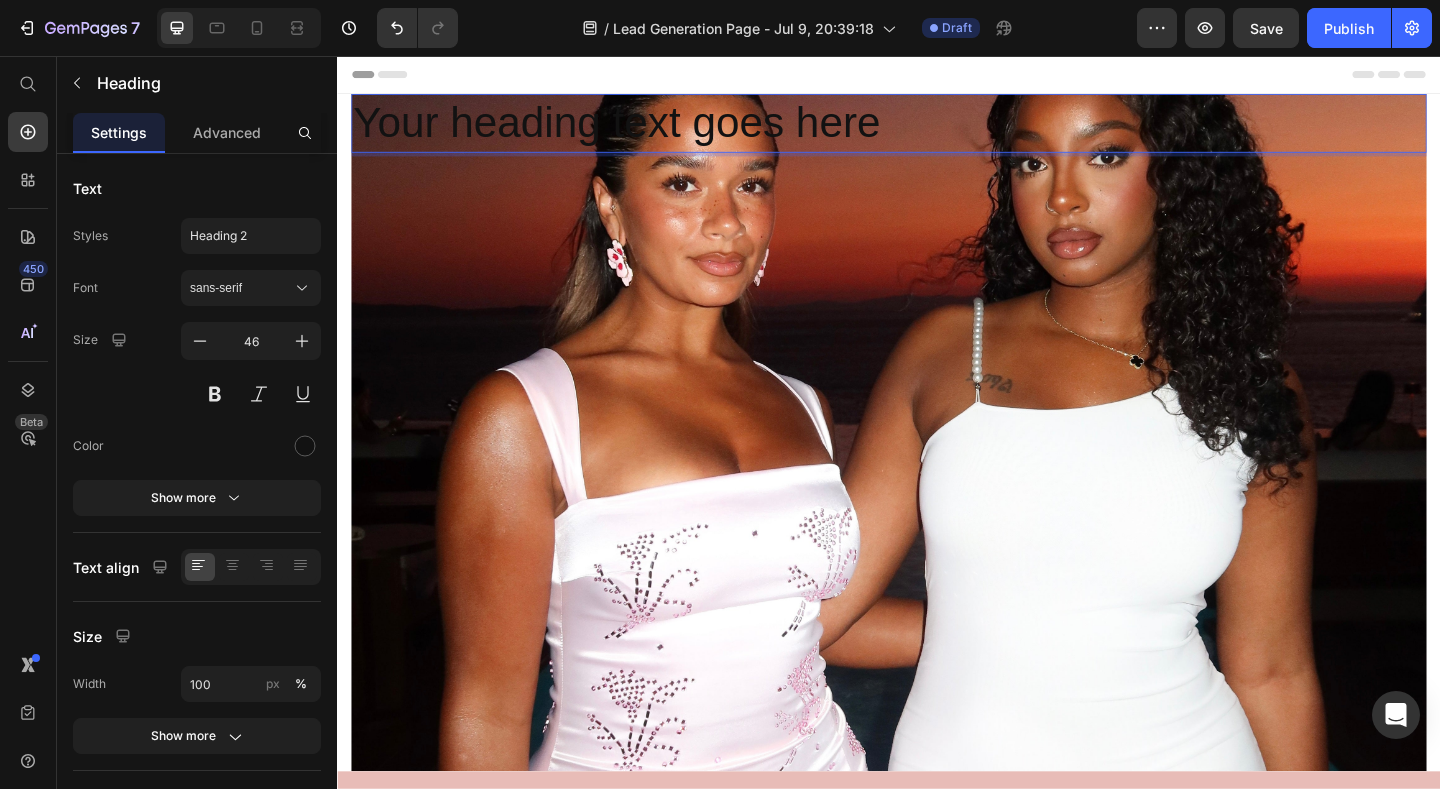 click on "Your heading text goes here" at bounding box center [937, 129] 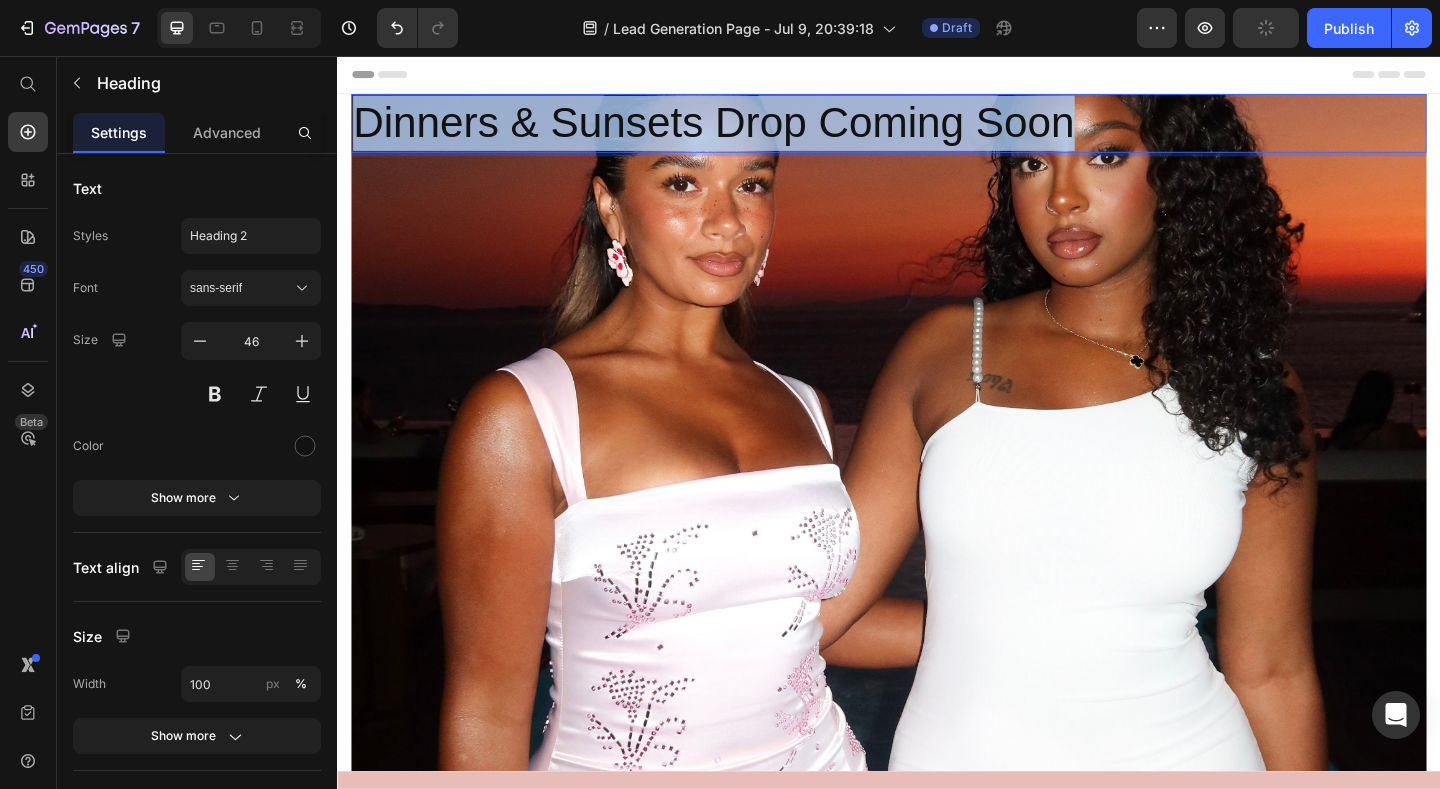 drag, startPoint x: 1159, startPoint y: 129, endPoint x: 360, endPoint y: 137, distance: 799.04004 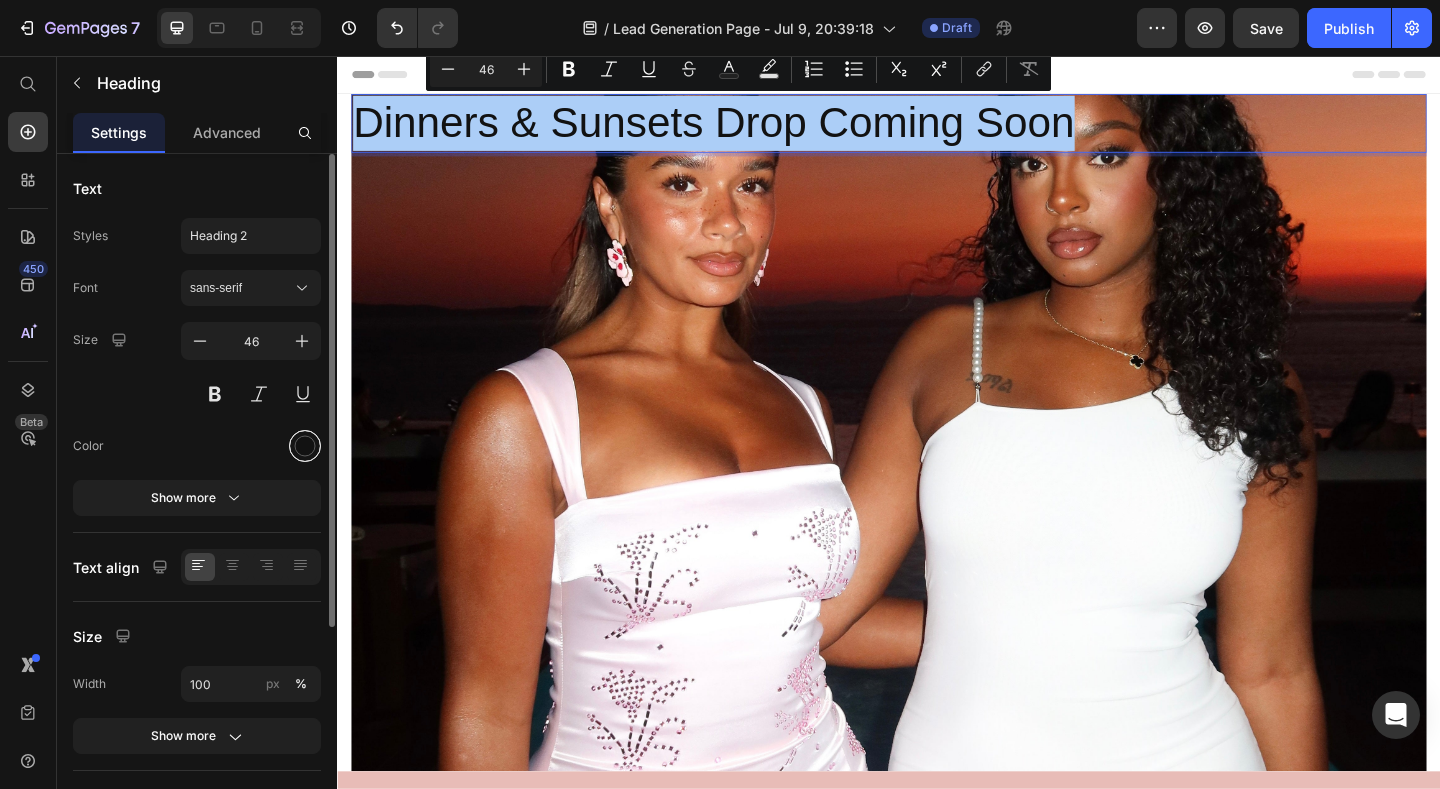 click at bounding box center (305, 446) 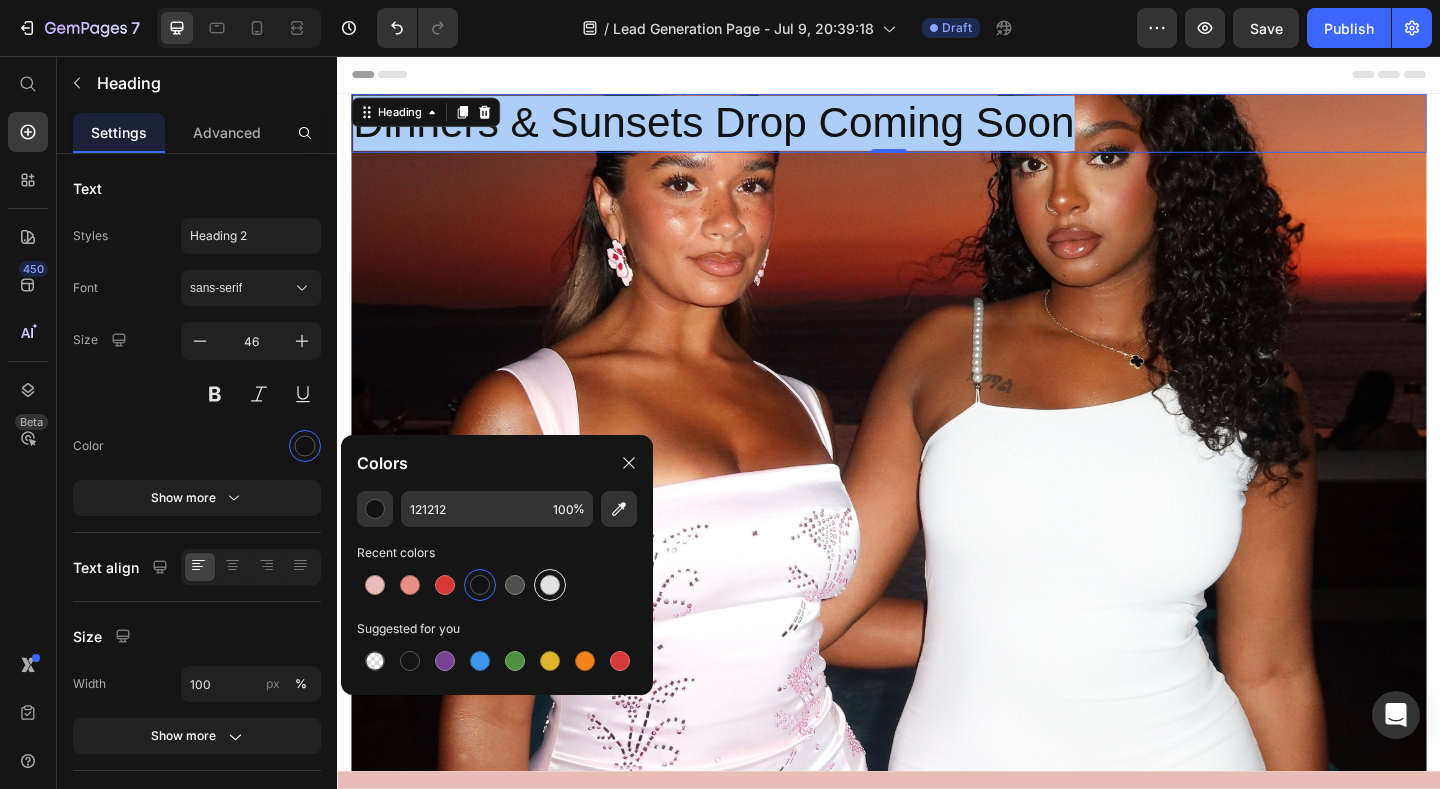 click at bounding box center (550, 585) 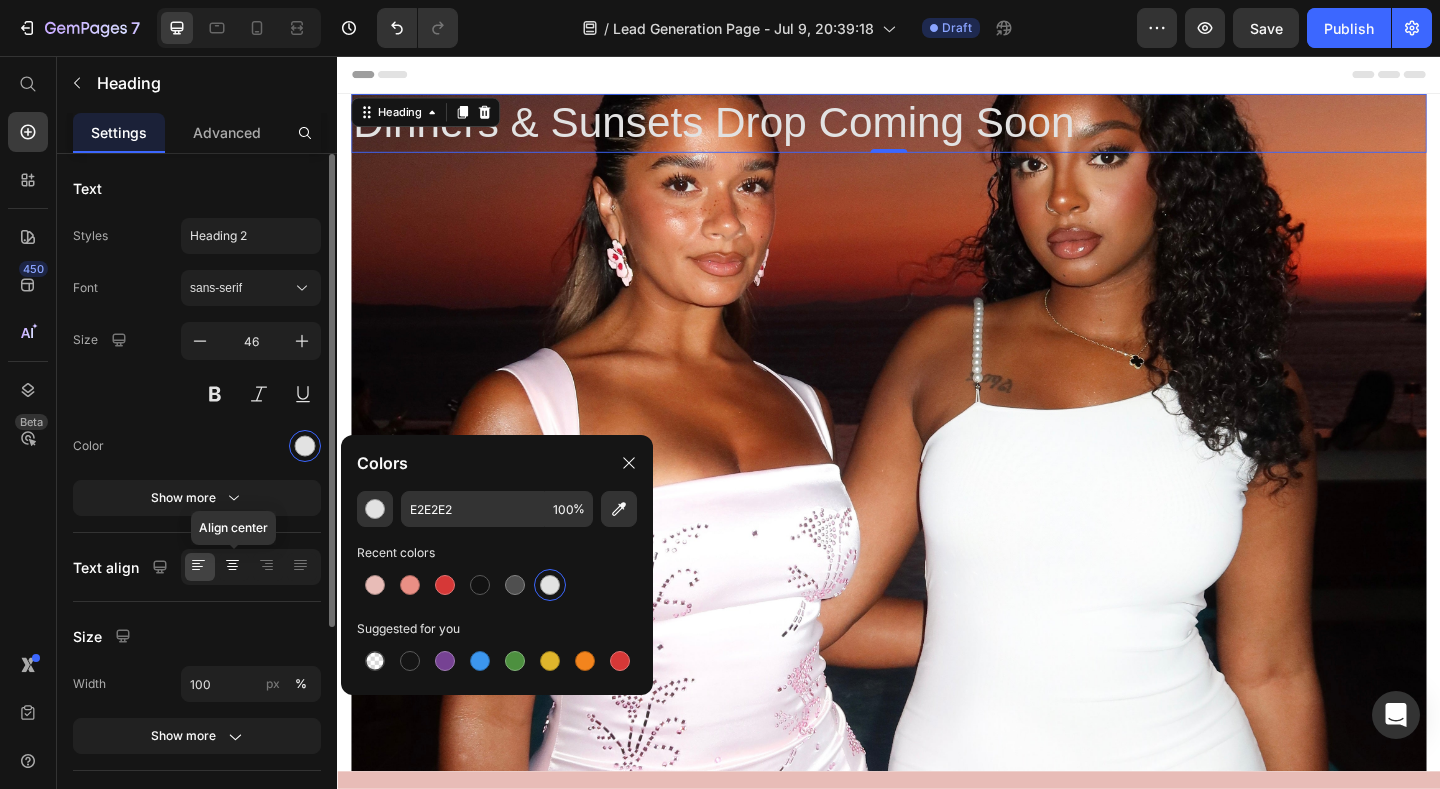 click 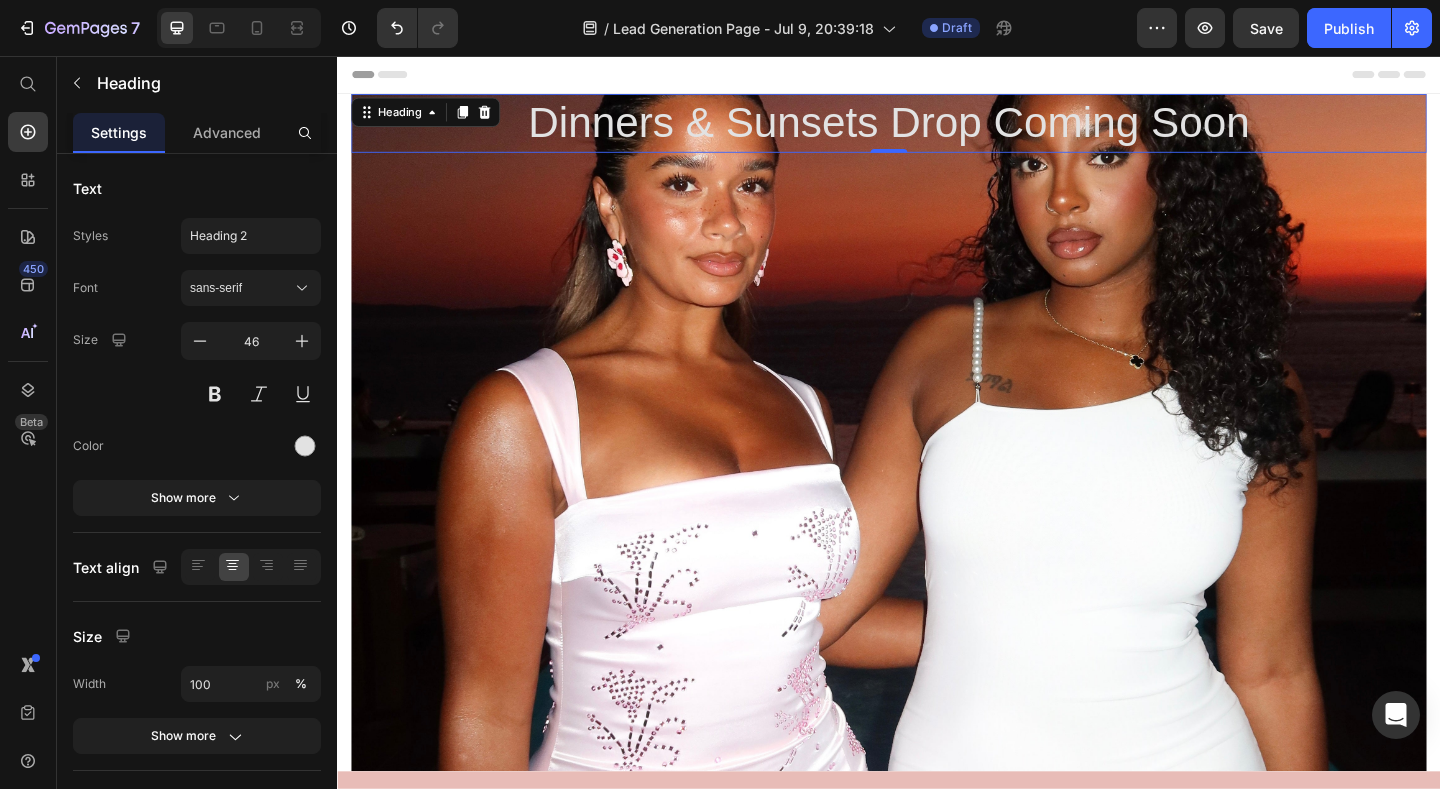 click on "Dinners & Sunsets Drop Coming Soon" at bounding box center (937, 129) 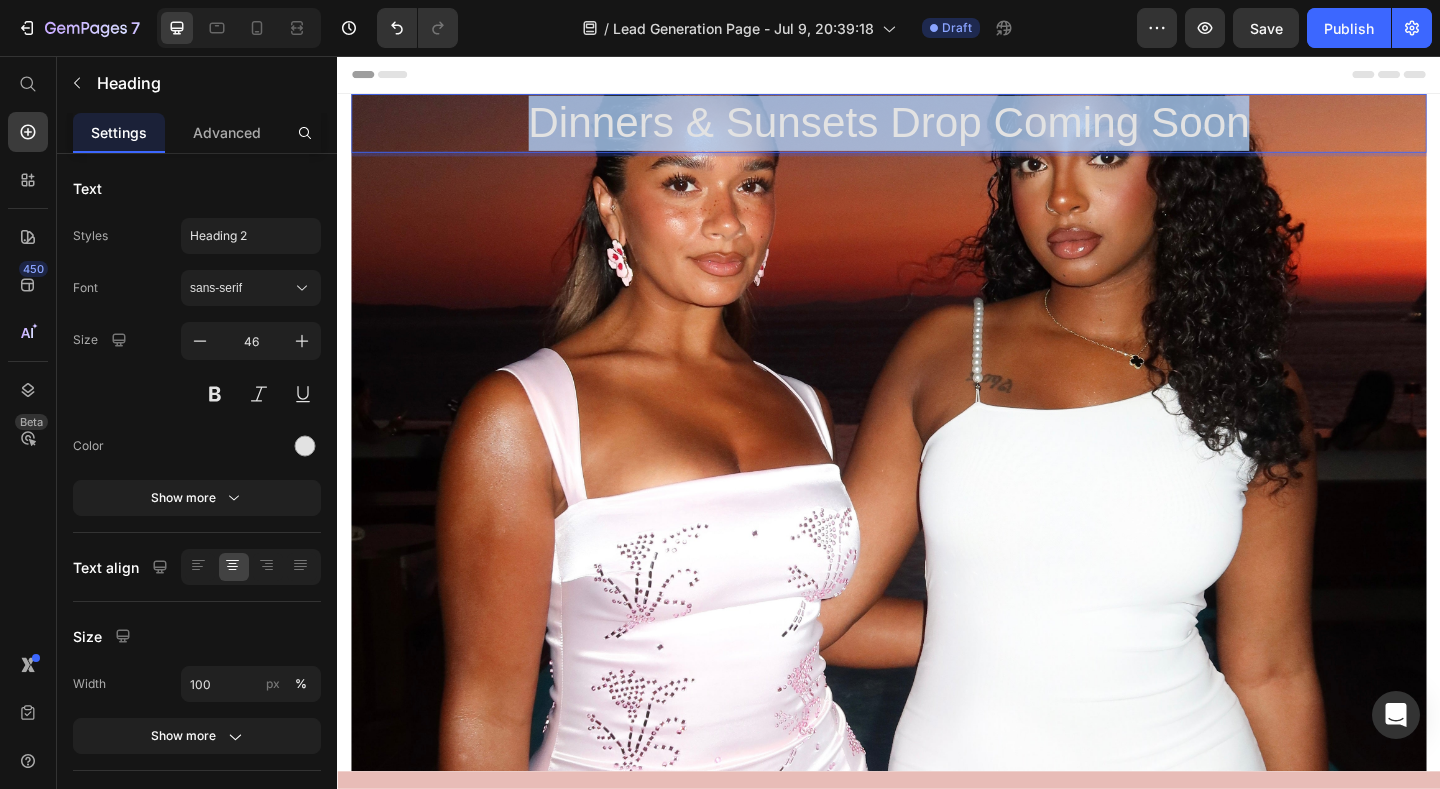 drag, startPoint x: 1324, startPoint y: 124, endPoint x: 542, endPoint y: 131, distance: 782.0313 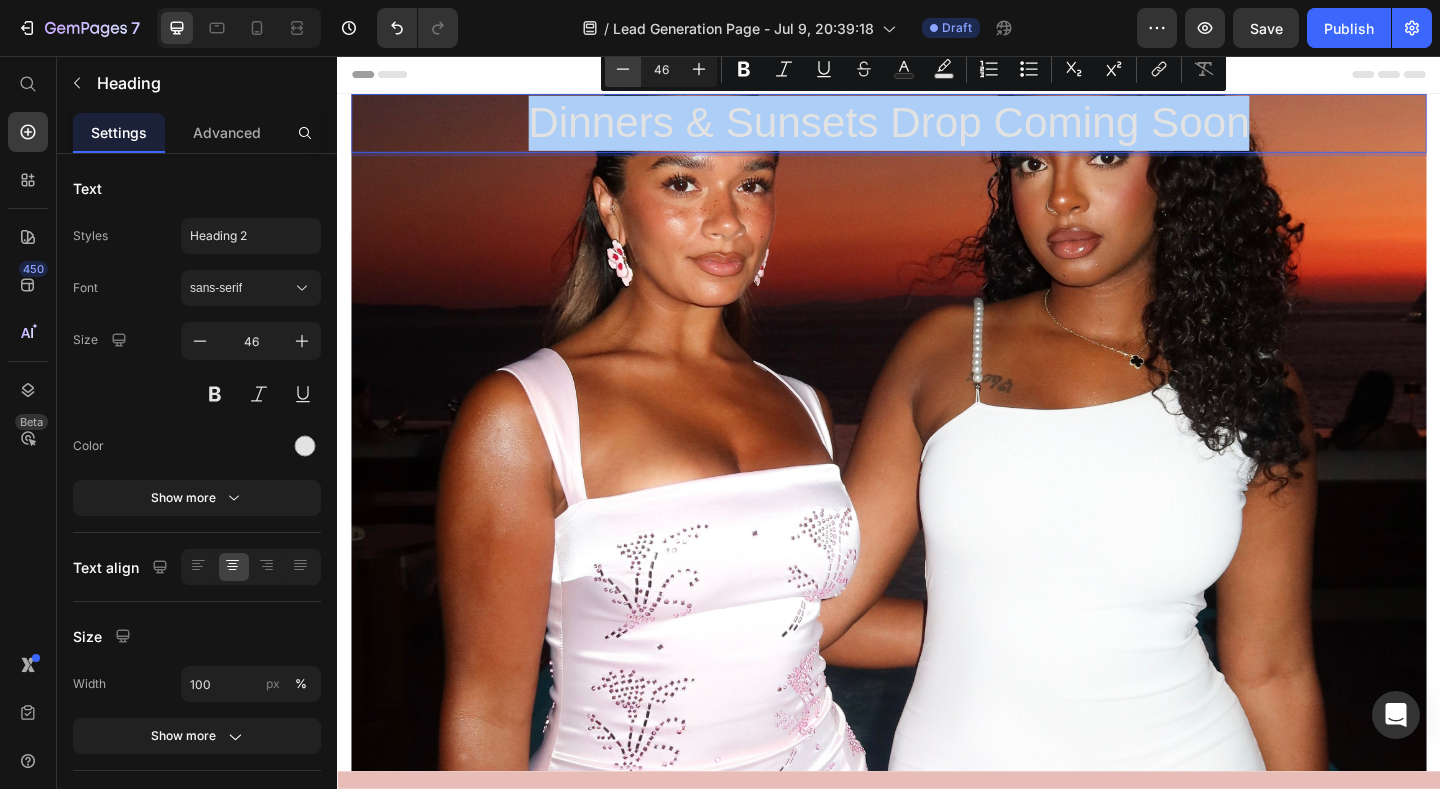 click 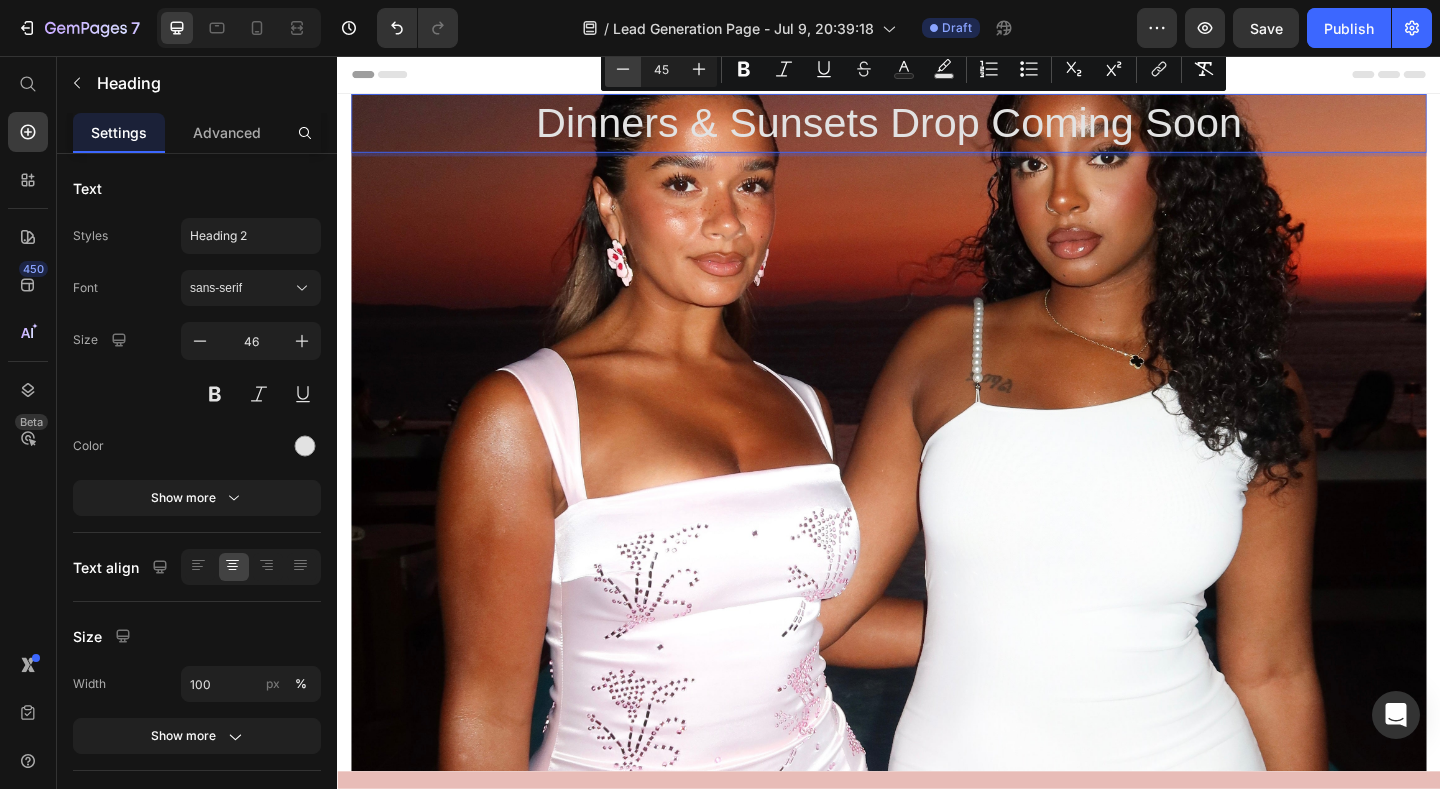 click 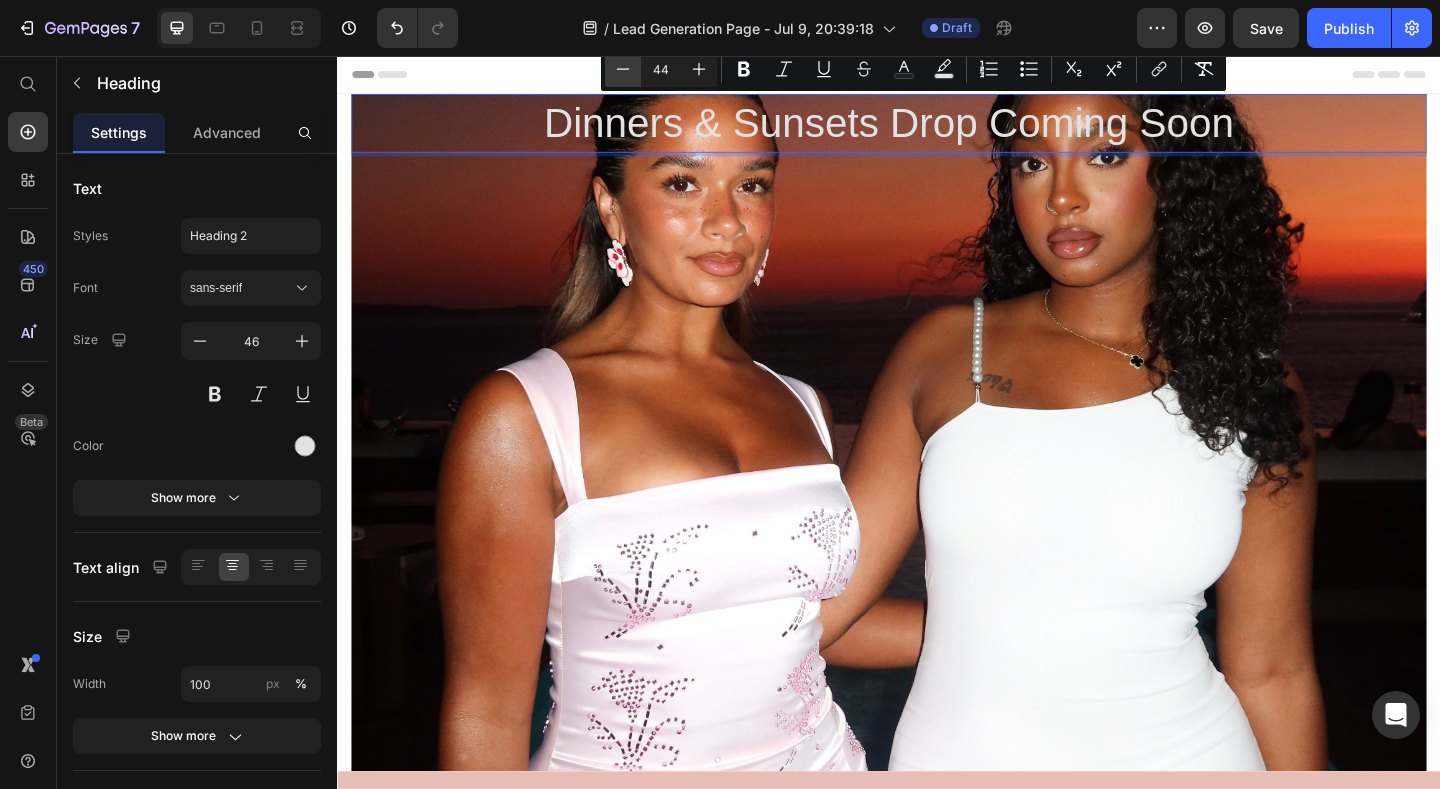 click 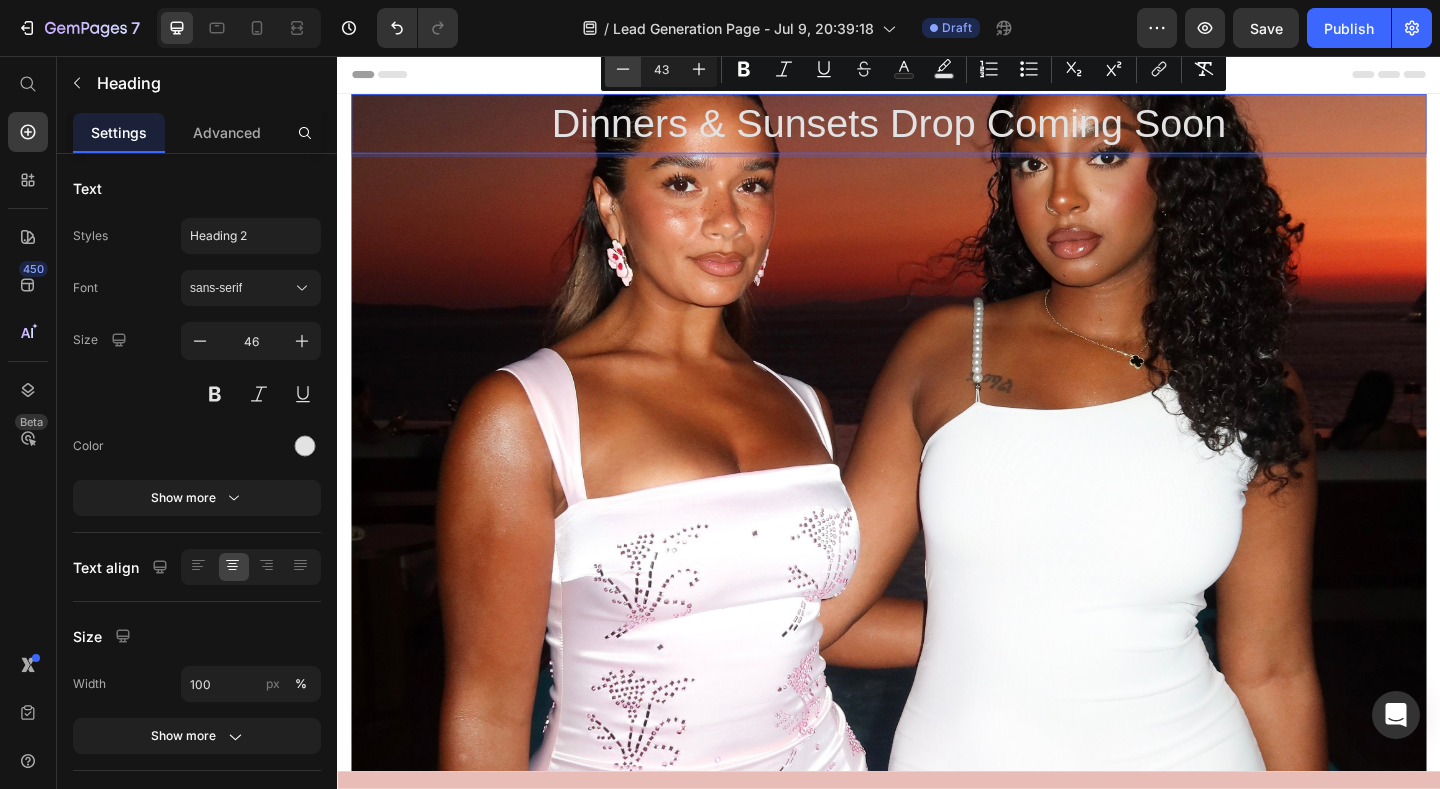 click 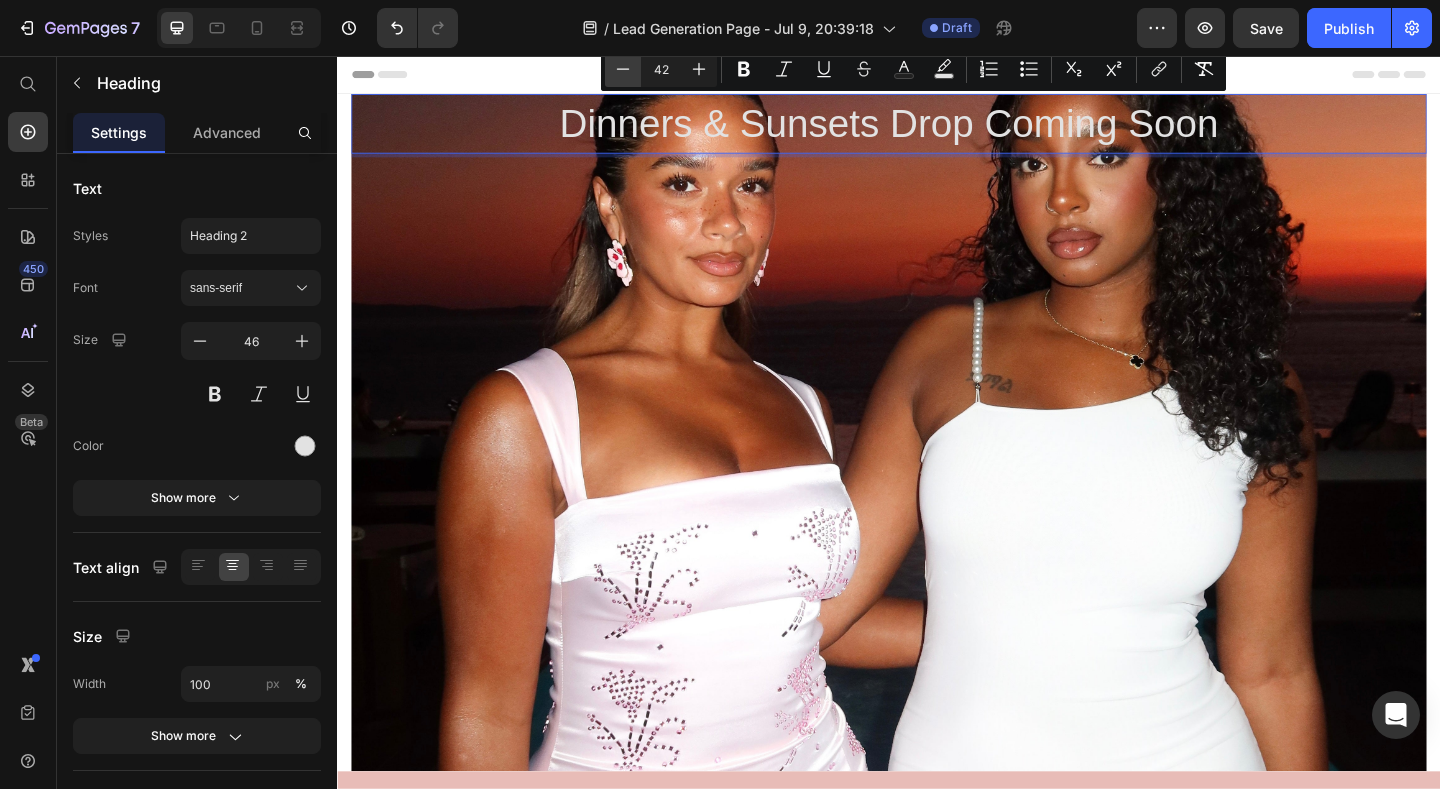 click 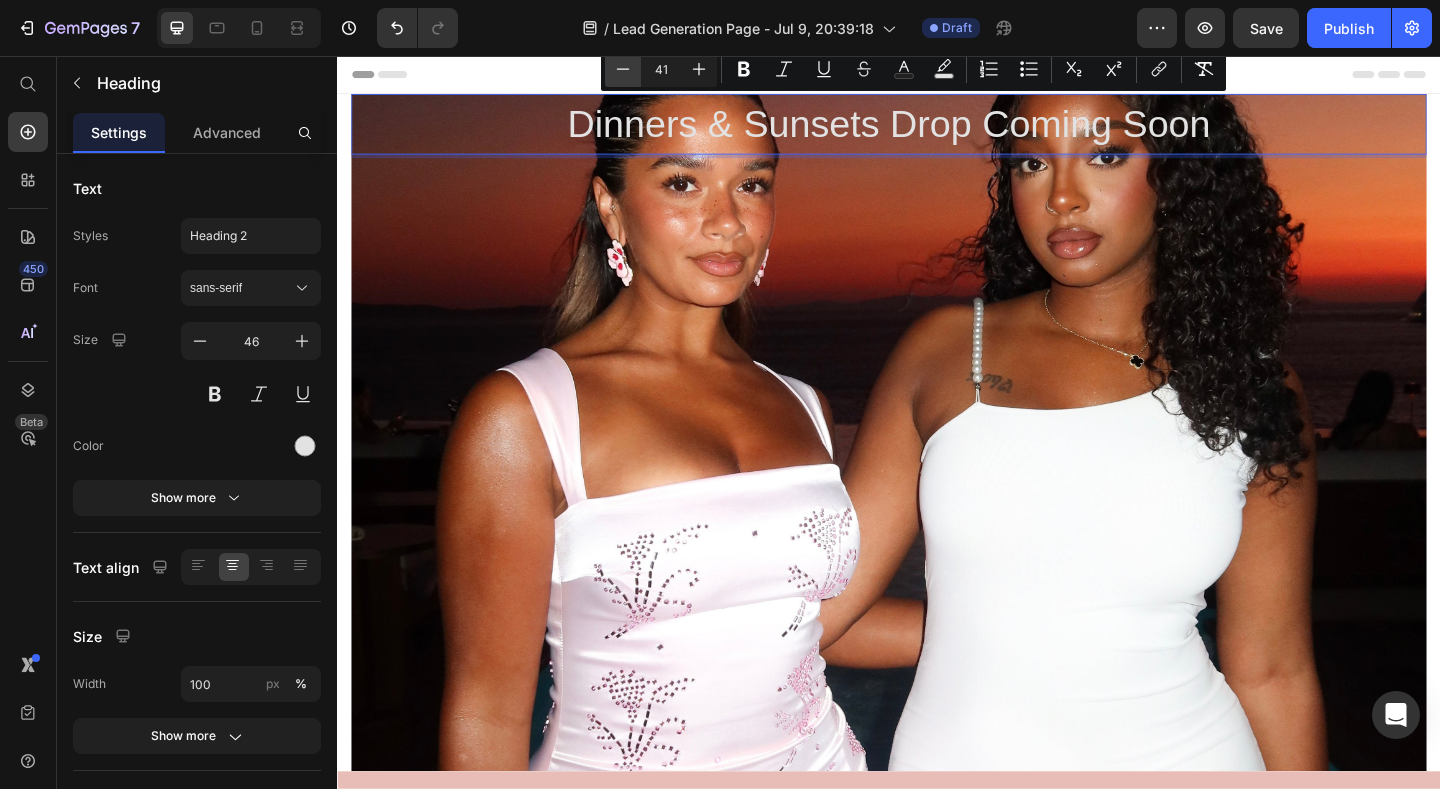 click 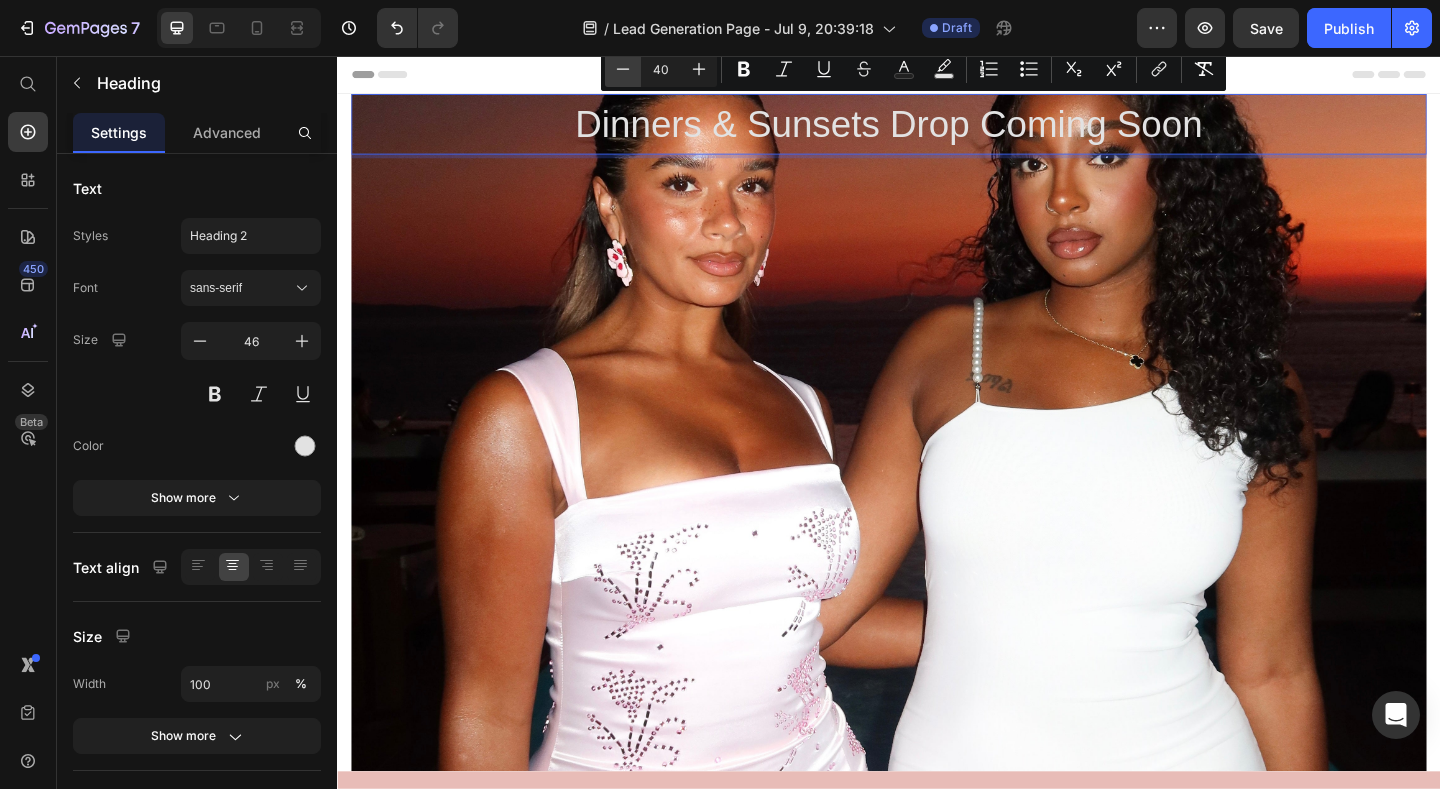 click 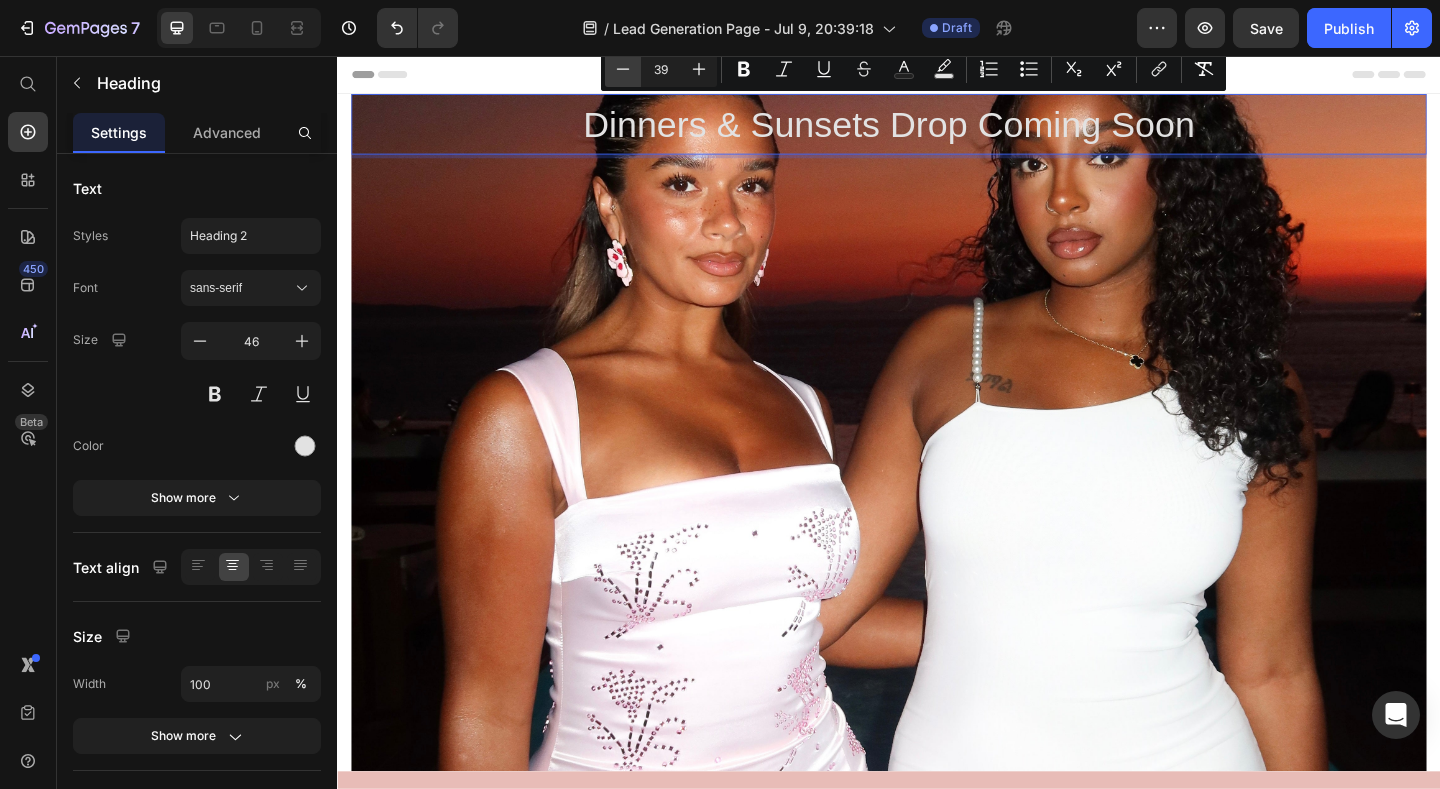 click 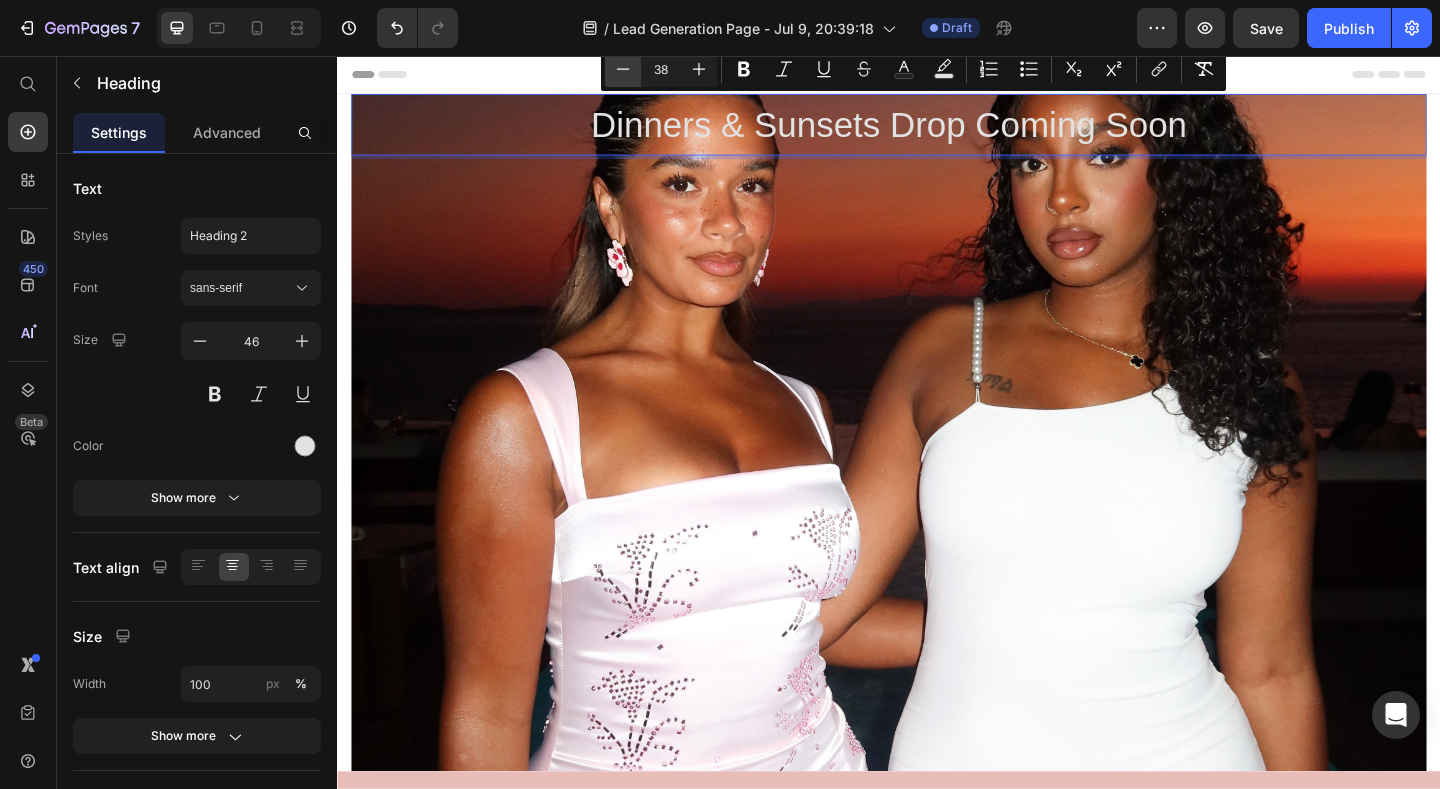 click 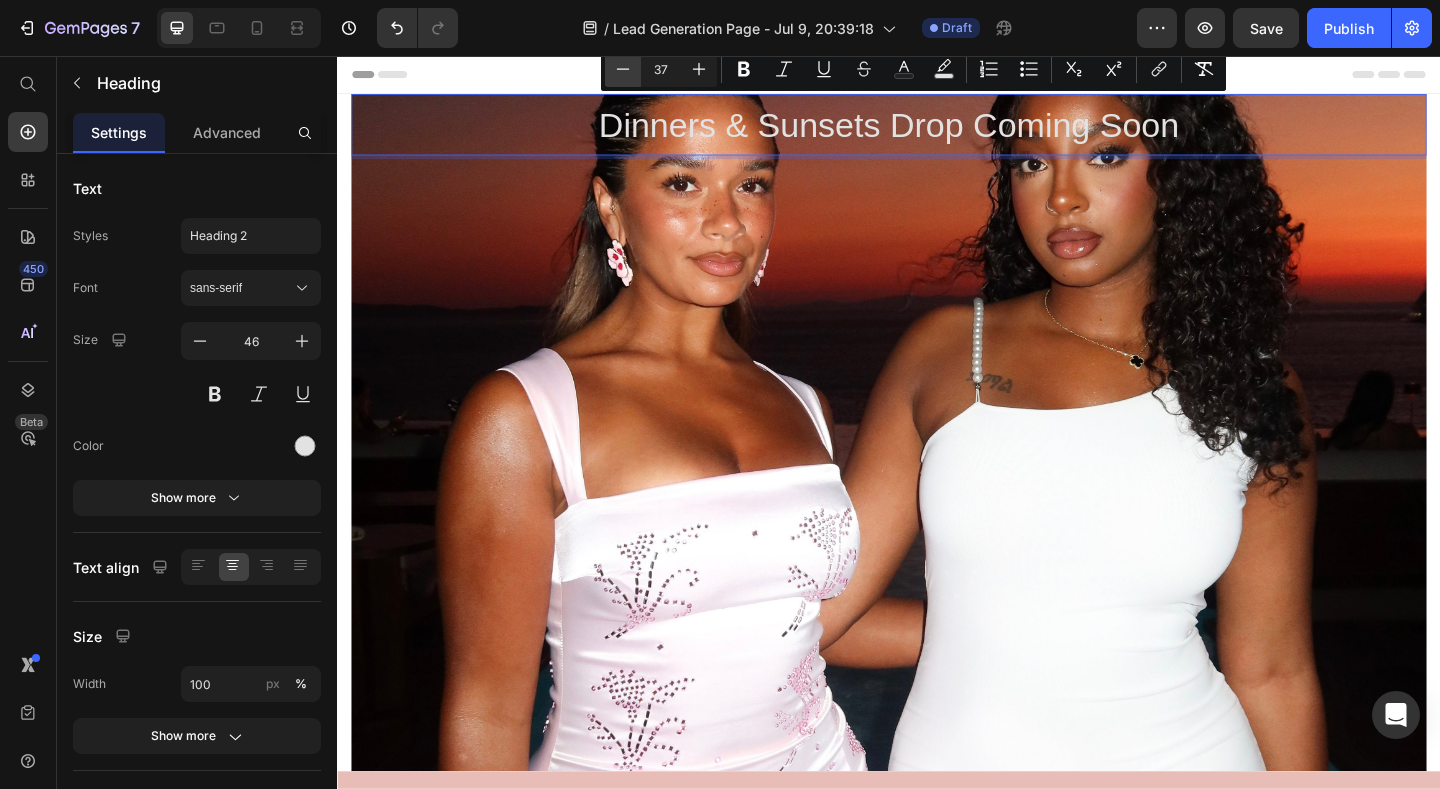 click 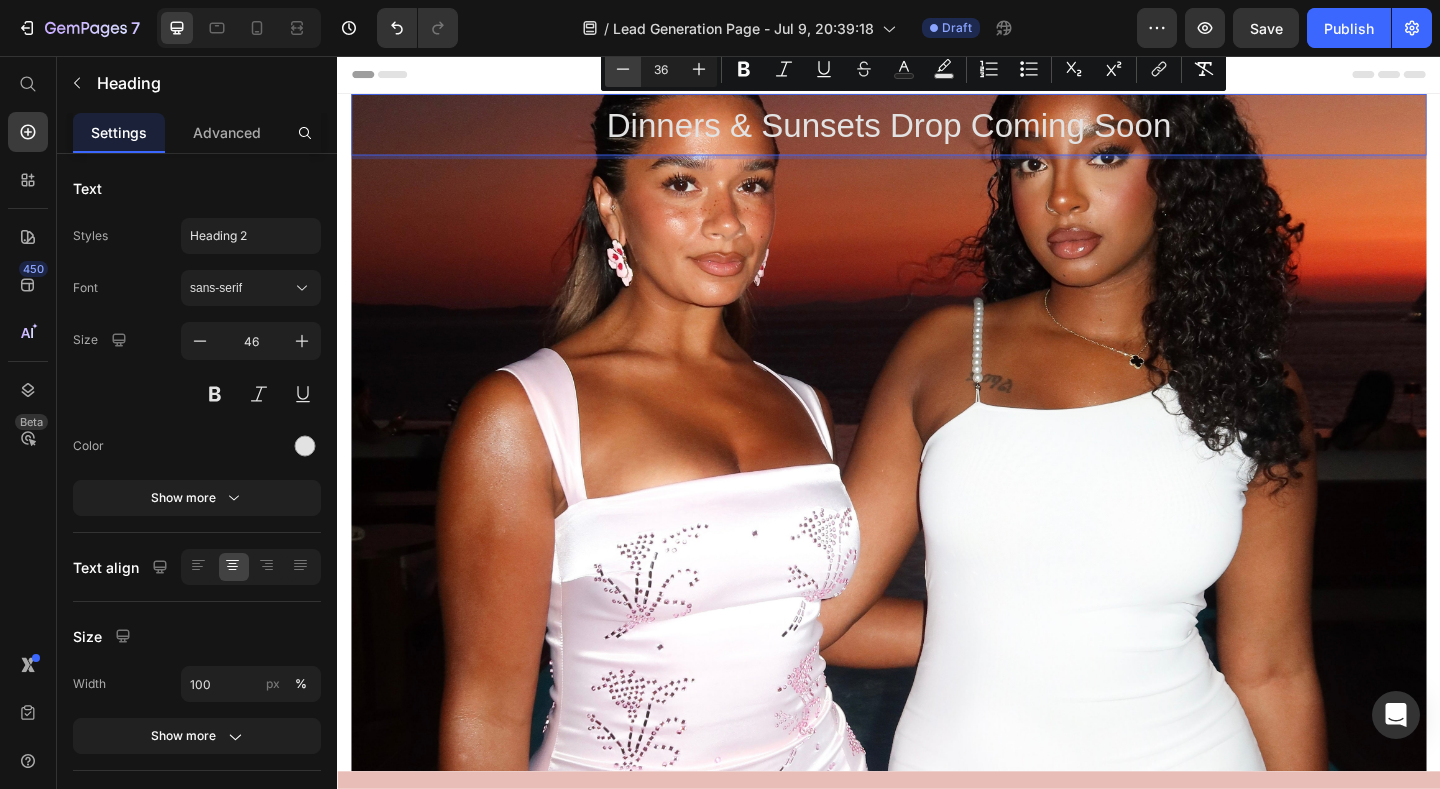 click 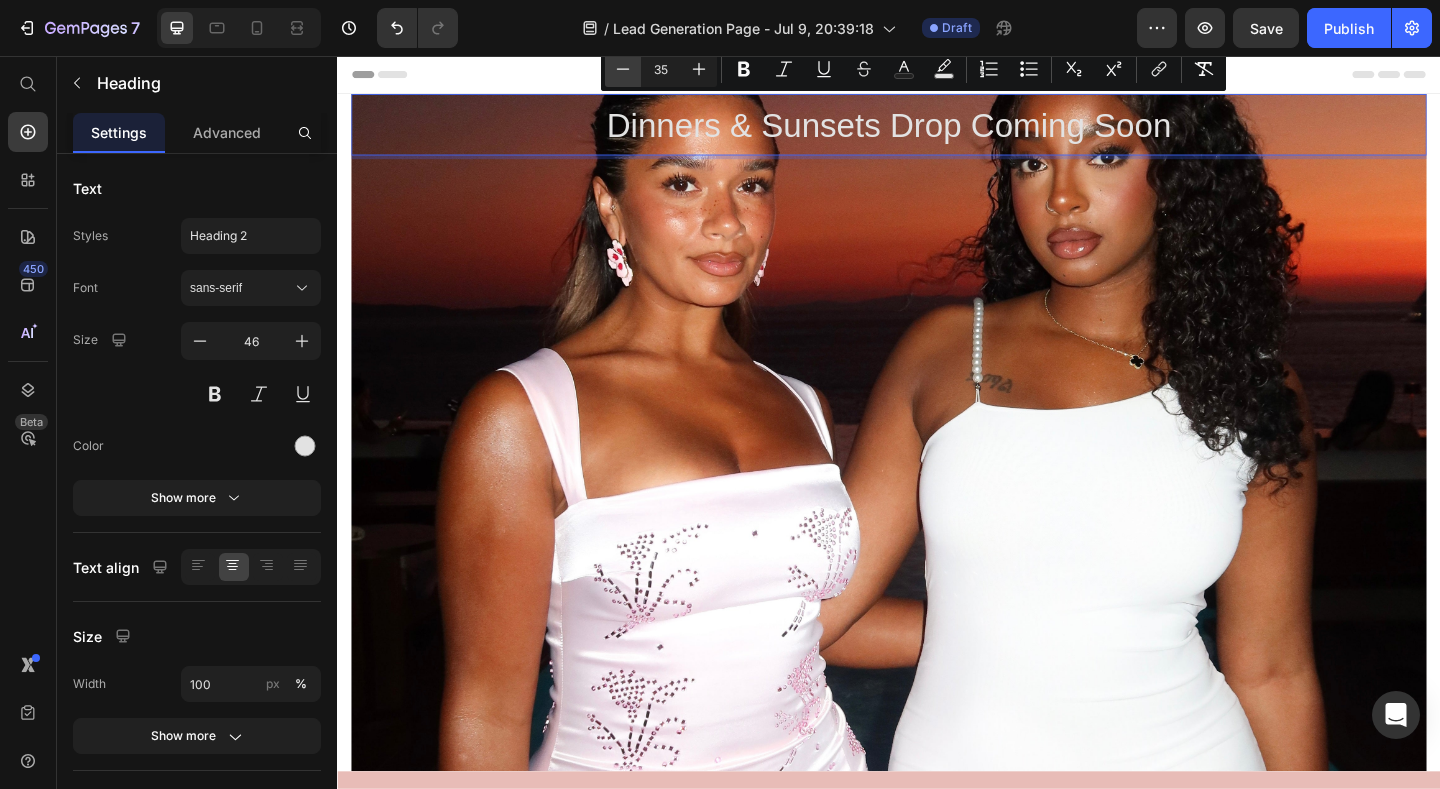 click 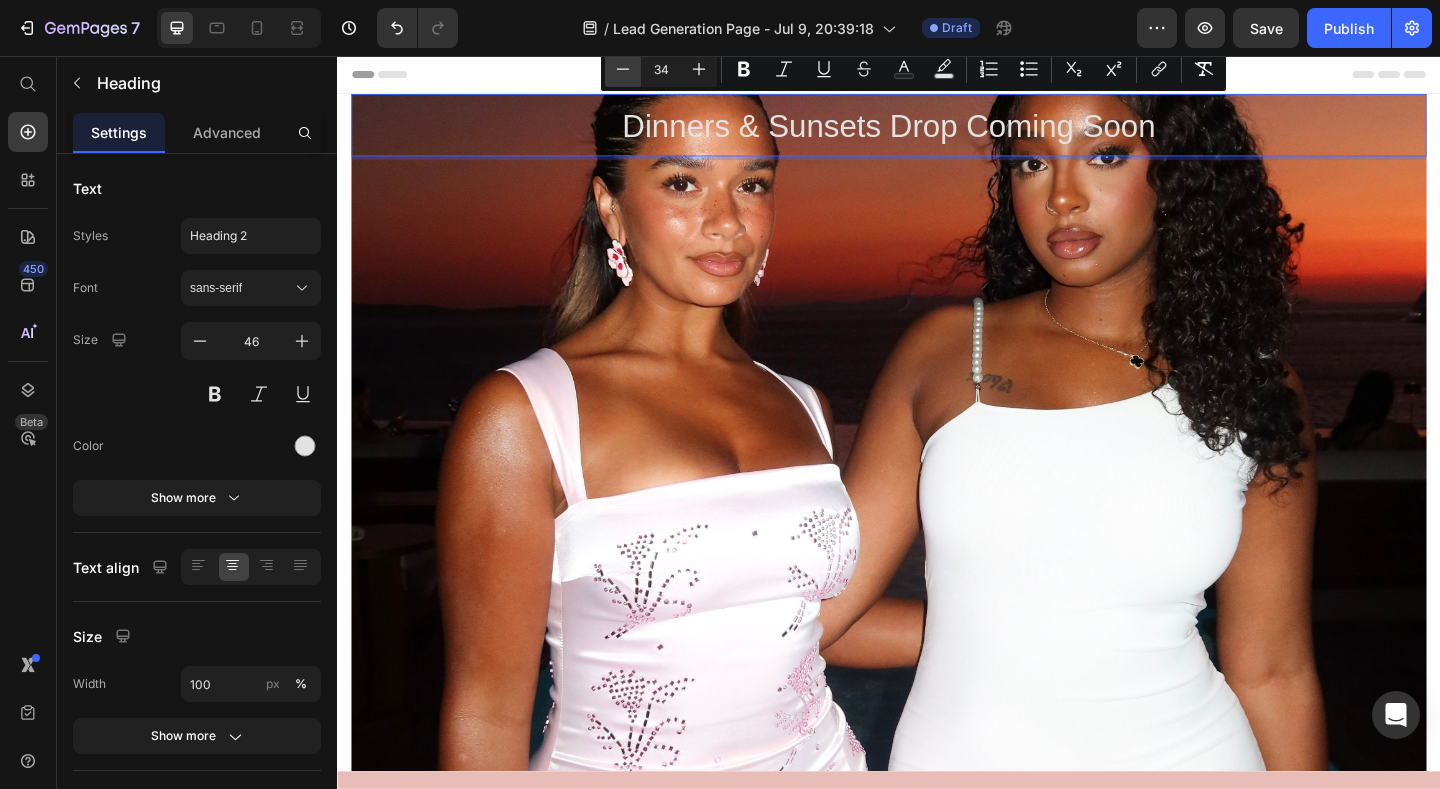 click 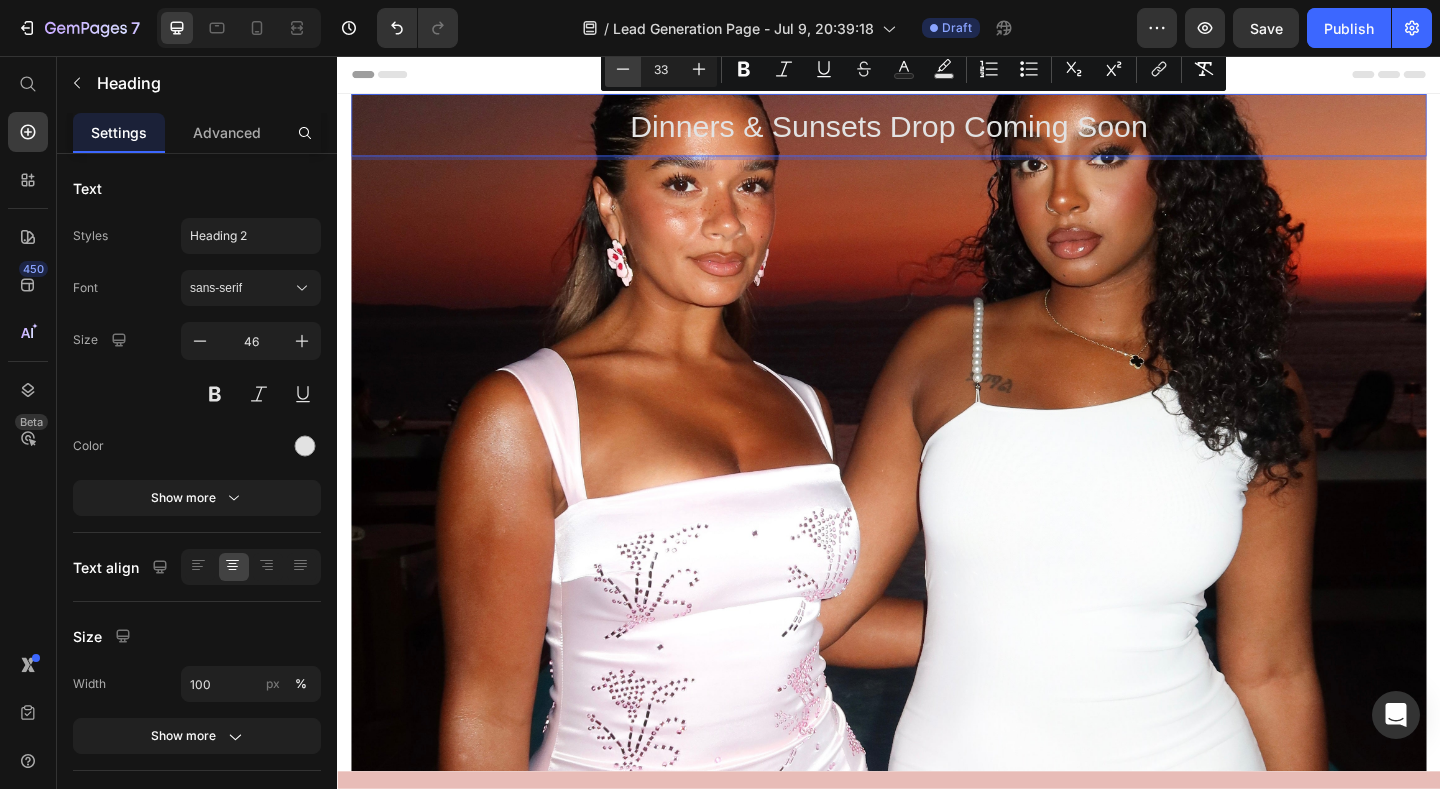 click 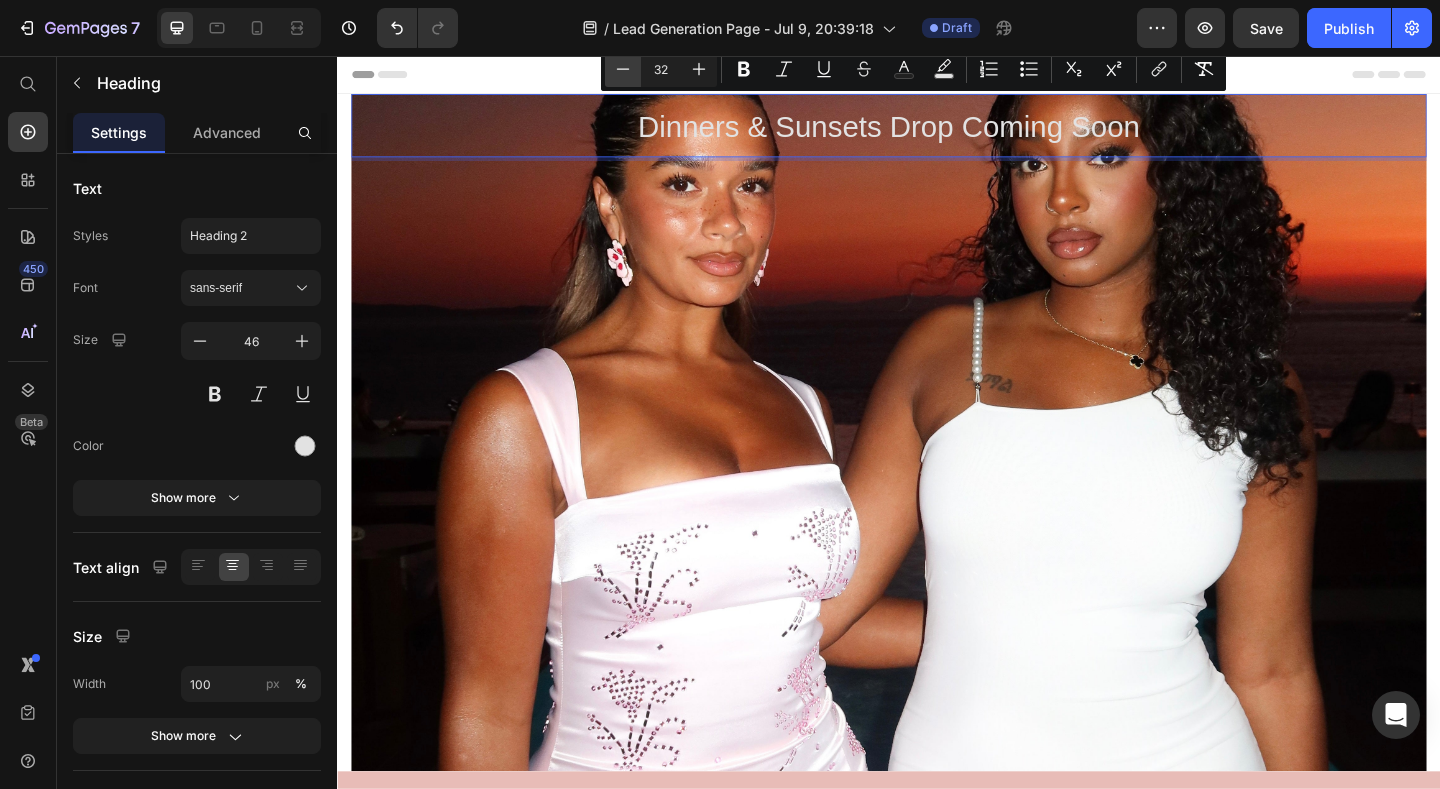 click 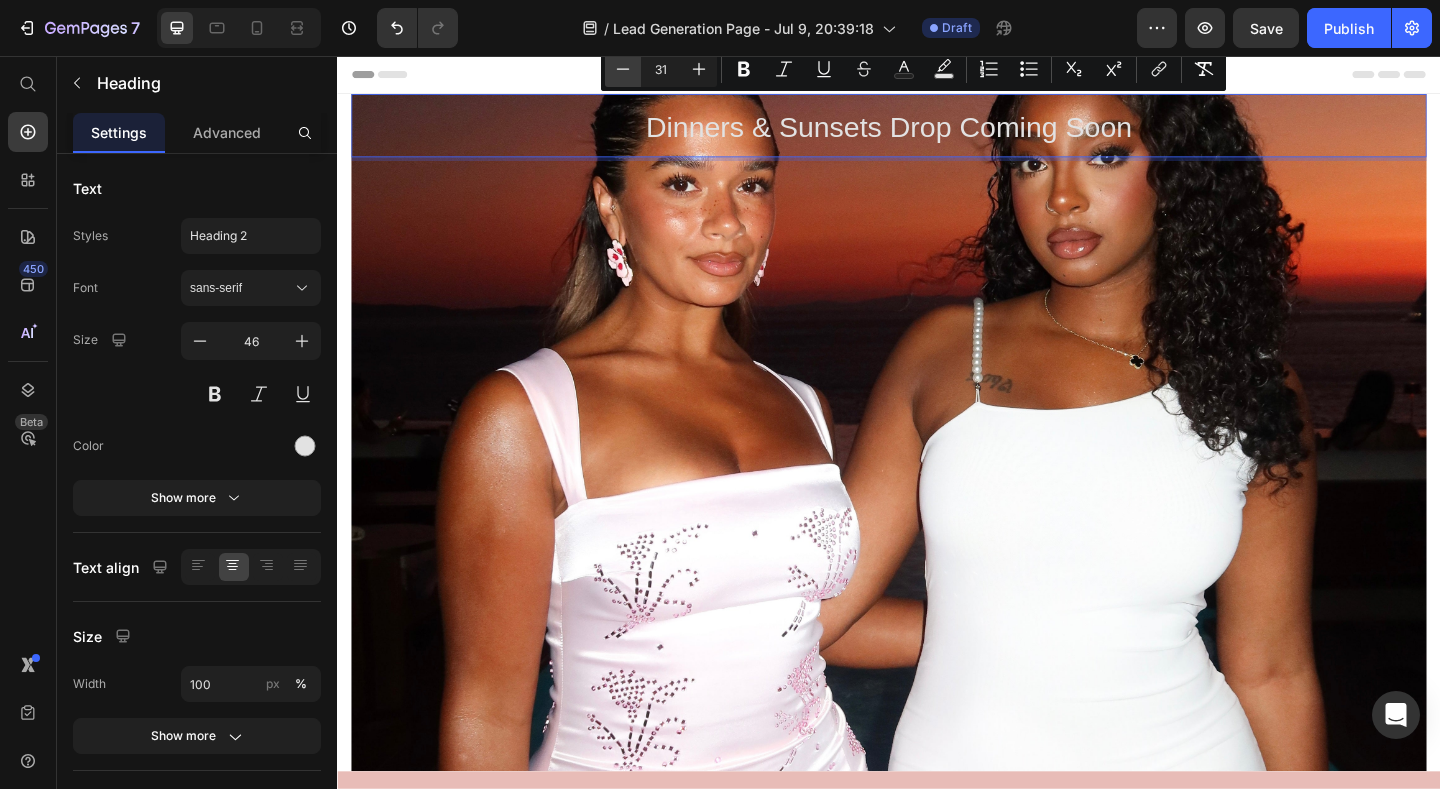 click 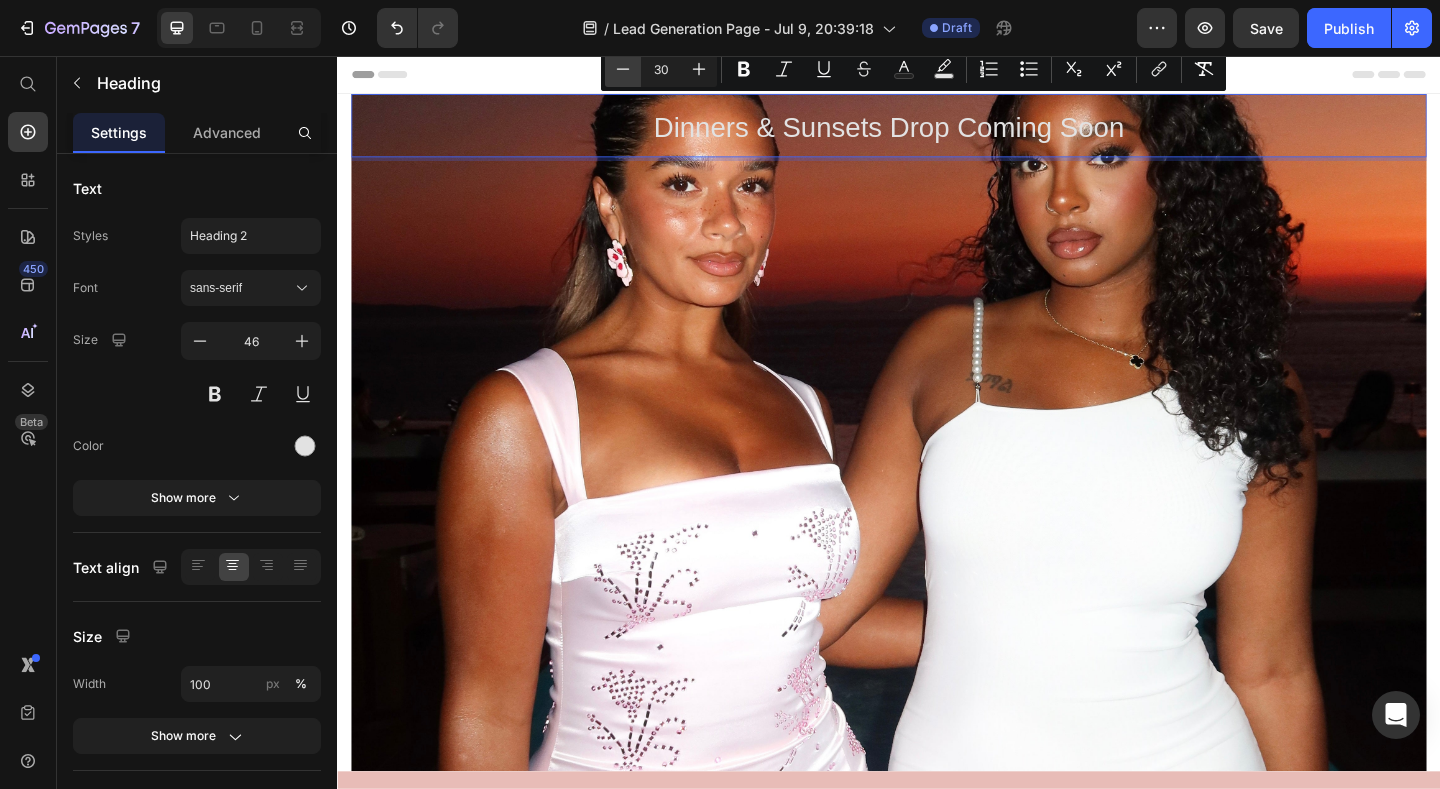 click 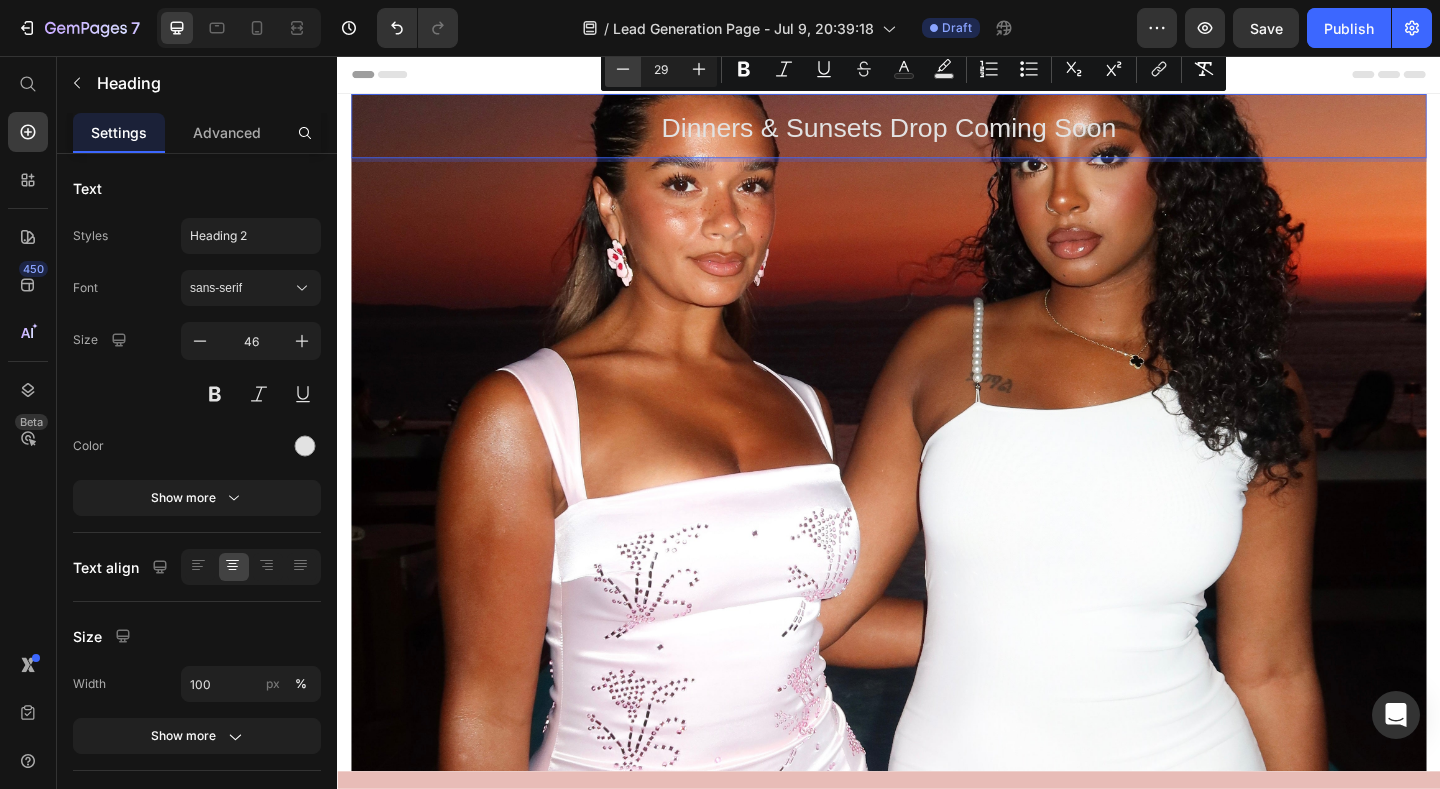 click 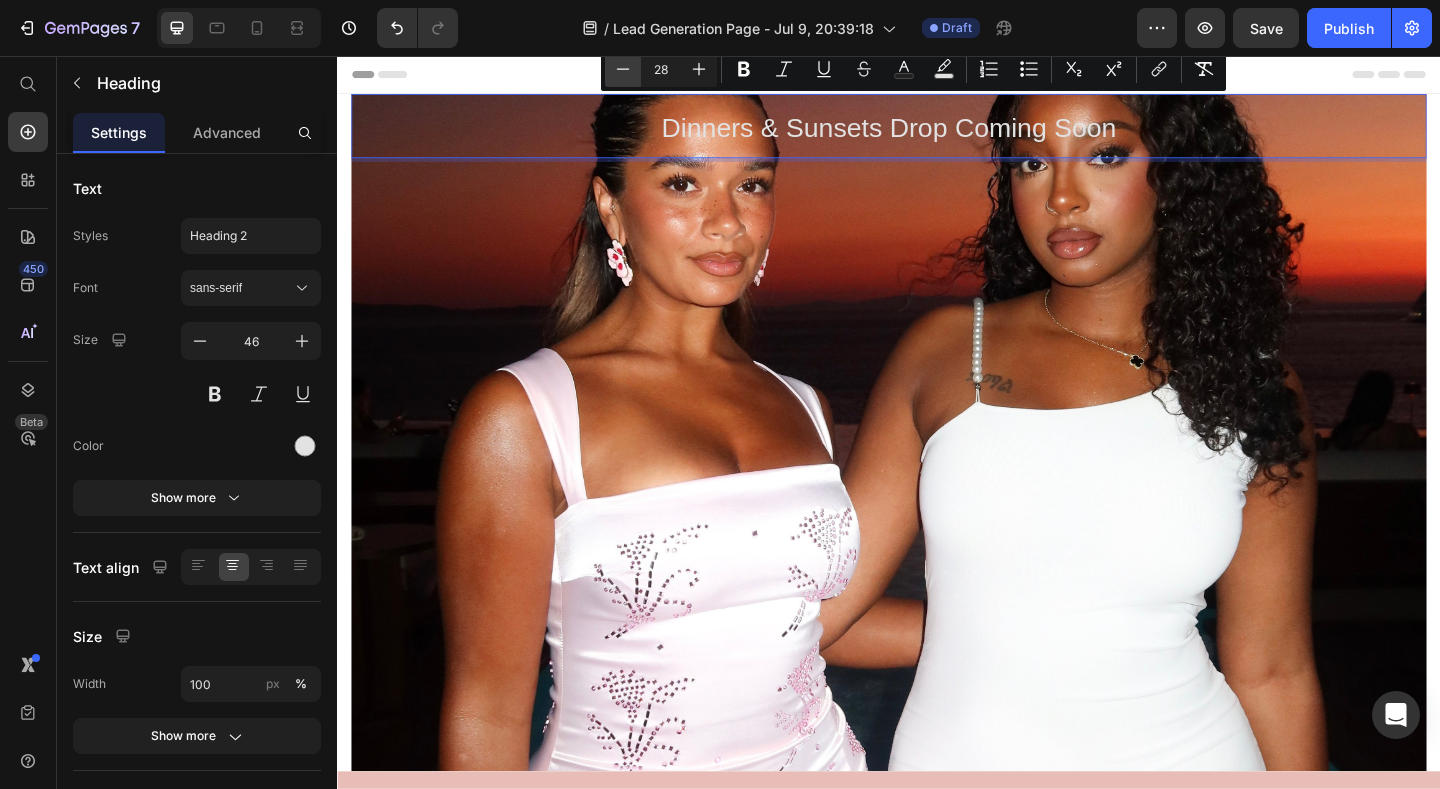 click 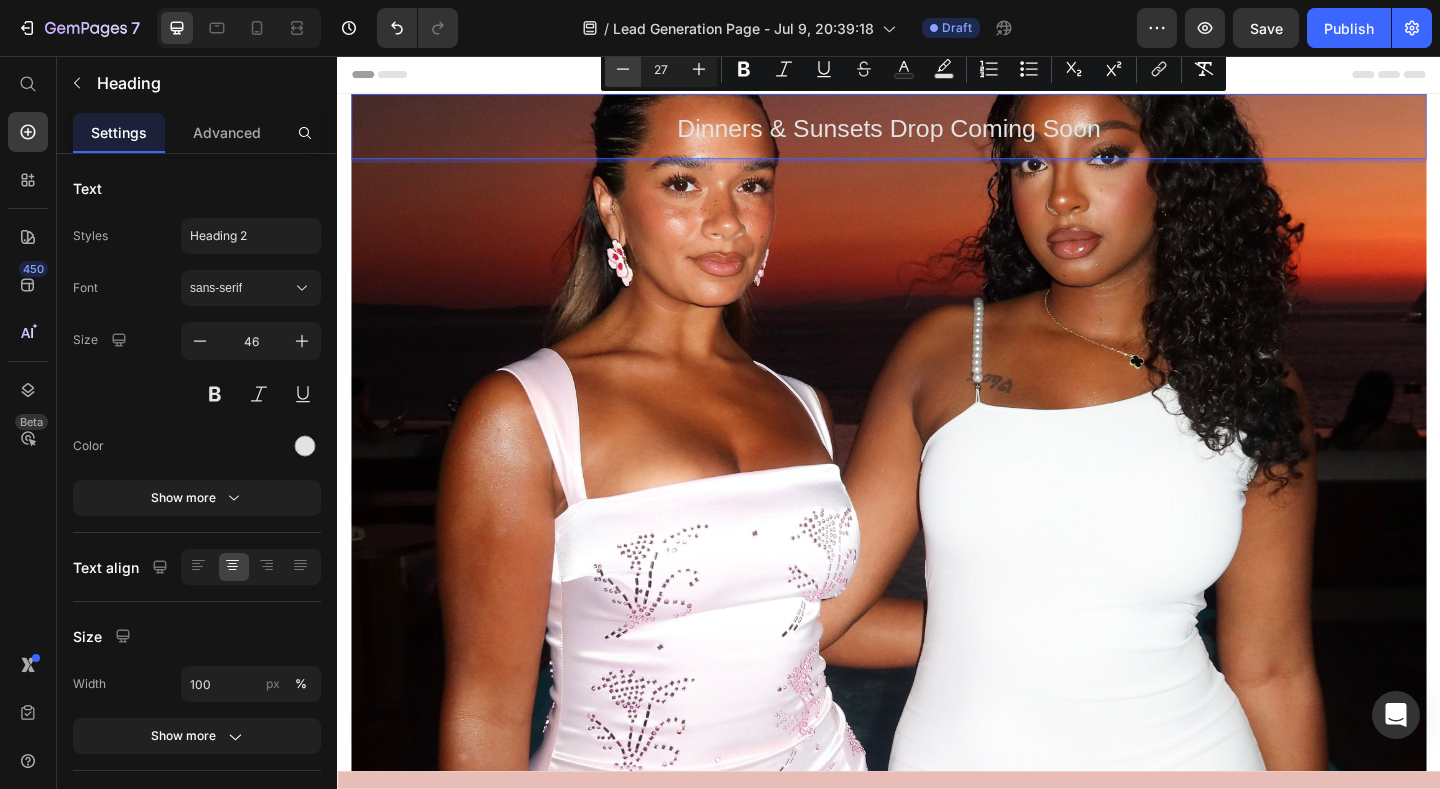click 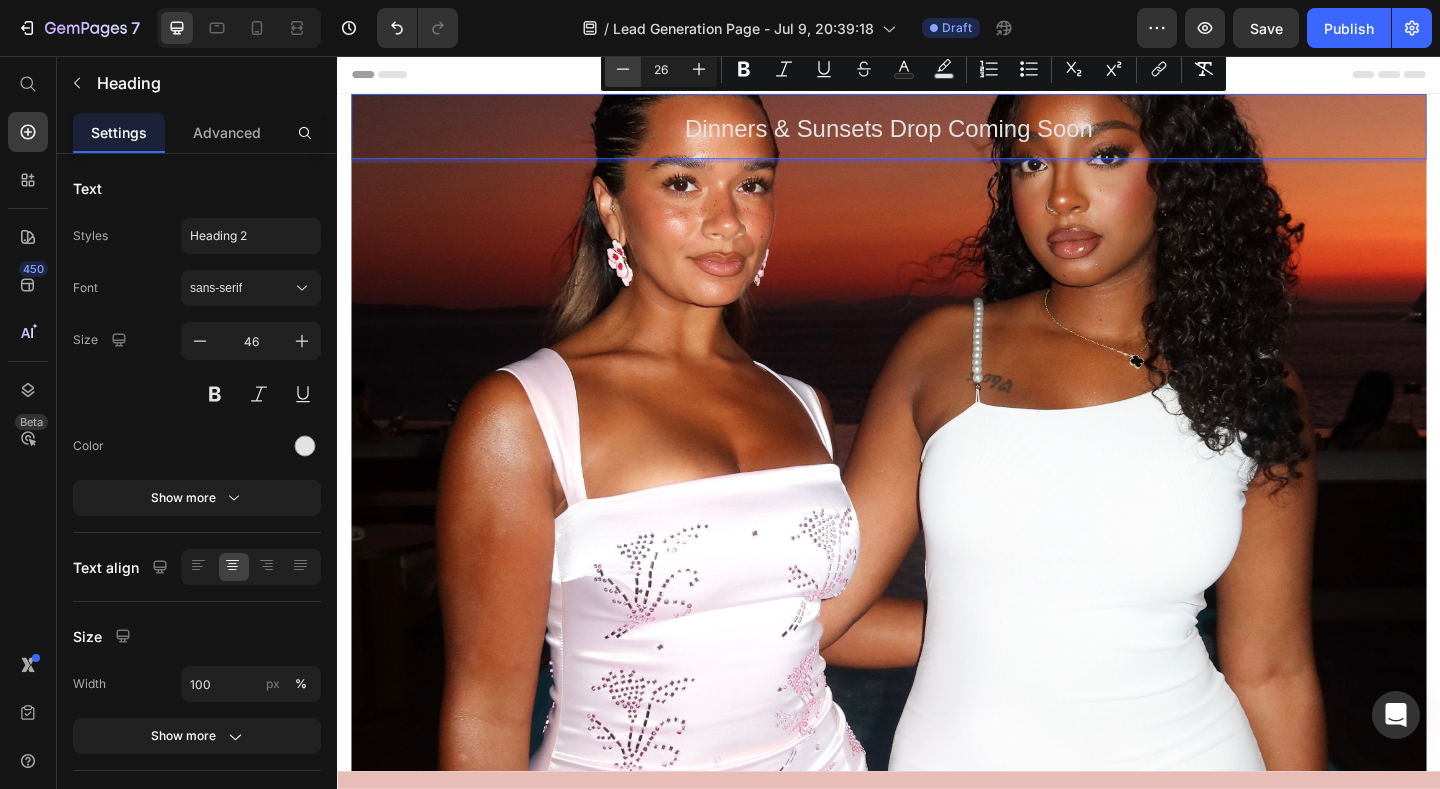 click 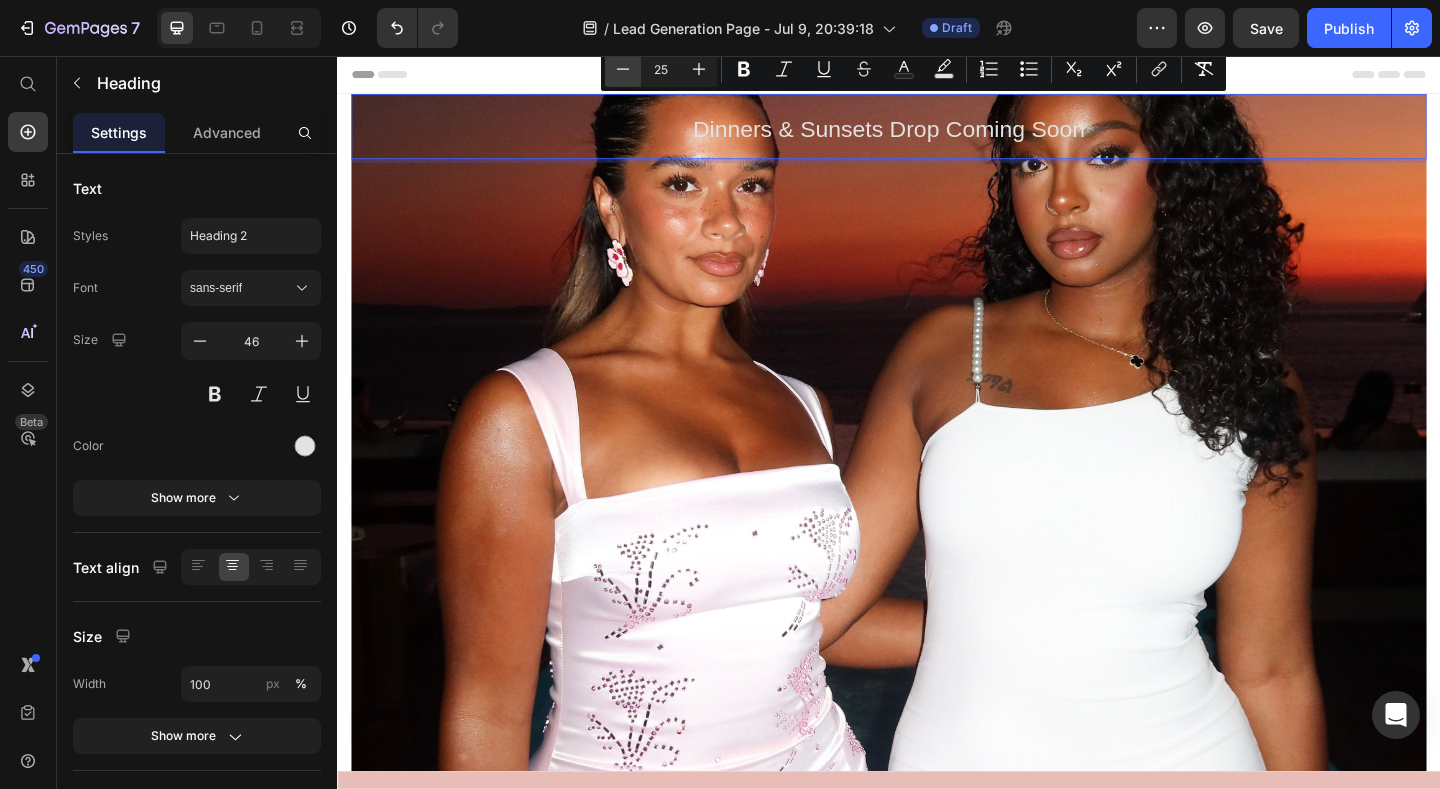 click 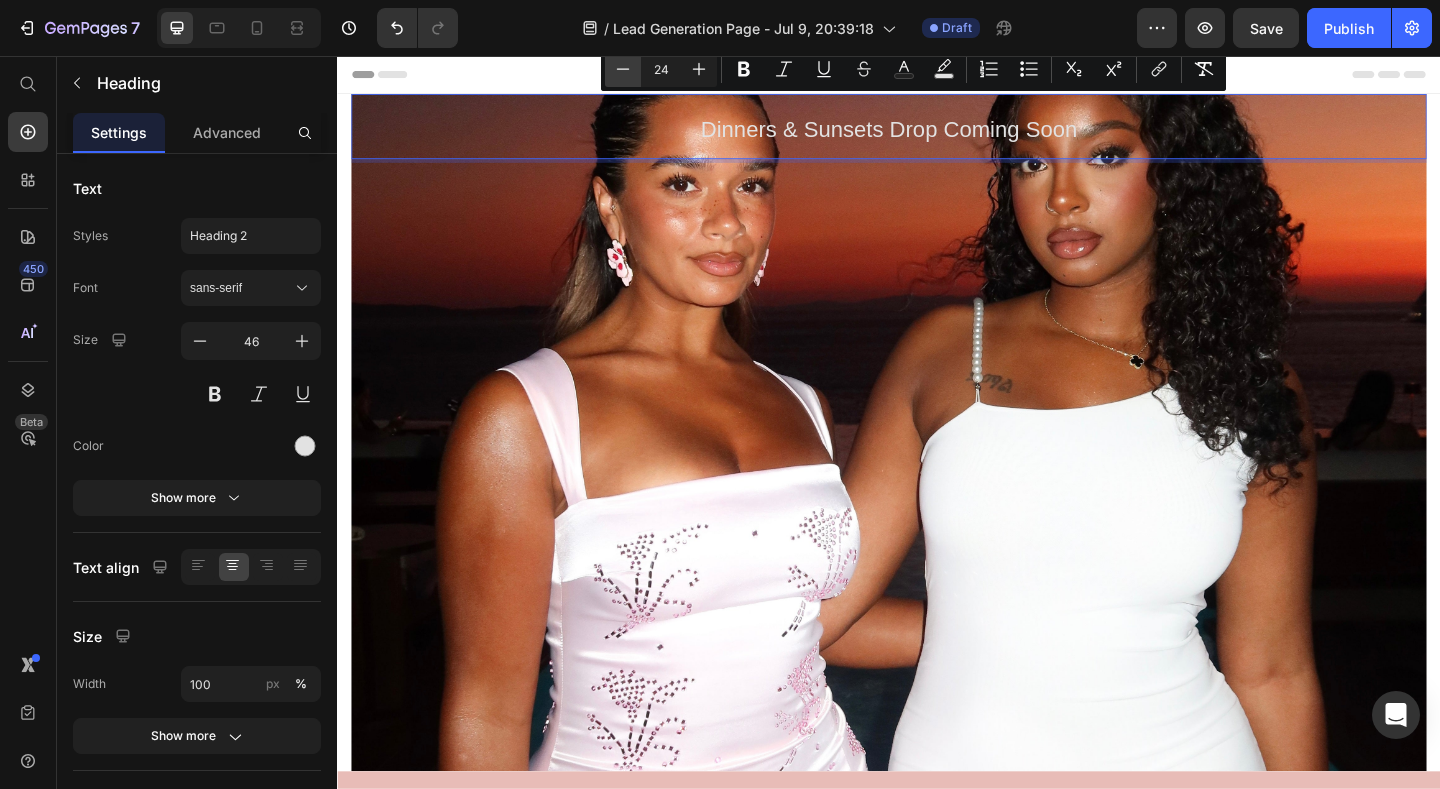 click 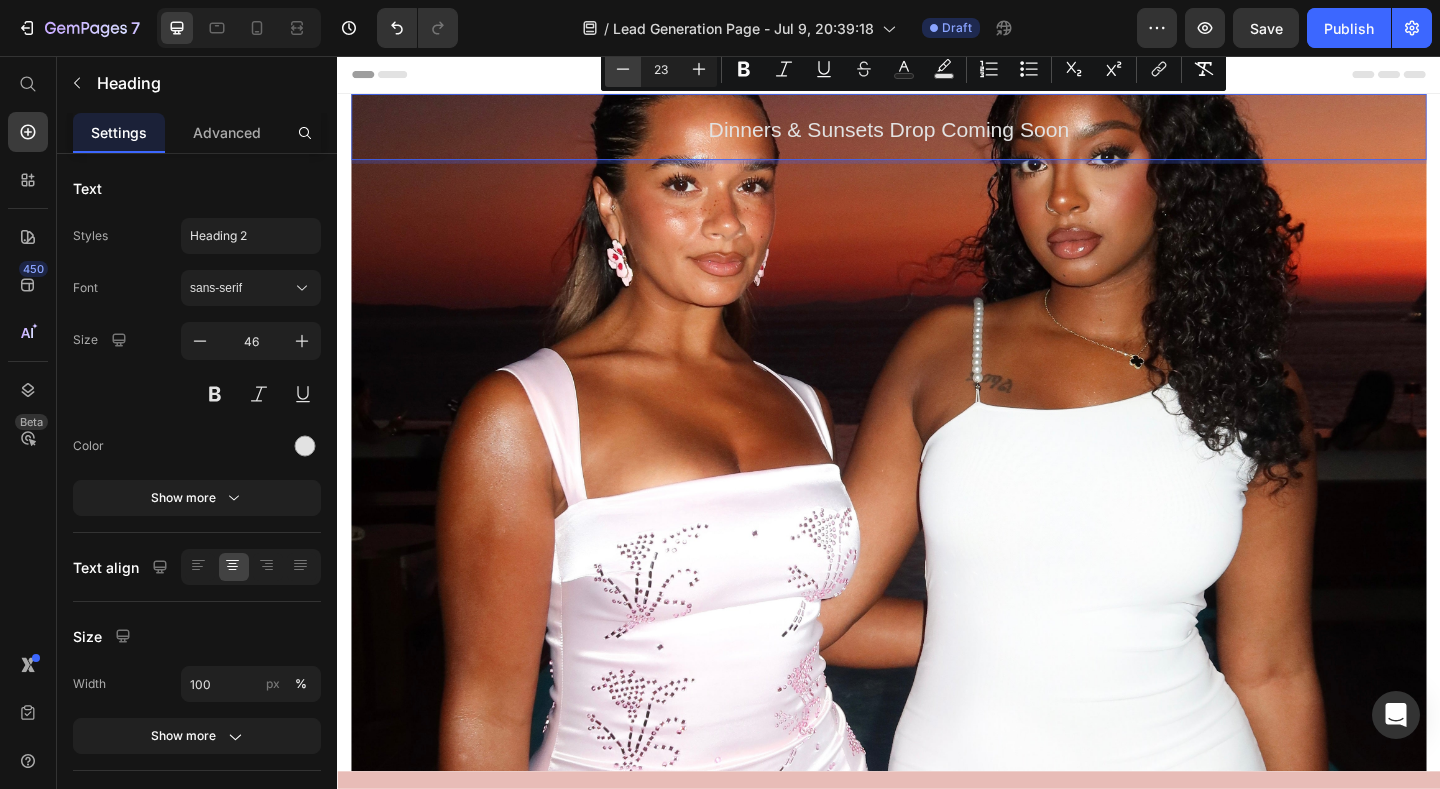 click 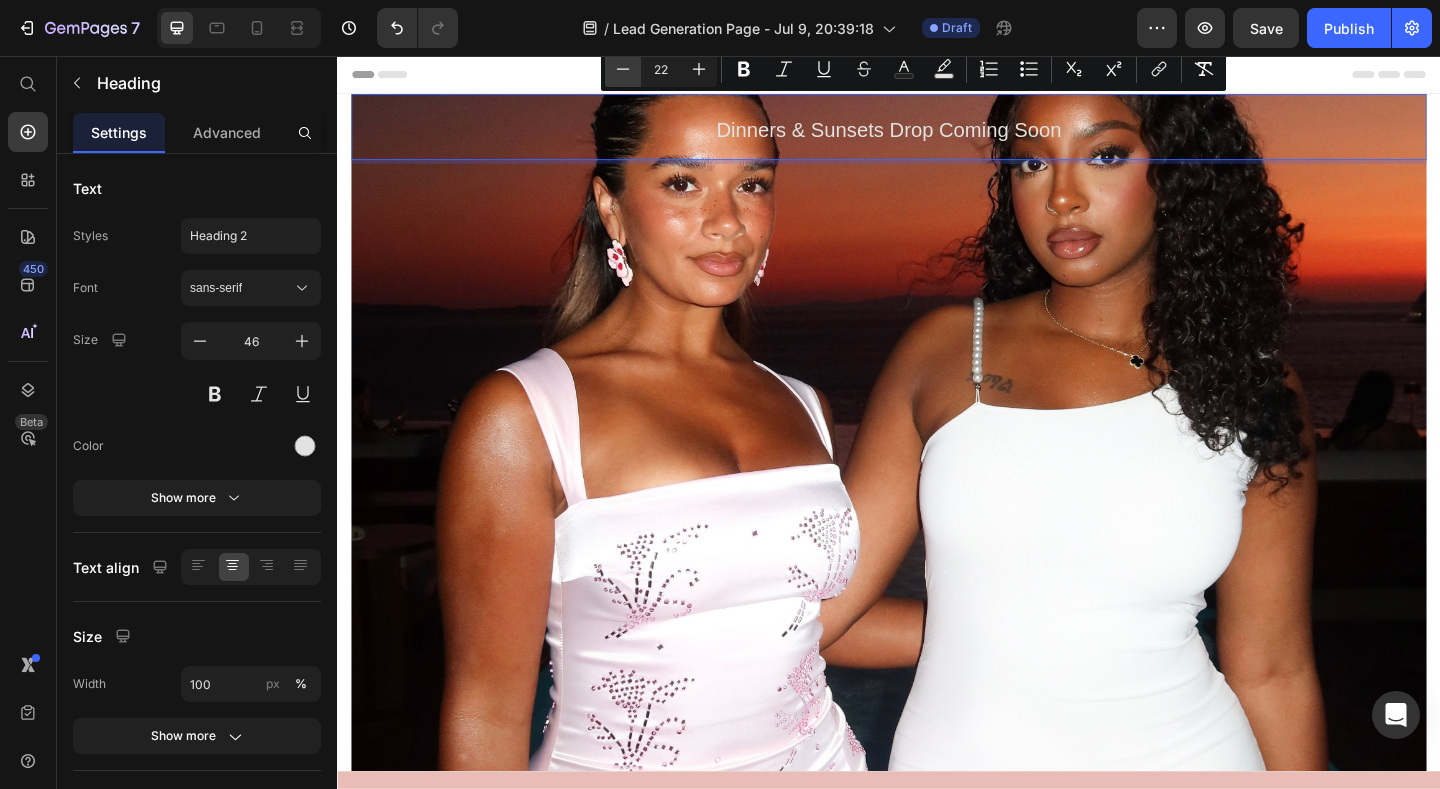 click 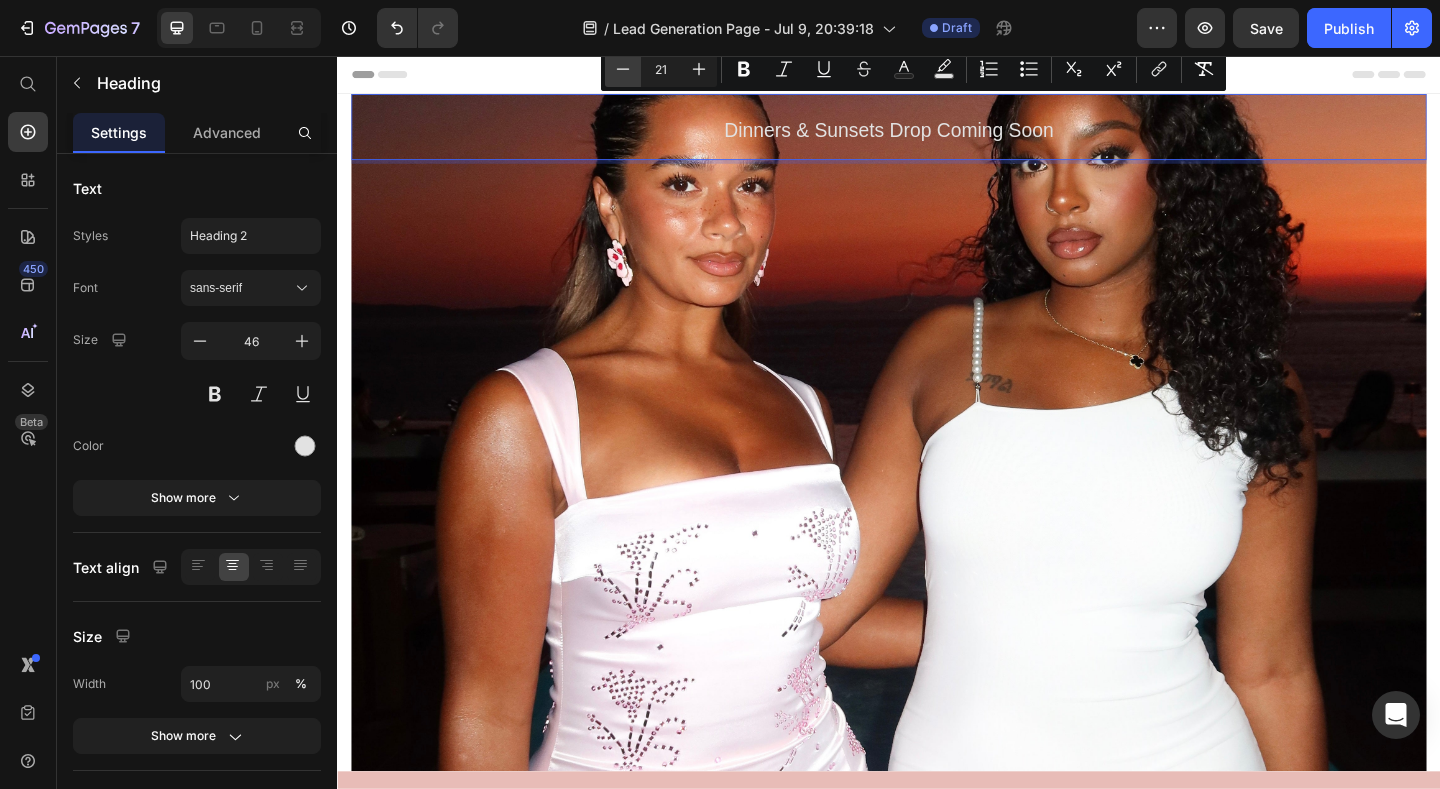 click 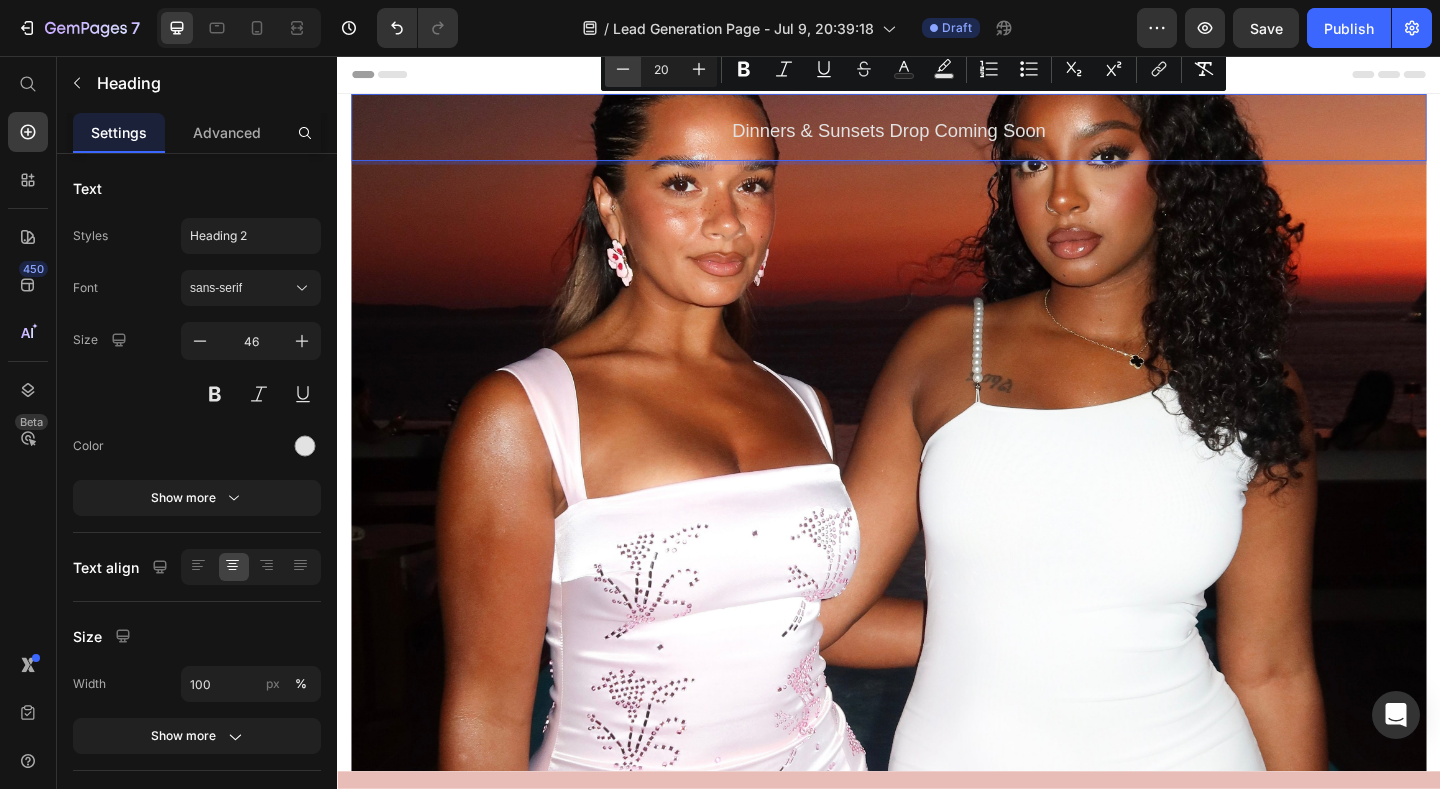 click 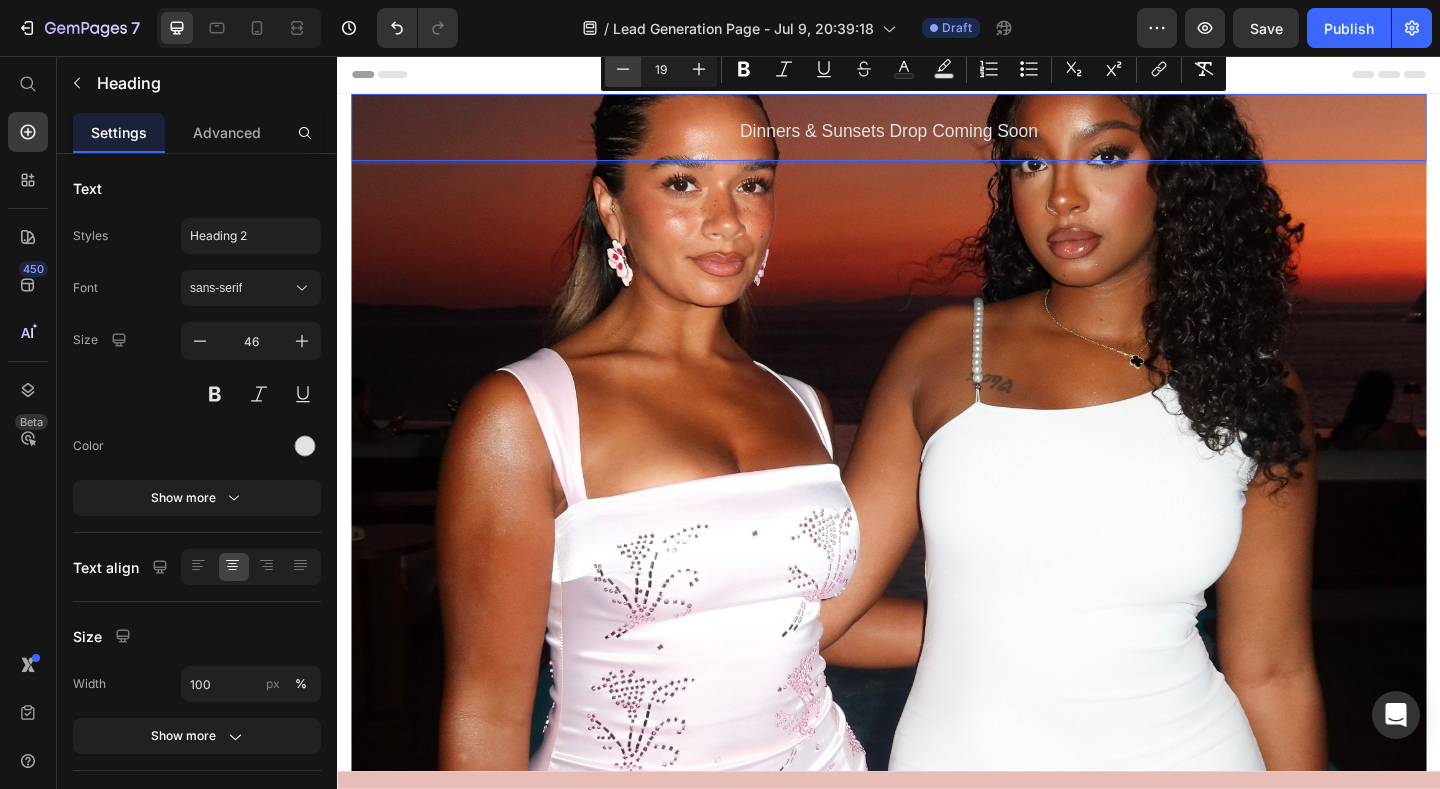 click 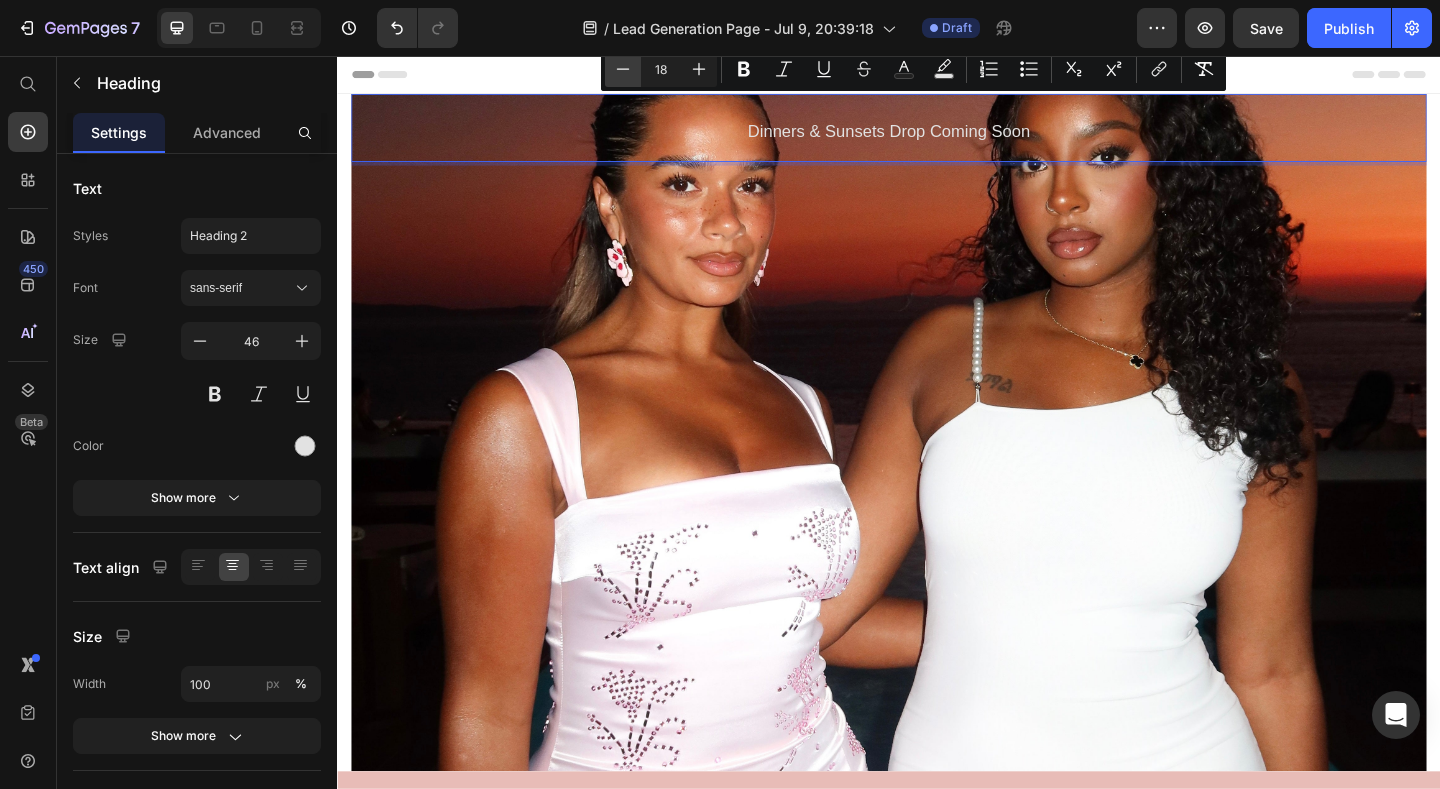 click 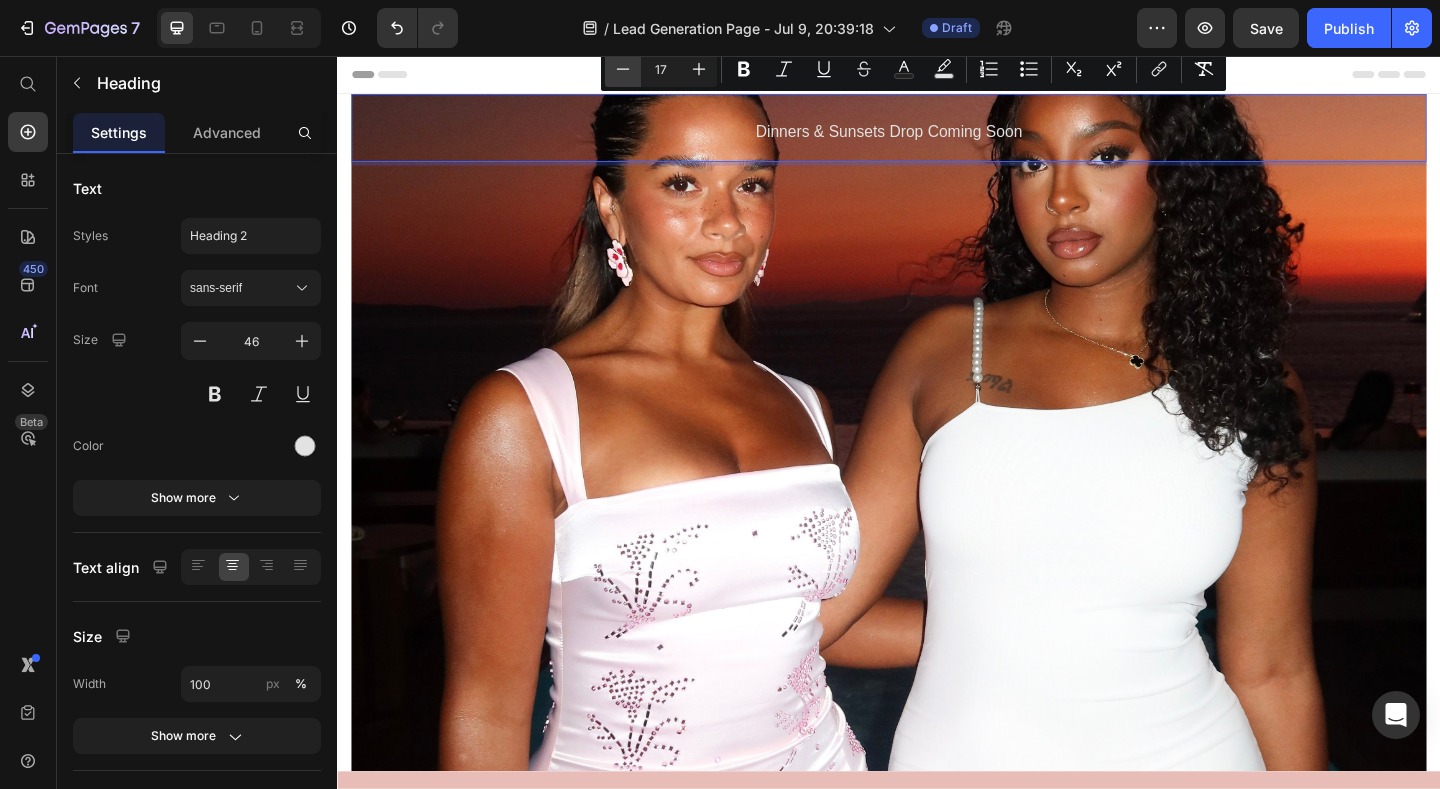click 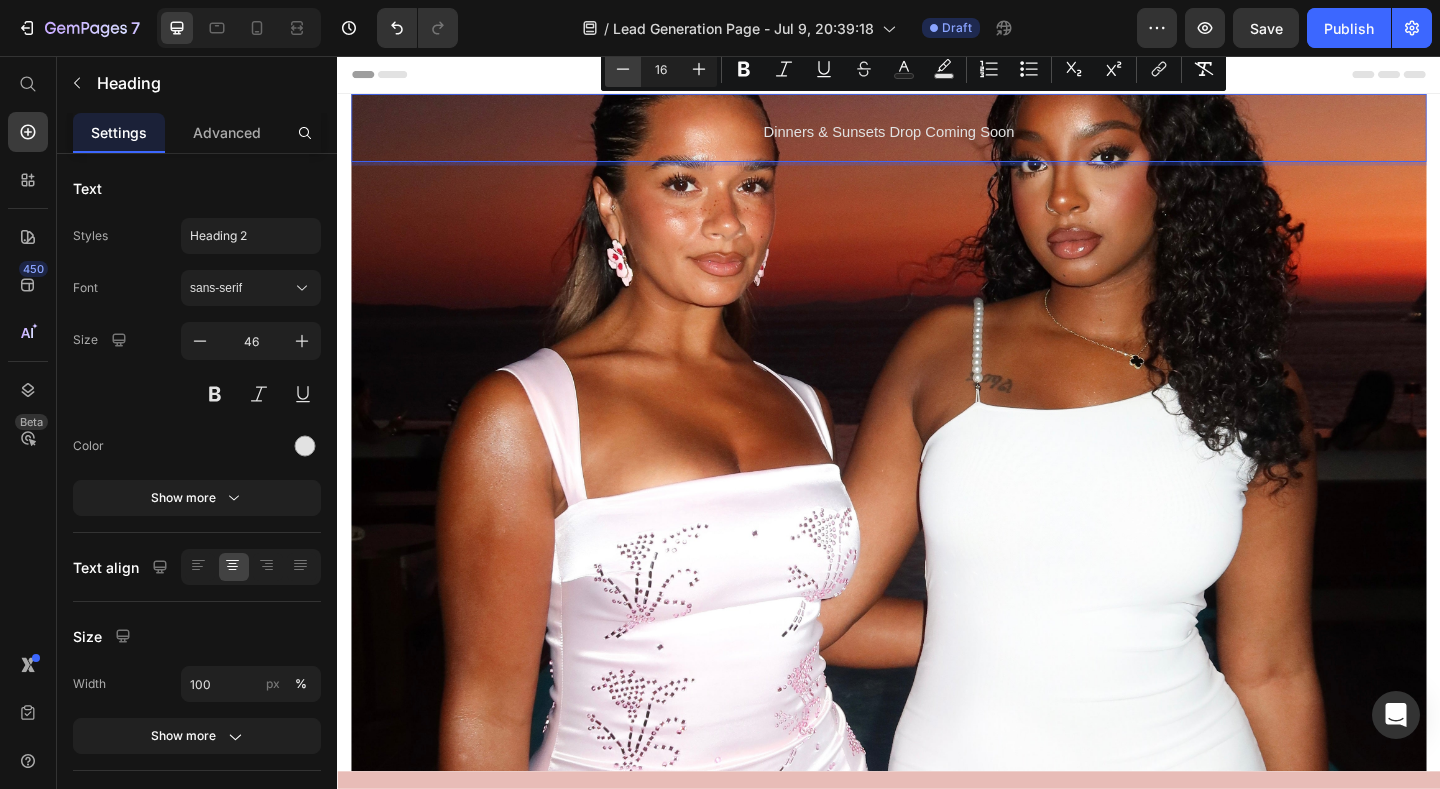 click 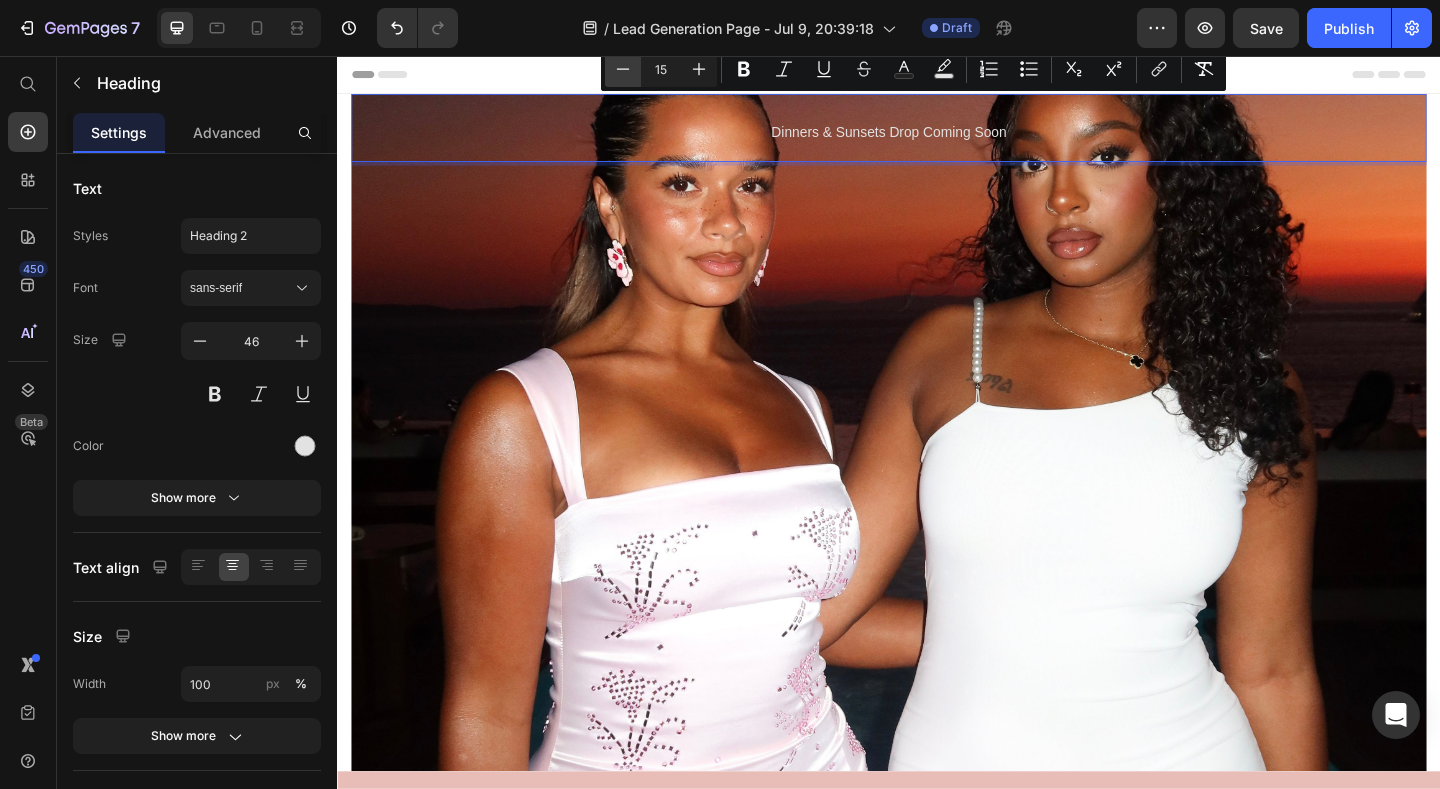click 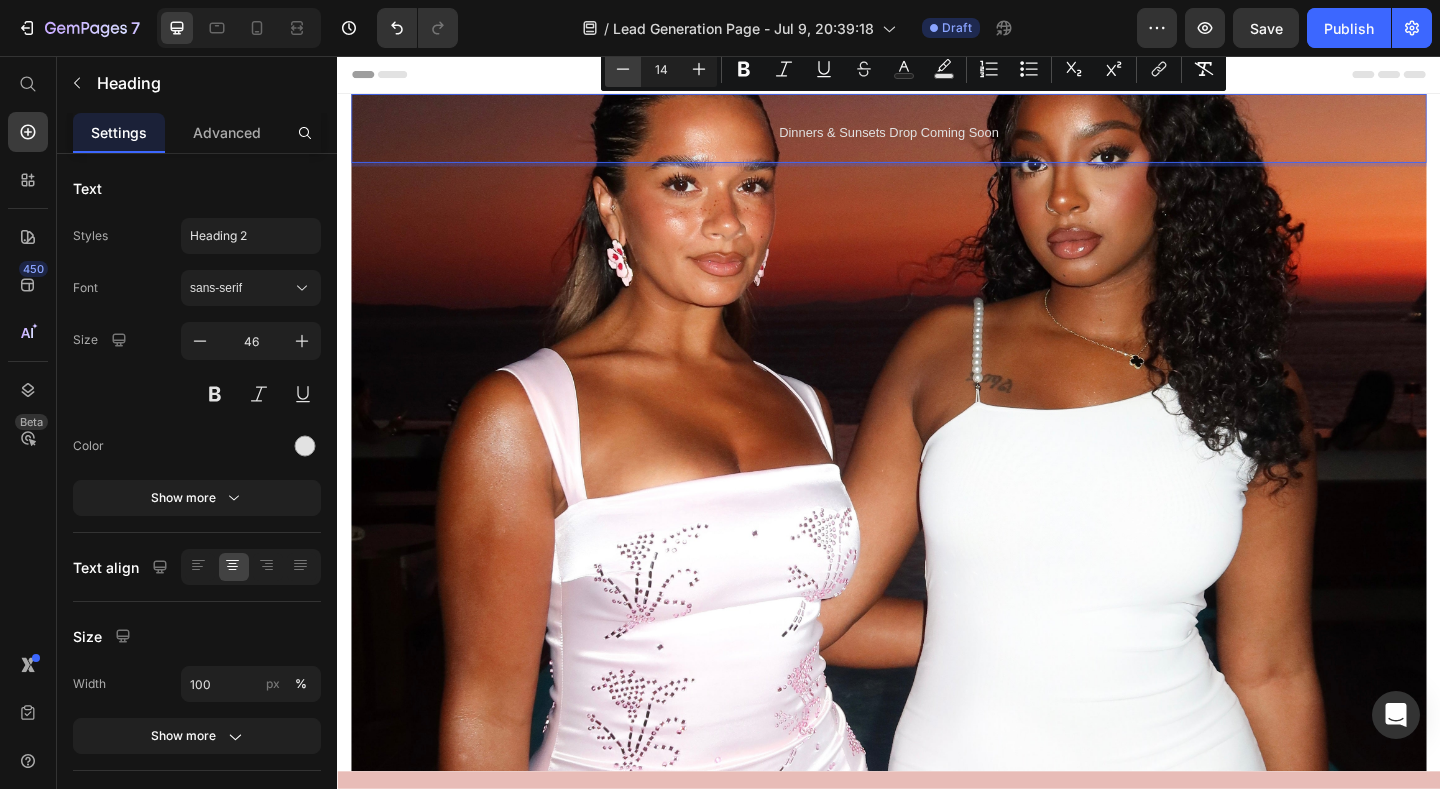 click 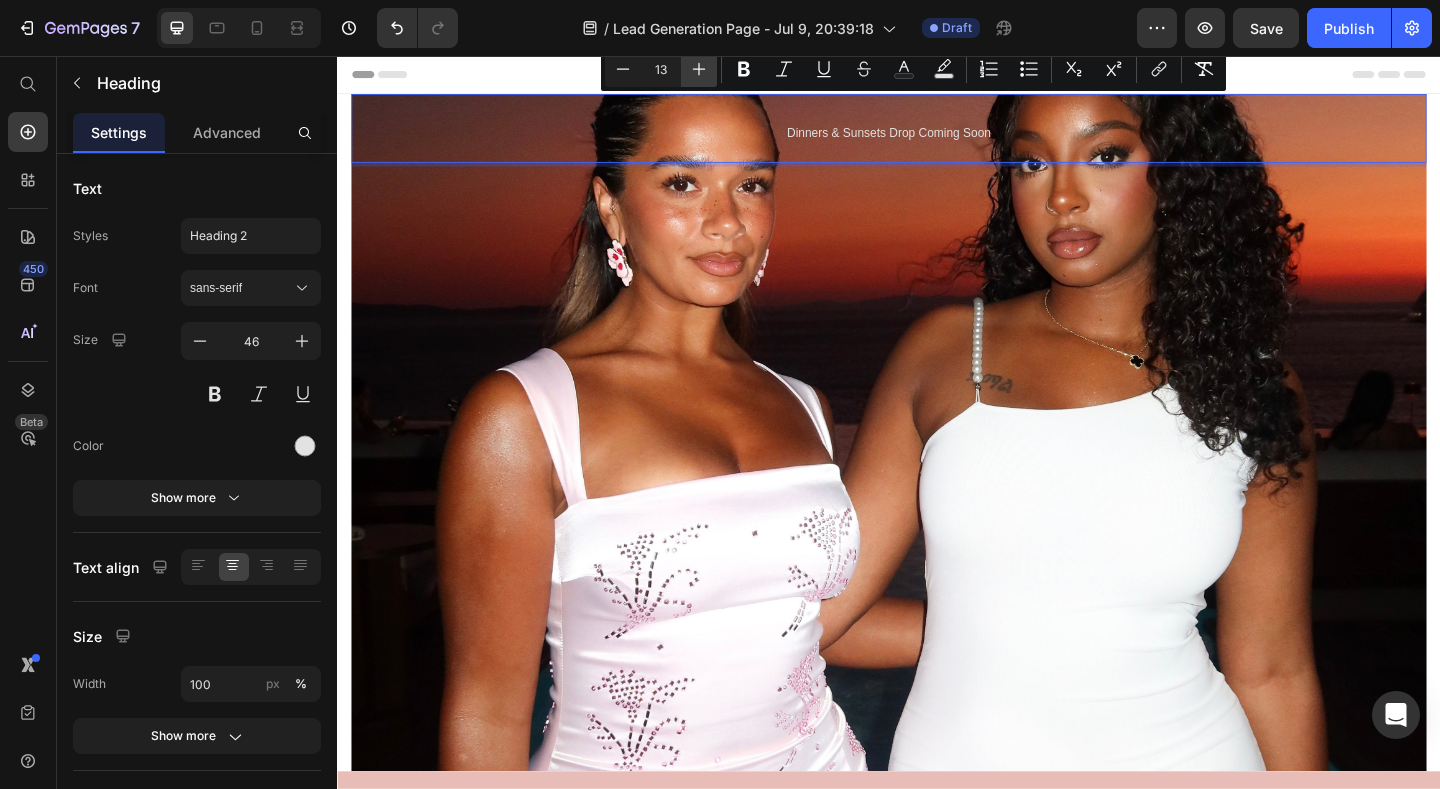 click 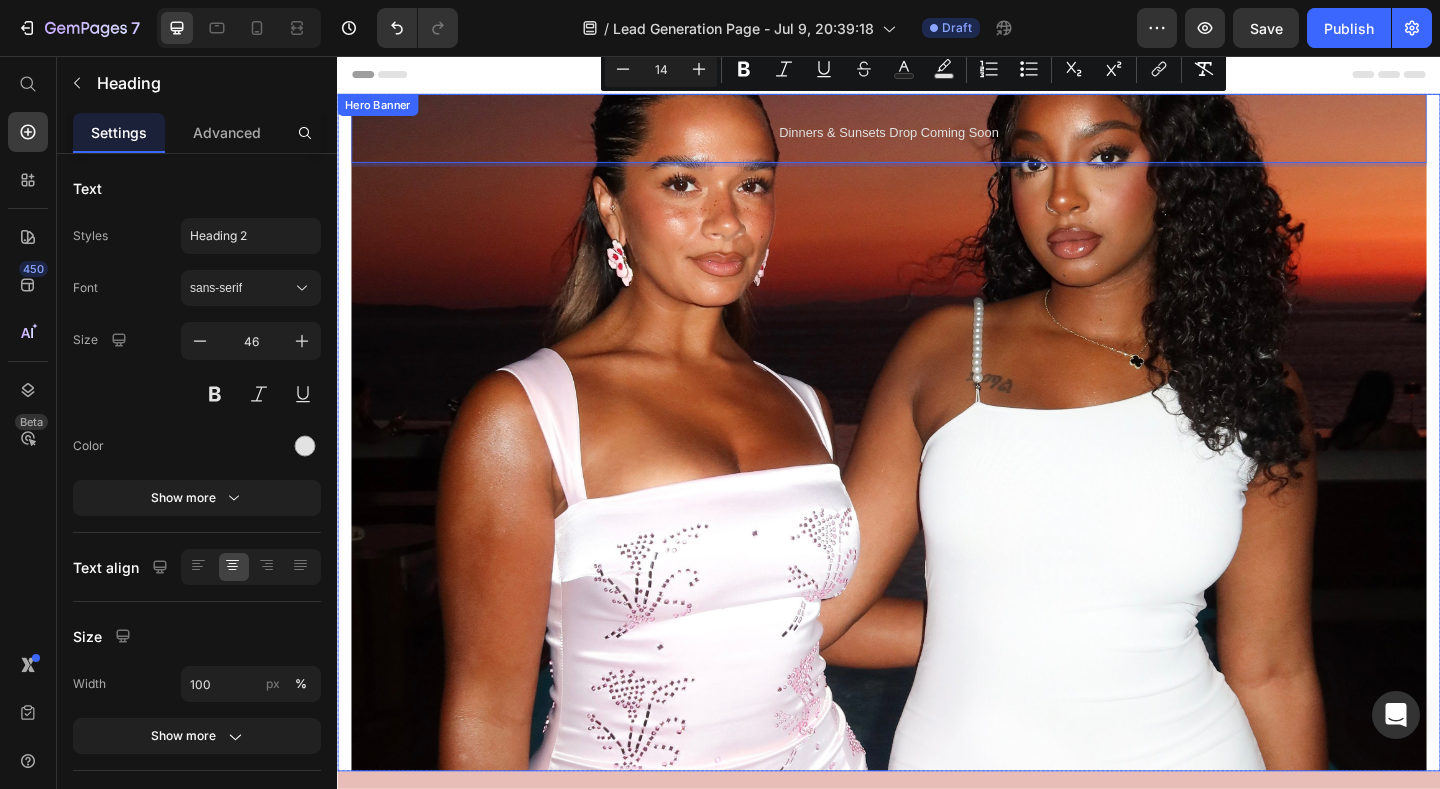 click at bounding box center (937, 465) 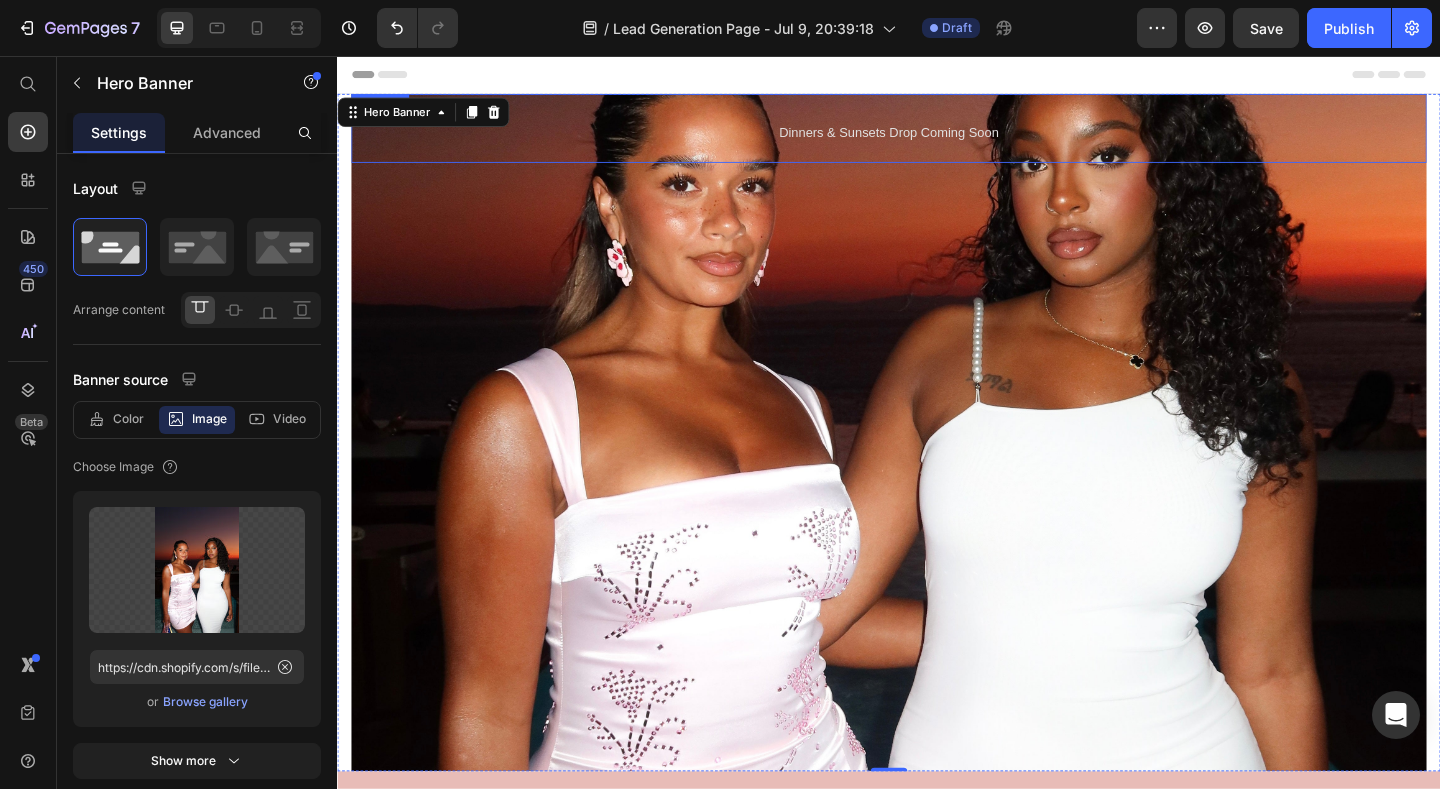 click on "Dinners & Sunsets Drop Coming Soon" at bounding box center (937, 139) 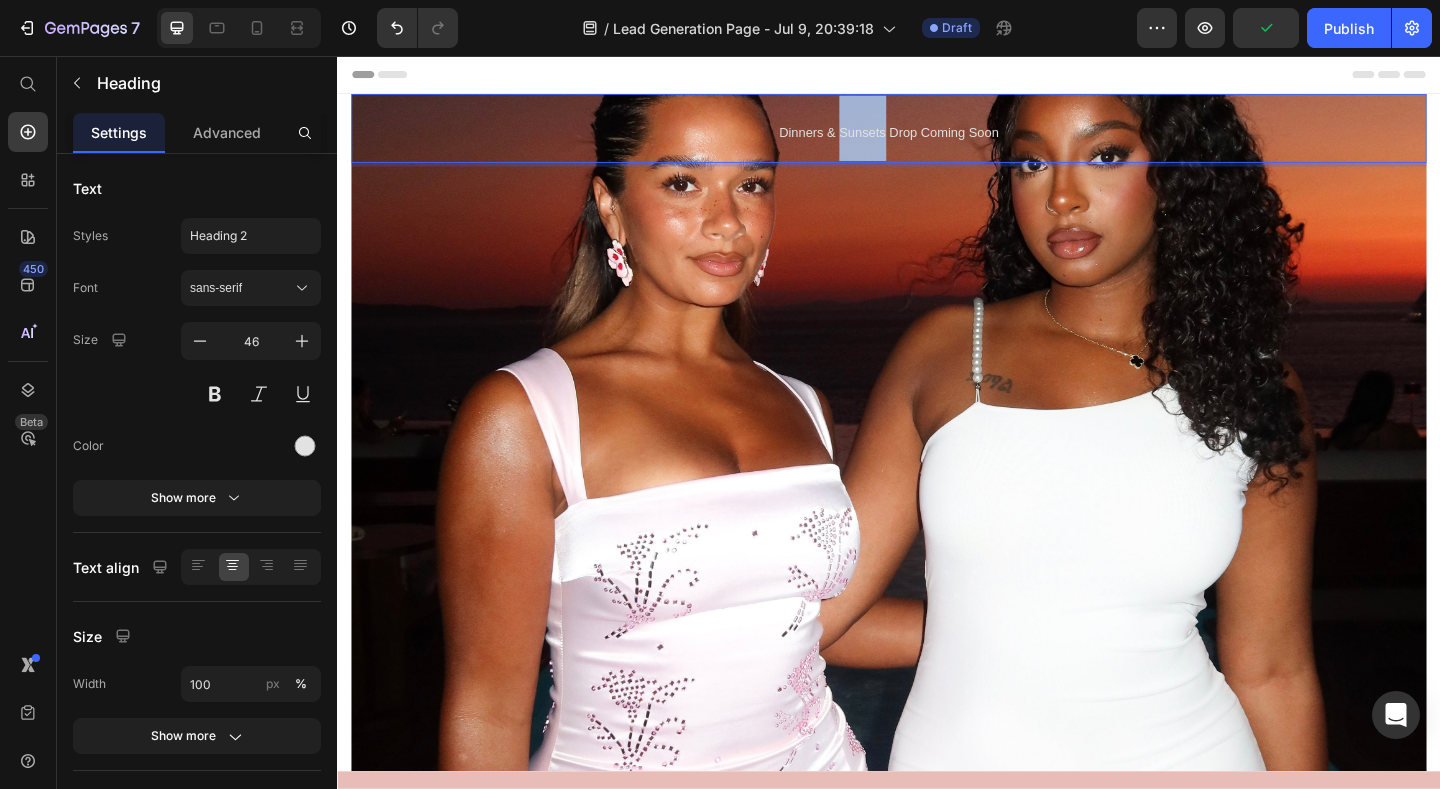click on "Dinners & Sunsets Drop Coming Soon" at bounding box center (937, 139) 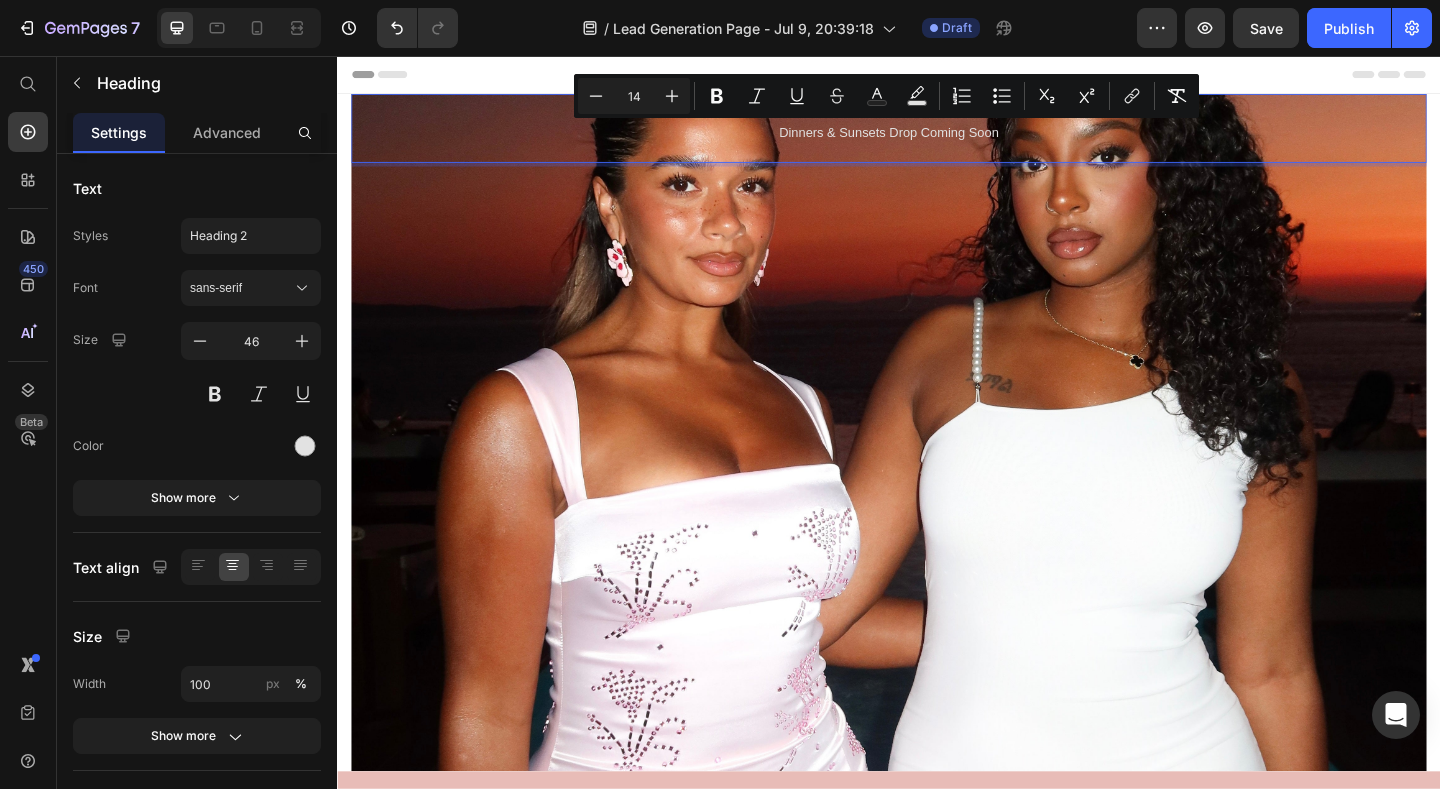 click on "Dinners & Sunsets Drop Coming Soon" at bounding box center (937, 134) 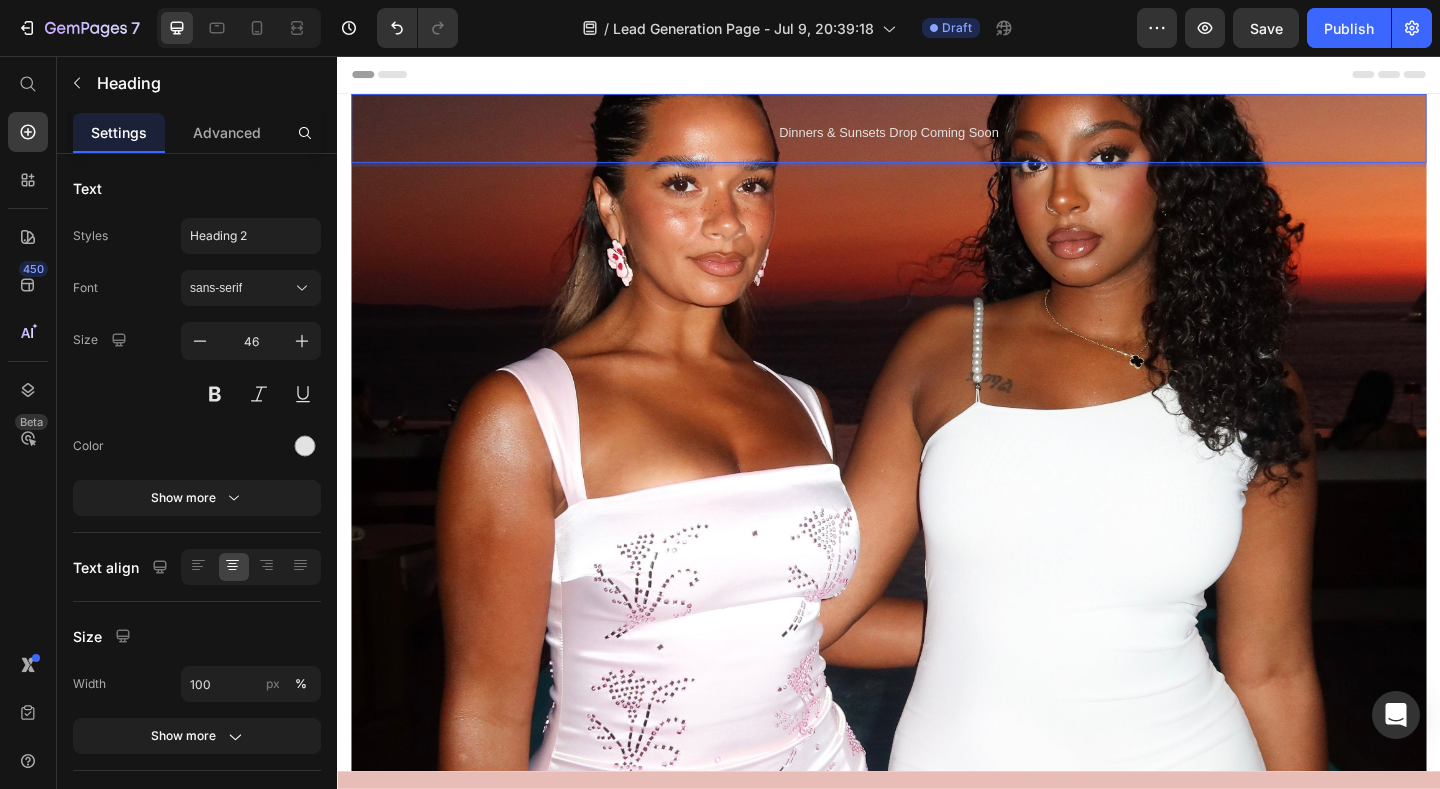 click on "Dinners & Sunsets Drop Coming Soon" at bounding box center [937, 139] 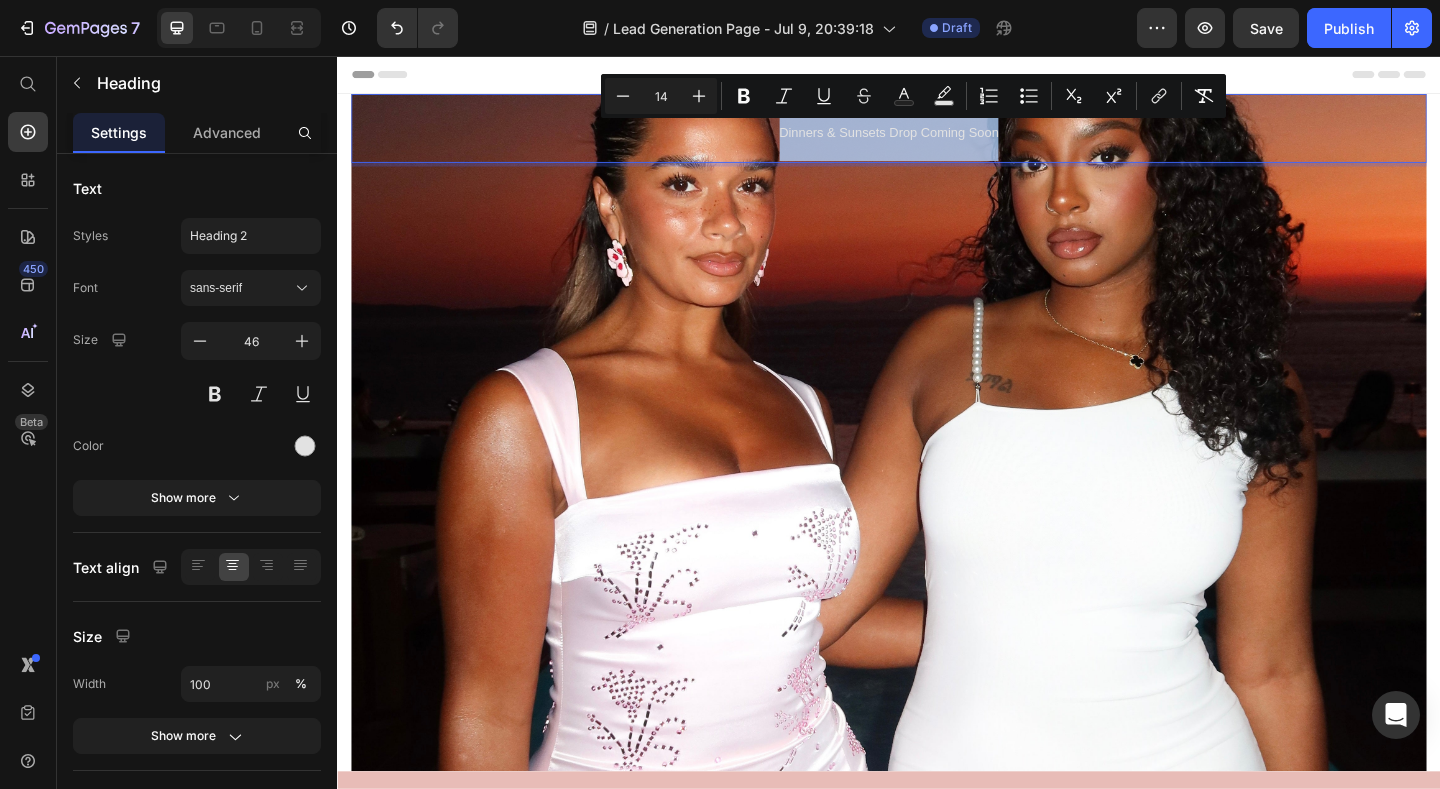 drag, startPoint x: 1055, startPoint y: 137, endPoint x: 808, endPoint y: 140, distance: 247.01822 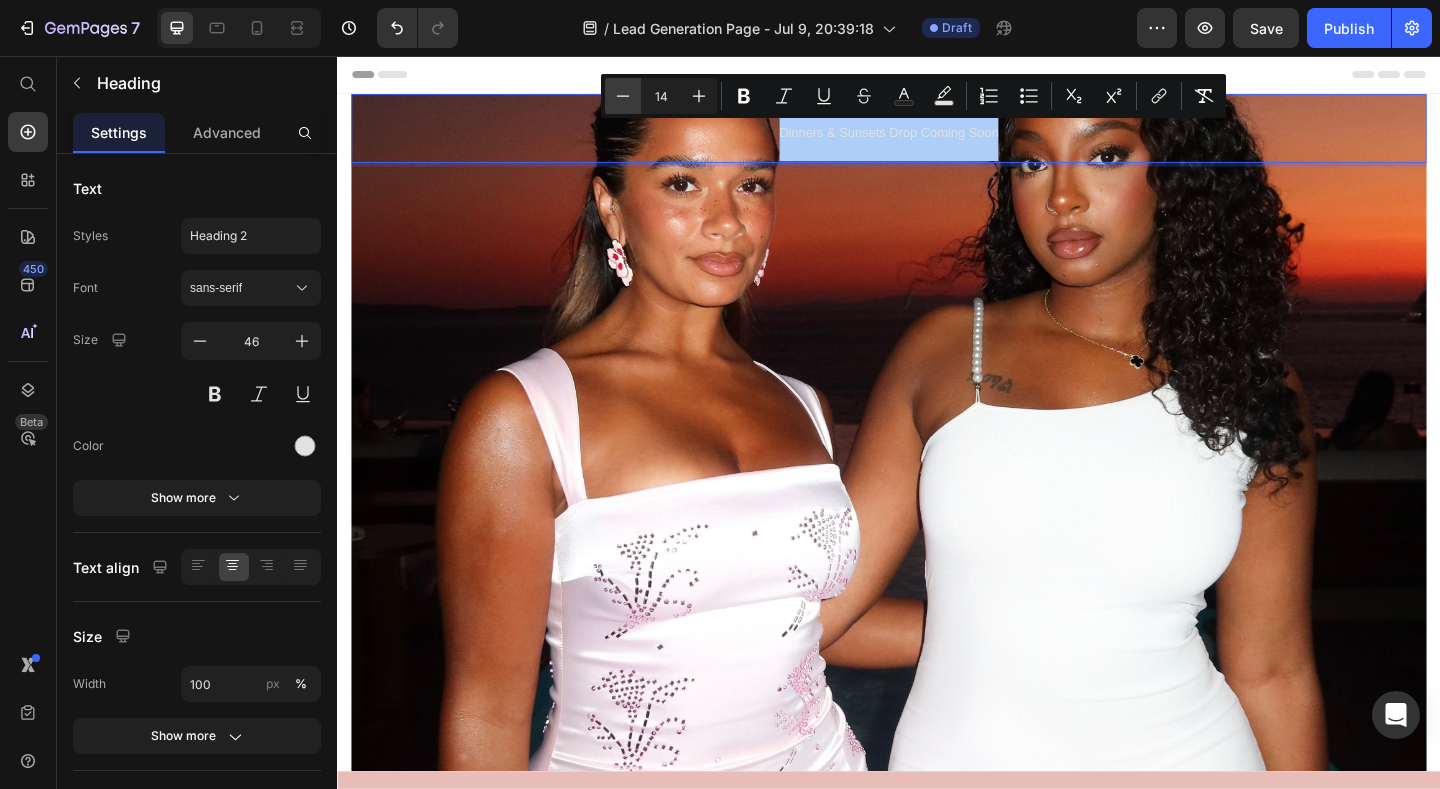 click 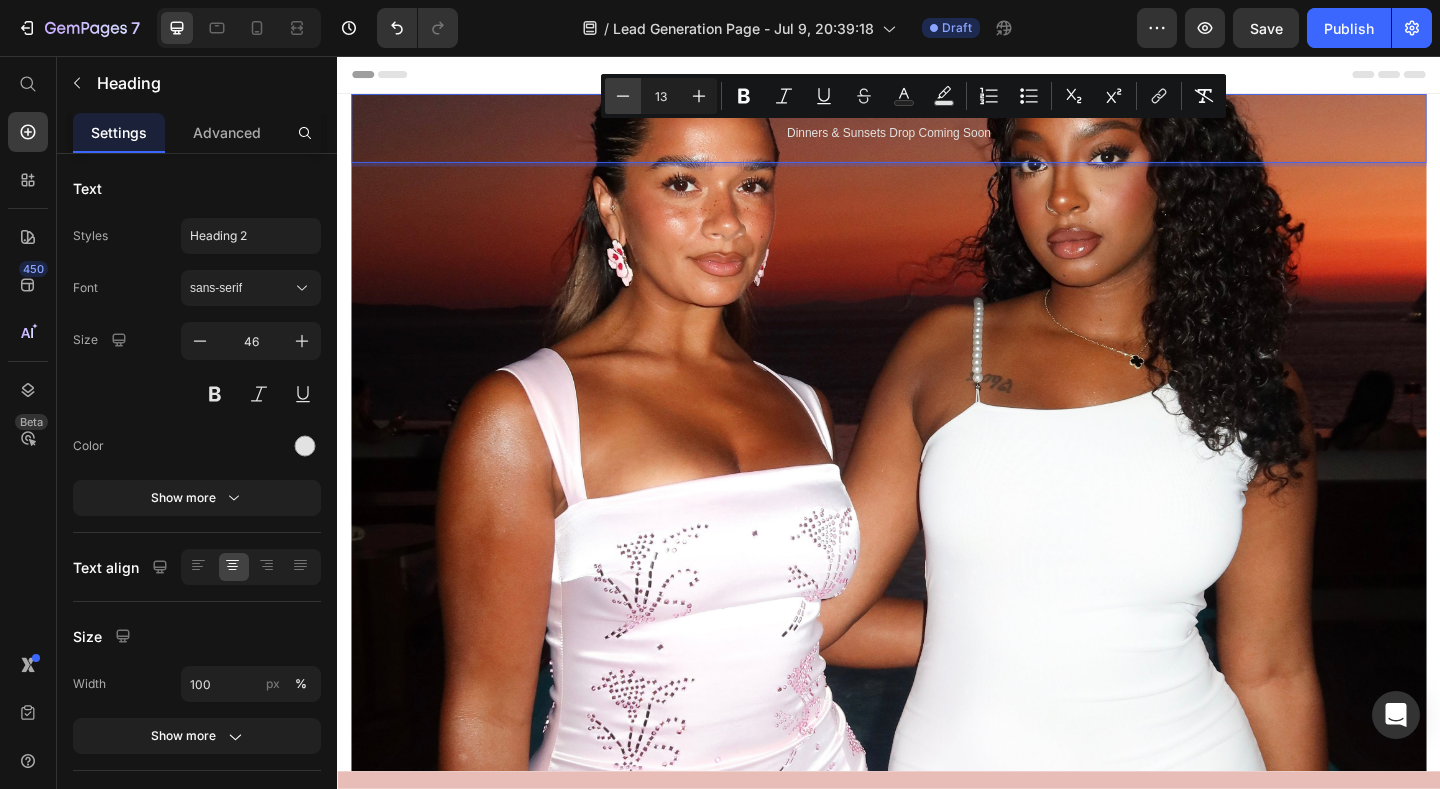 click 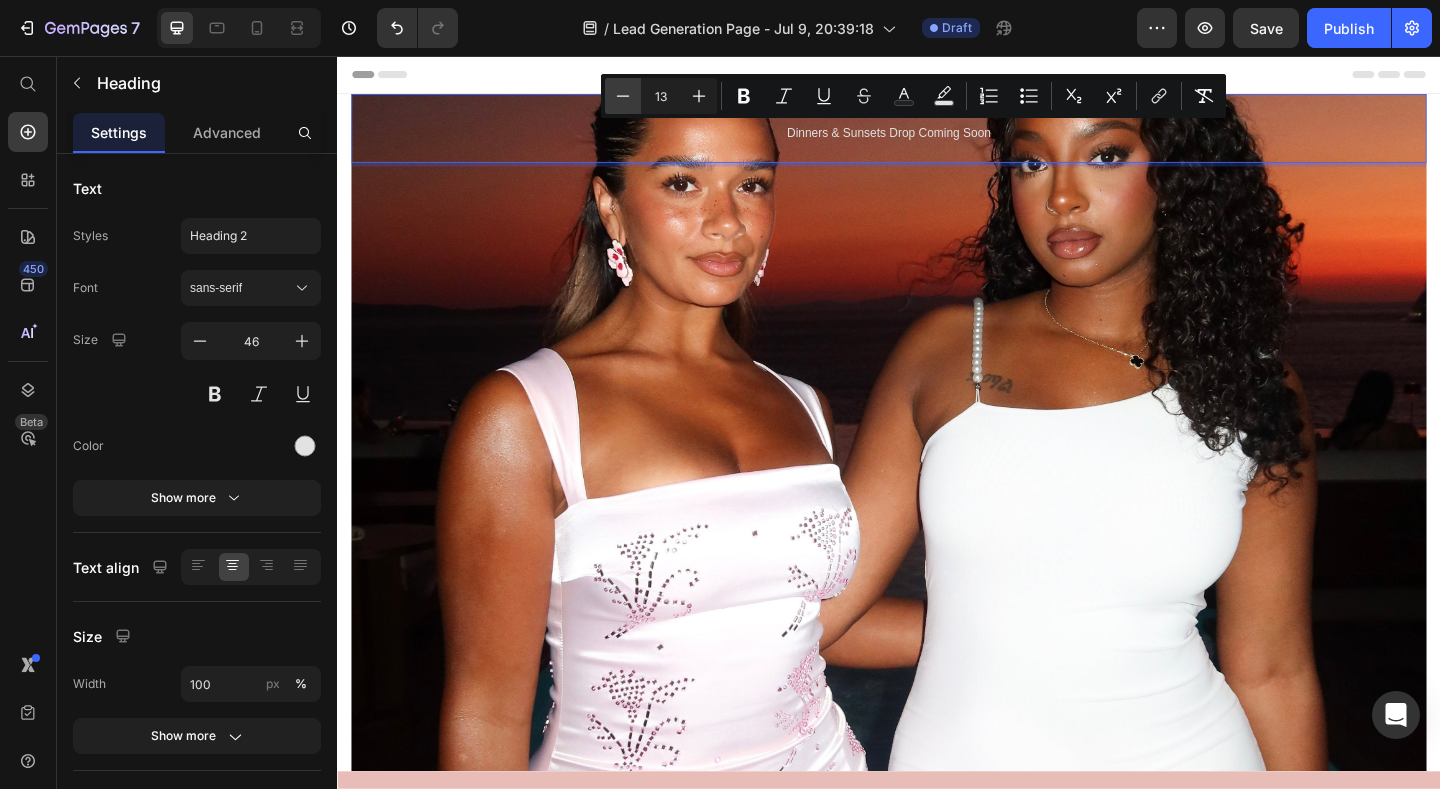 type on "12" 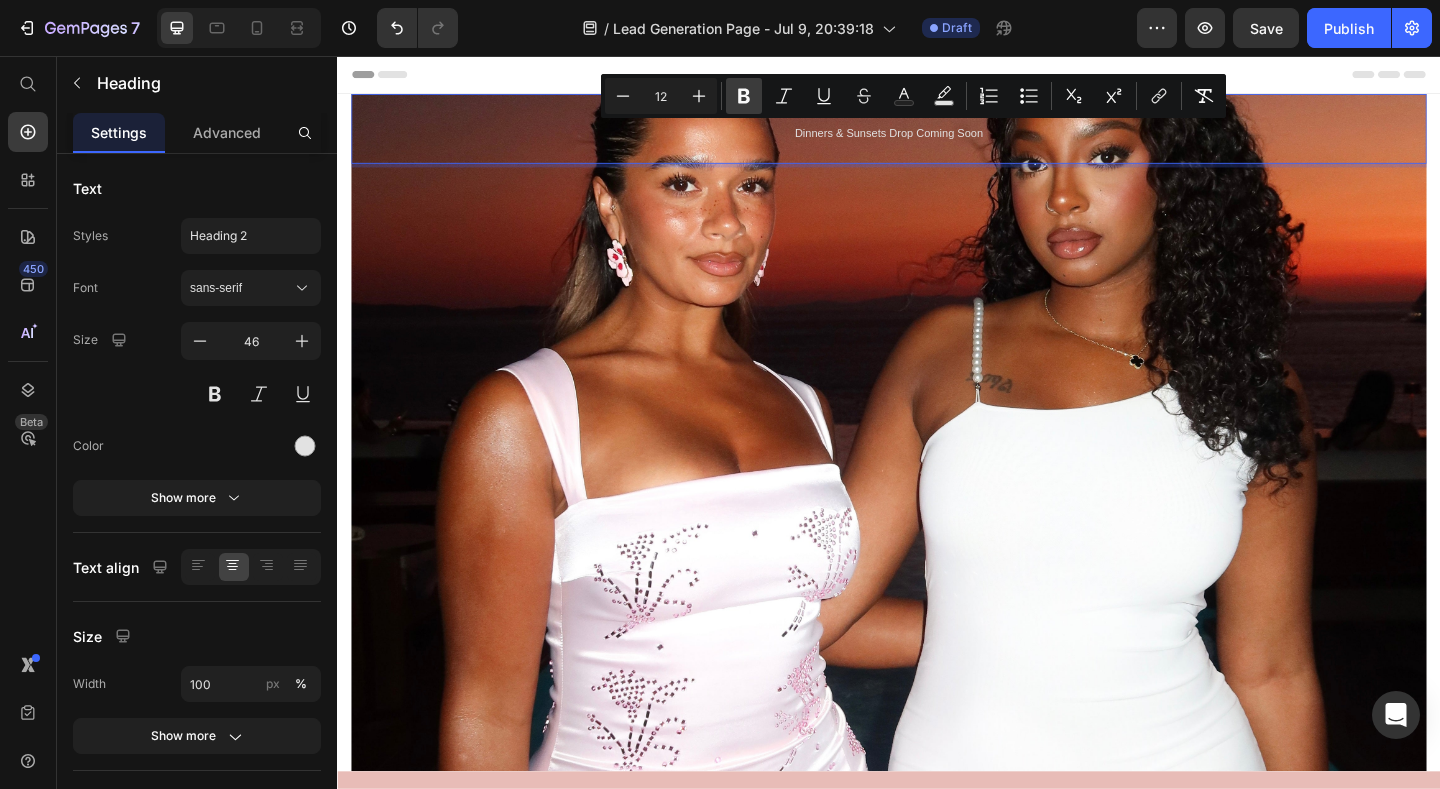 click 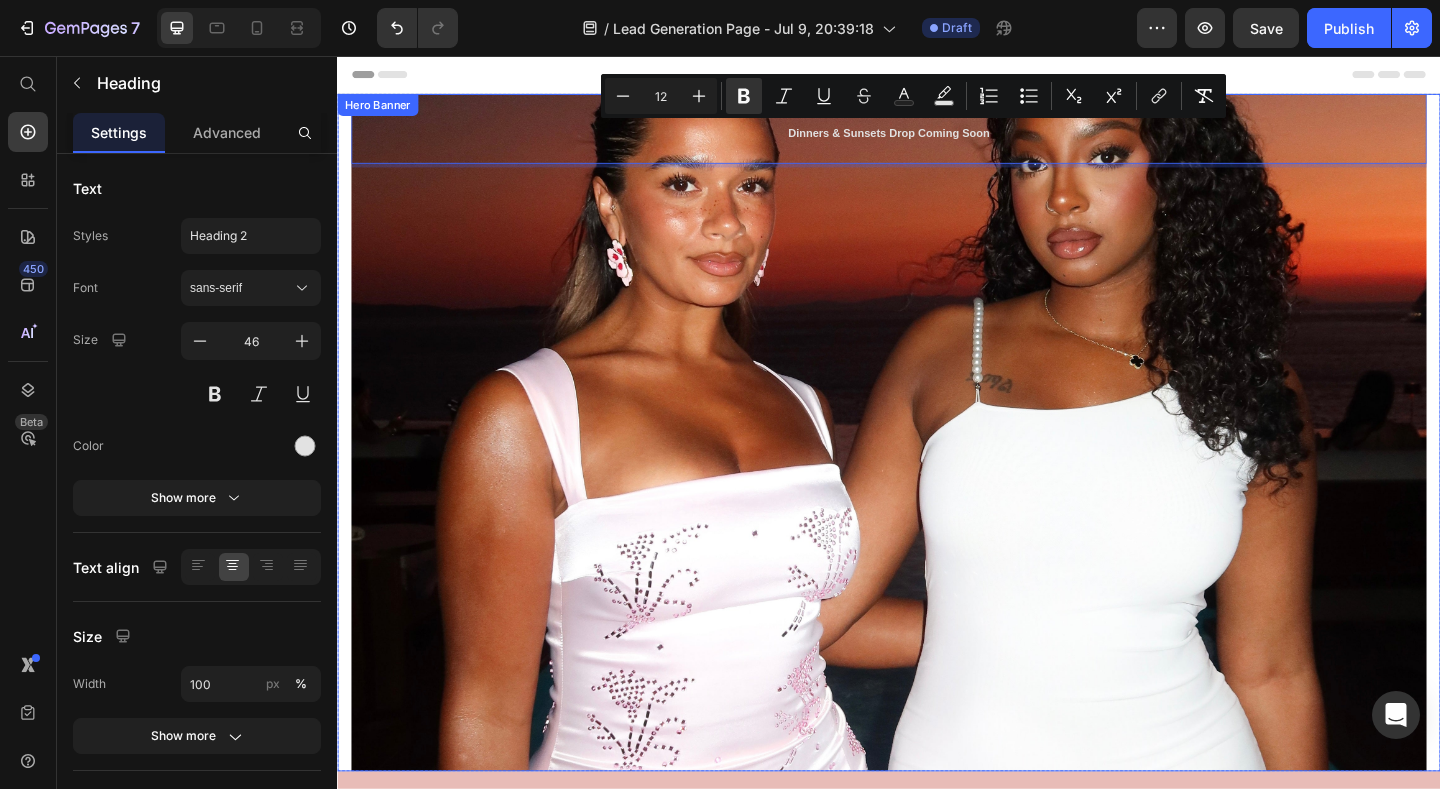 click at bounding box center [937, 465] 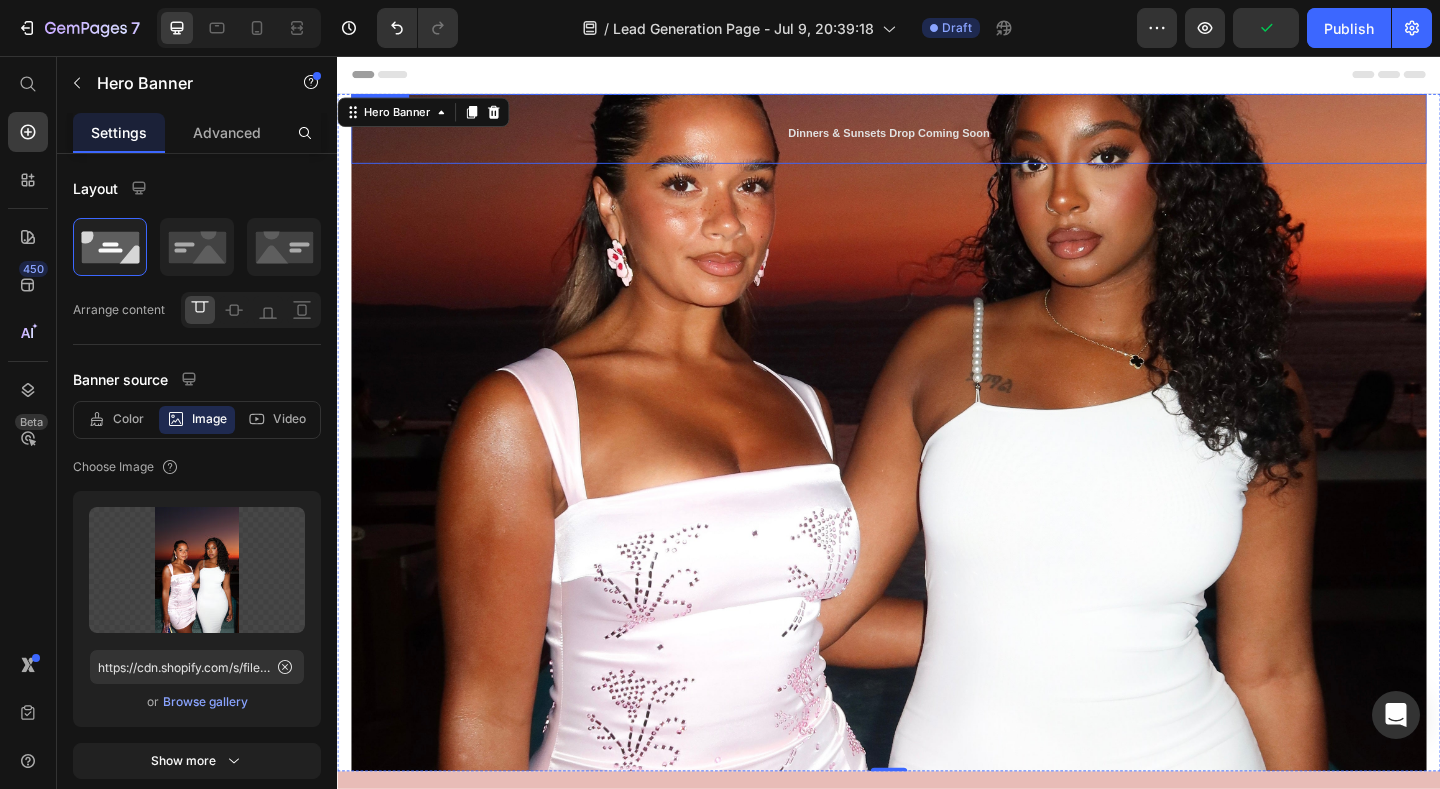 click on "Dinners & Sunsets Drop Coming Soon" at bounding box center (936, 140) 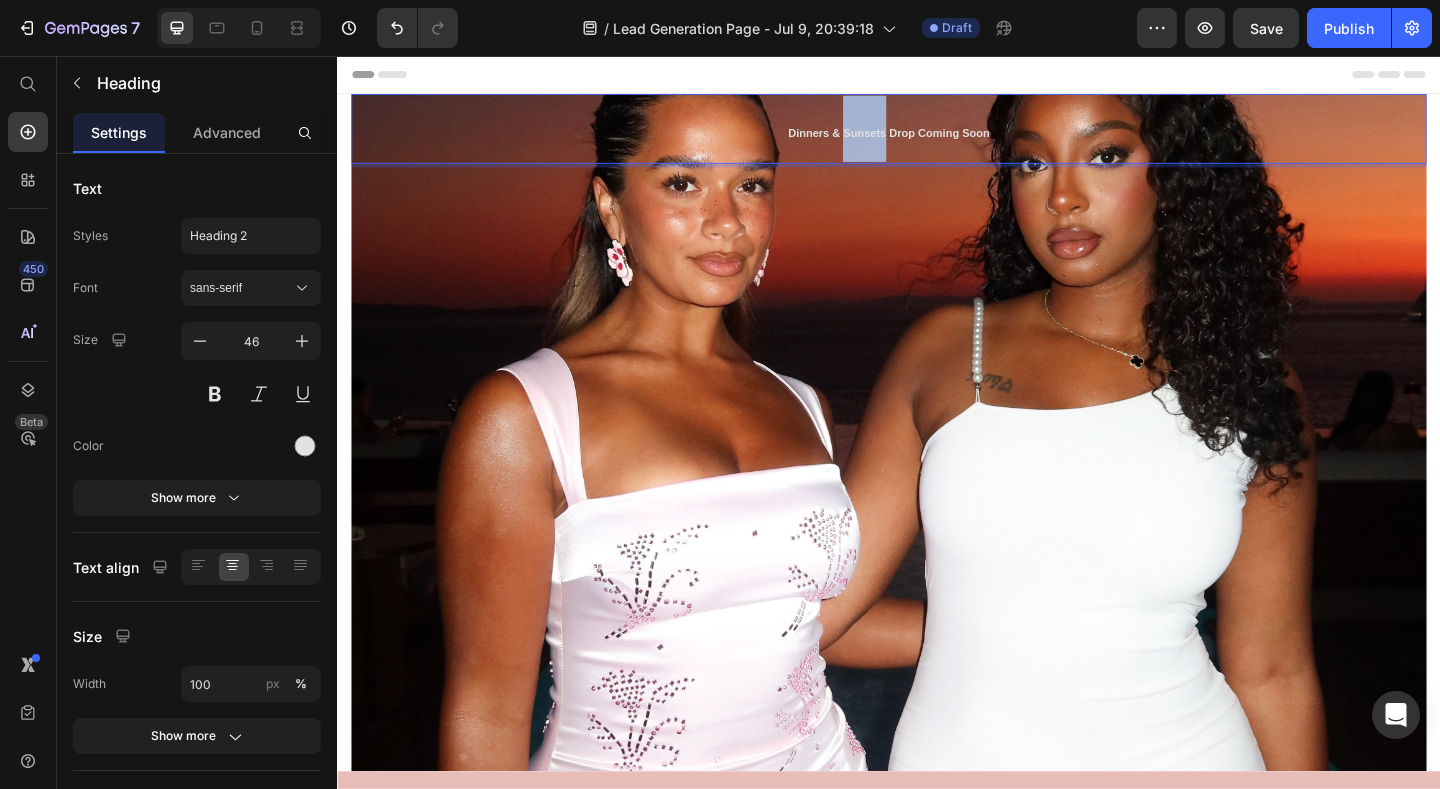 click on "Dinners & Sunsets Drop Coming Soon" at bounding box center [936, 140] 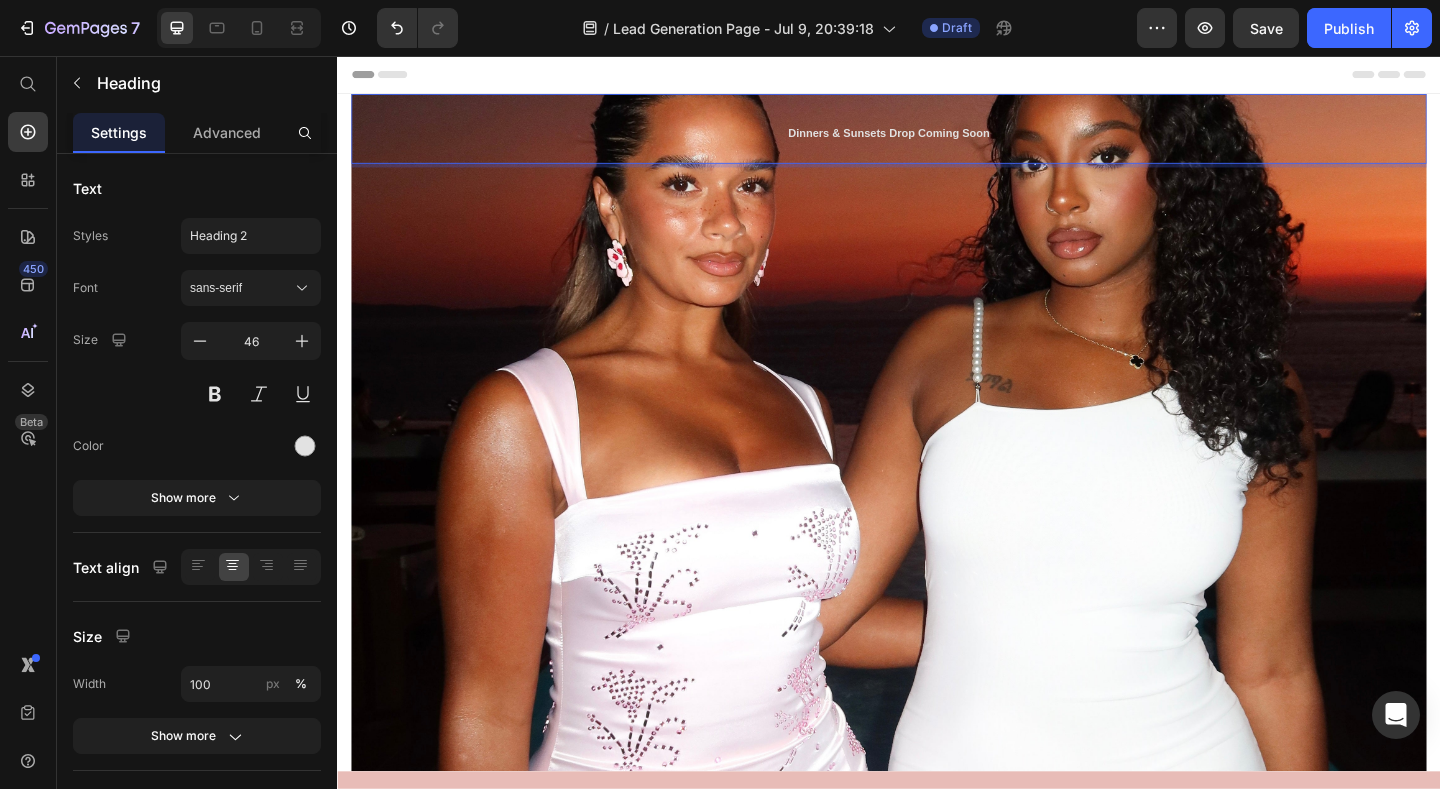 click on "Dinners & Sunsets Drop Coming Soon" at bounding box center (936, 140) 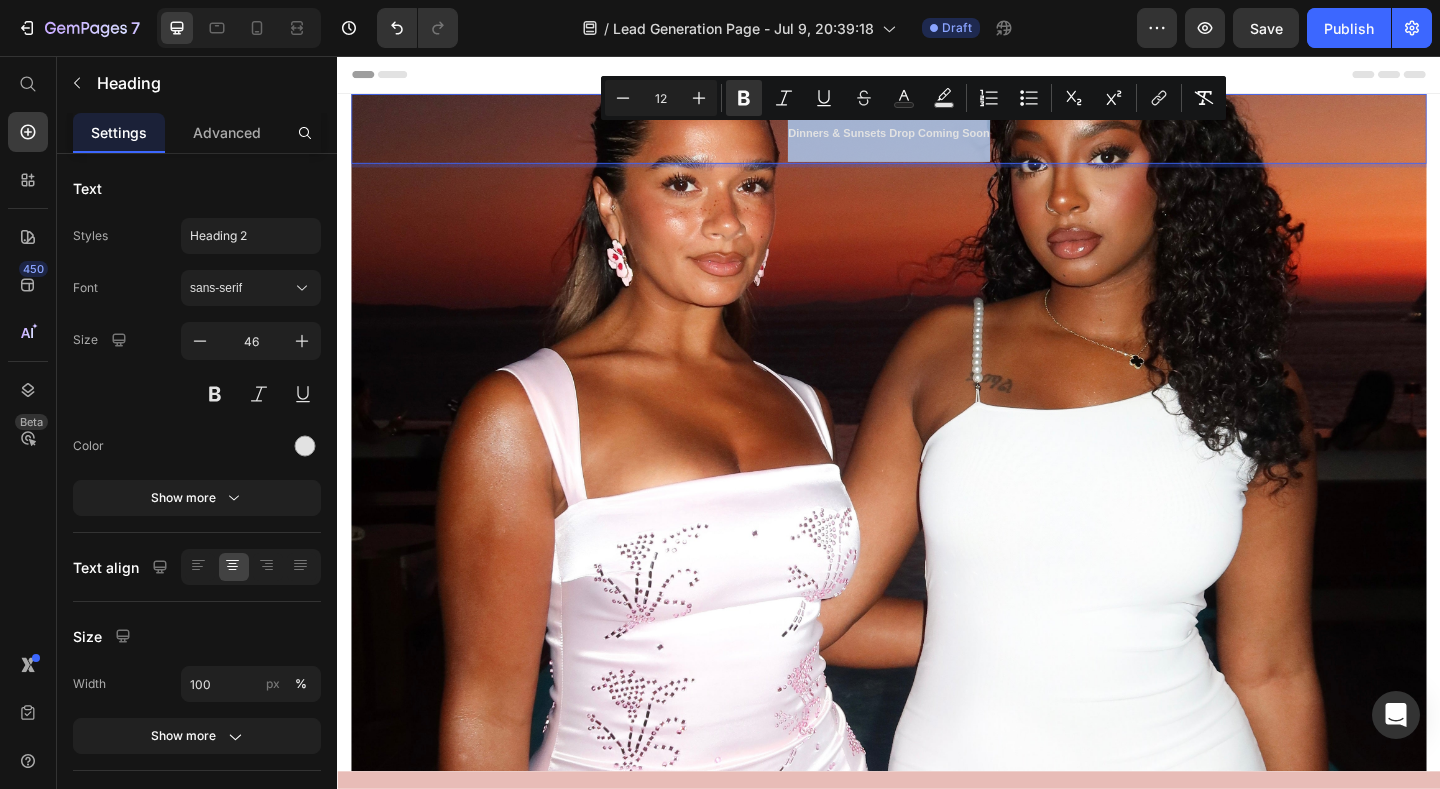 drag, startPoint x: 1063, startPoint y: 135, endPoint x: 826, endPoint y: 141, distance: 237.07594 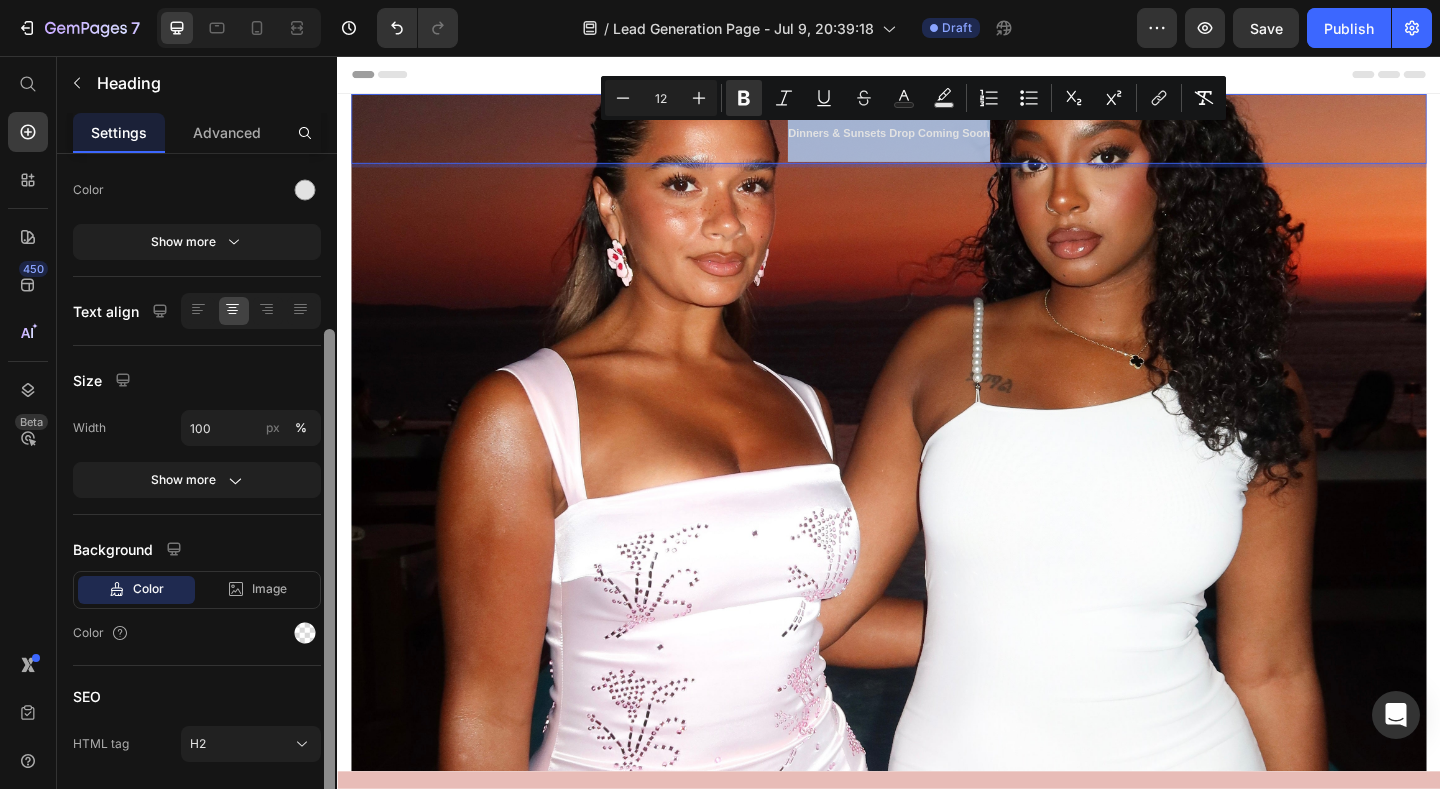 scroll, scrollTop: 260, scrollLeft: 0, axis: vertical 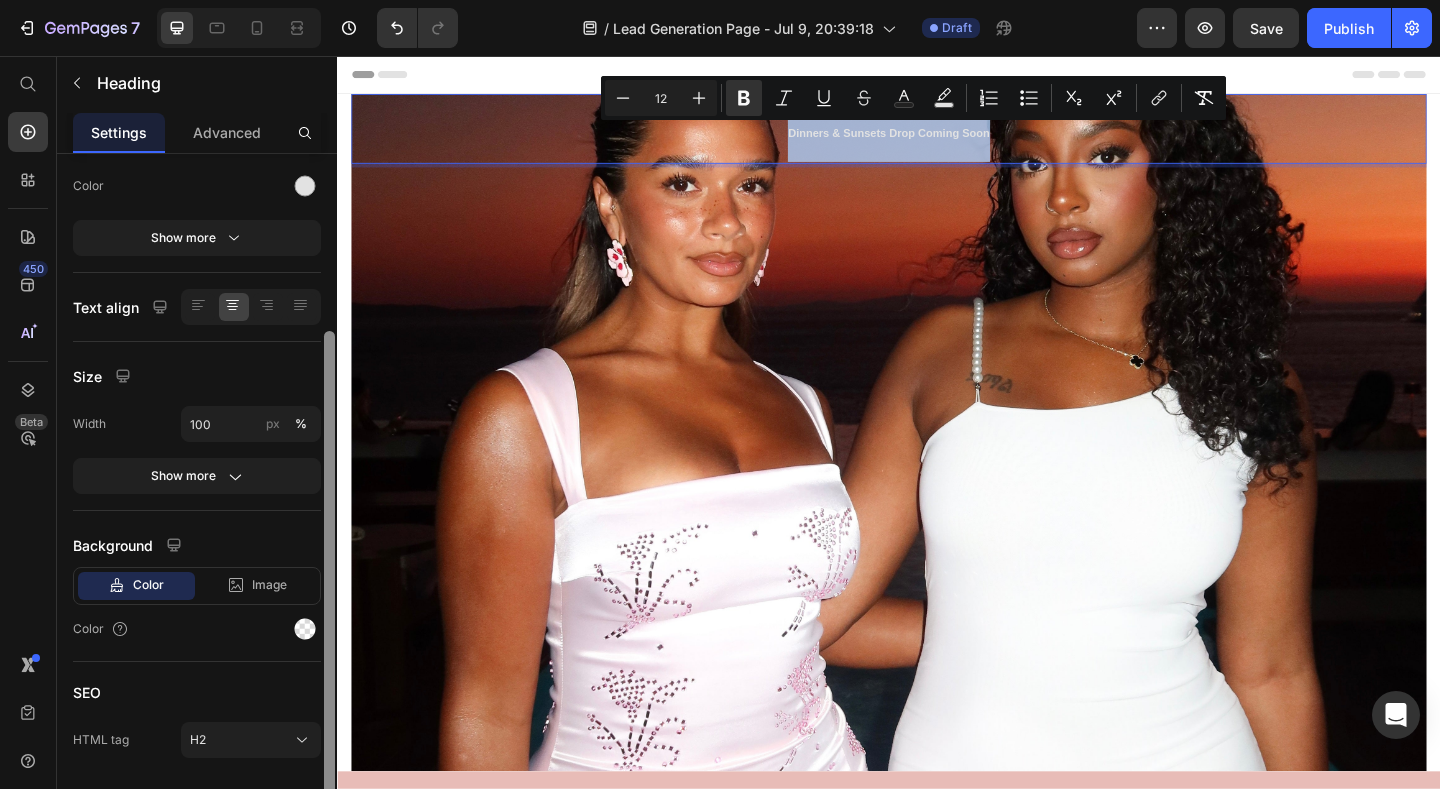 drag, startPoint x: 330, startPoint y: 609, endPoint x: 332, endPoint y: 788, distance: 179.01117 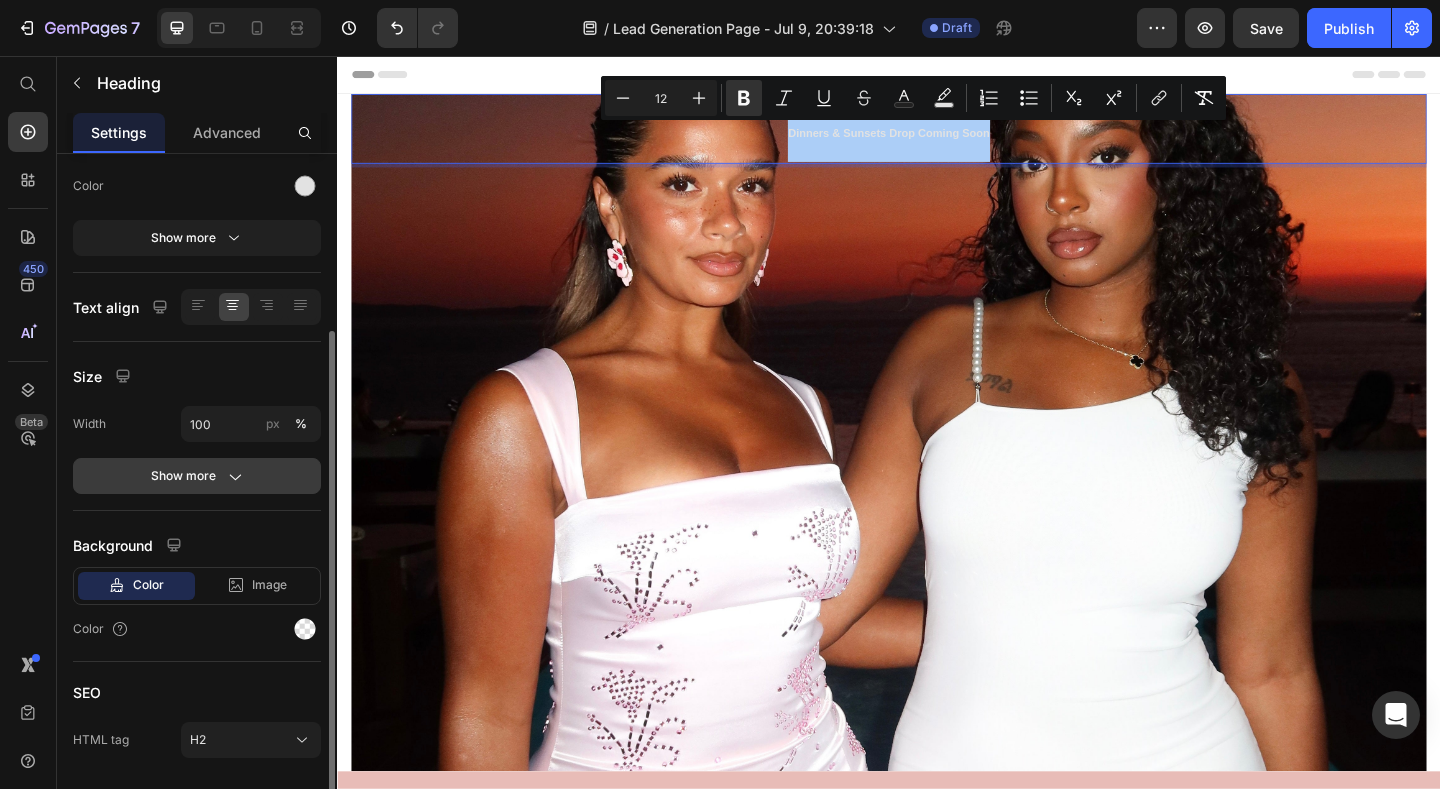 click 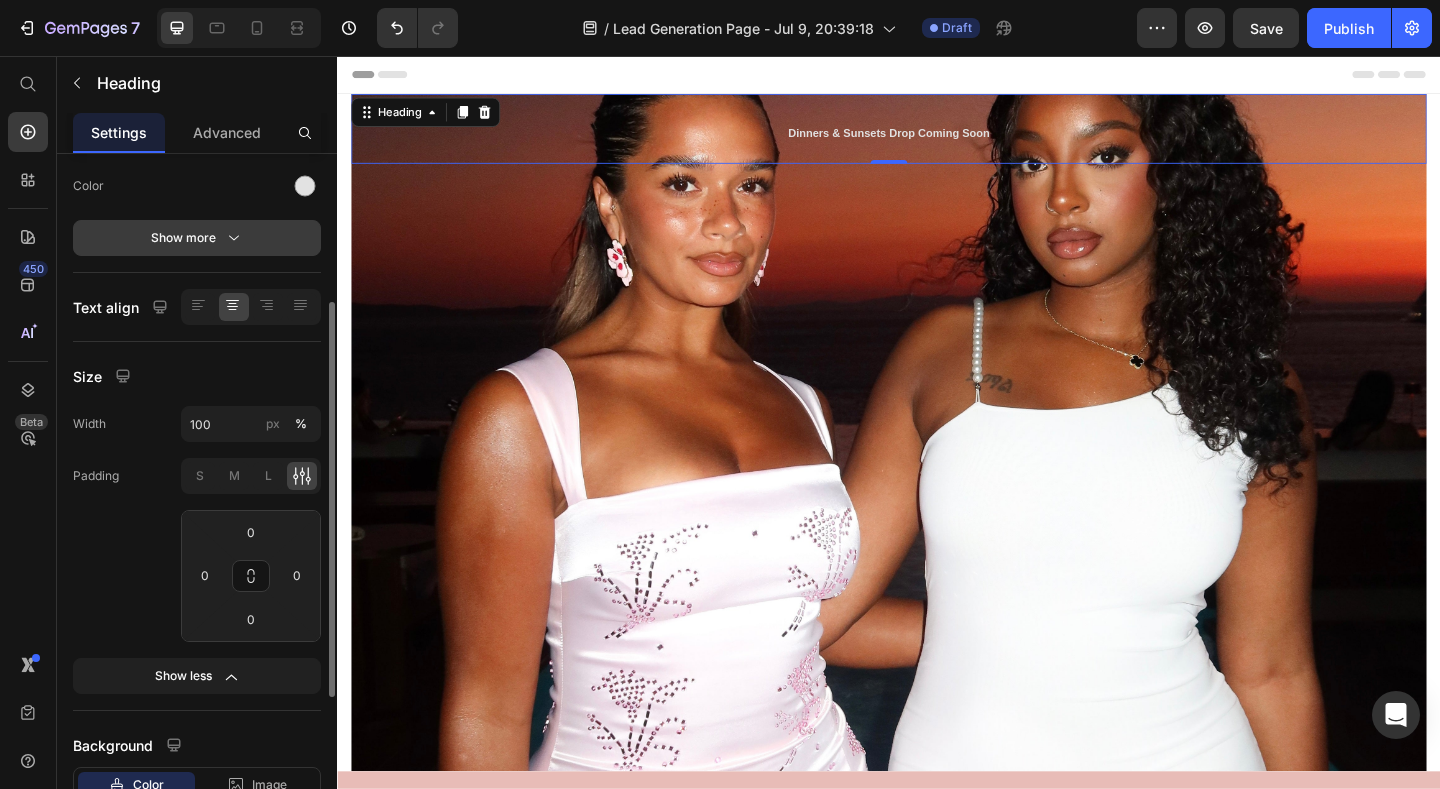 click on "Show more" at bounding box center (197, 238) 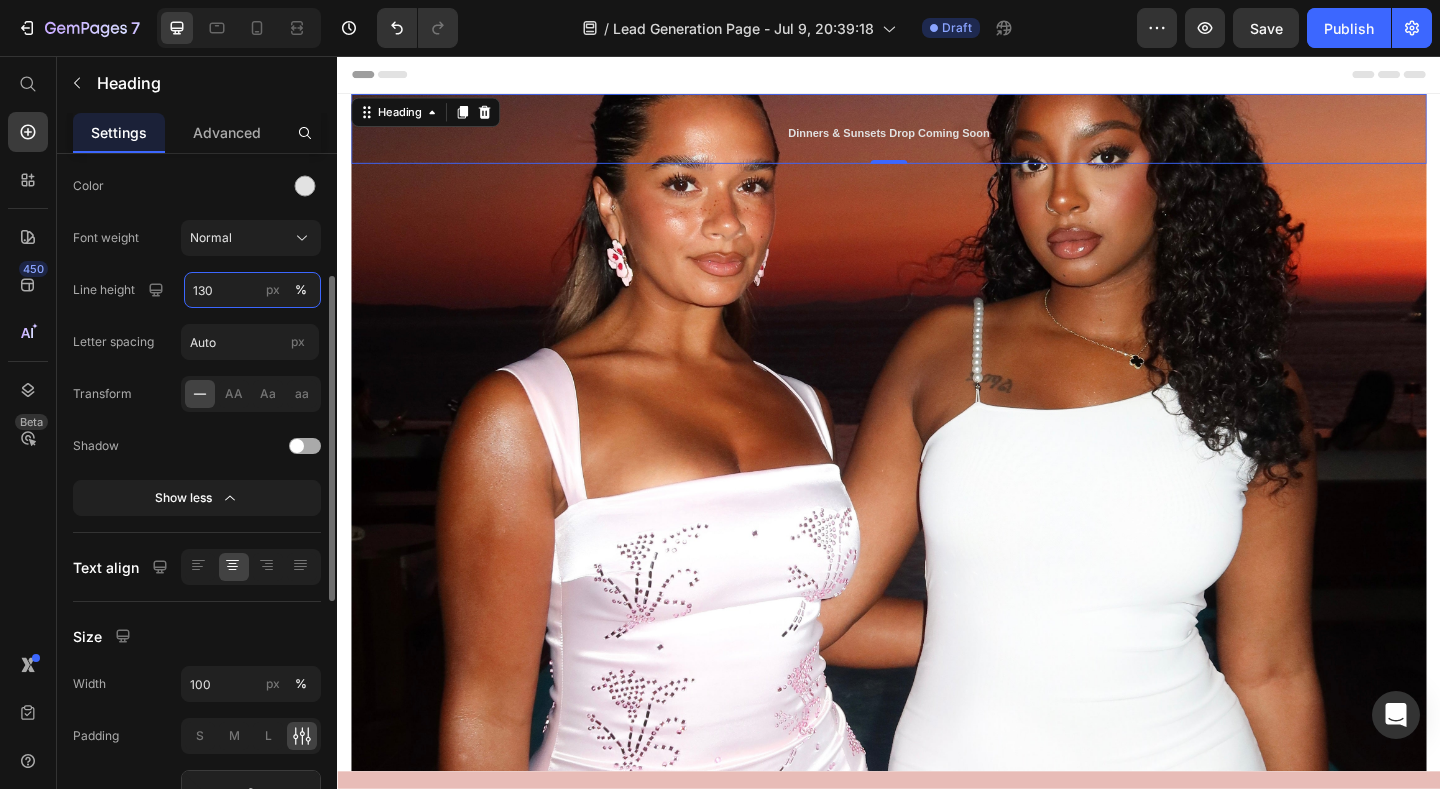 click on "130" at bounding box center (252, 290) 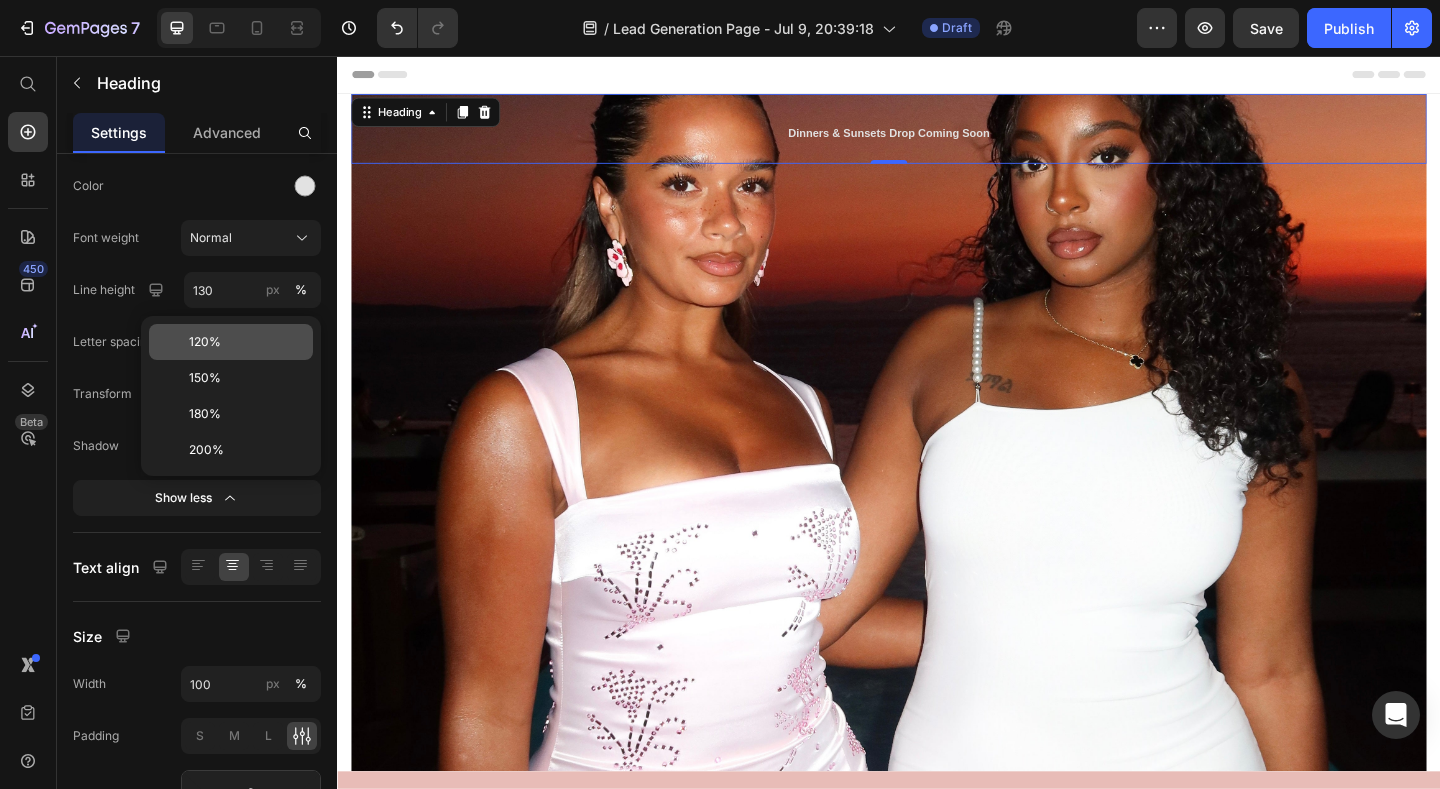 click on "120%" at bounding box center (205, 342) 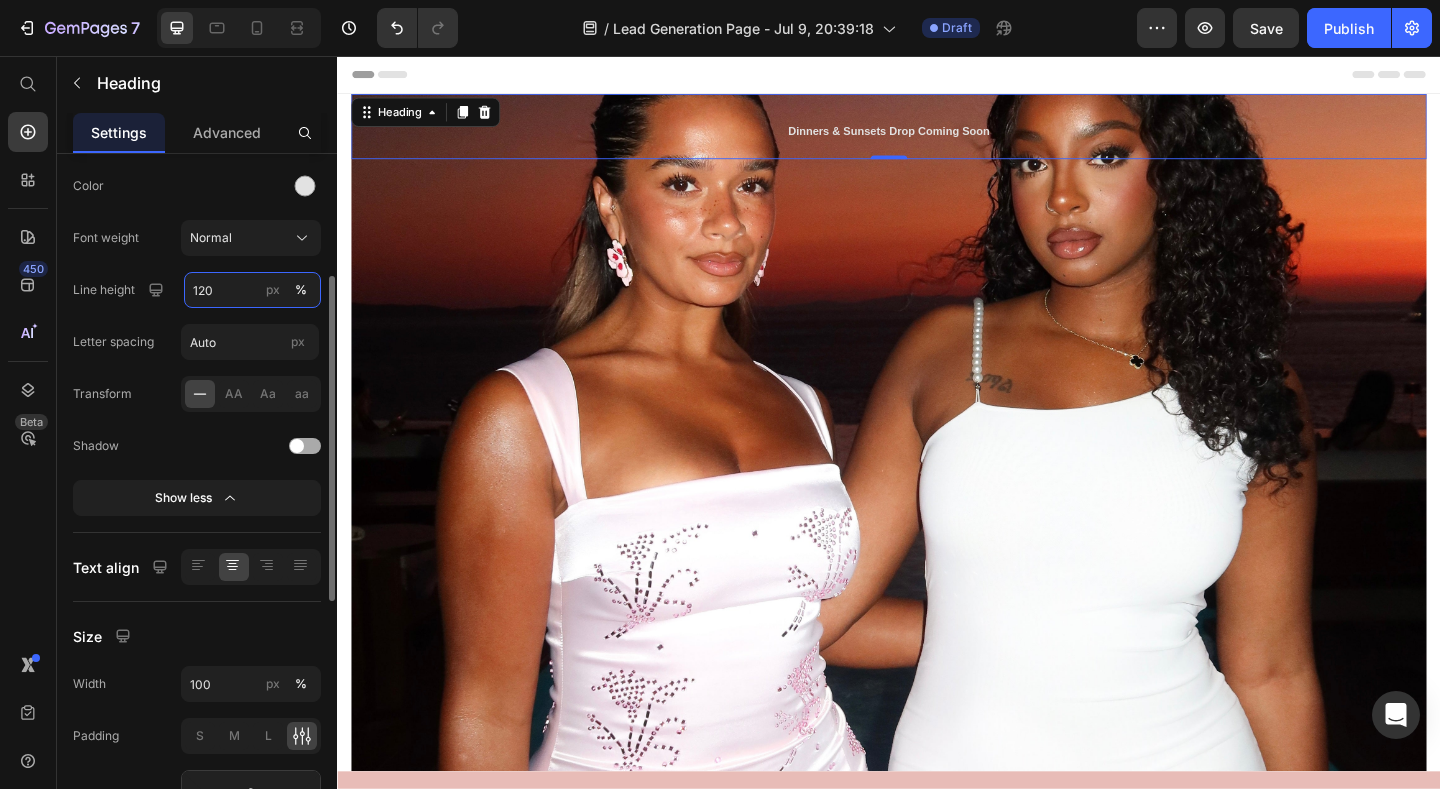 click on "120" at bounding box center [252, 290] 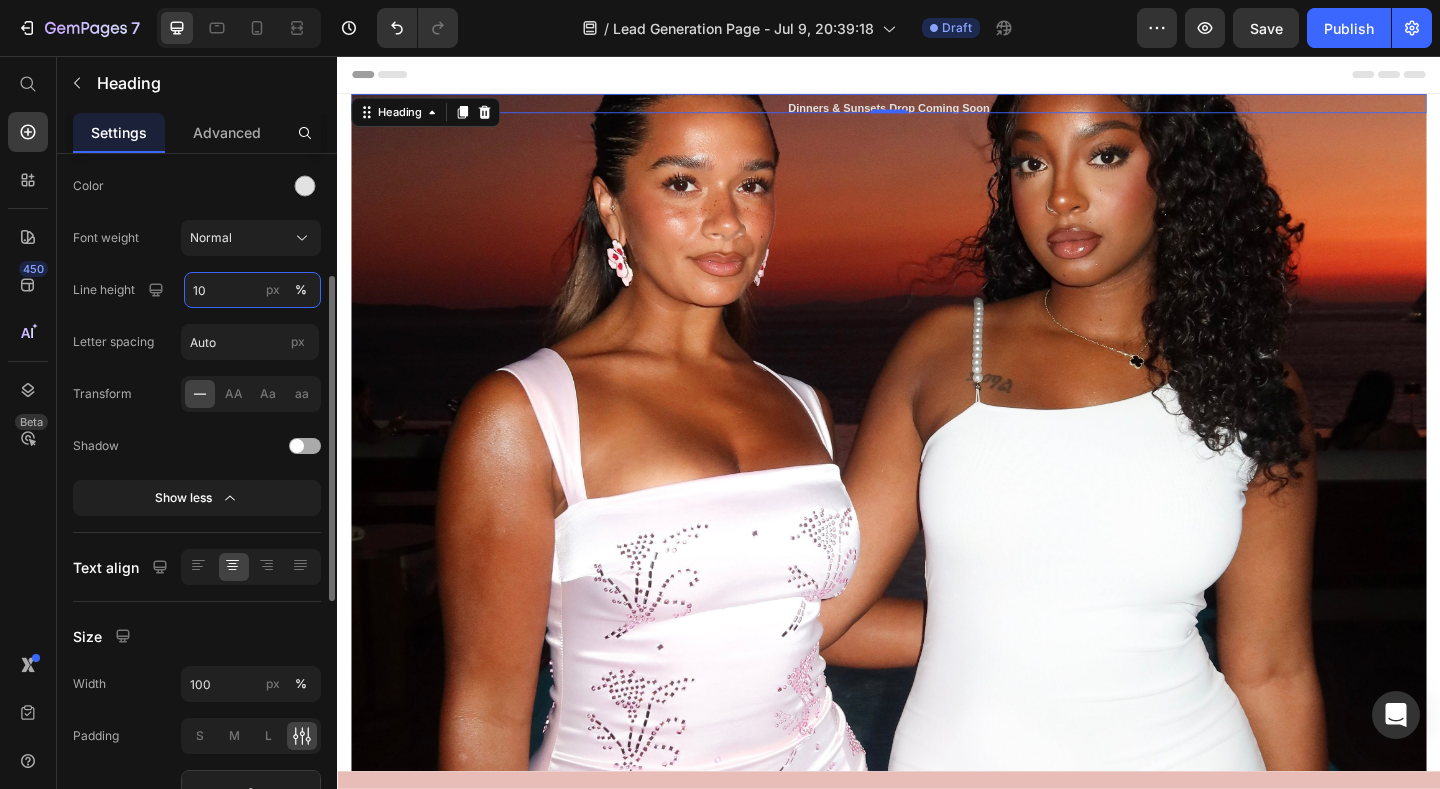 type on "100" 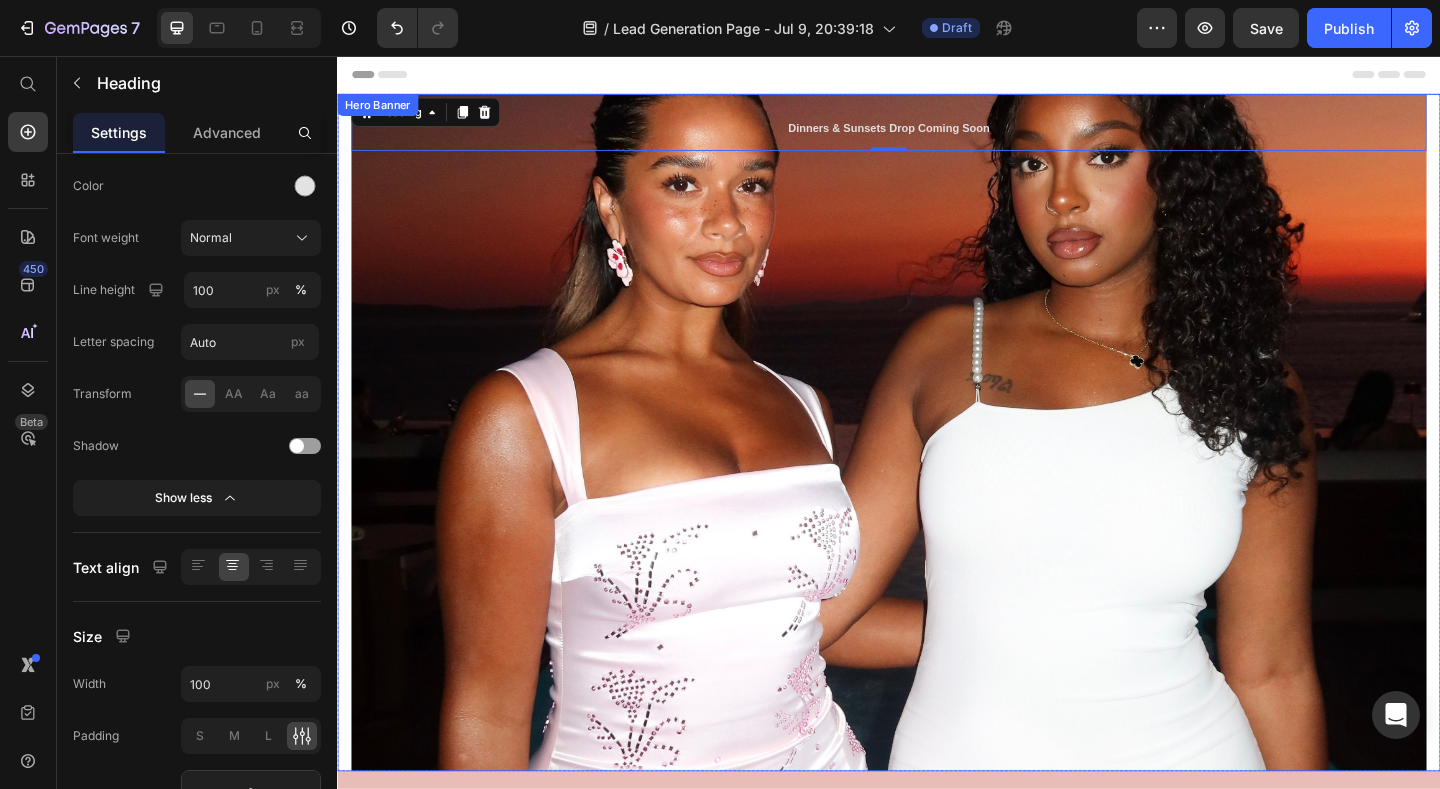 click at bounding box center [937, 465] 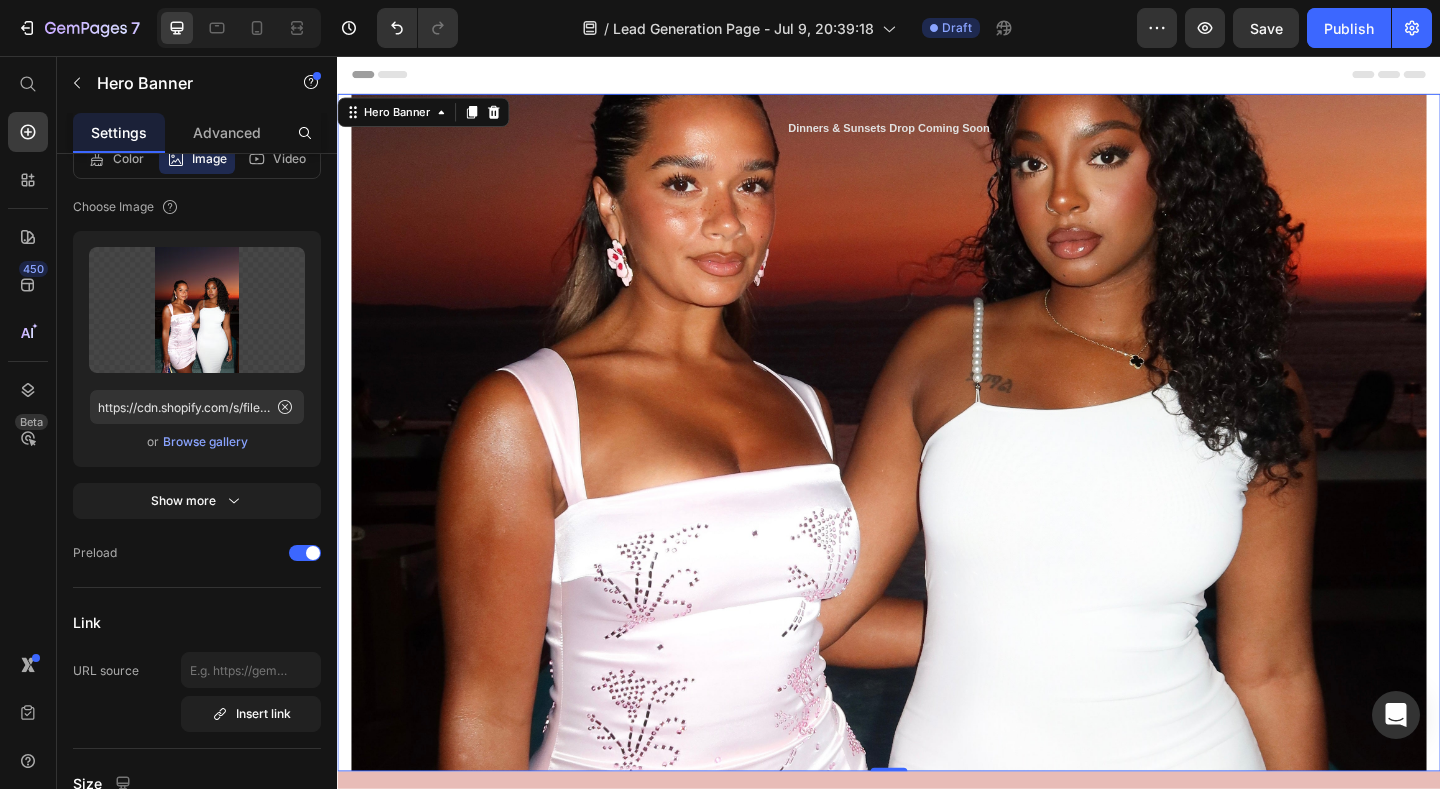 scroll, scrollTop: 0, scrollLeft: 0, axis: both 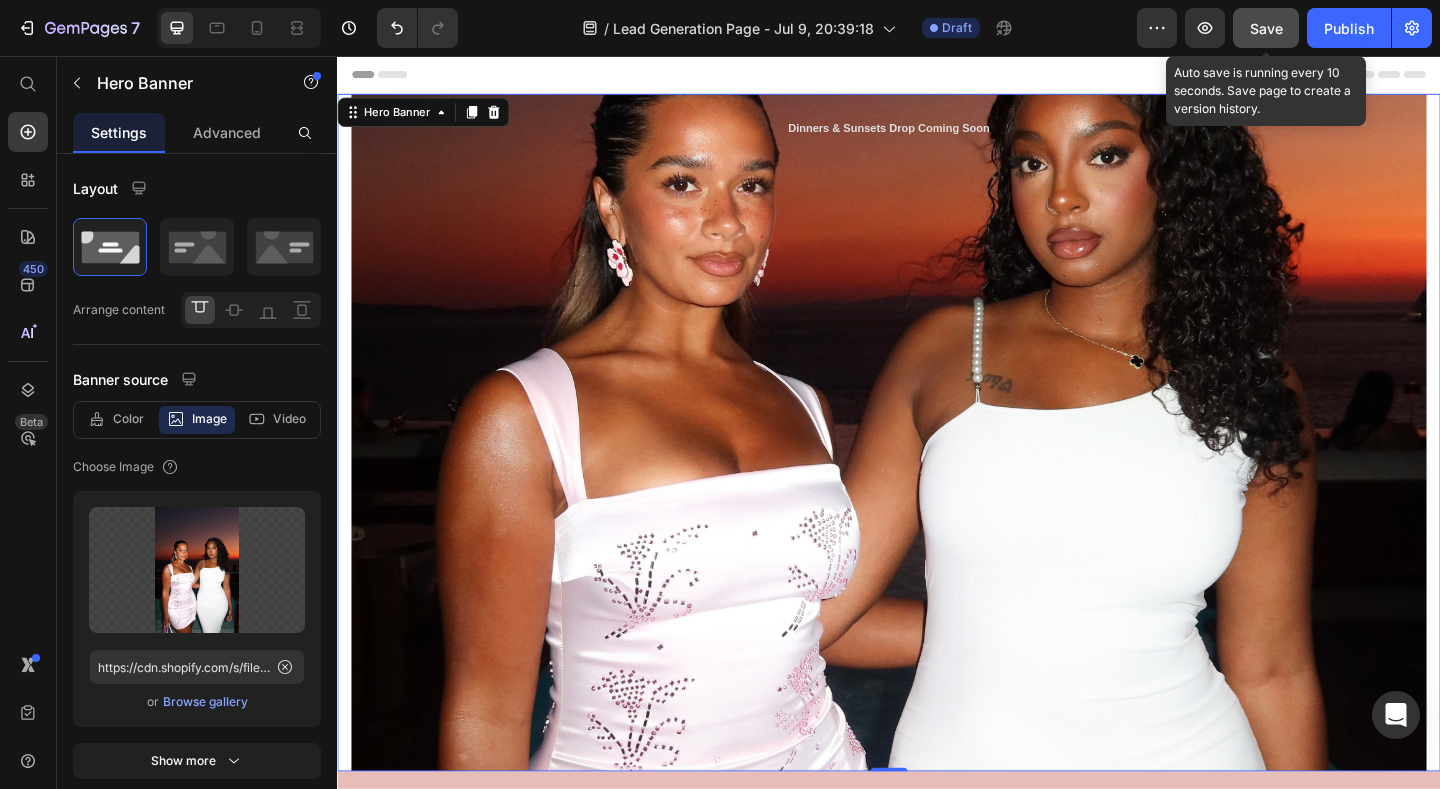 click on "Save" at bounding box center (1266, 28) 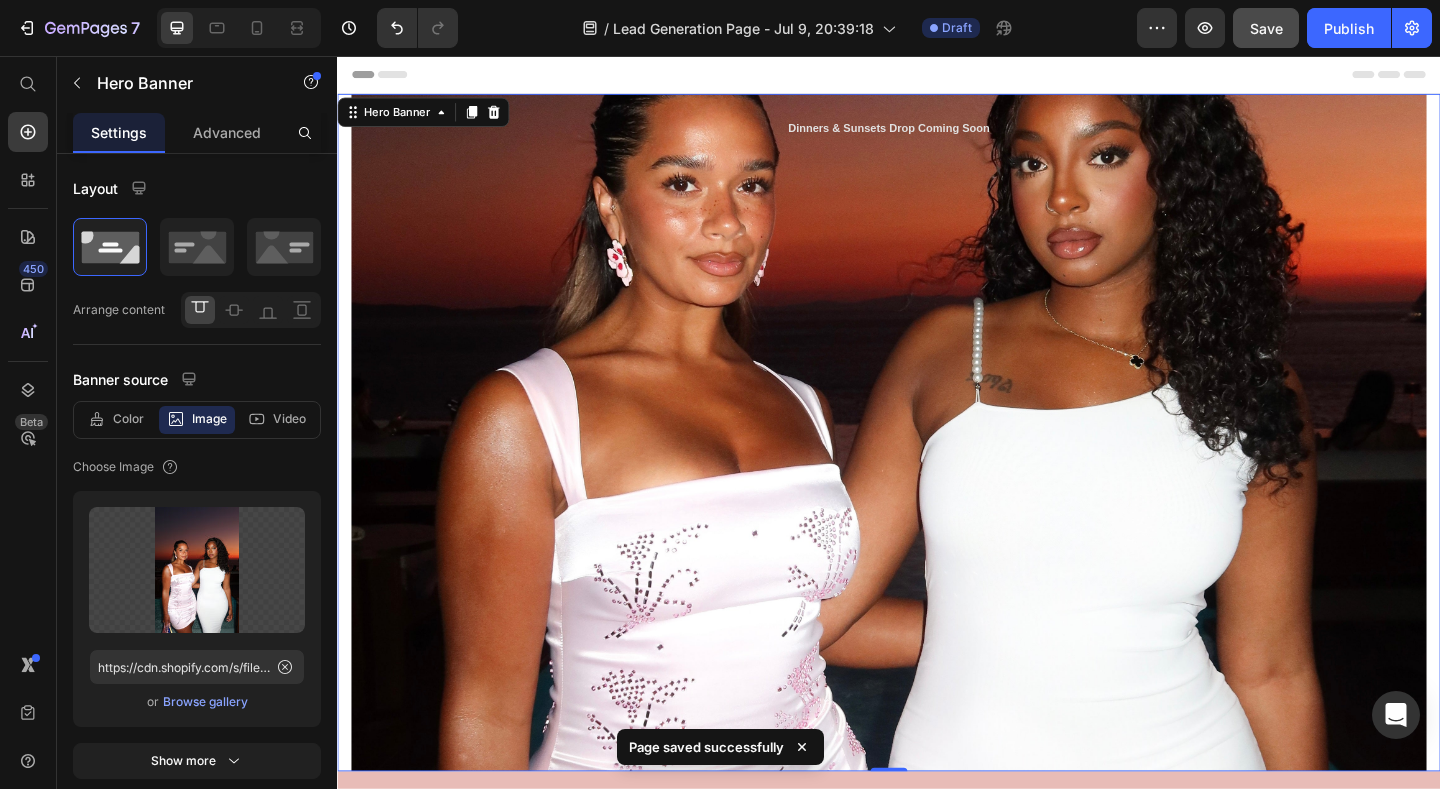 type 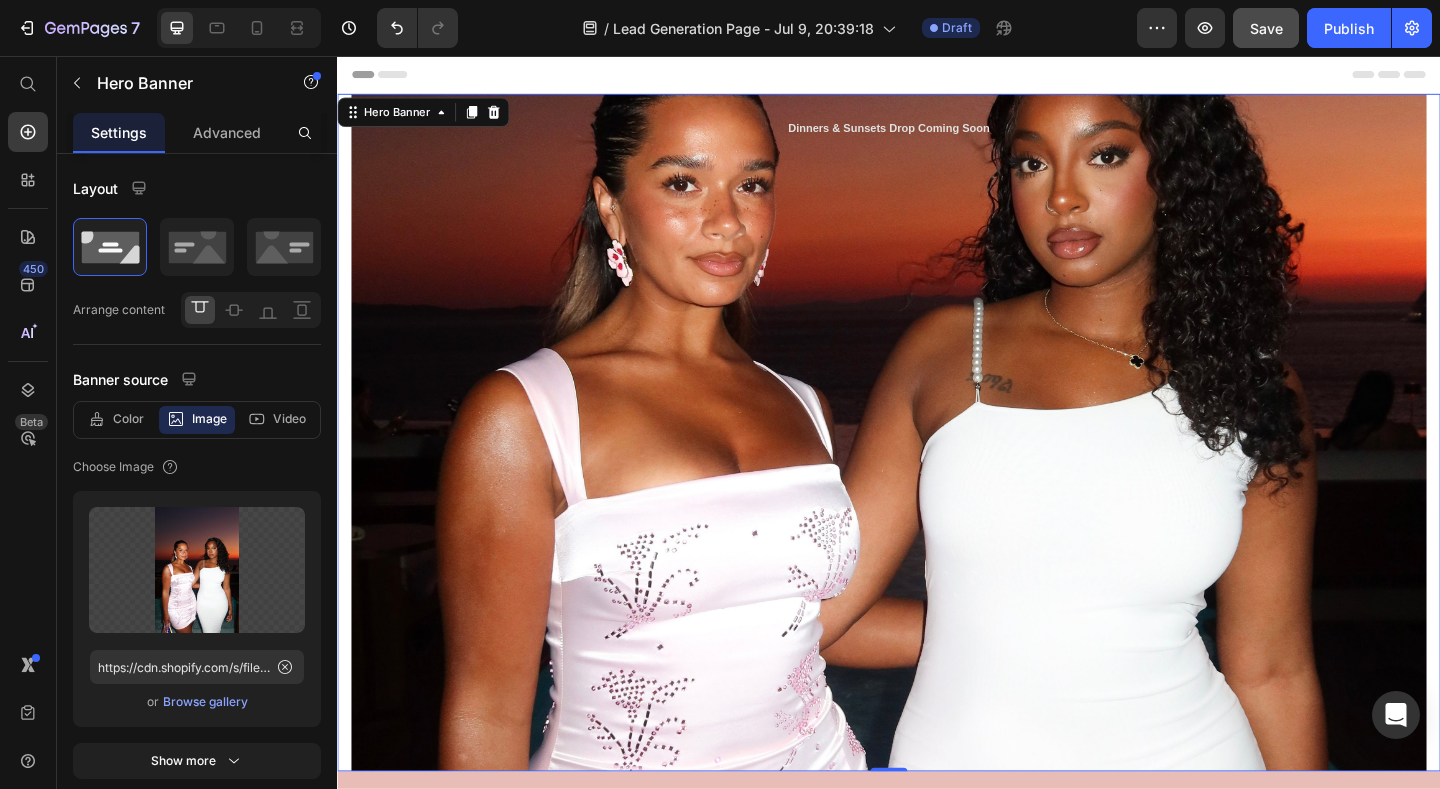 click on "⁠⁠⁠⁠⁠⁠⁠ Dinners & Sunsets Drop Coming Soon Heading Hero Banner   0" at bounding box center [937, 465] 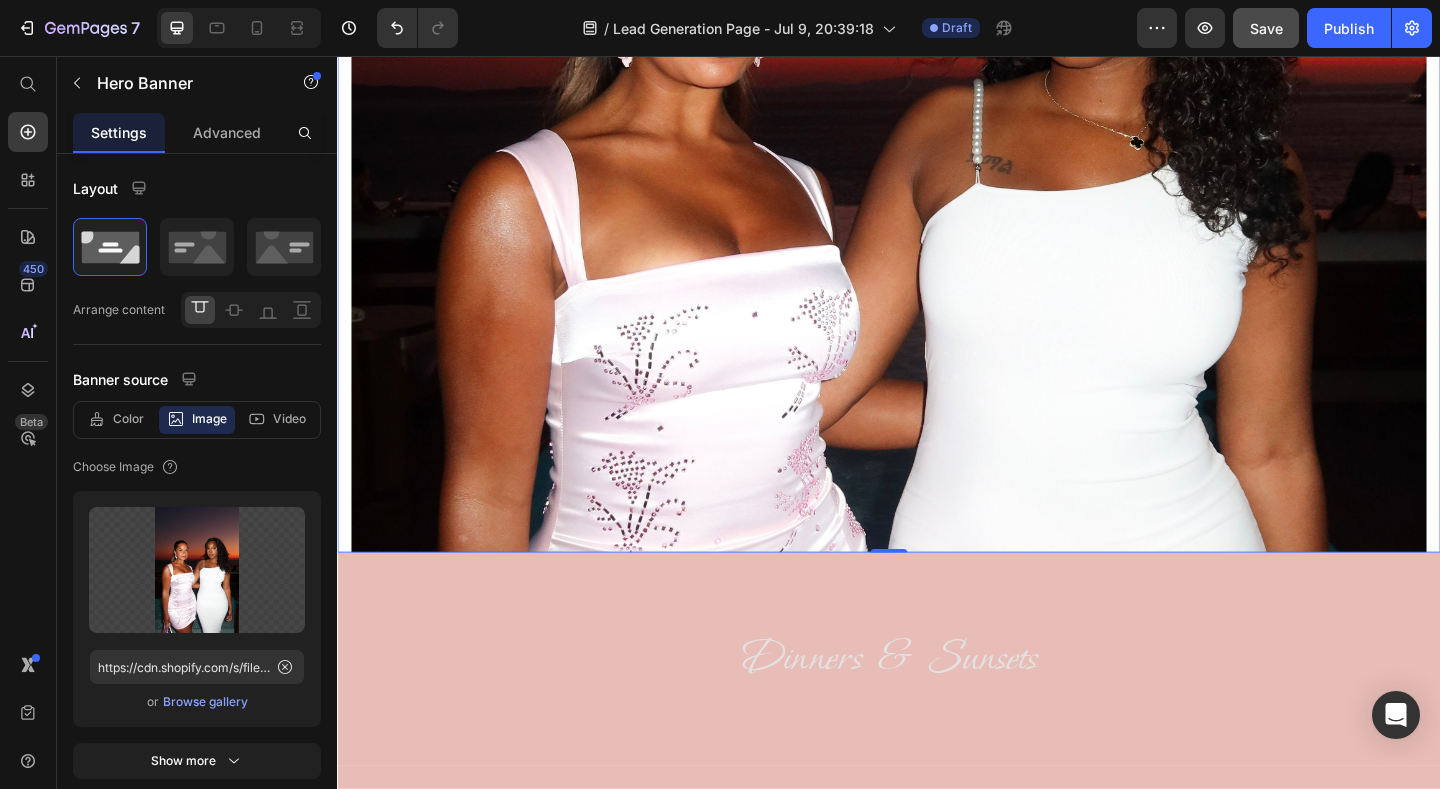 scroll, scrollTop: 240, scrollLeft: 0, axis: vertical 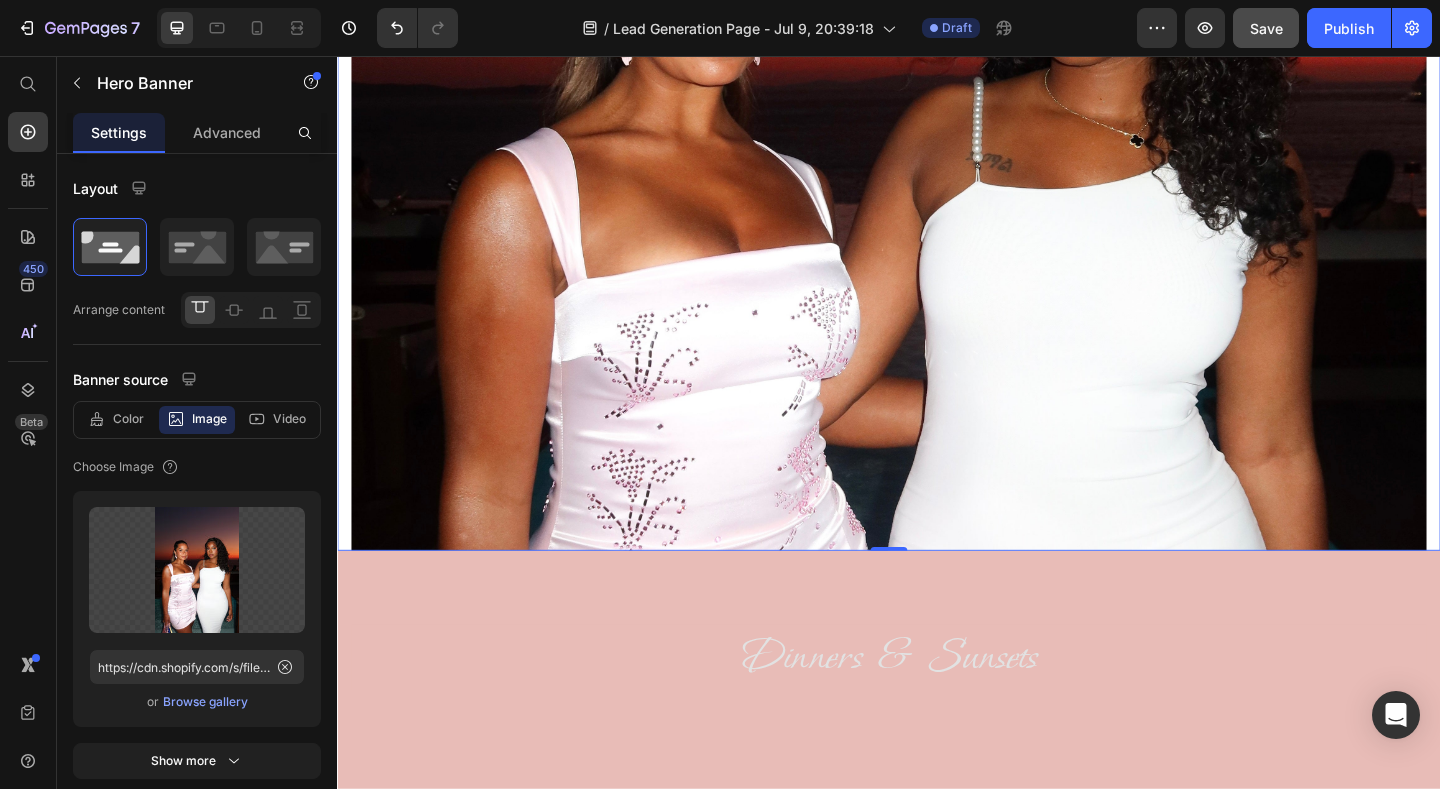click at bounding box center (937, 225) 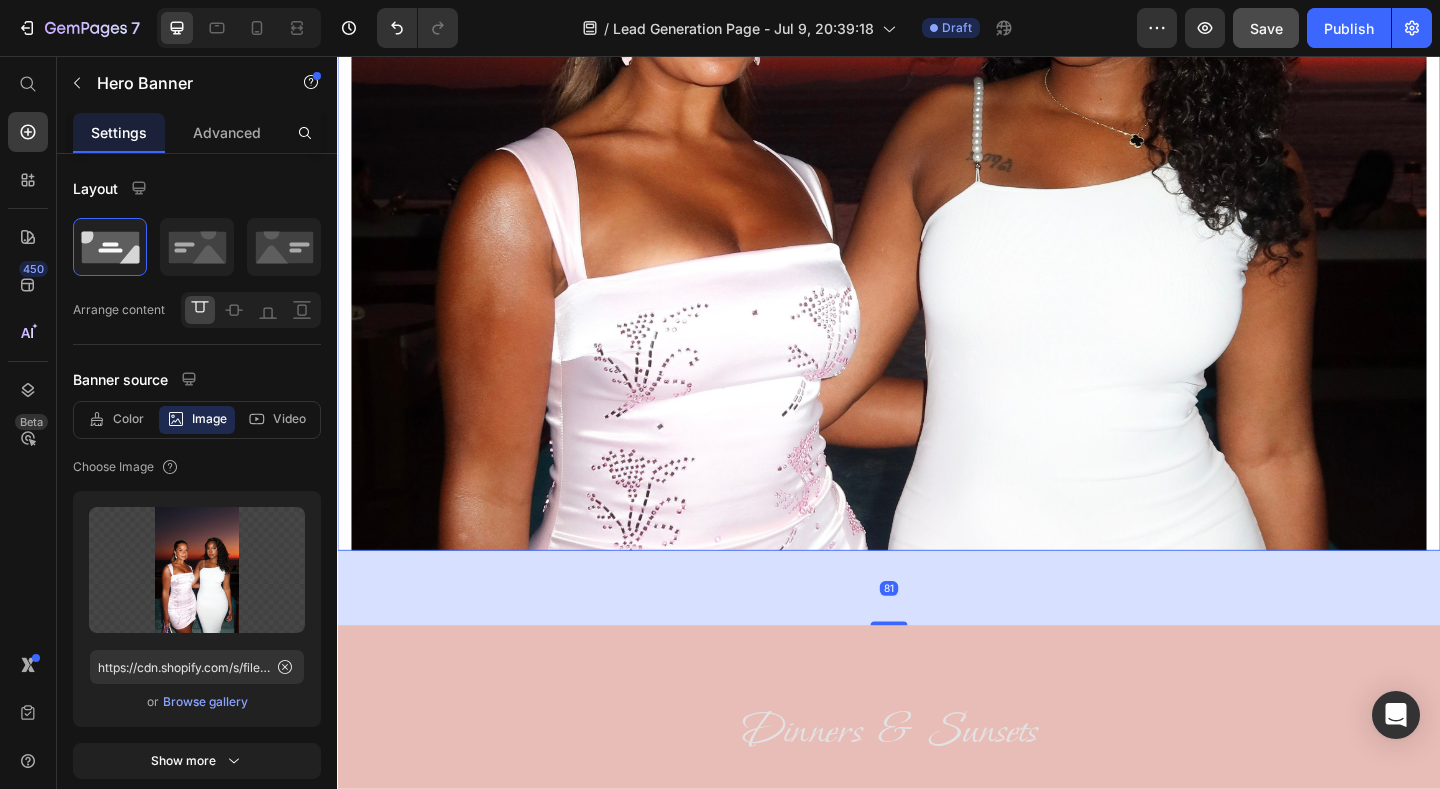 drag, startPoint x: 939, startPoint y: 594, endPoint x: 942, endPoint y: 675, distance: 81.055534 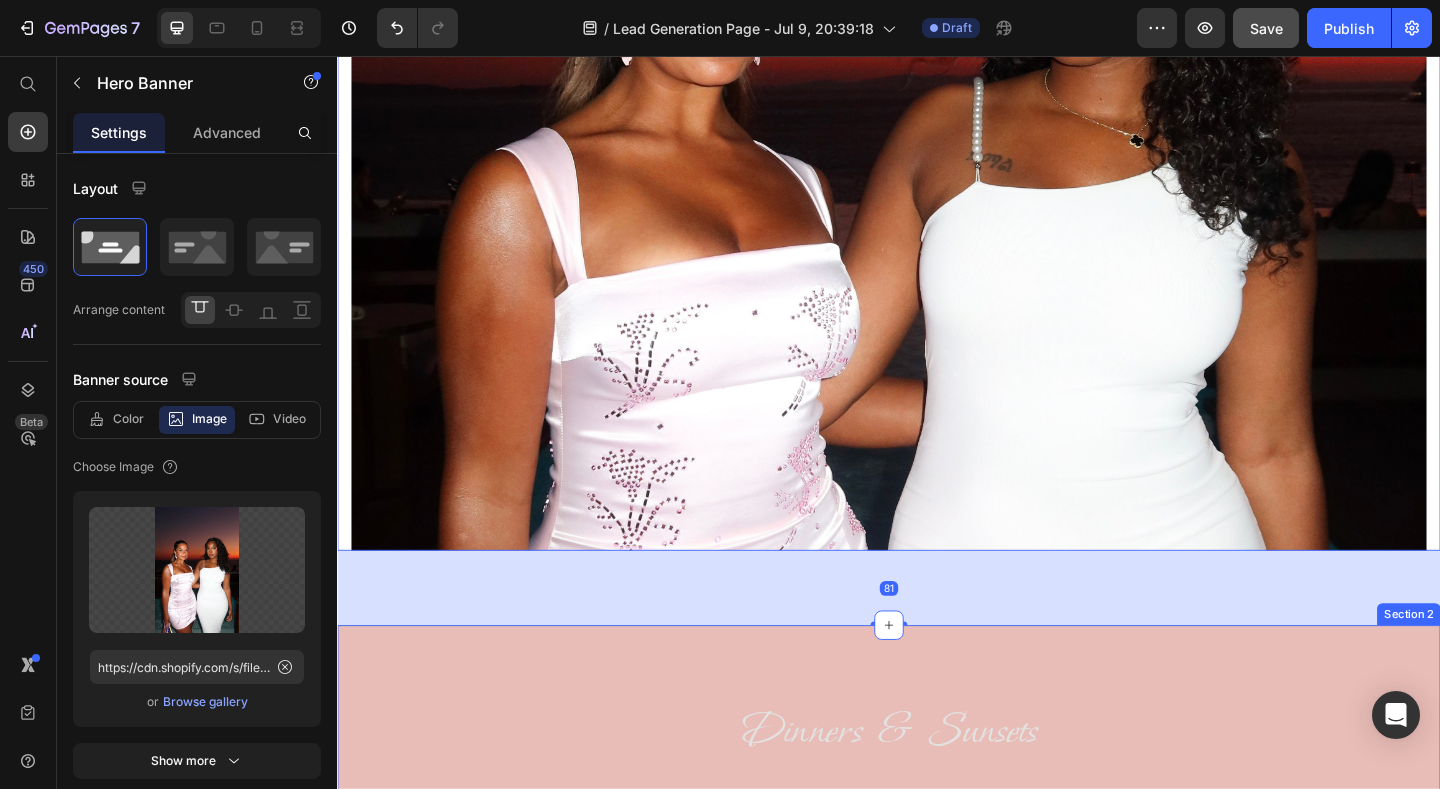 click on "Dinners & Sunsets  Heading Row Section 2" at bounding box center [937, 791] 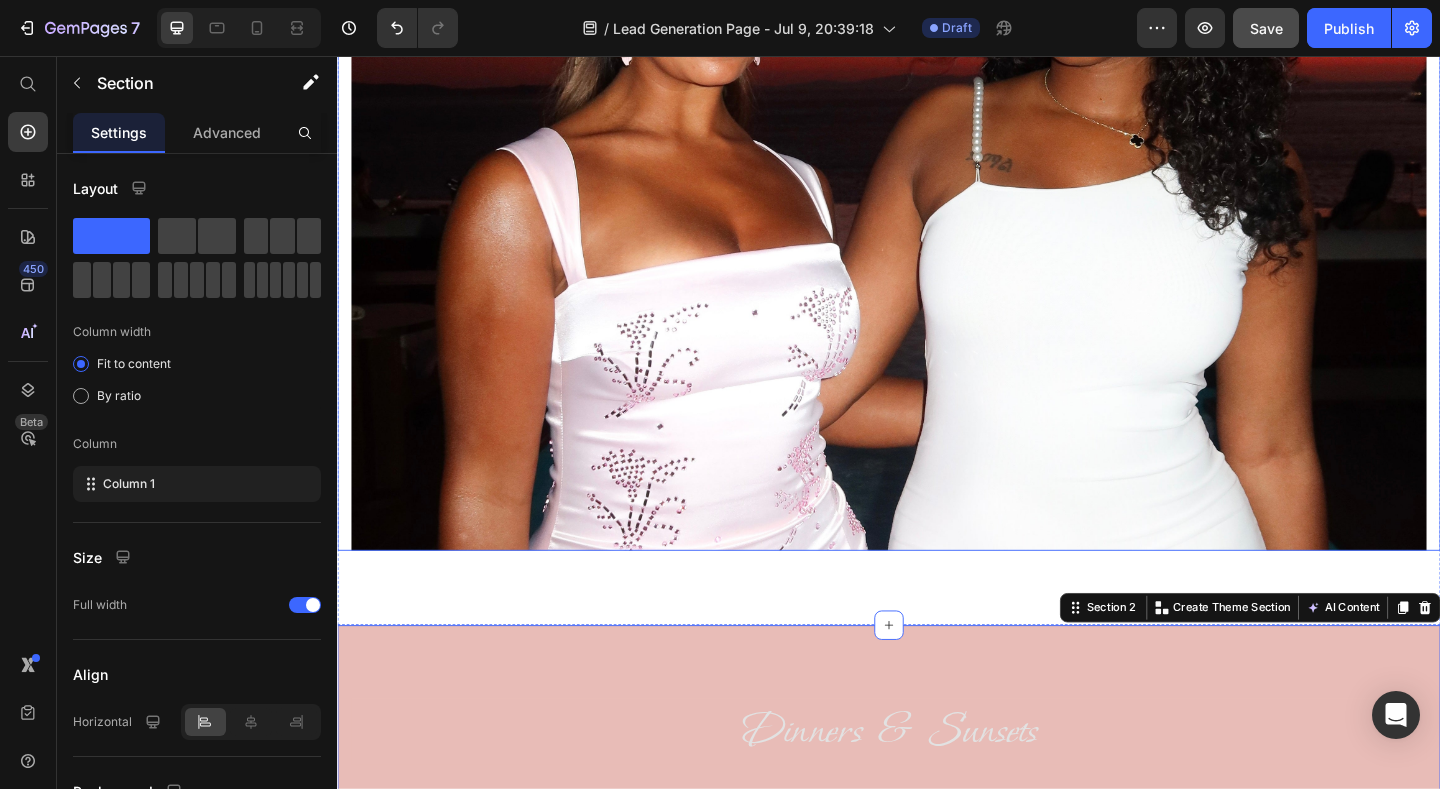click at bounding box center (937, 225) 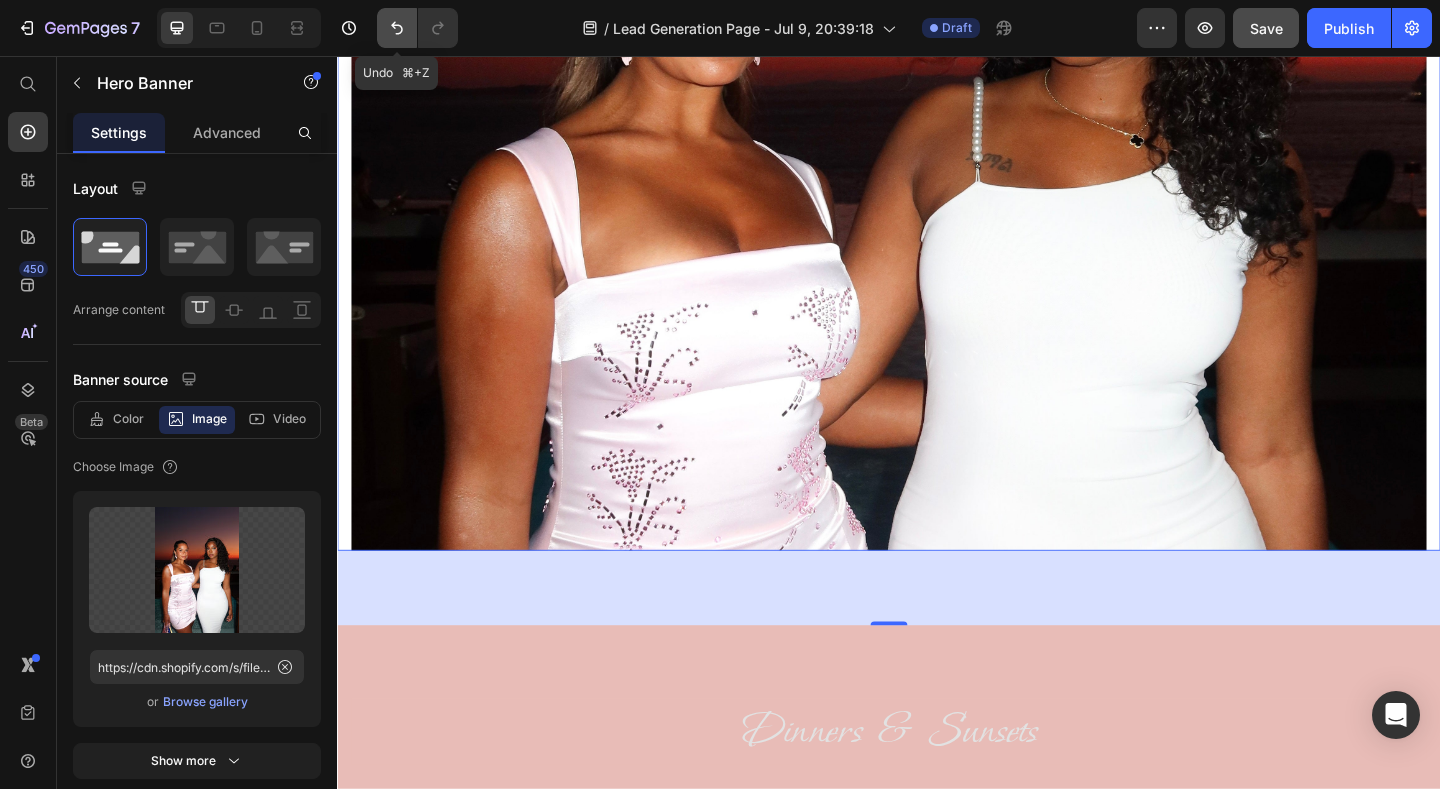 click 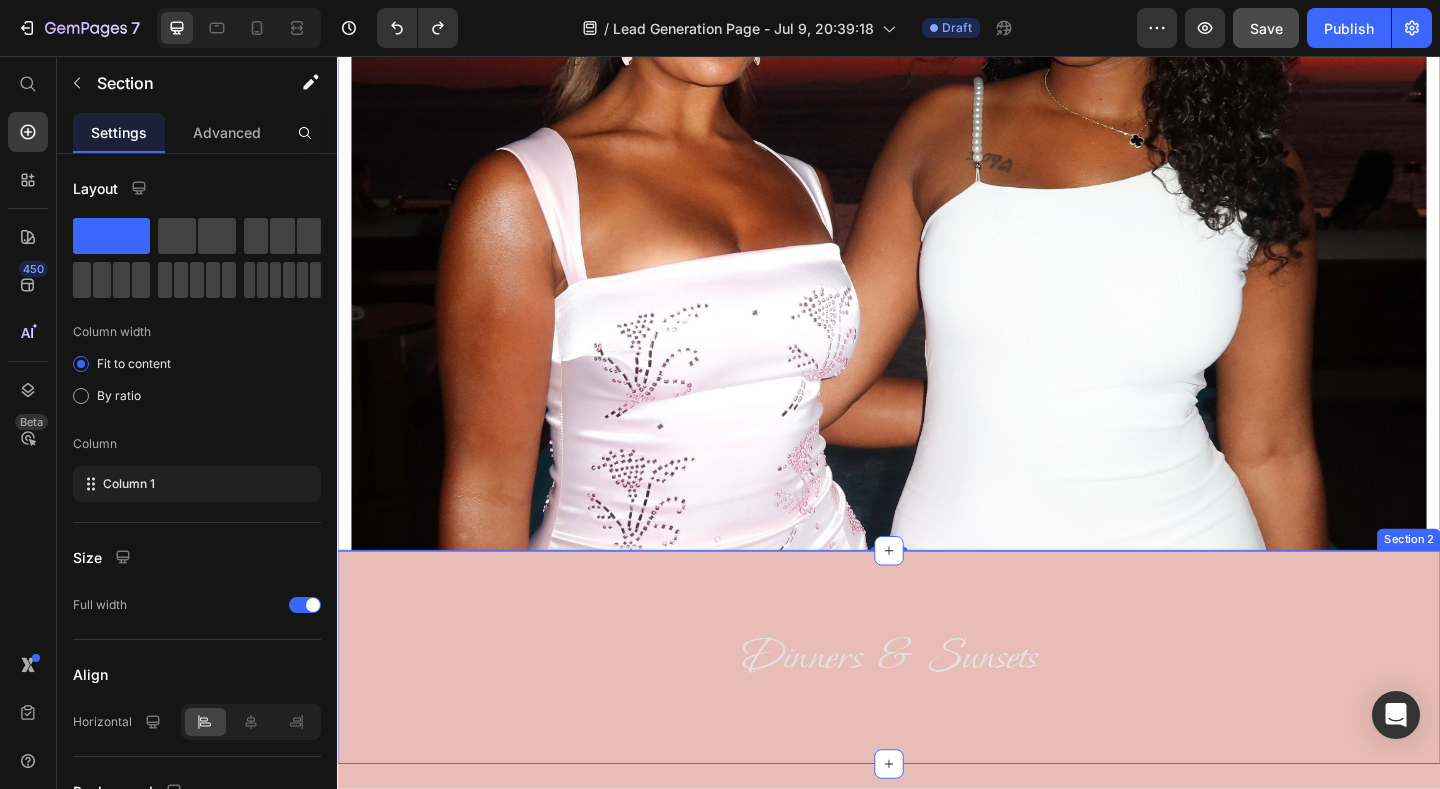 click on "Dinners & Sunsets  Heading Row Section 2" at bounding box center (937, 710) 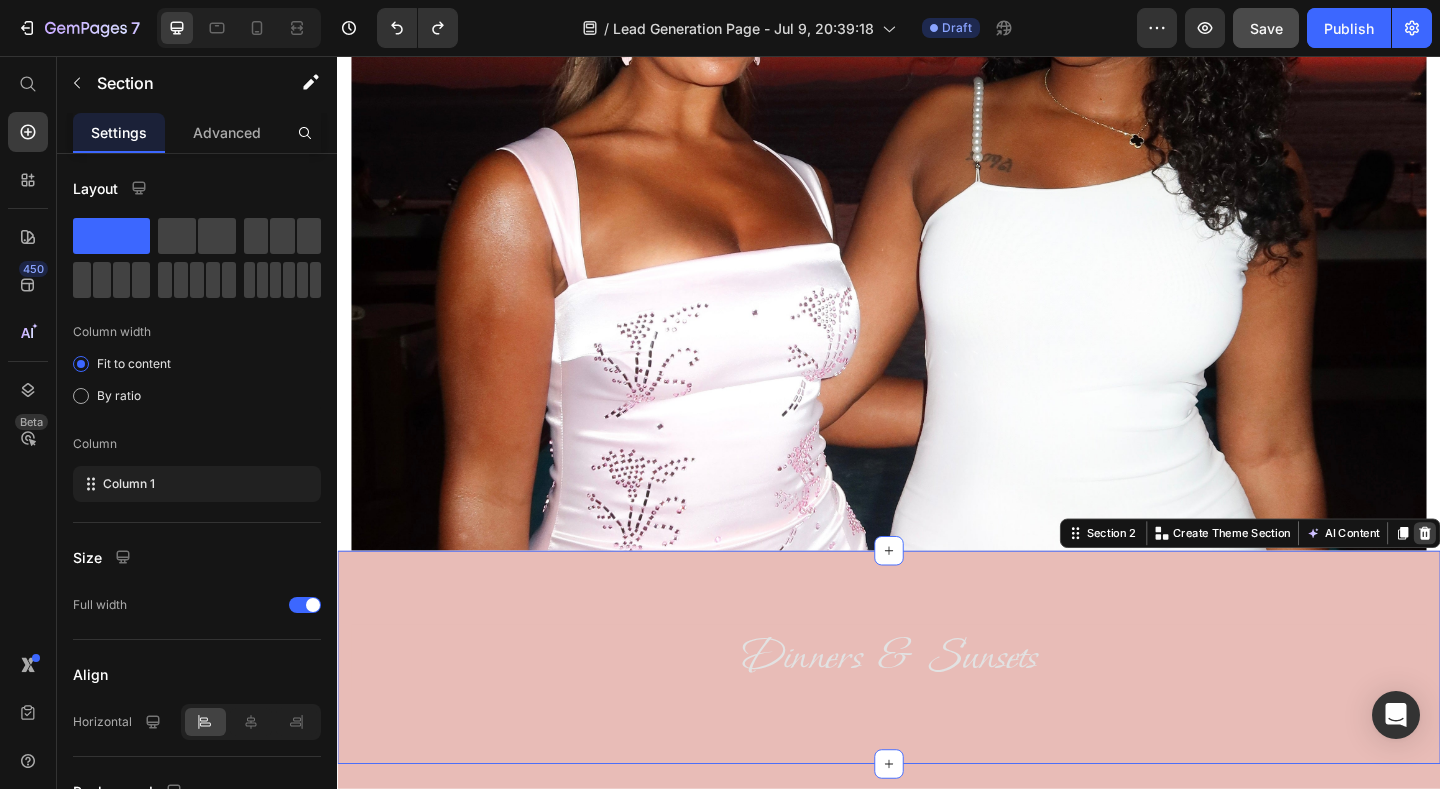 click 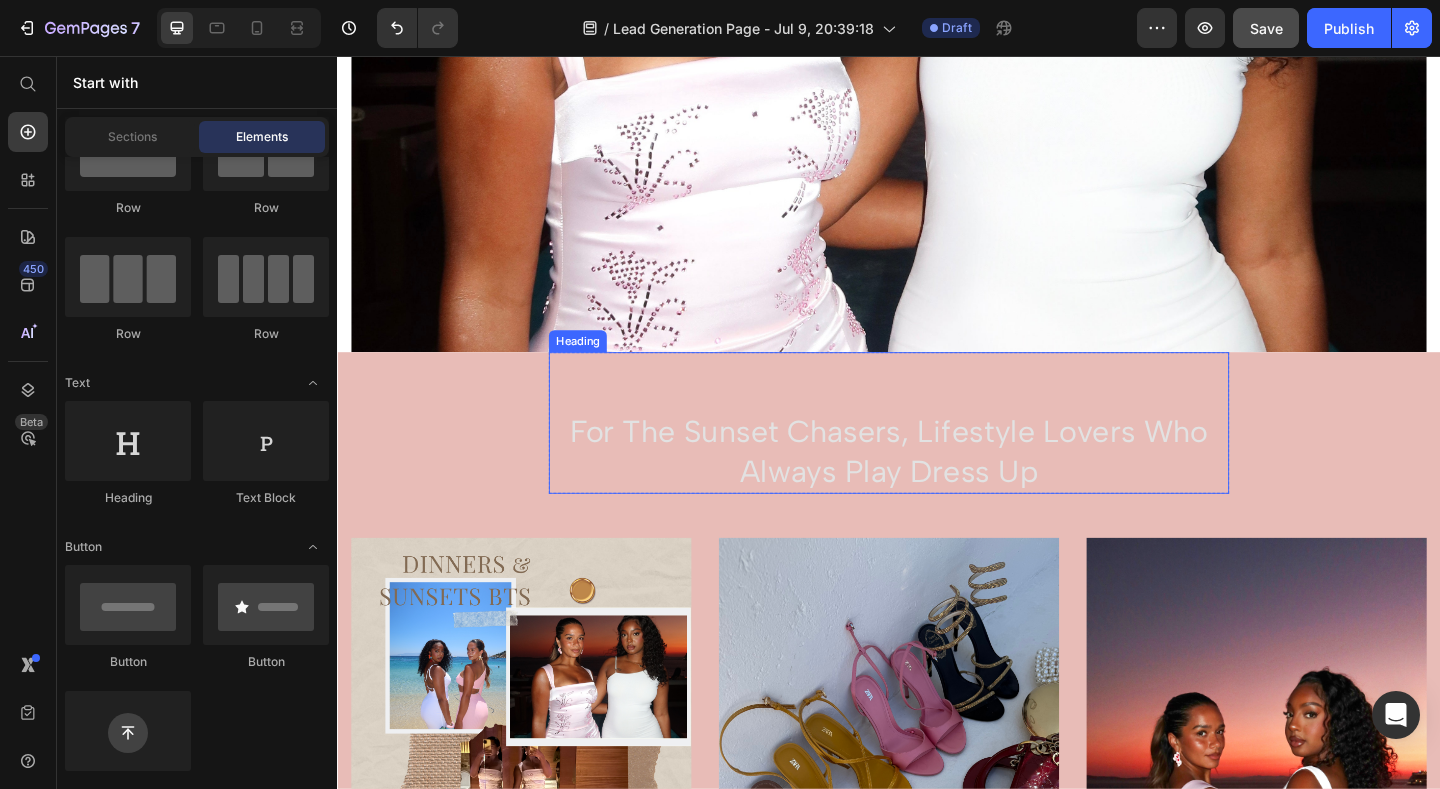 scroll, scrollTop: 480, scrollLeft: 0, axis: vertical 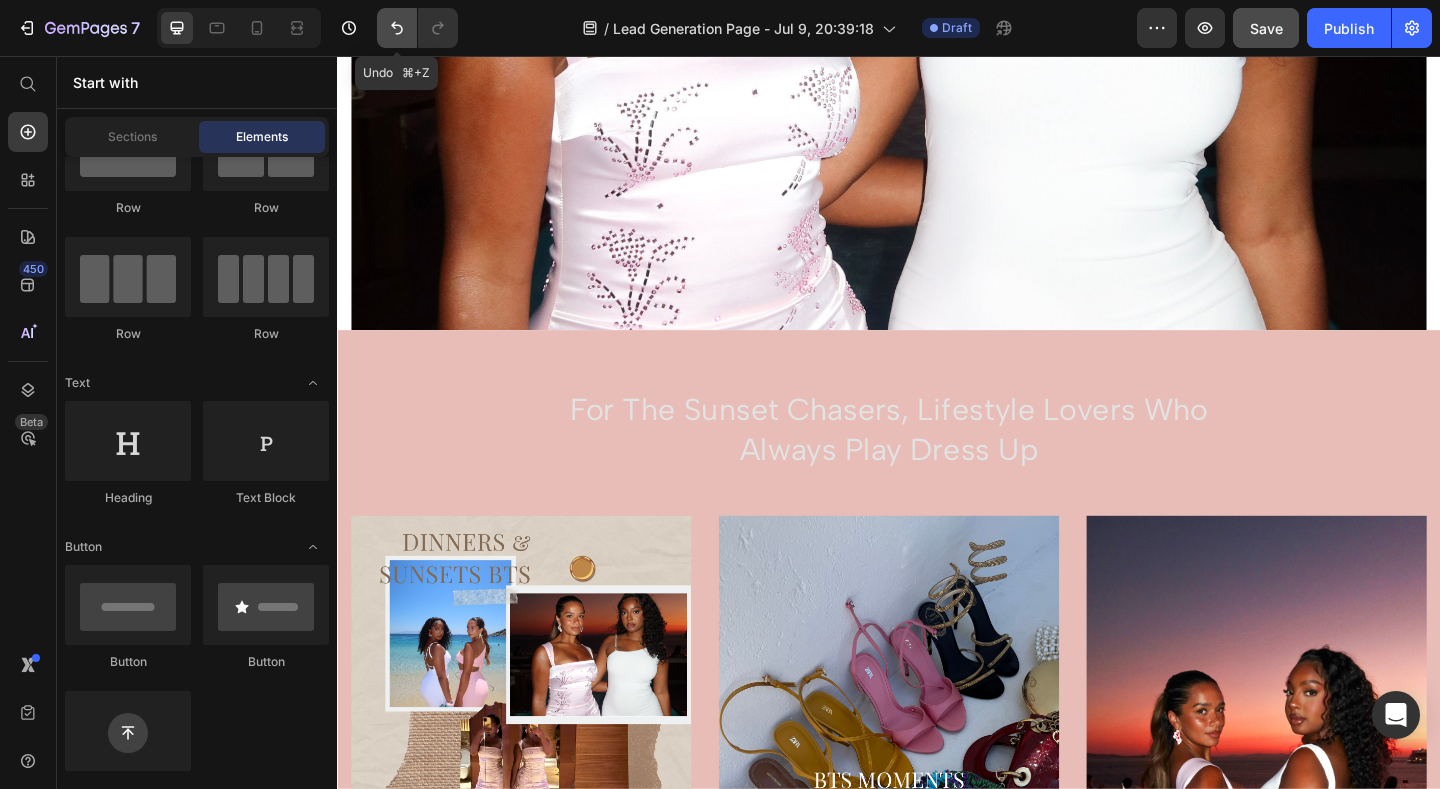 click 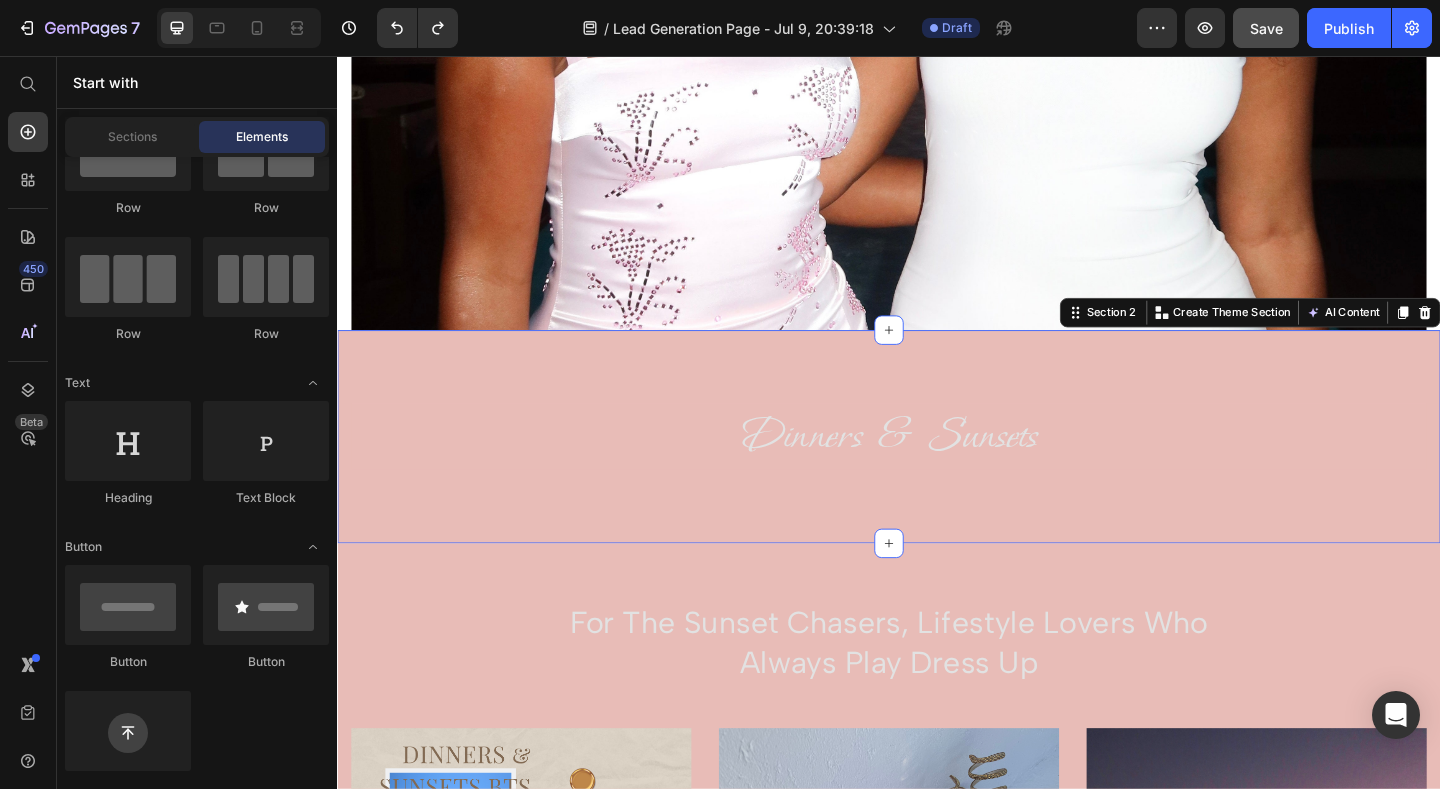 click on "Dinners & Sunsets  Heading Row Section 2   You can create reusable sections Create Theme Section AI Content Write with GemAI What would you like to describe here? Tone and Voice Persuasive Product Show more Generate" at bounding box center (937, 470) 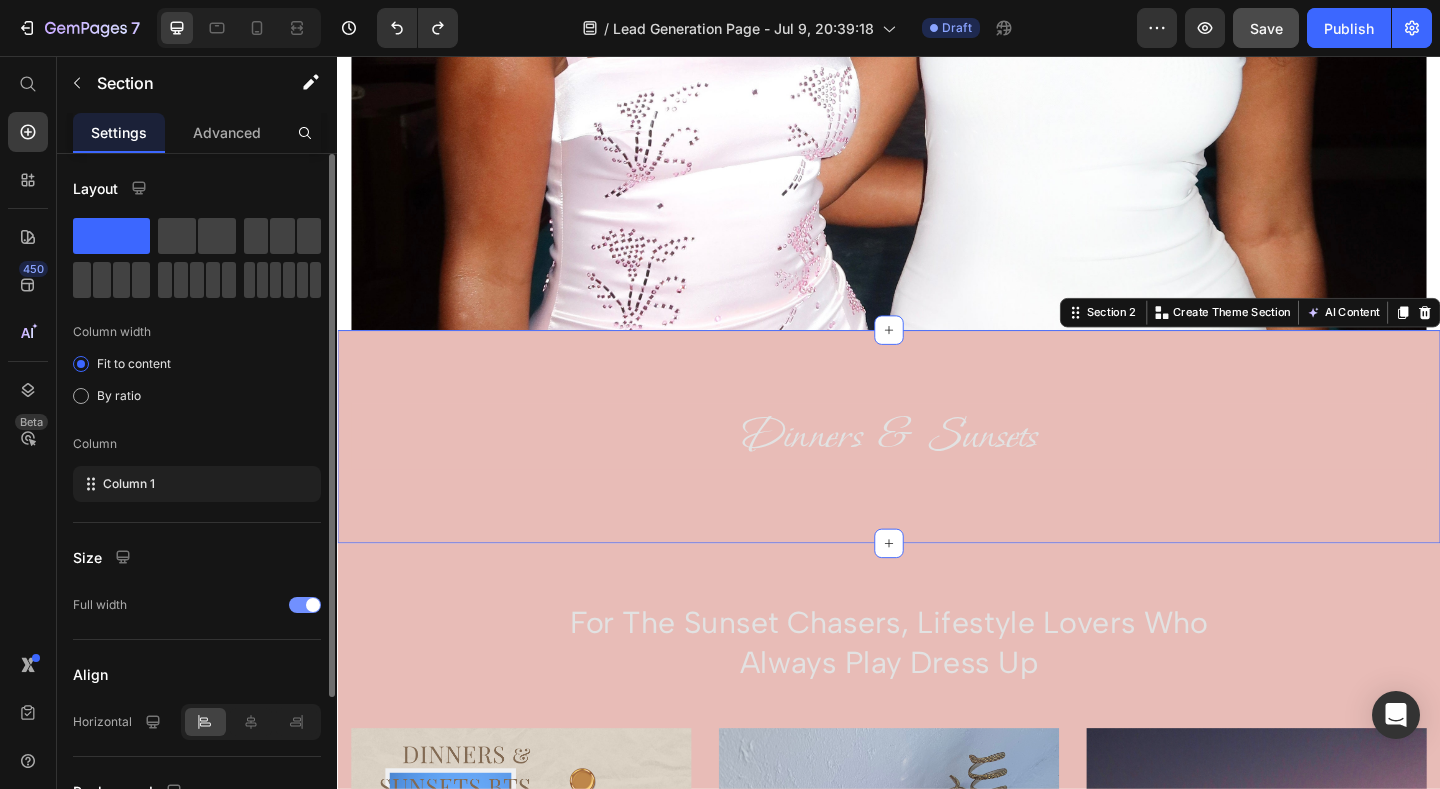 click at bounding box center (313, 605) 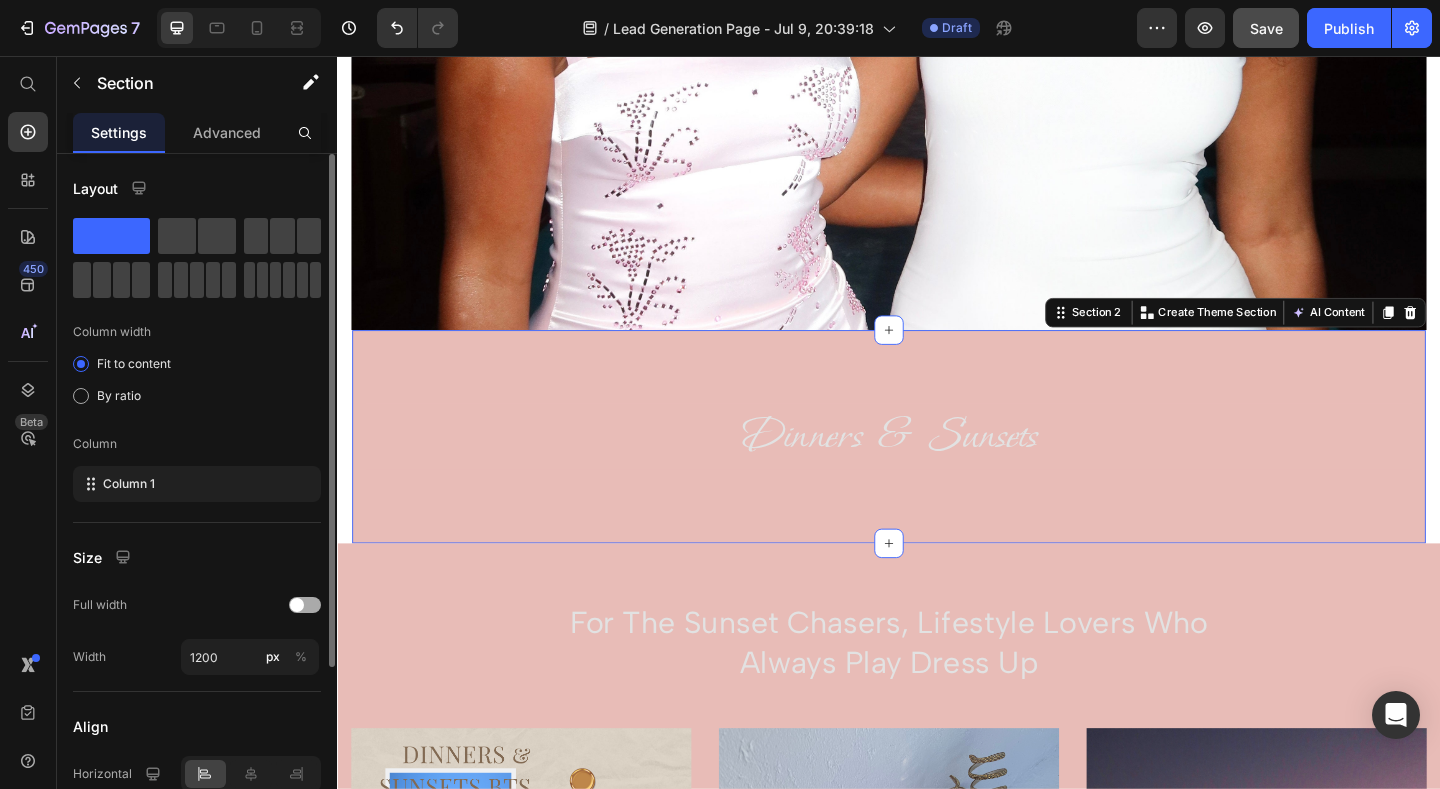click at bounding box center (305, 605) 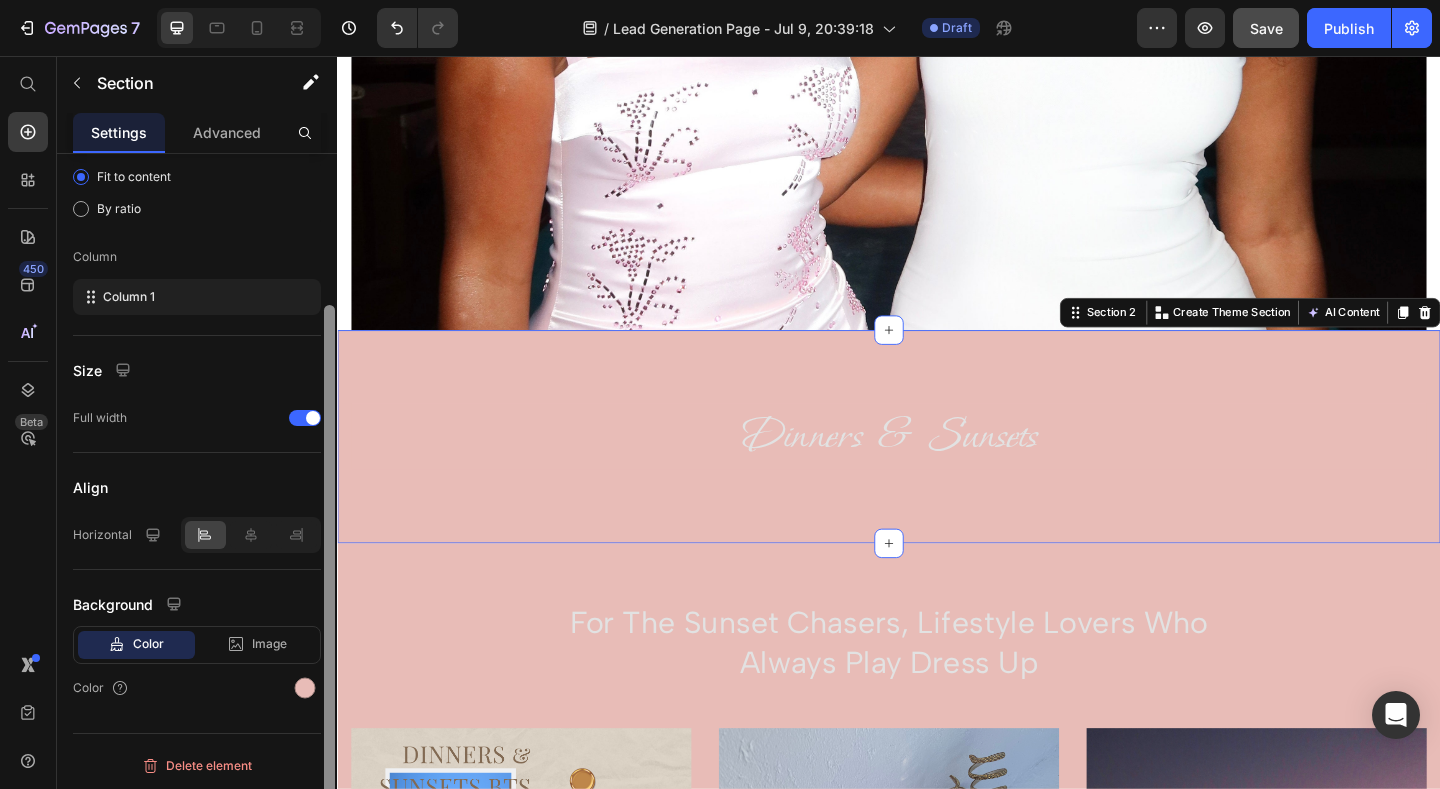 scroll, scrollTop: 189, scrollLeft: 0, axis: vertical 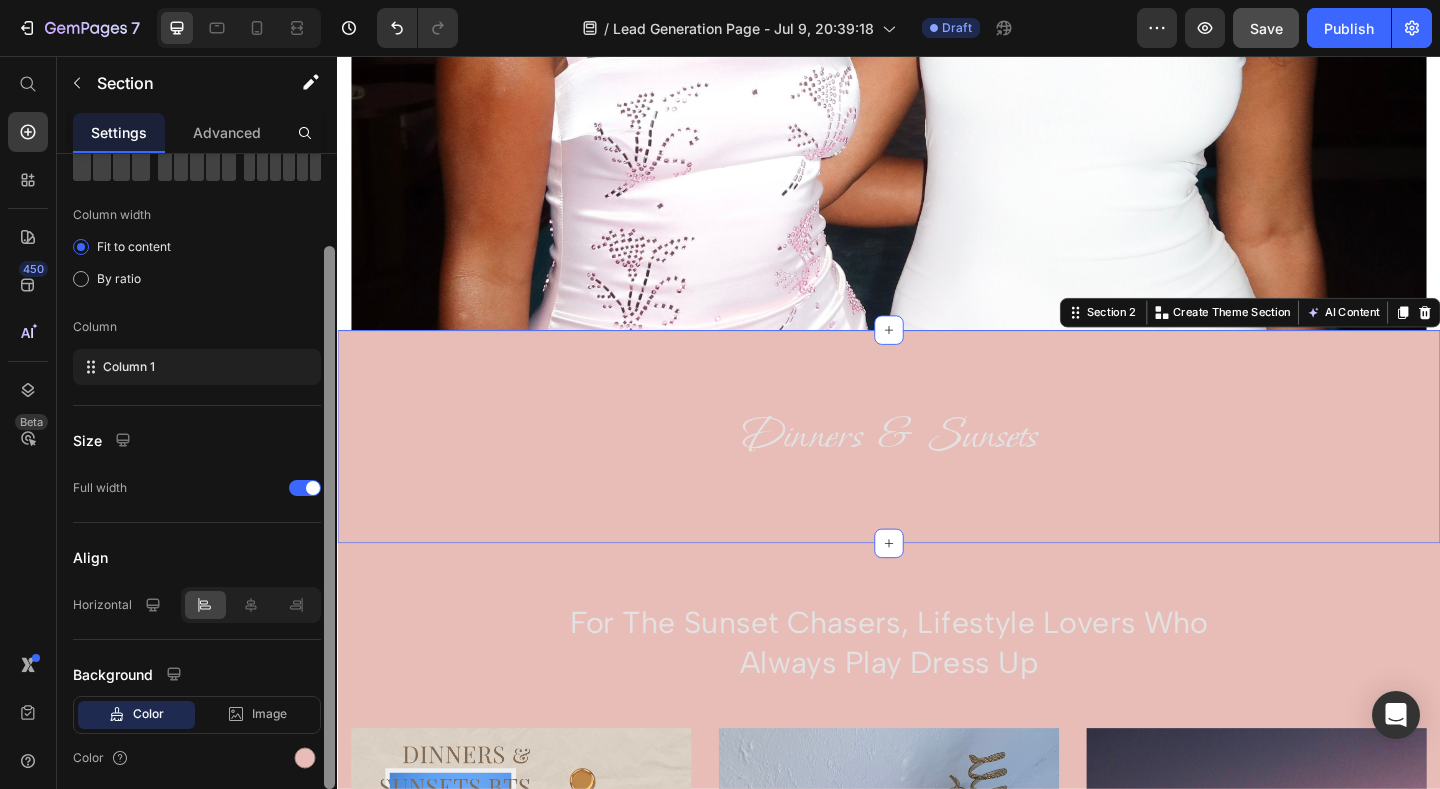 drag, startPoint x: 329, startPoint y: 637, endPoint x: 317, endPoint y: 731, distance: 94.76286 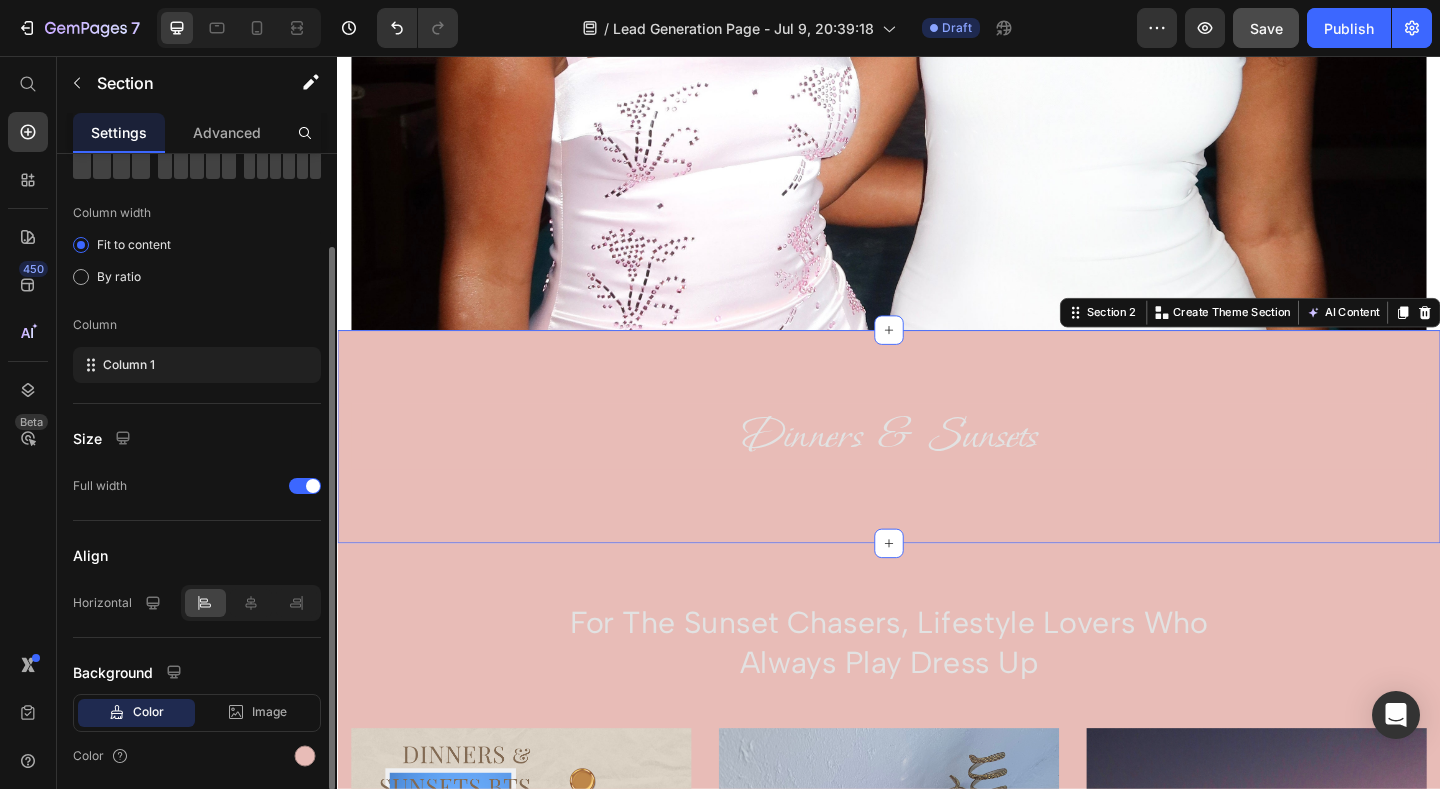 click on "Color Image Video  Color" 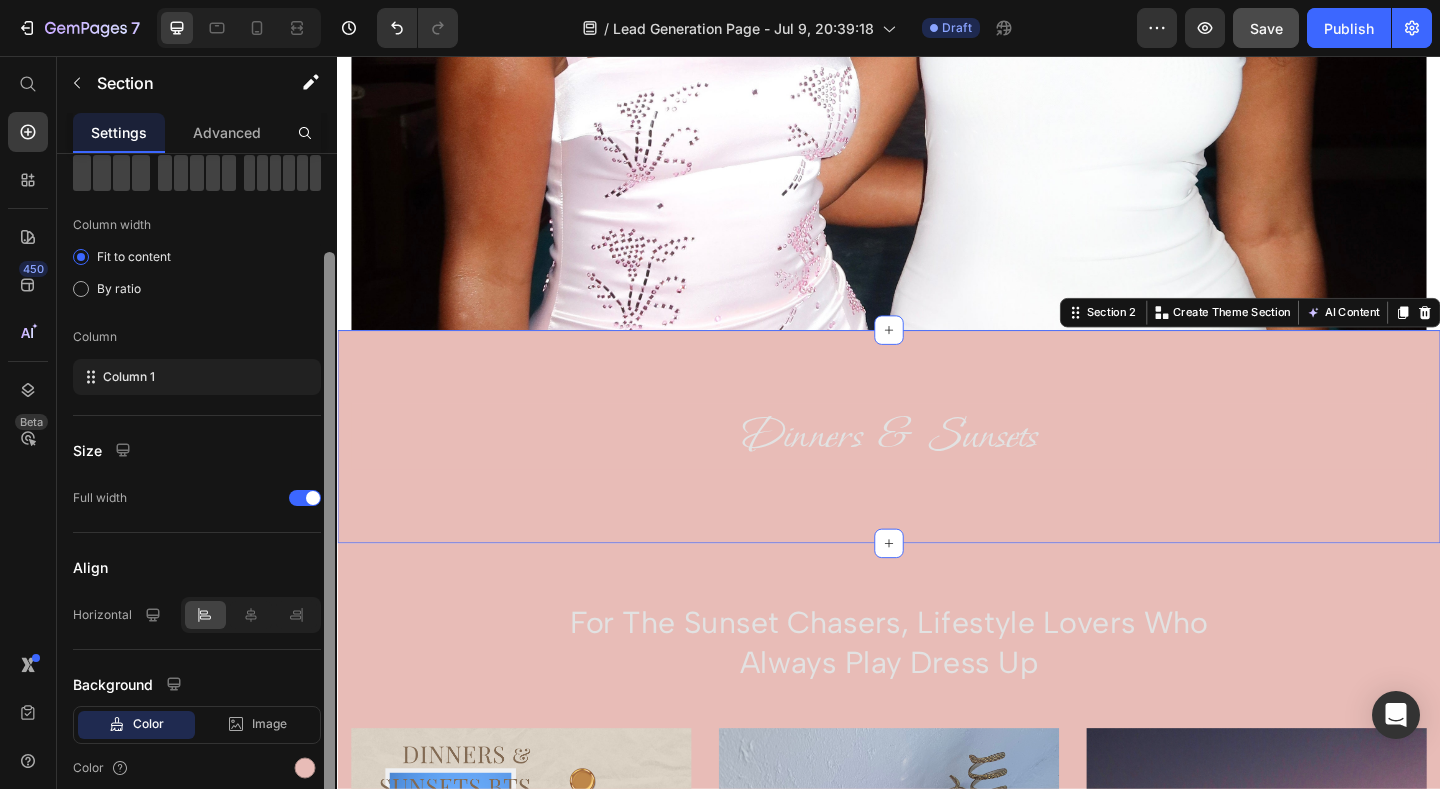 scroll, scrollTop: 91, scrollLeft: 0, axis: vertical 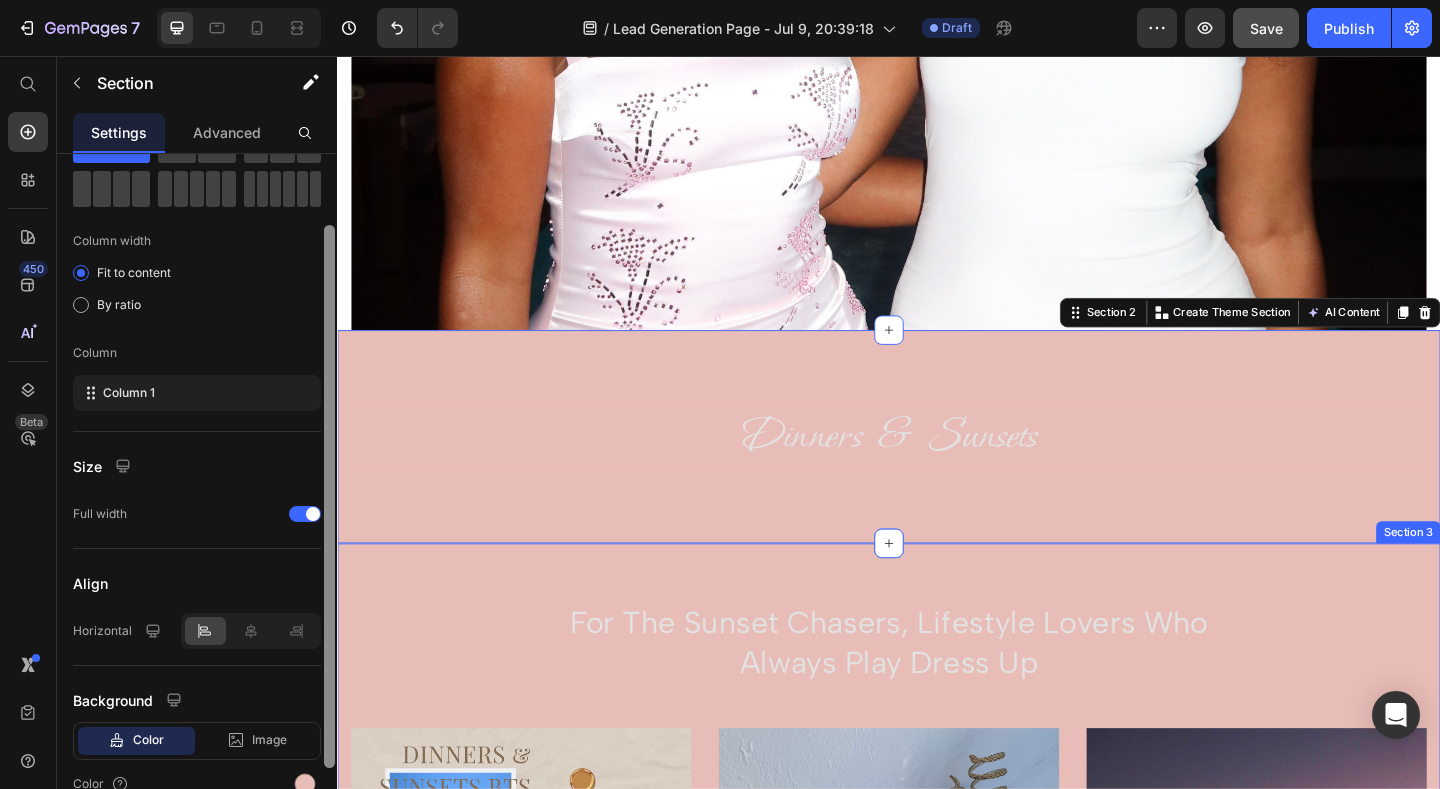 drag, startPoint x: 668, startPoint y: 794, endPoint x: 344, endPoint y: 741, distance: 328.30627 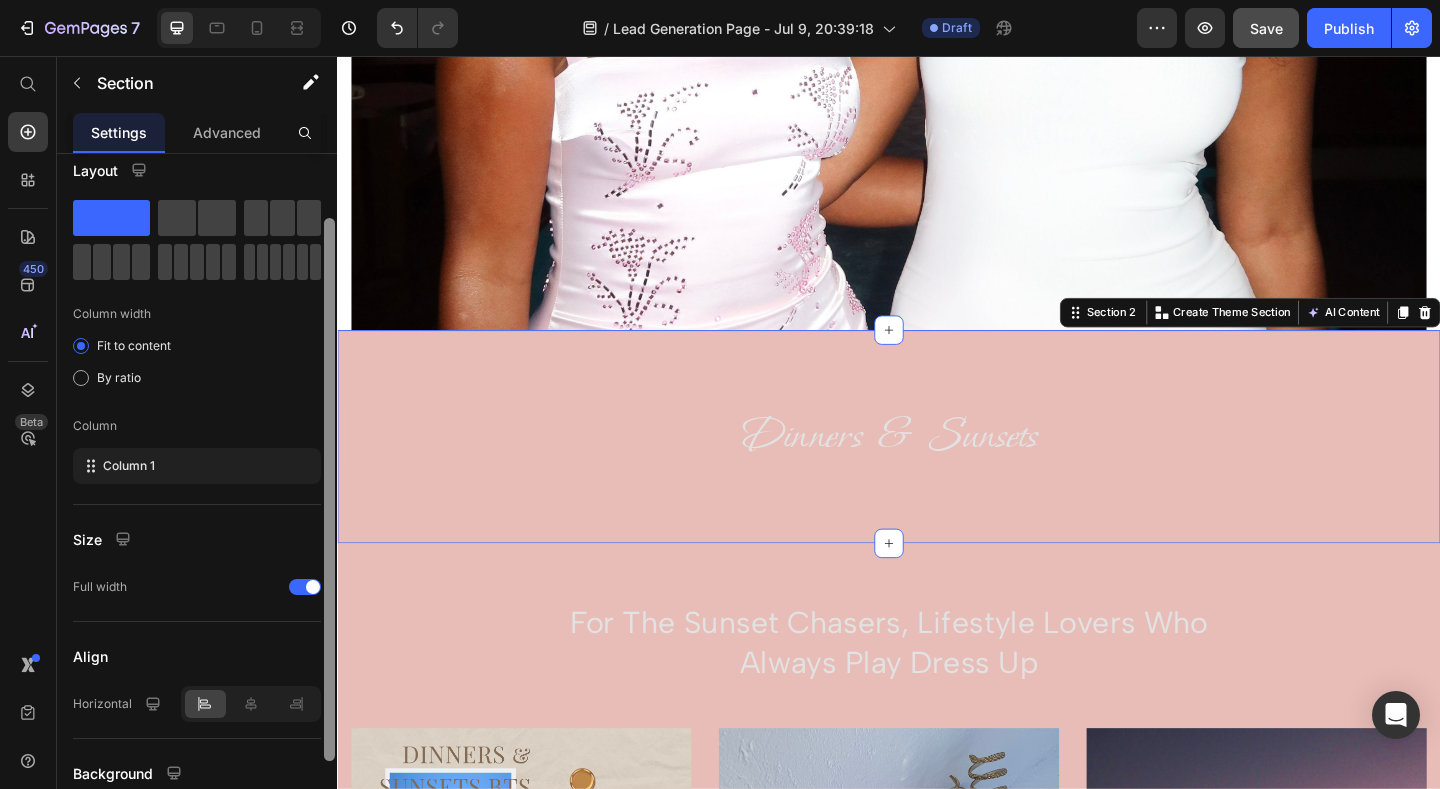 scroll, scrollTop: 0, scrollLeft: 0, axis: both 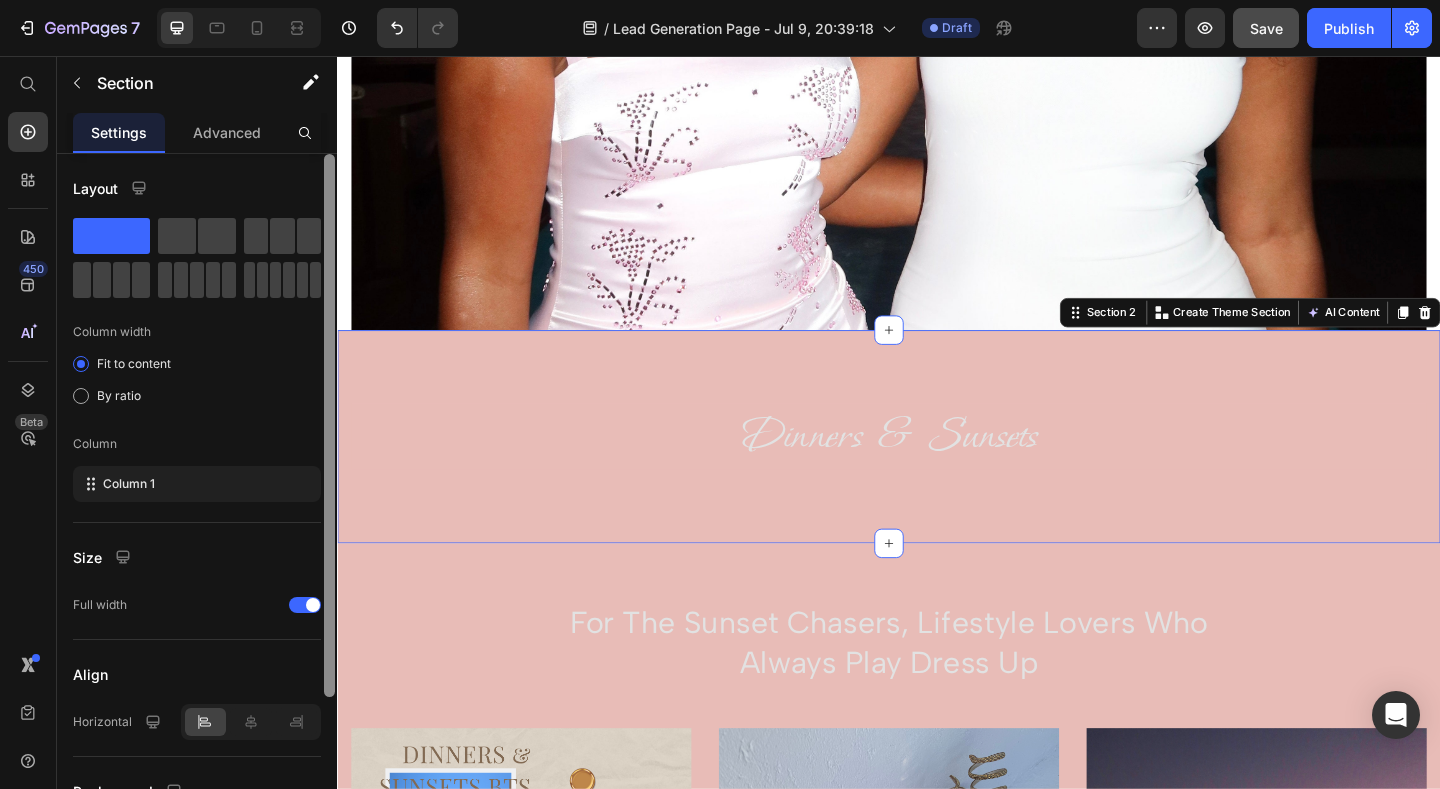 drag, startPoint x: 664, startPoint y: 736, endPoint x: 364, endPoint y: 575, distance: 340.47174 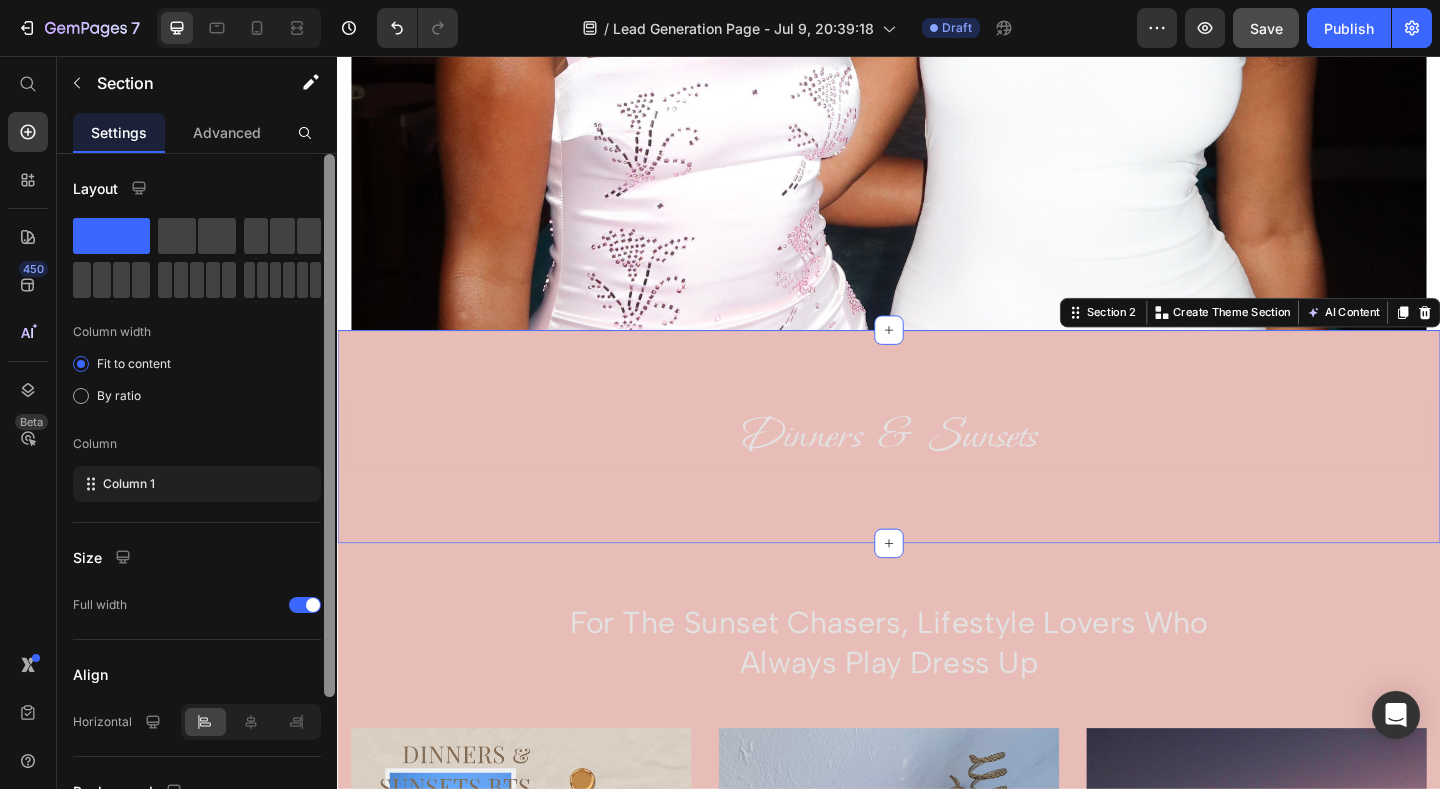 click on "Dinners & Sunsets  Heading Row Section 2   You can create reusable sections Create Theme Section AI Content Write with GemAI What would you like to describe here? Tone and Voice Persuasive Product Cut Out Pearl Mini Dress Show more Generate" at bounding box center (937, 470) 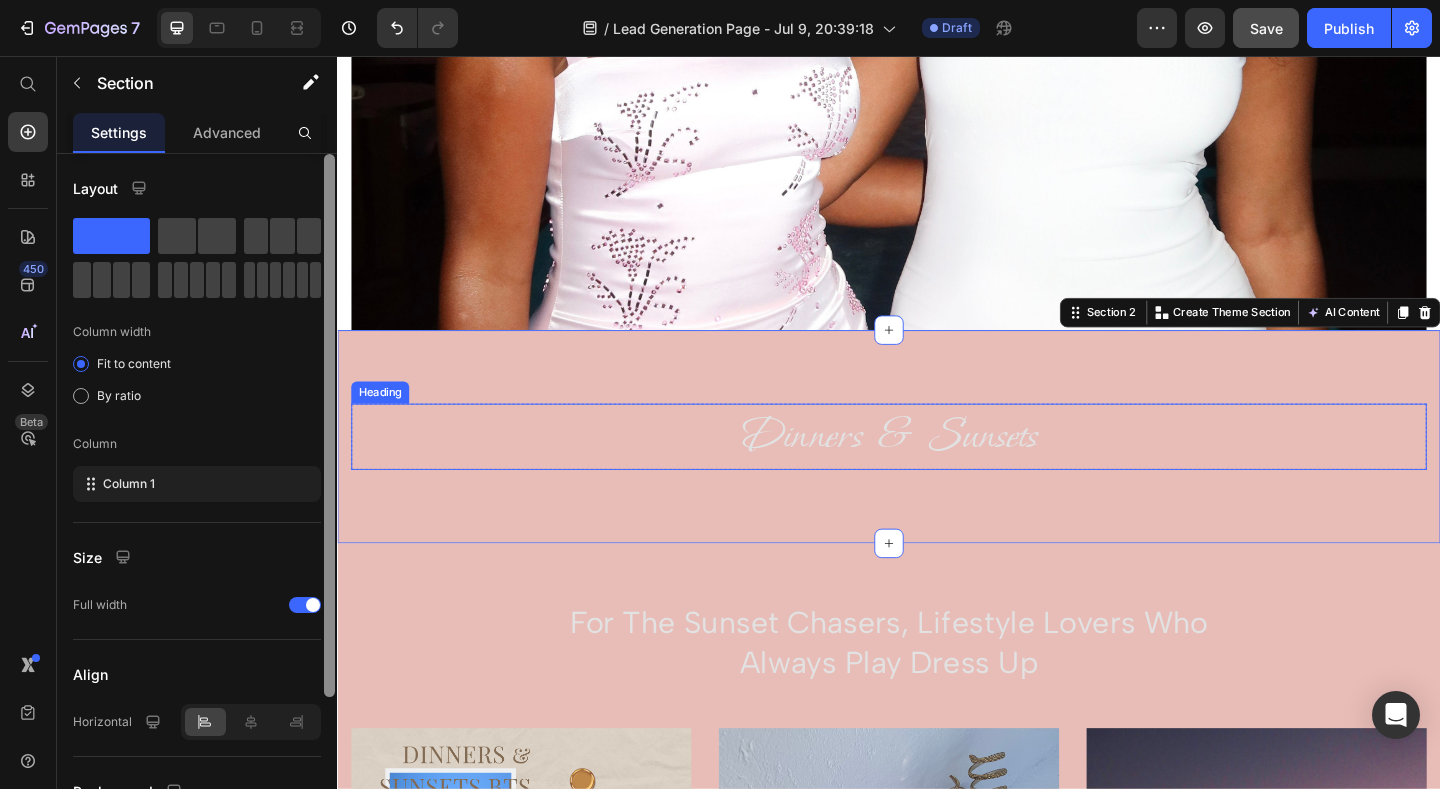 click on "Dinners & Sunsets" at bounding box center [937, 470] 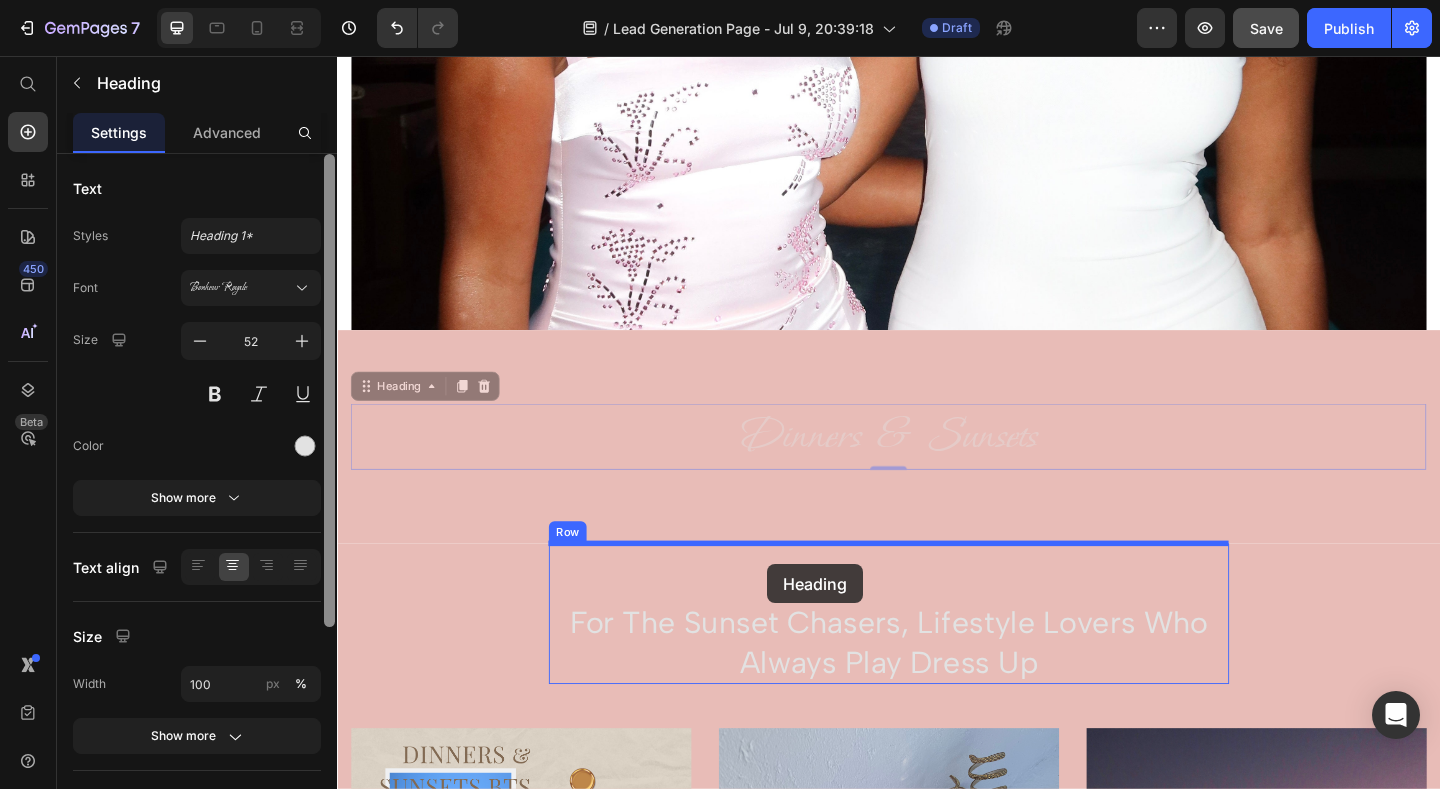 drag, startPoint x: 794, startPoint y: 468, endPoint x: 805, endPoint y: 608, distance: 140.43147 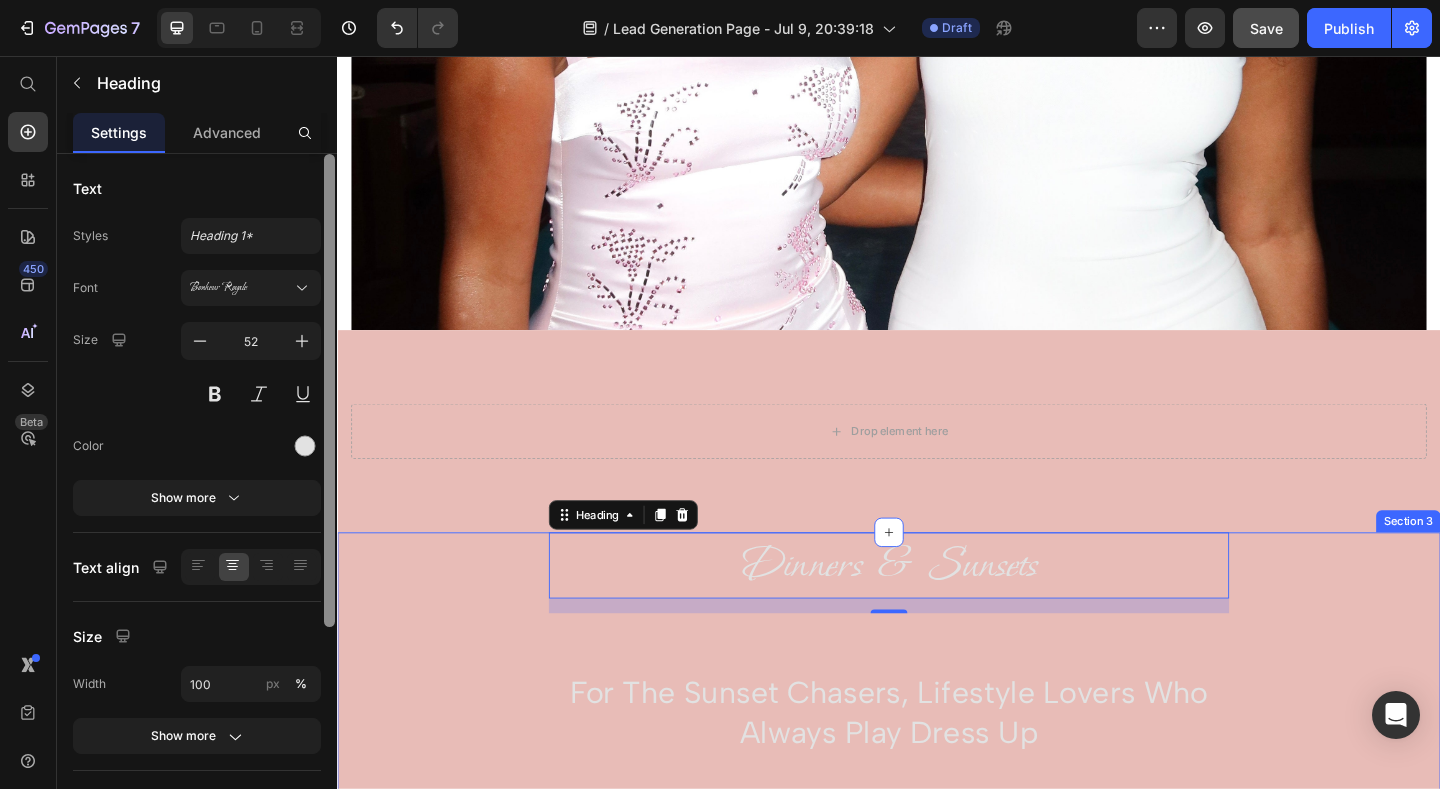 click on "Dinners & Sunsets  Heading   16 For The Sunset Chasers, lifestyle lovers who always play dress up Heading Row Image Image Image Row" at bounding box center [937, 996] 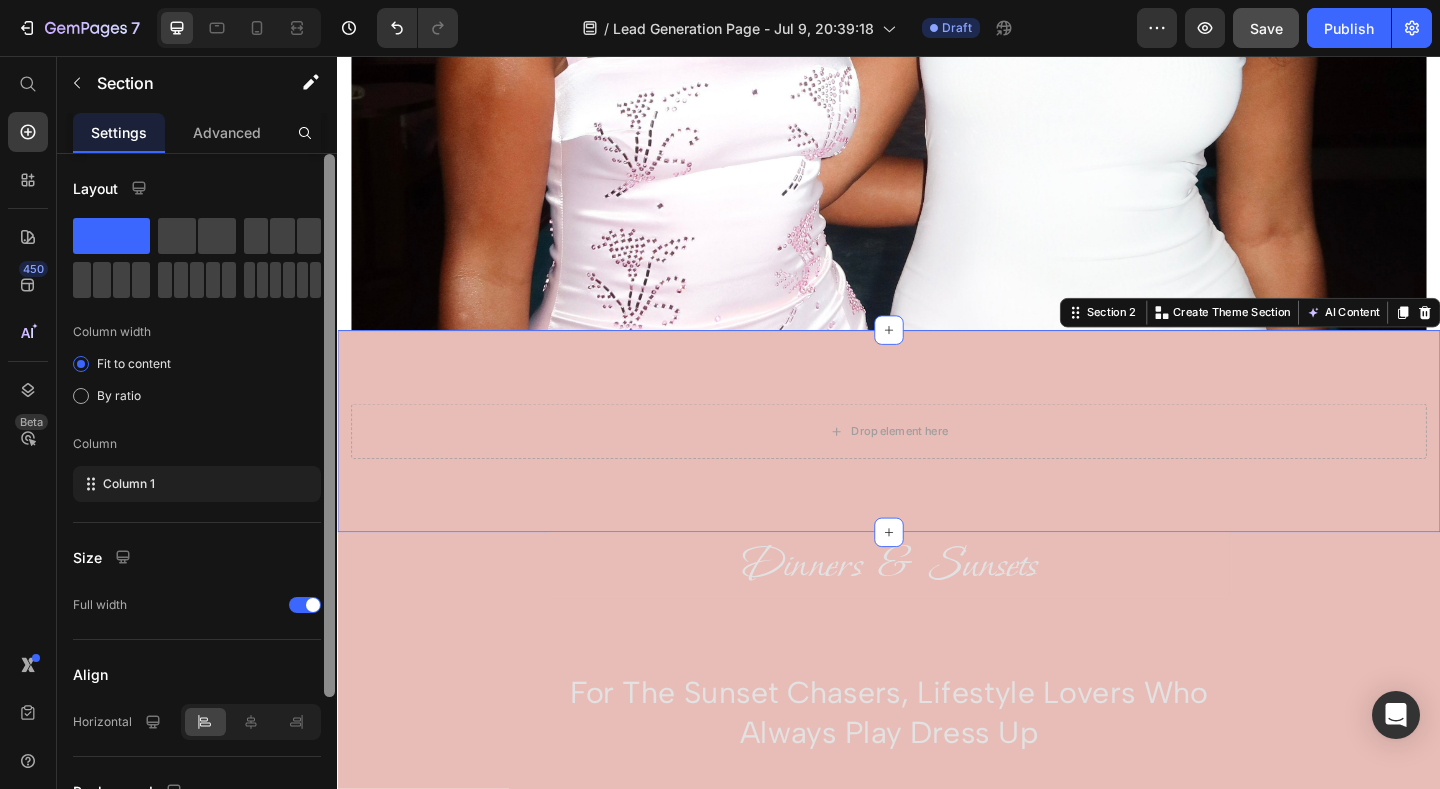 click on "Drop element here Row Section 2   You can create reusable sections Create Theme Section AI Content Write with GemAI What would you like to describe here? Tone and Voice Persuasive Product Cut Out Pearl Mini Dress Show more Generate" at bounding box center (937, 464) 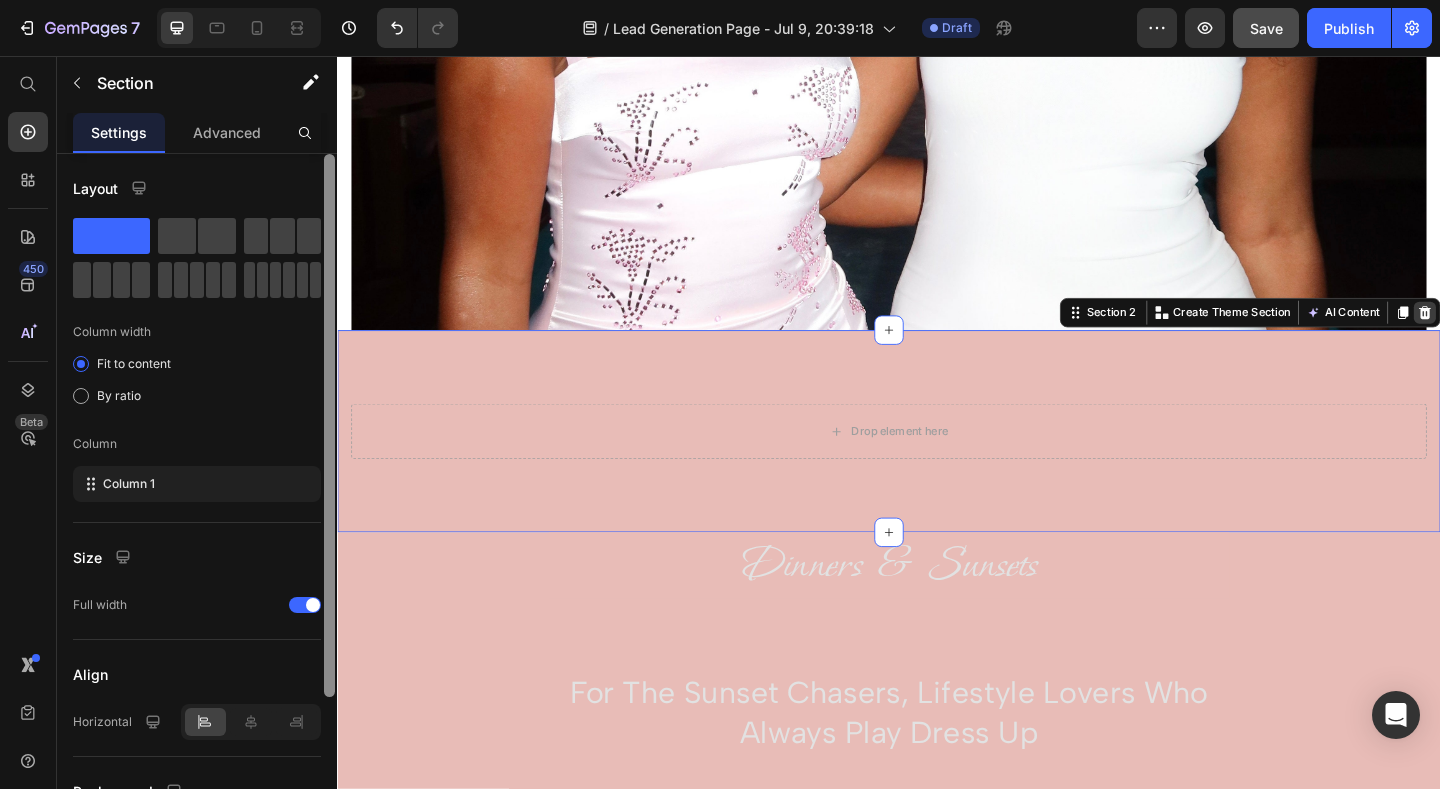 click 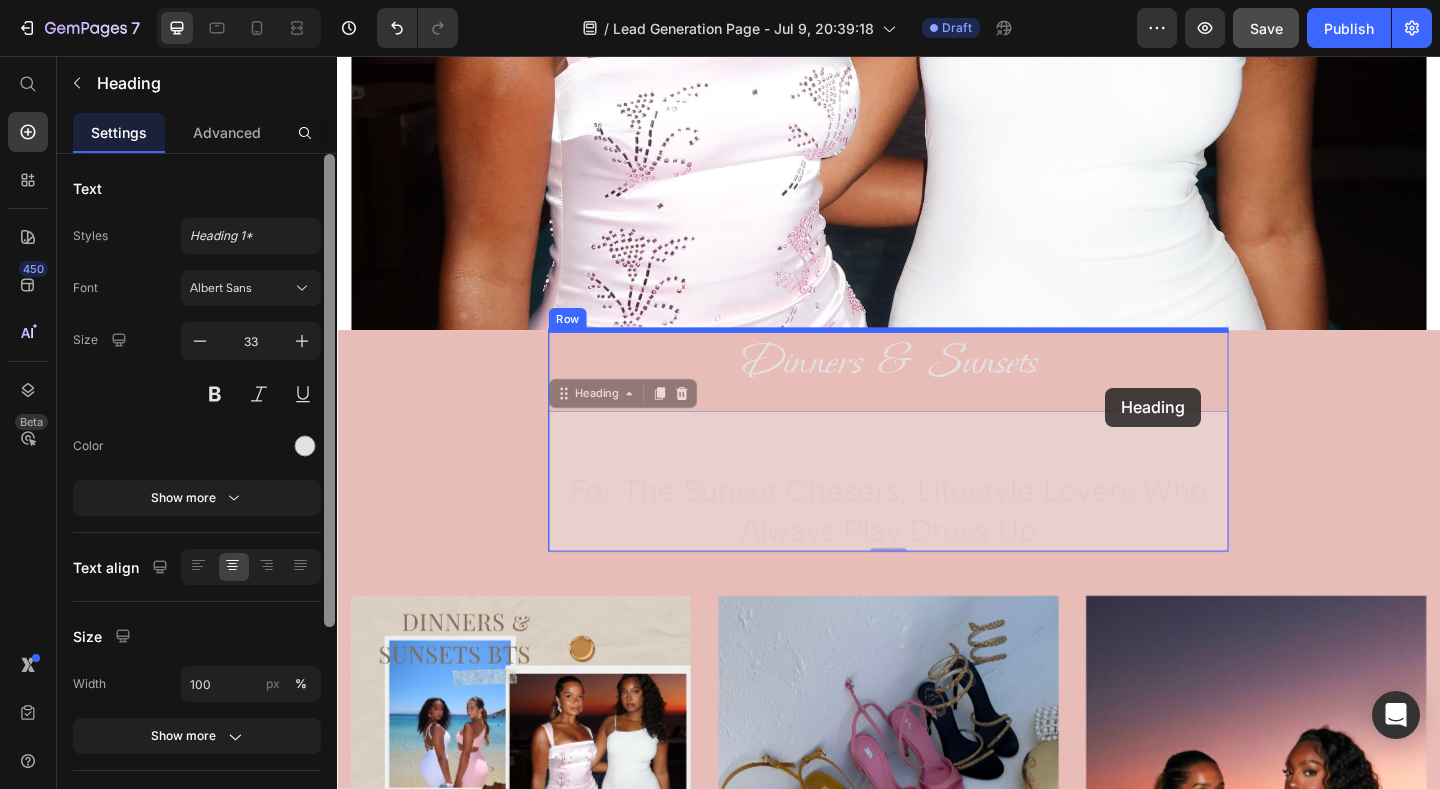 drag, startPoint x: 1180, startPoint y: 532, endPoint x: 1172, endPoint y: 417, distance: 115.27792 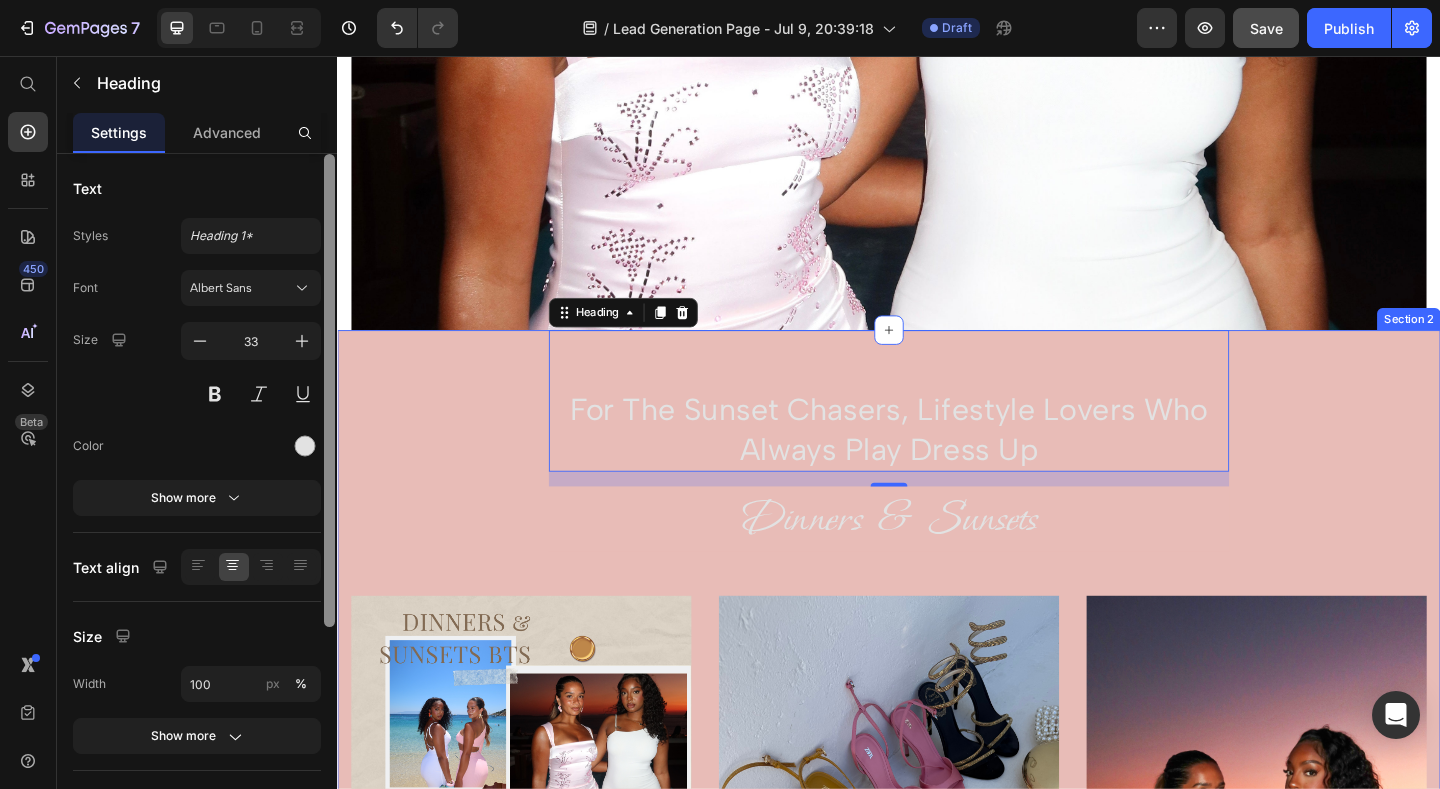 click on "For The Sunset Chasers, lifestyle lovers who always play dress up Heading   0 Dinners & Sunsets  Heading Row Image Image Image Row" at bounding box center [937, 776] 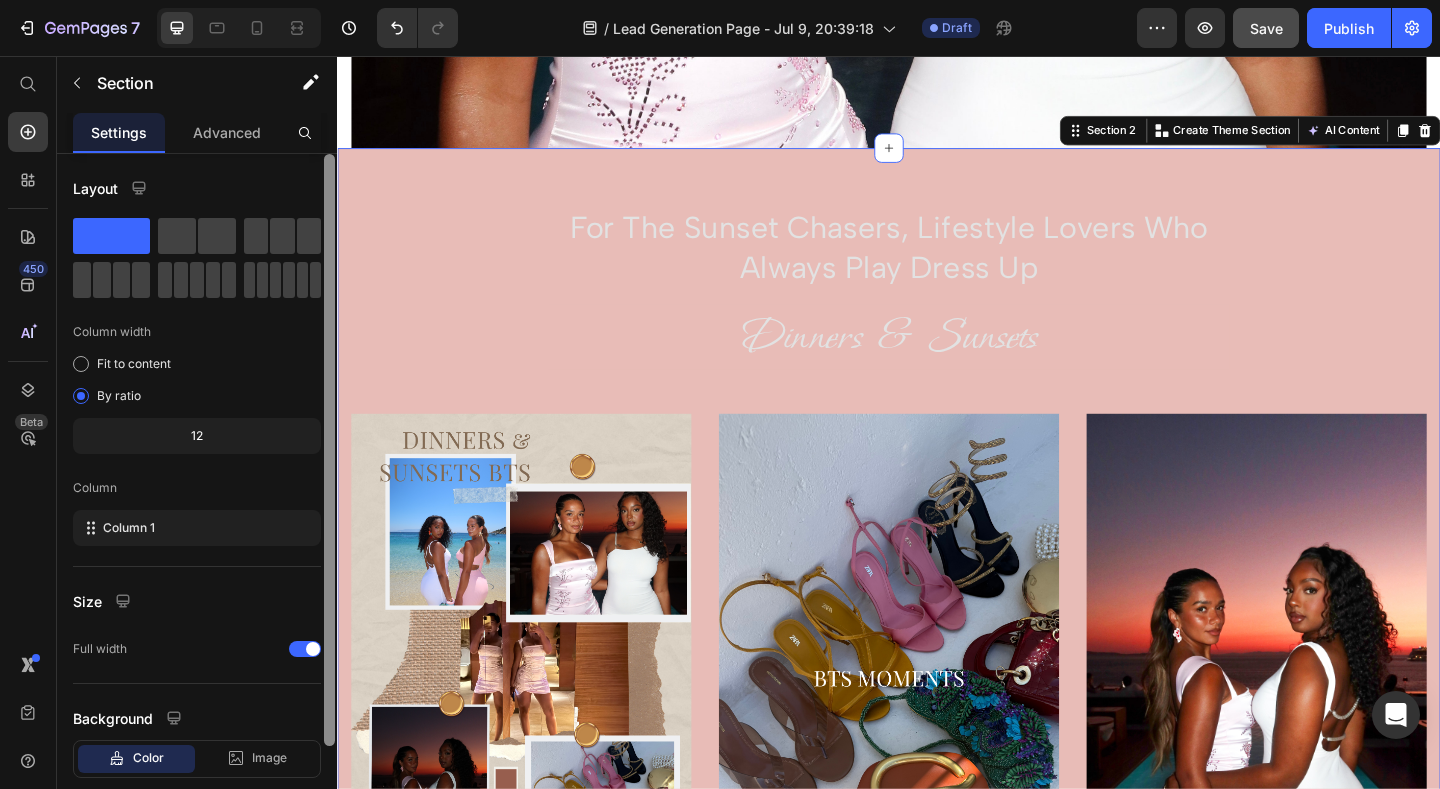 scroll, scrollTop: 680, scrollLeft: 0, axis: vertical 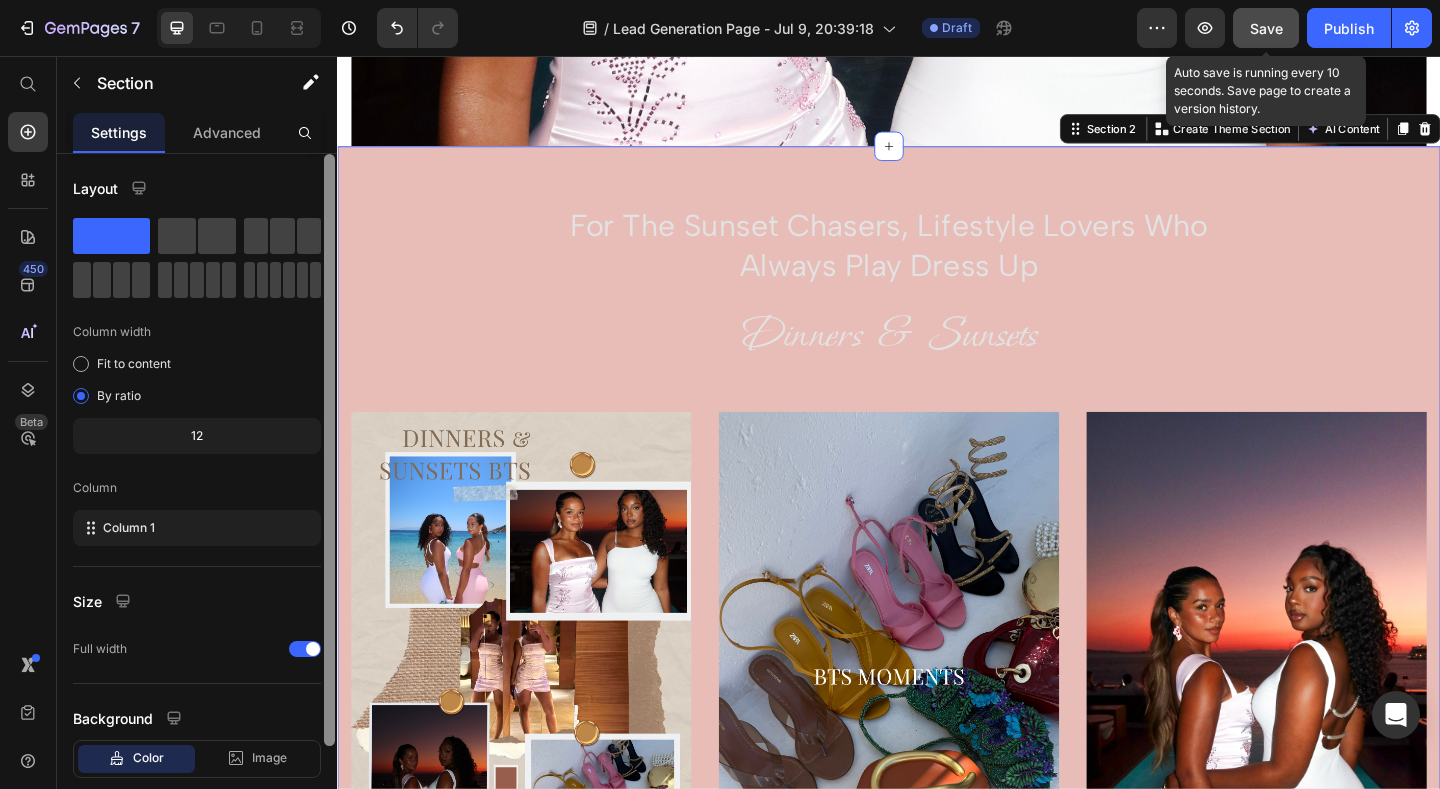 click on "Save" at bounding box center (1266, 28) 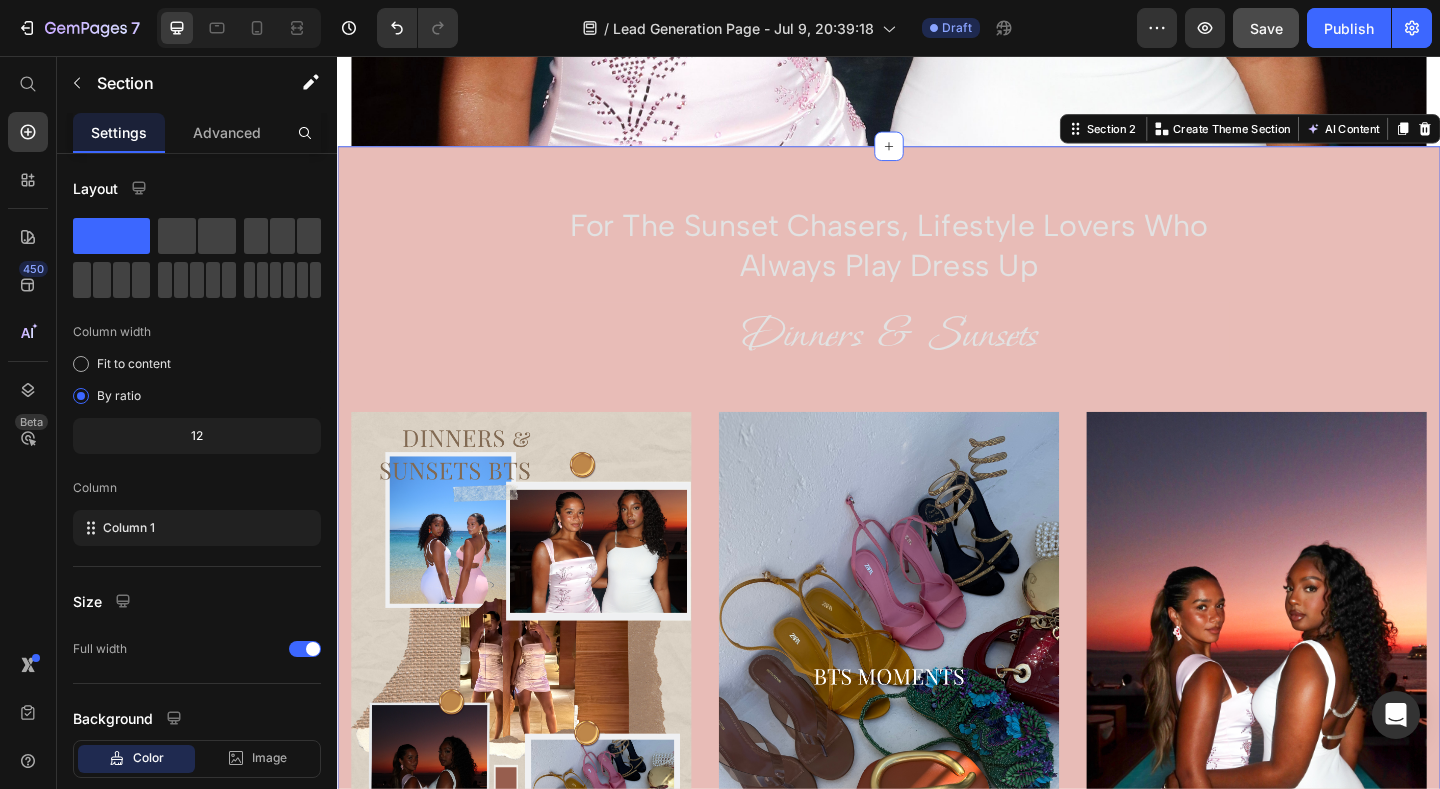 click on "For The Sunset Chasers, lifestyle lovers who always play dress up Heading Dinners & Sunsets  Heading Row Image Image Image Row" at bounding box center [937, 576] 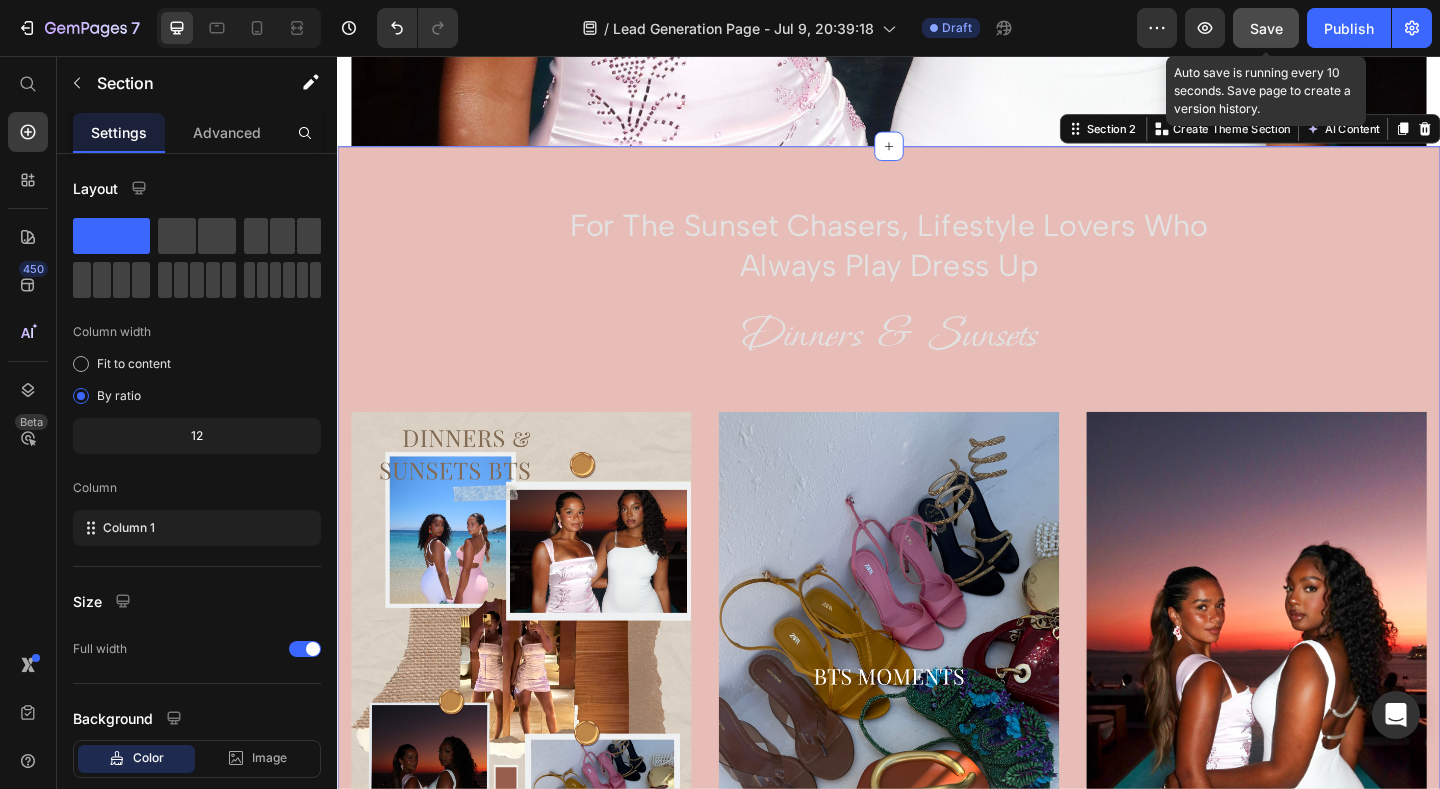 click on "Save" at bounding box center (1266, 28) 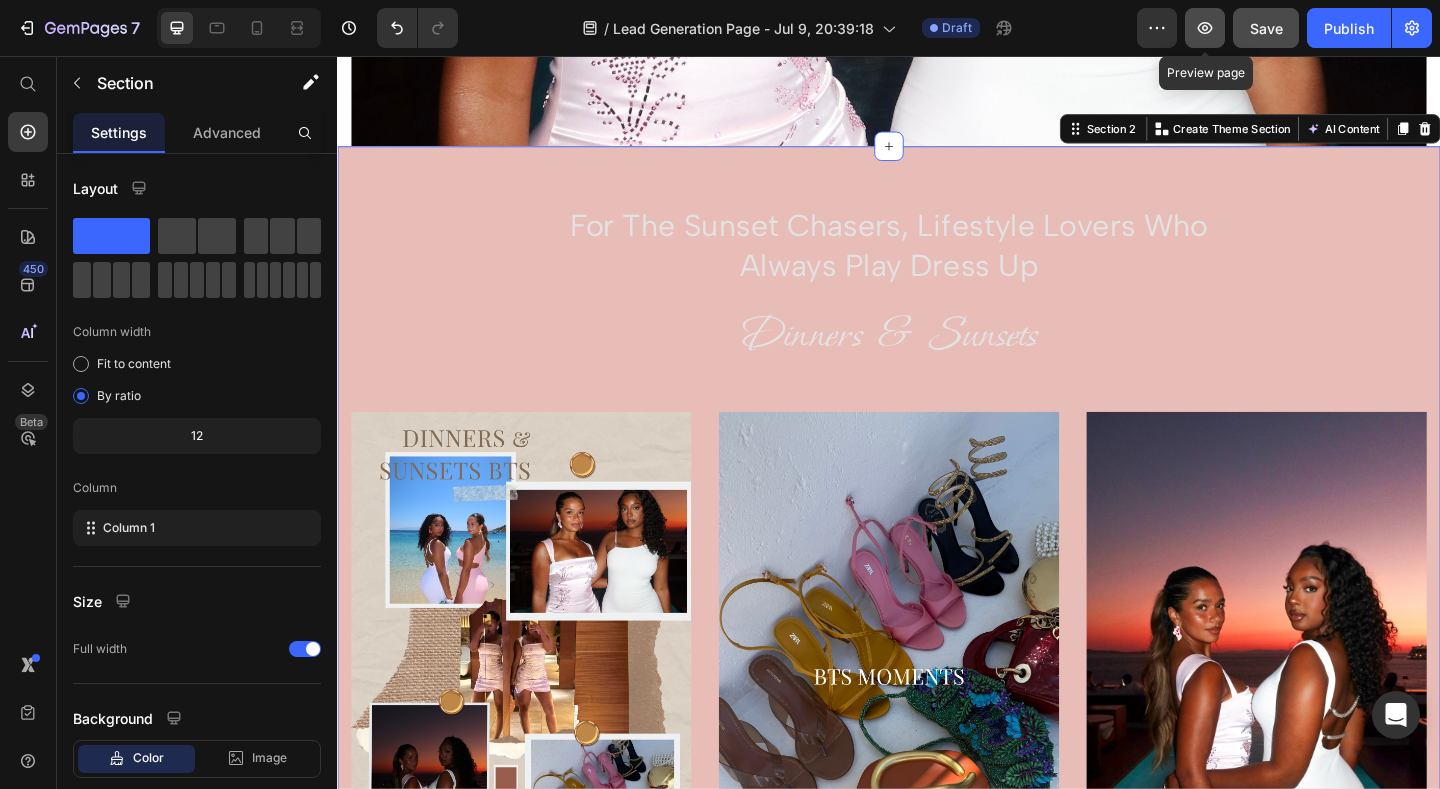 click 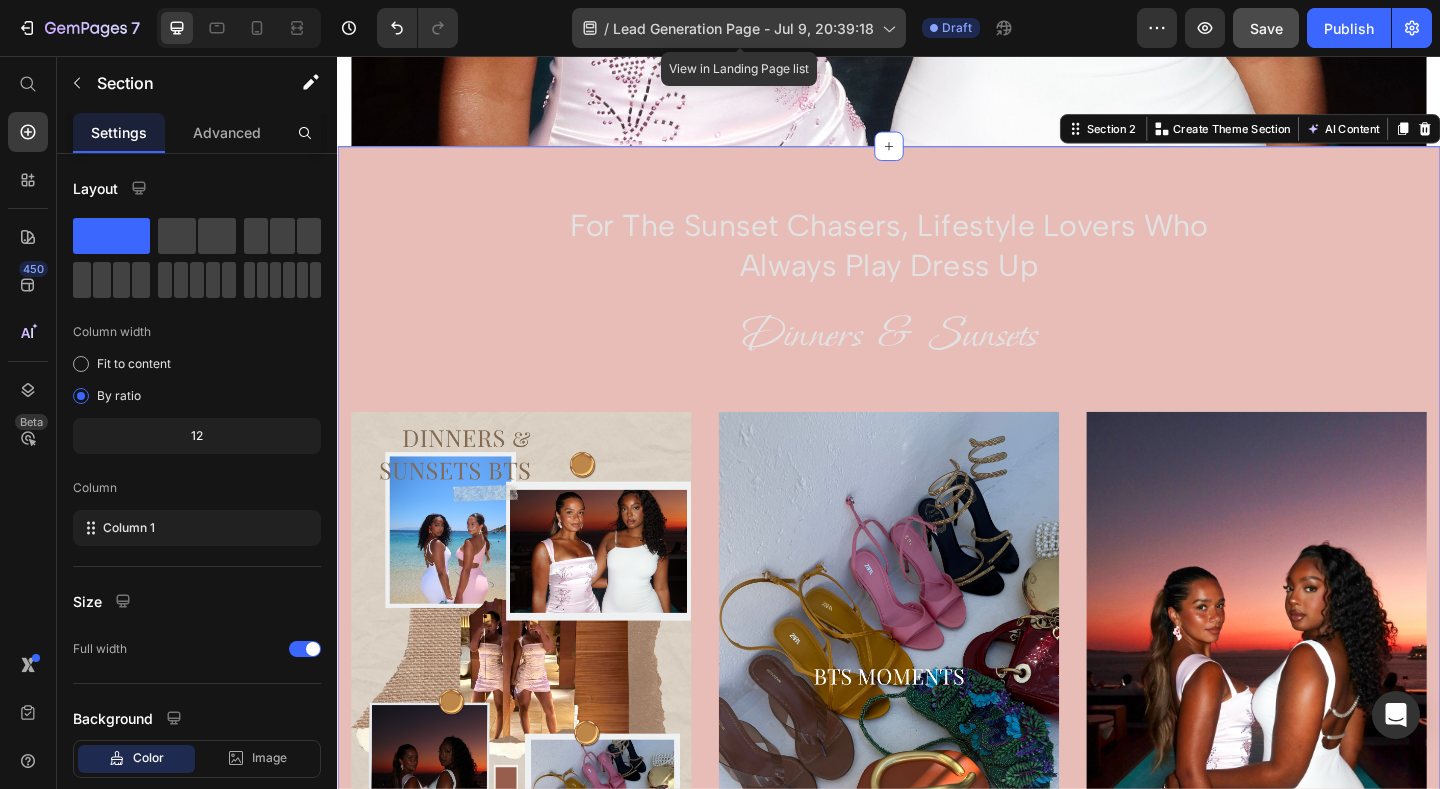 type 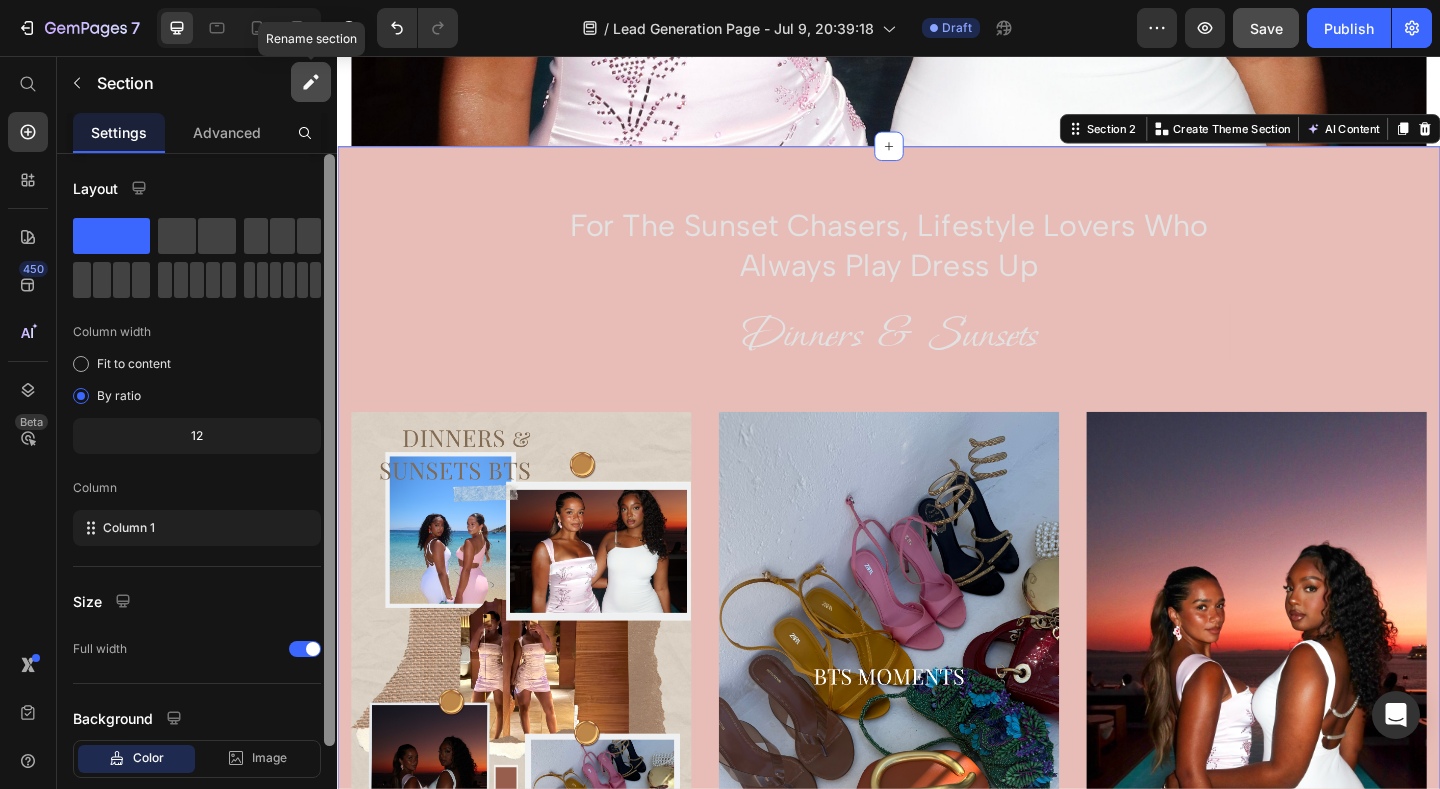 drag, startPoint x: 328, startPoint y: 187, endPoint x: 325, endPoint y: 76, distance: 111.040535 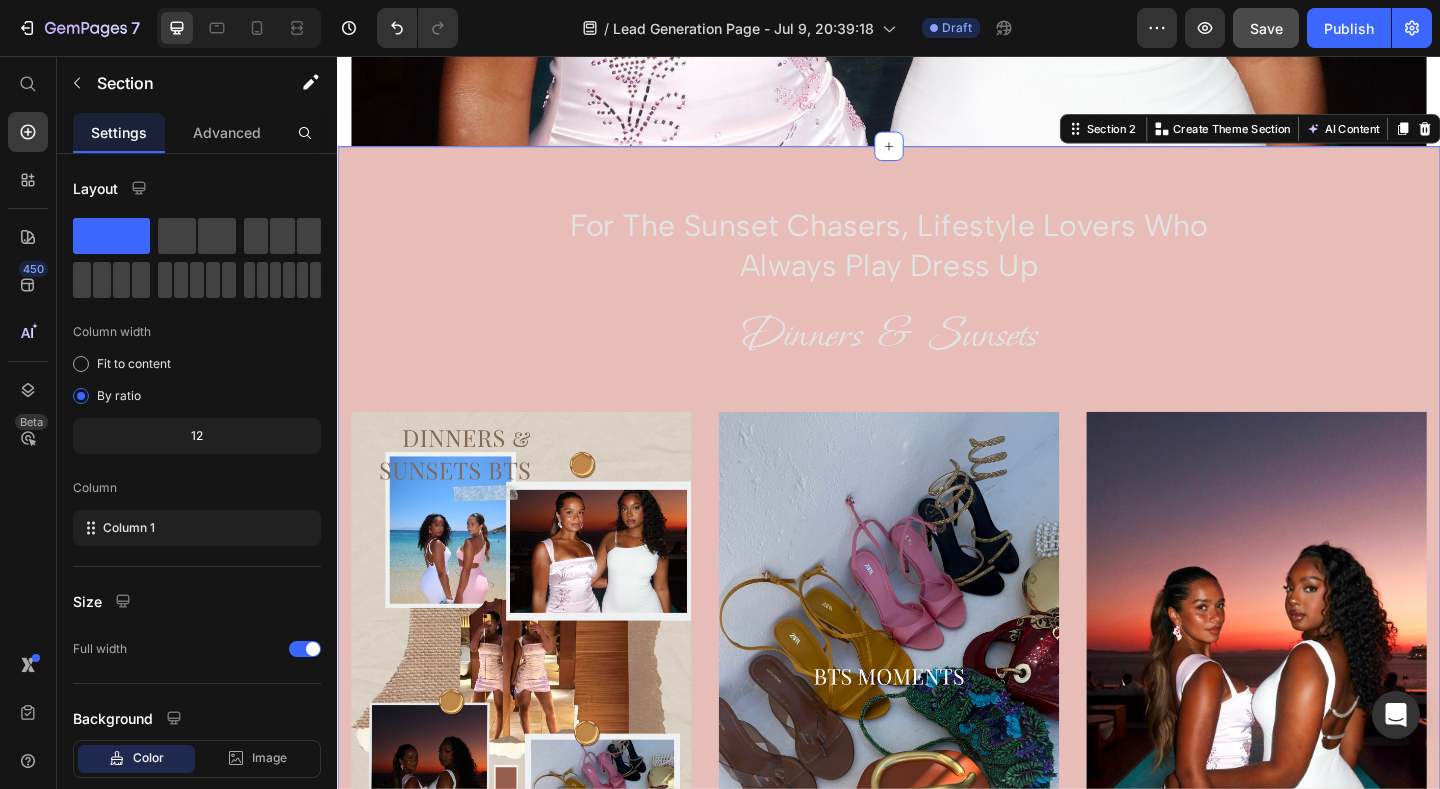 click on "7   /  Lead Generation Page - Jul 9, 20:39:18 Draft Preview  Save   Publish  450 Beta Start with Sections Elements Hero Section Product Detail Brands Trusted Badges Guarantee Product Breakdown How to use Testimonials Compare Bundle FAQs Social Proof Brand Story Product List Collection Blog List Contact Sticky Add to Cart Custom Footer Browse Library 450 Layout
Row
Row
Row
Row Text
Heading
Text Block Button
Button
Button
Sticky Back to top Media
Image" at bounding box center (720, 0) 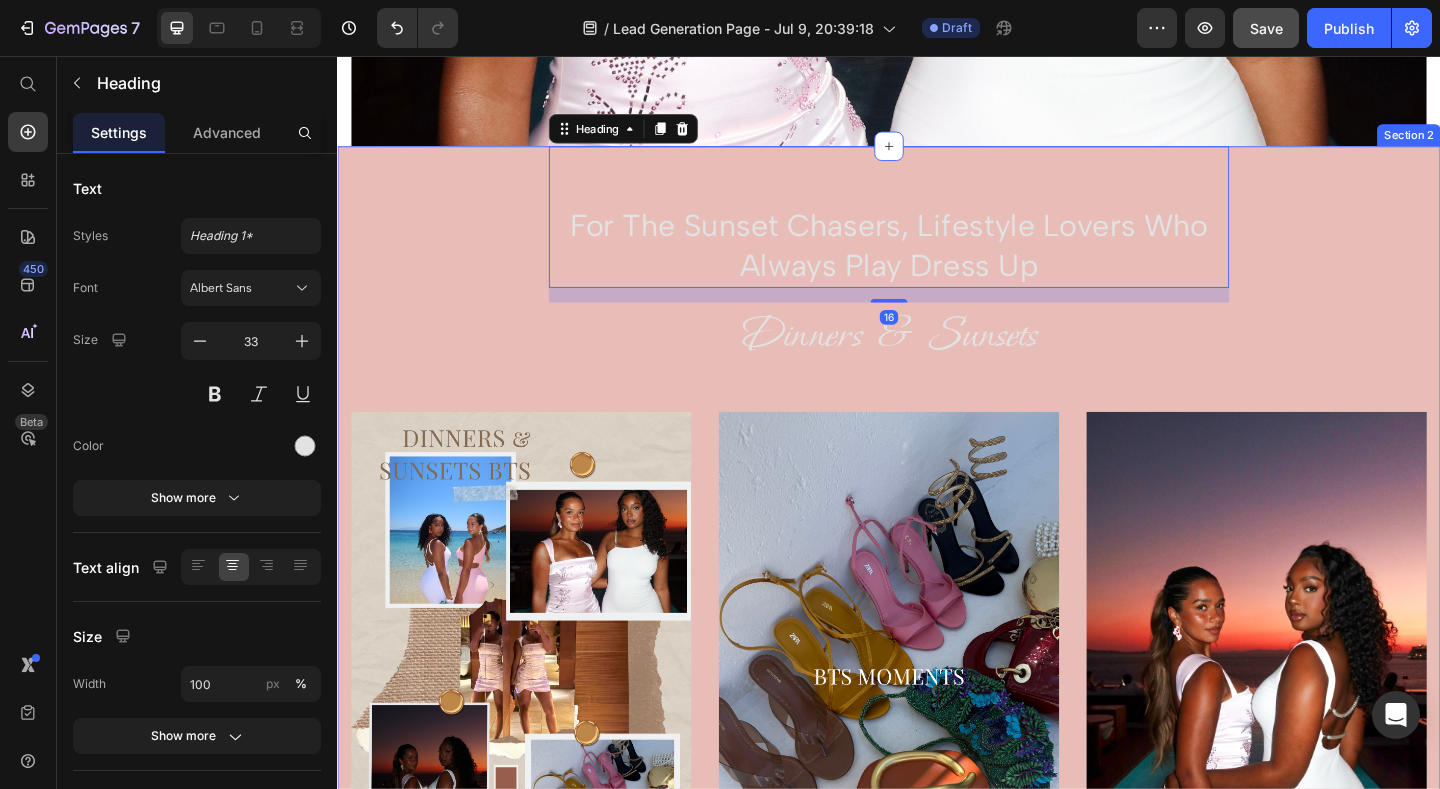 click on "For The Sunset Chasers, lifestyle lovers who always play dress up Heading   16 Dinners & Sunsets  Heading Row Image Image Image Row" at bounding box center (937, 576) 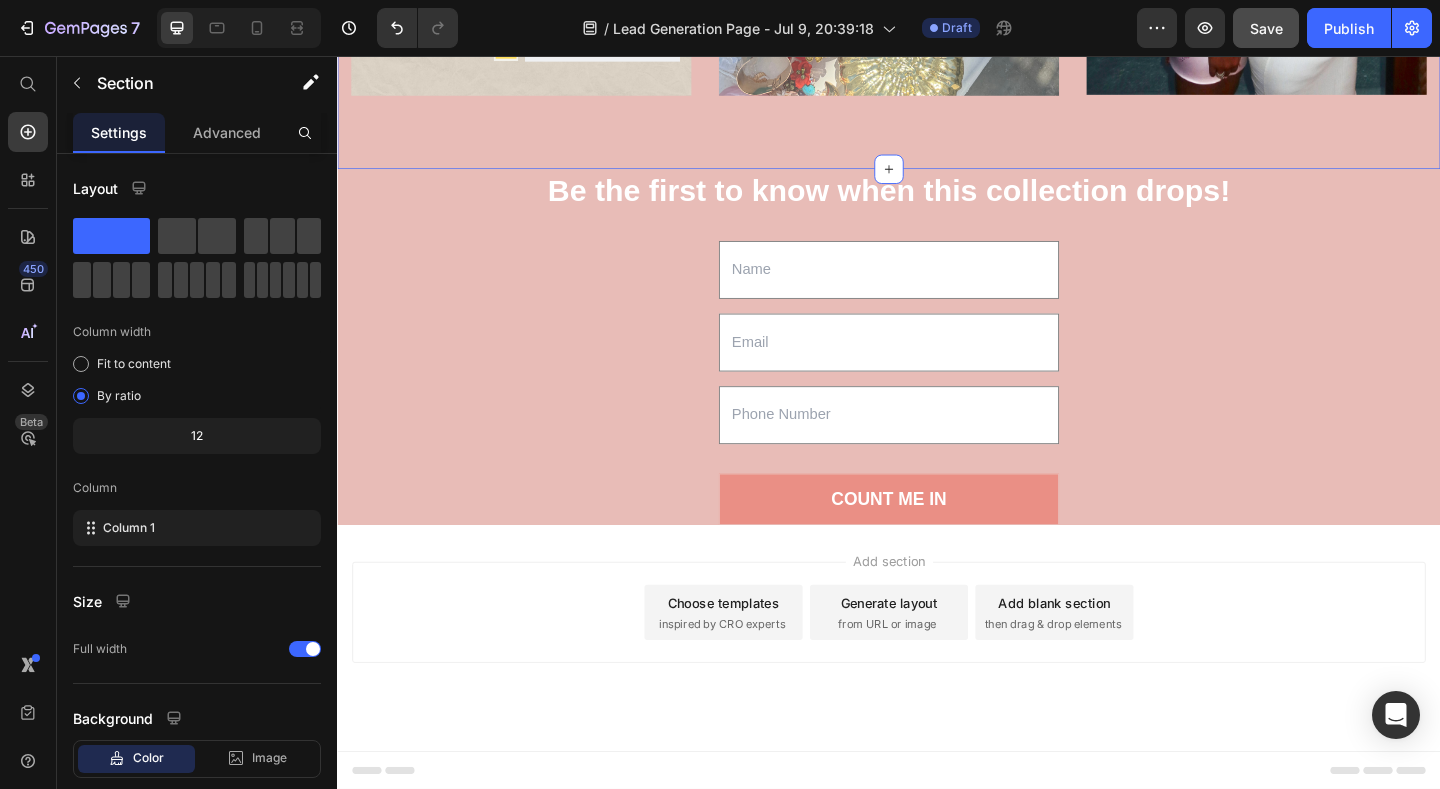 scroll, scrollTop: 1581, scrollLeft: 0, axis: vertical 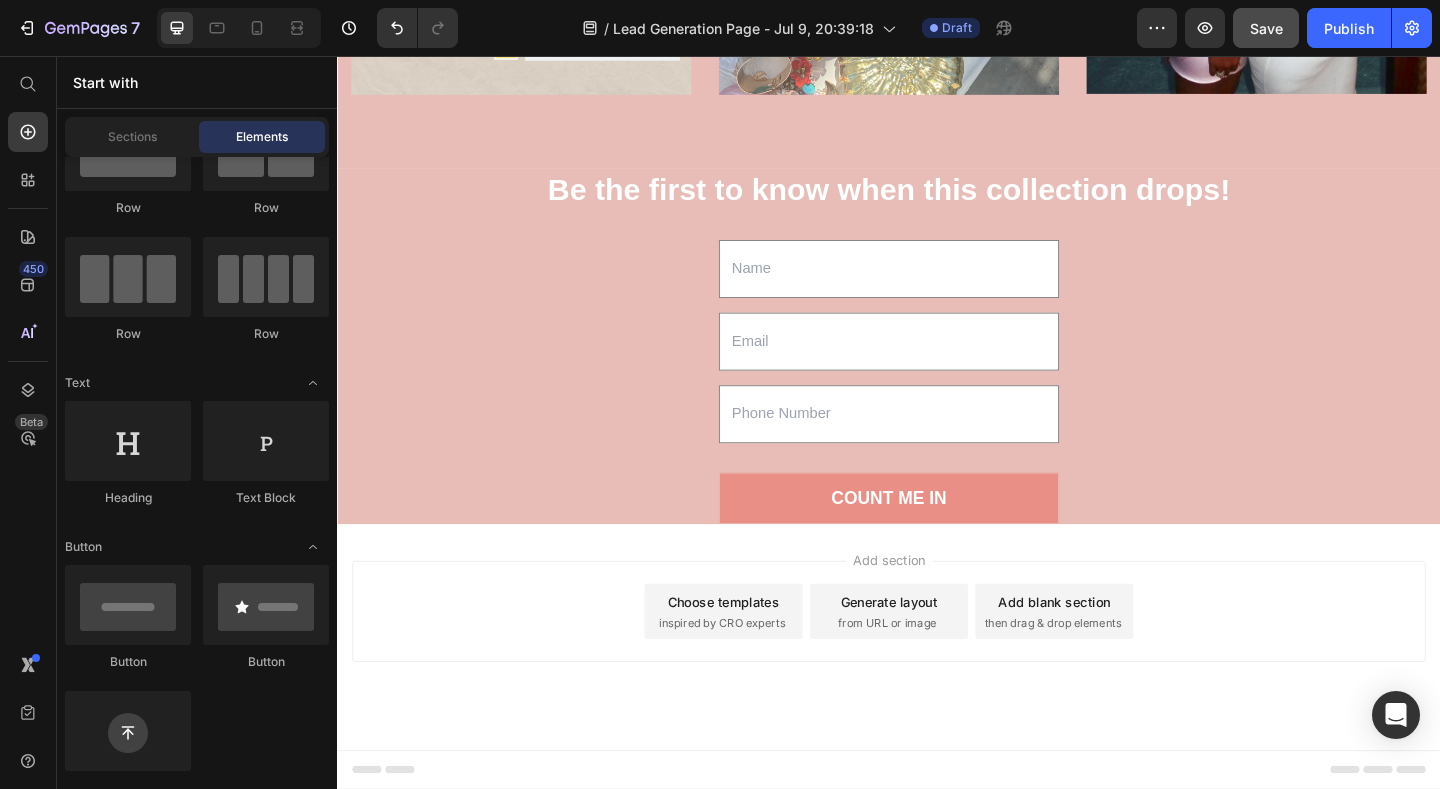 click on "Add section Choose templates inspired by CRO experts Generate layout from URL or image Add blank section then drag & drop elements" at bounding box center [937, 688] 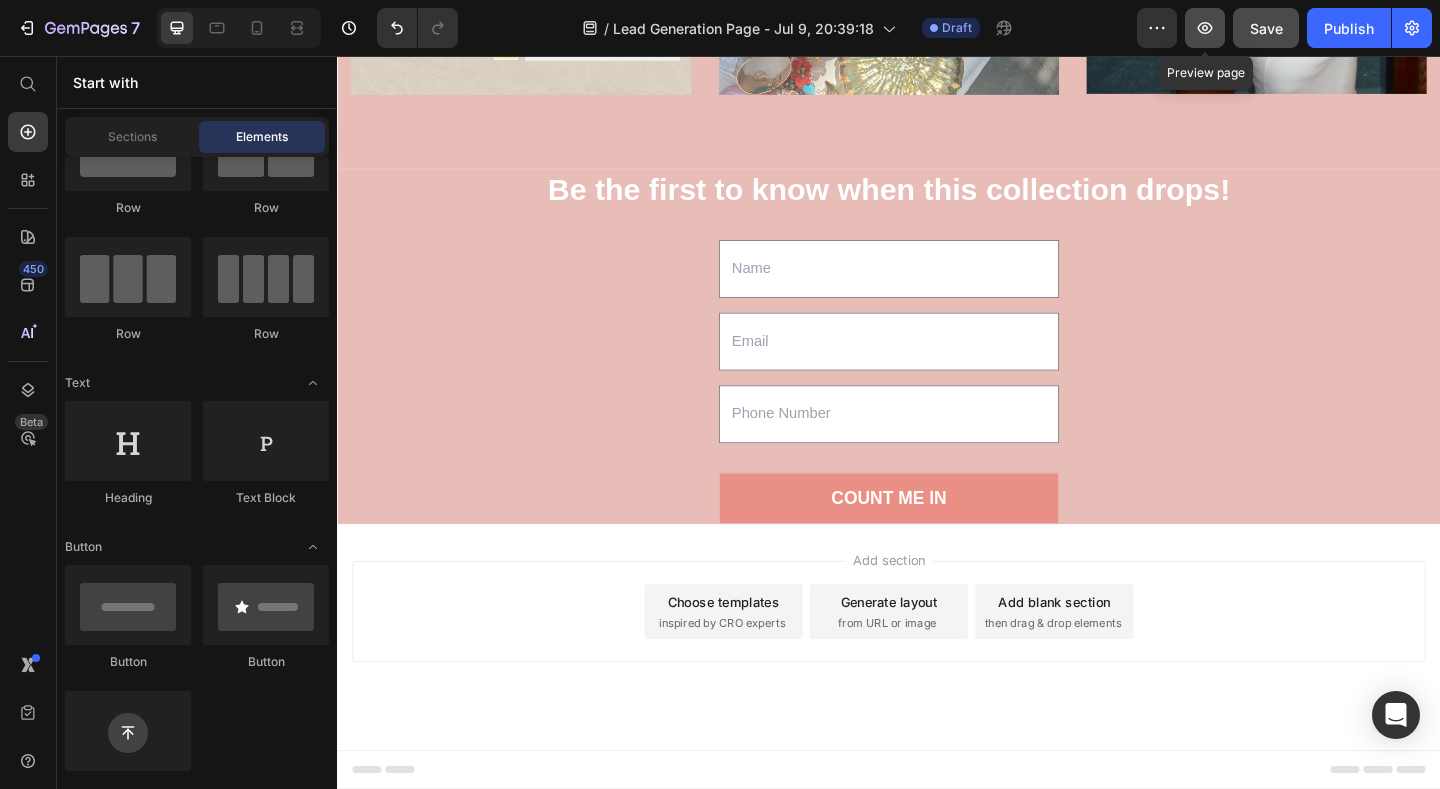 click 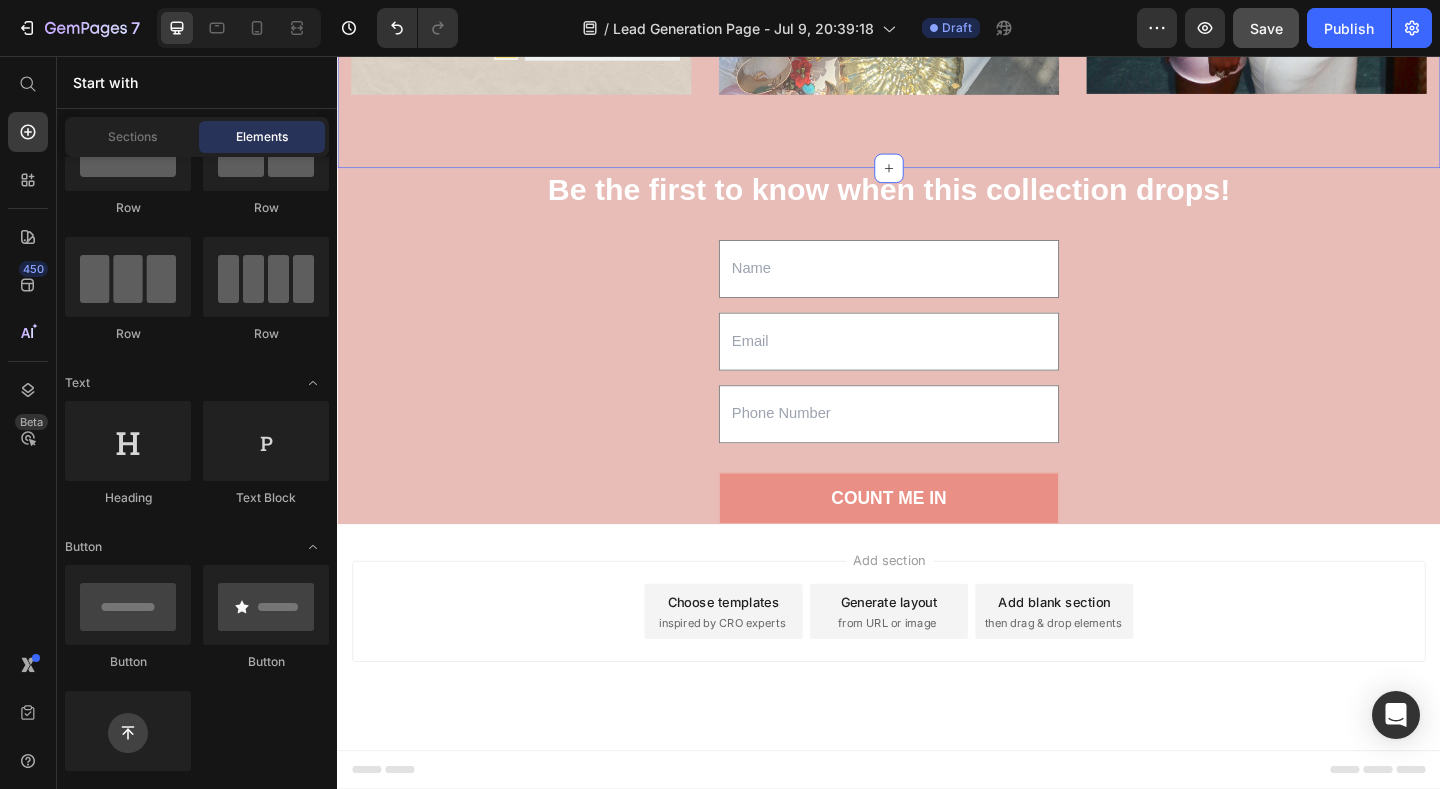 click on "For The Sunset Chasers, lifestyle lovers who always play dress up Heading Dinners & Sunsets  Heading Row Image Image Image Row Section 2" at bounding box center (937, -285) 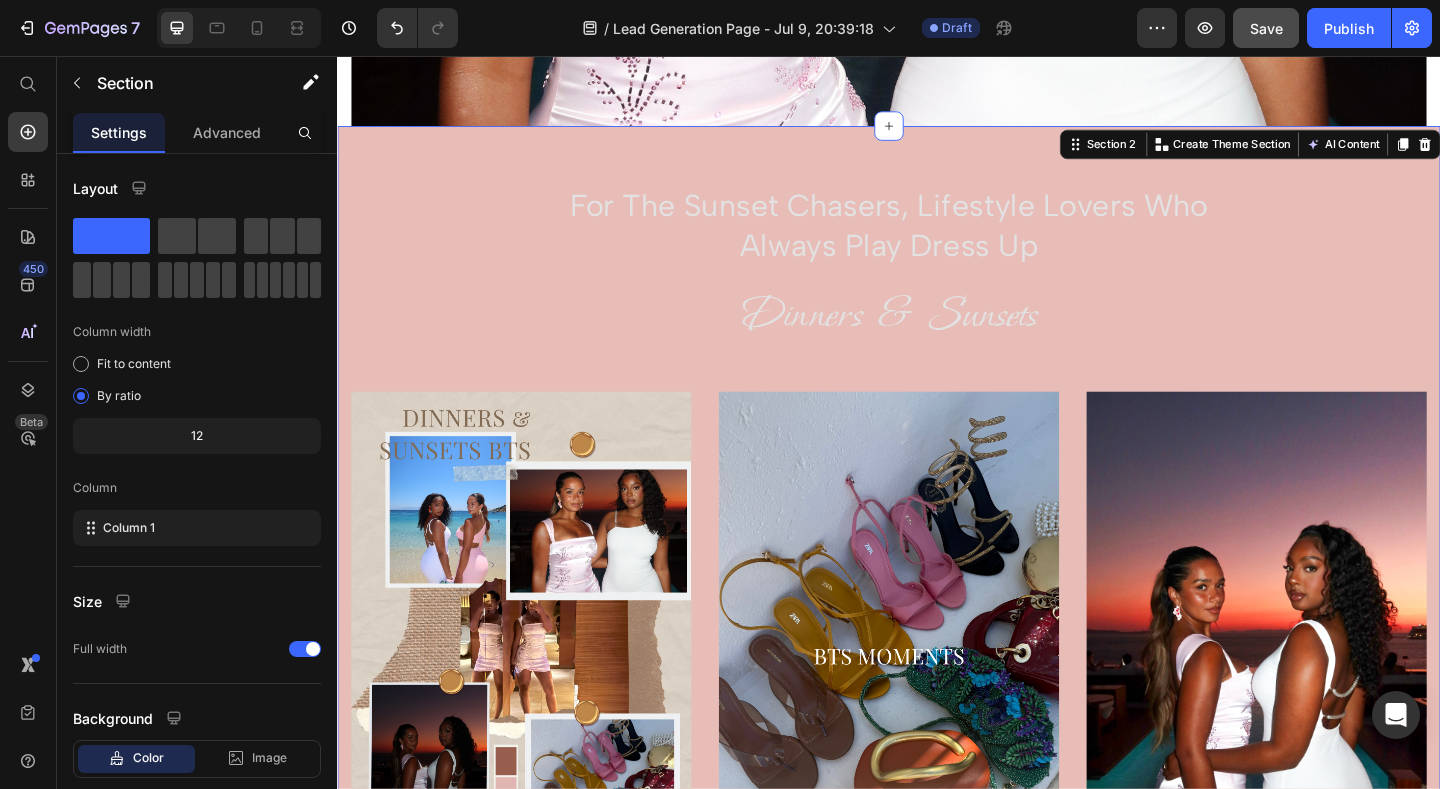 scroll, scrollTop: 701, scrollLeft: 0, axis: vertical 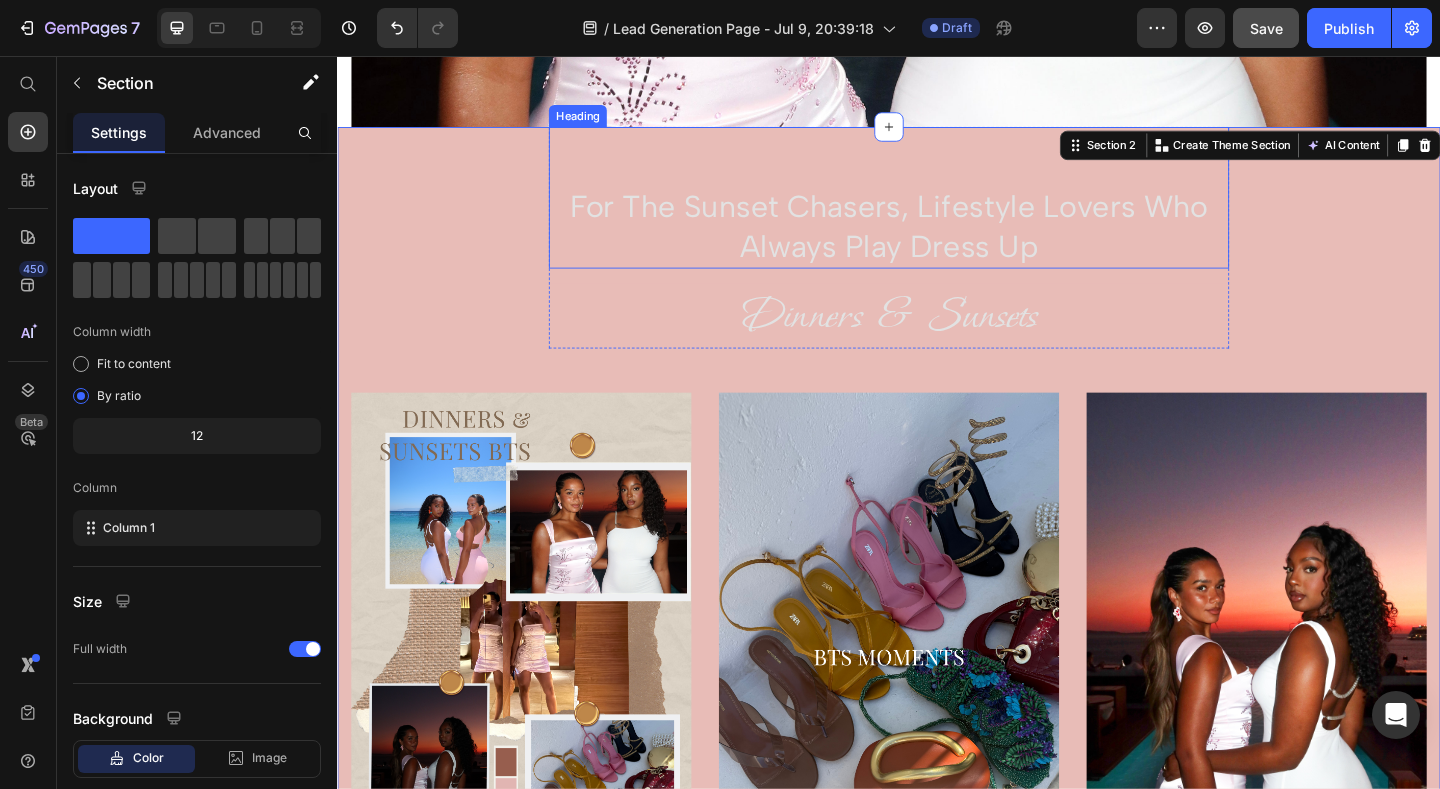 click on "For The Sunset Chasers, lifestyle lovers who always play dress up" at bounding box center (937, 242) 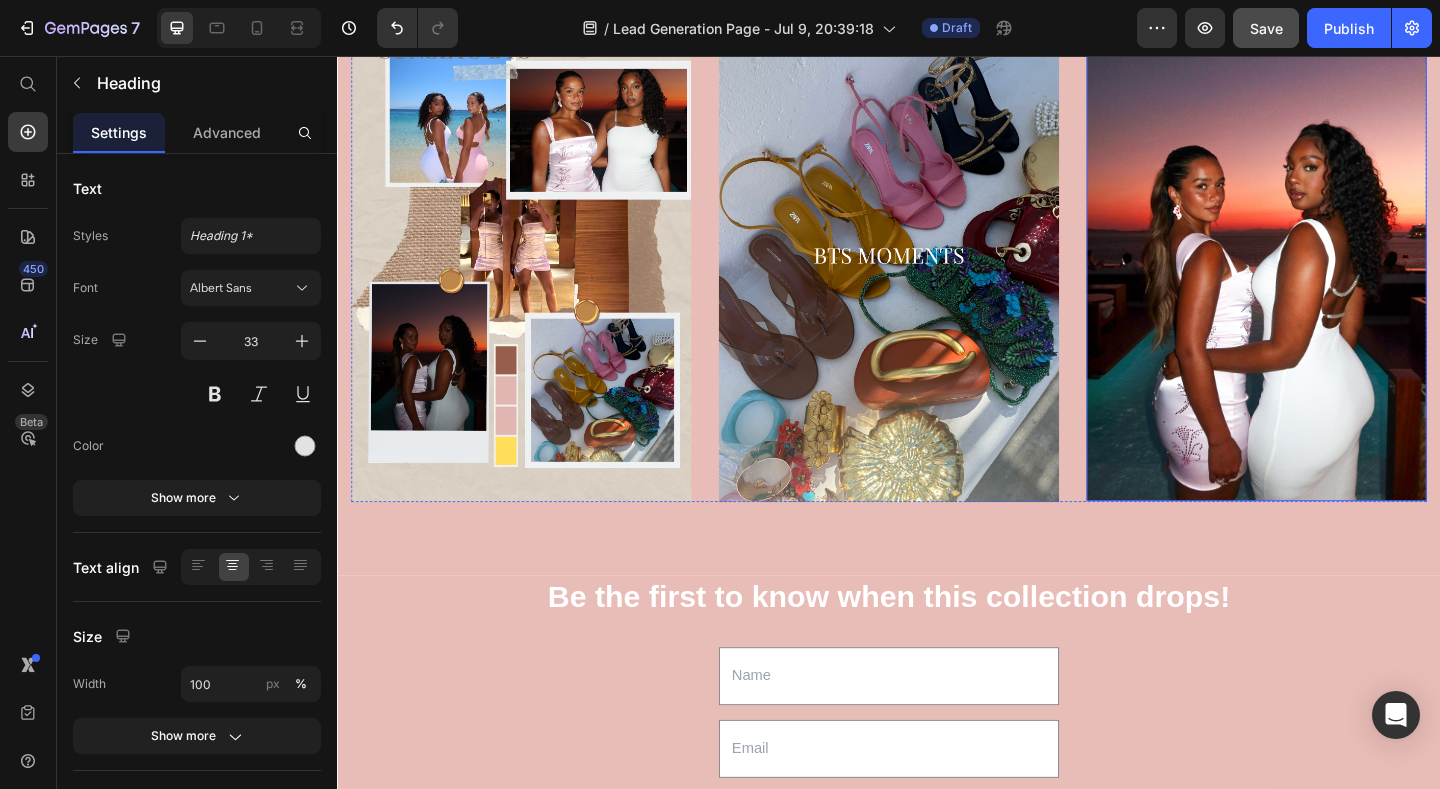 scroll, scrollTop: 1221, scrollLeft: 0, axis: vertical 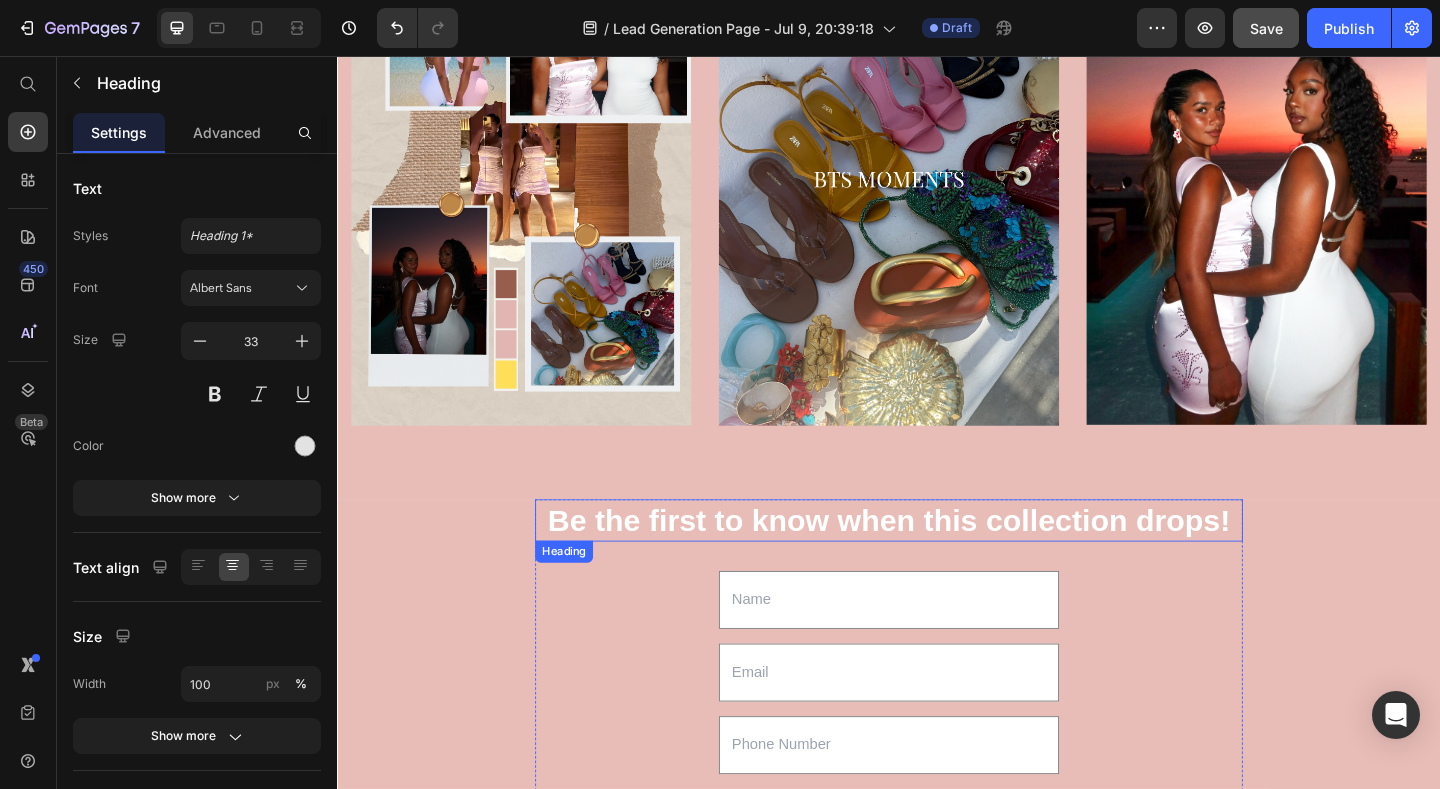 click on "Be the first to know when this collection drops!" at bounding box center [937, 561] 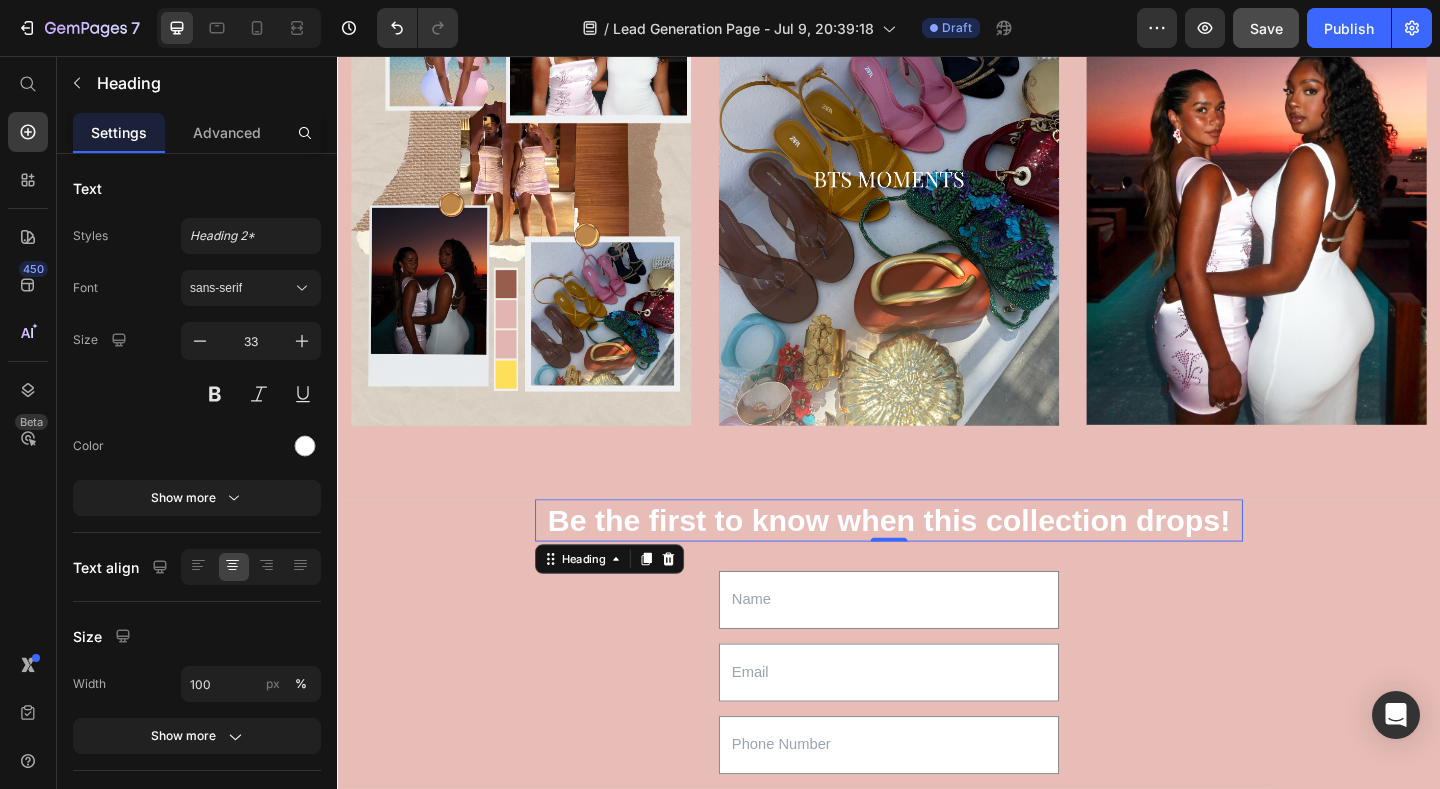 click on "Be the first to know when this collection drops!" at bounding box center [937, 561] 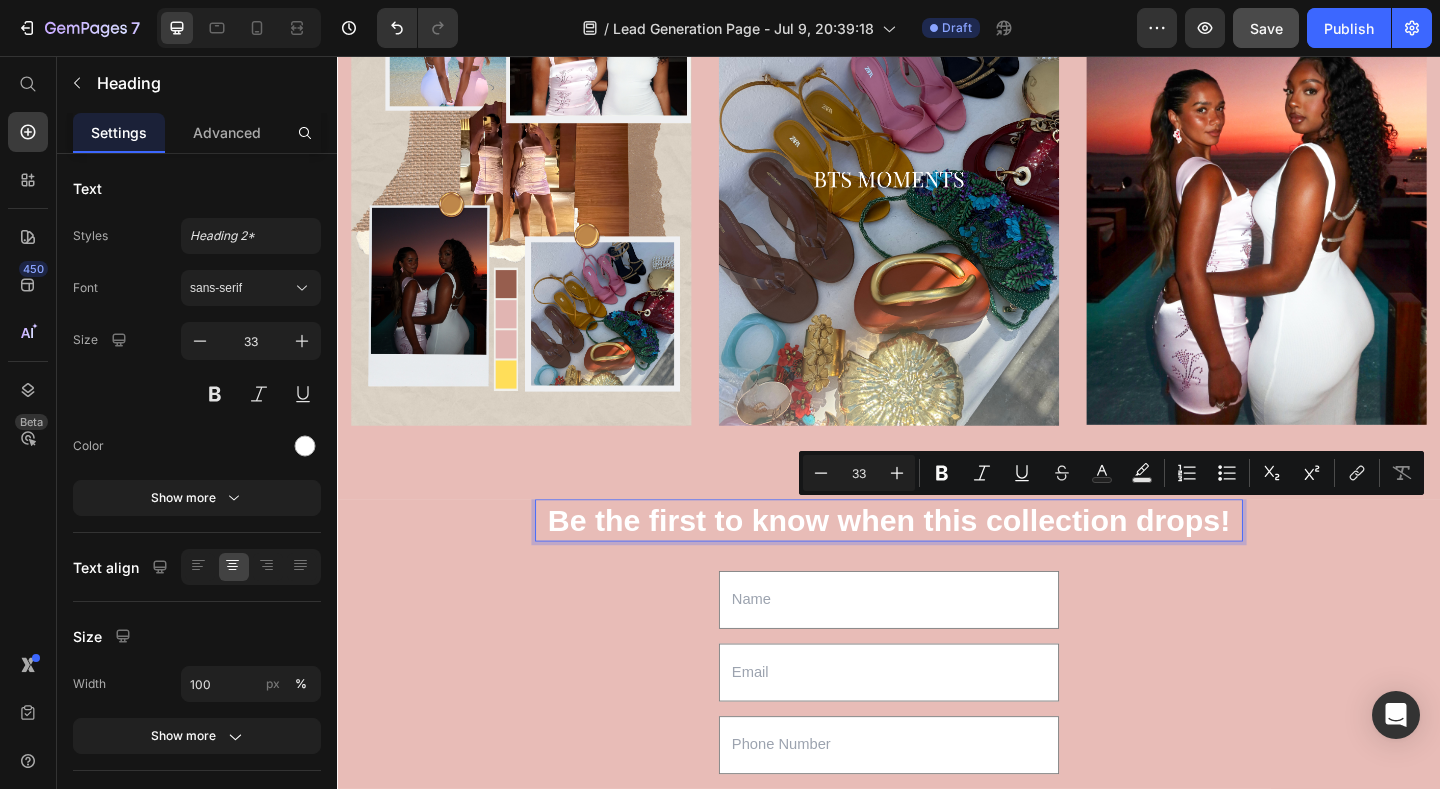 click on "Be the first to know when this collection drops!" at bounding box center (937, 561) 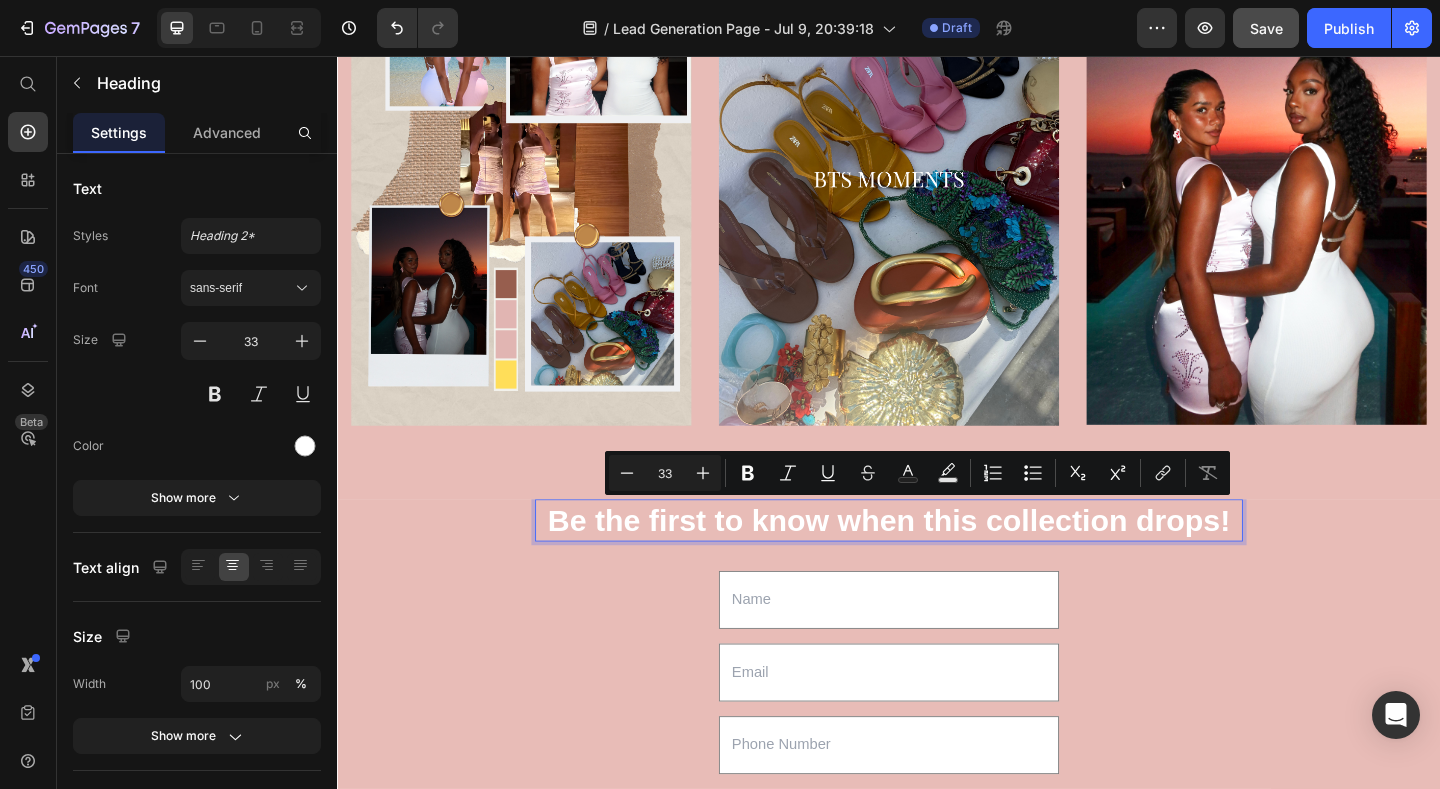drag, startPoint x: 1312, startPoint y: 563, endPoint x: 572, endPoint y: 566, distance: 740.0061 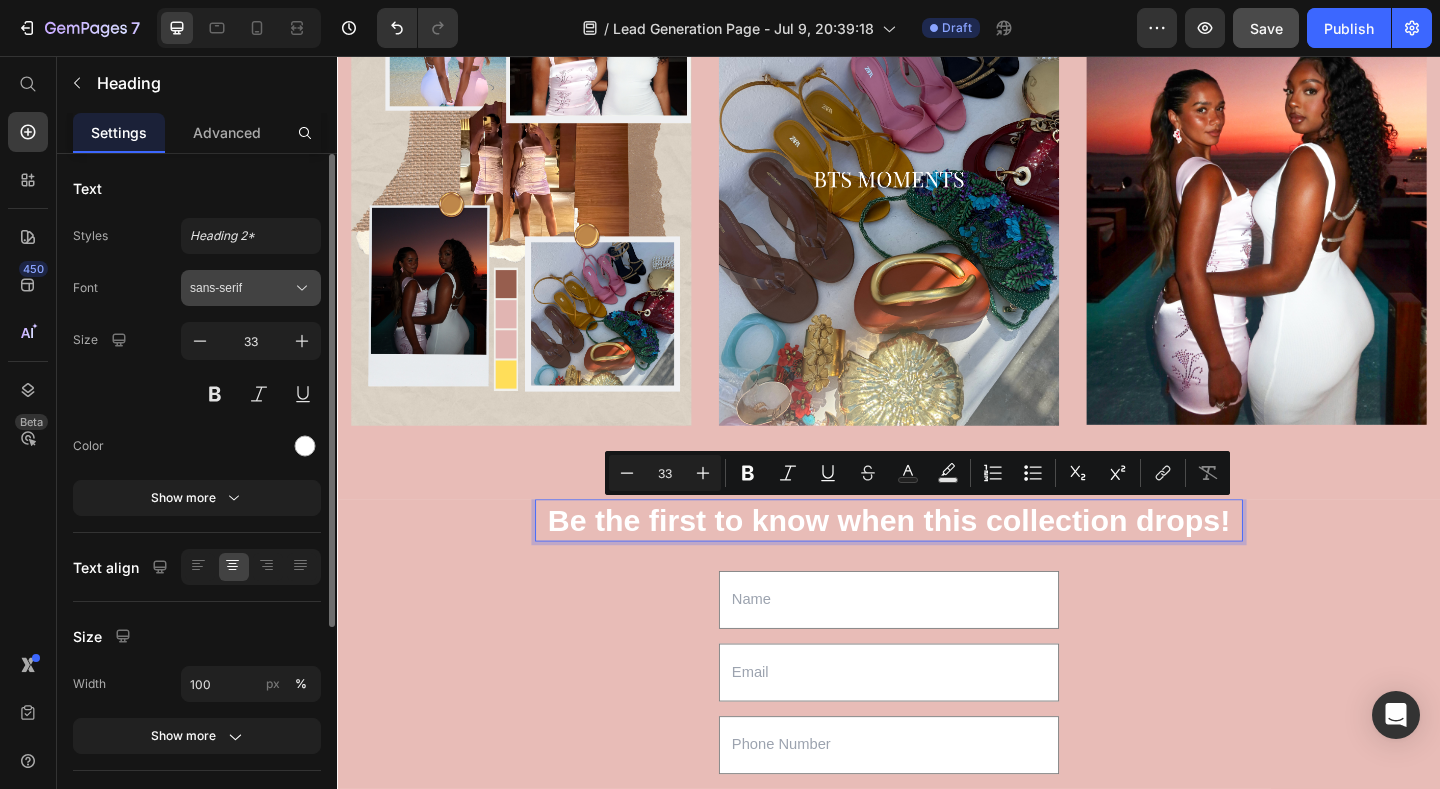 click 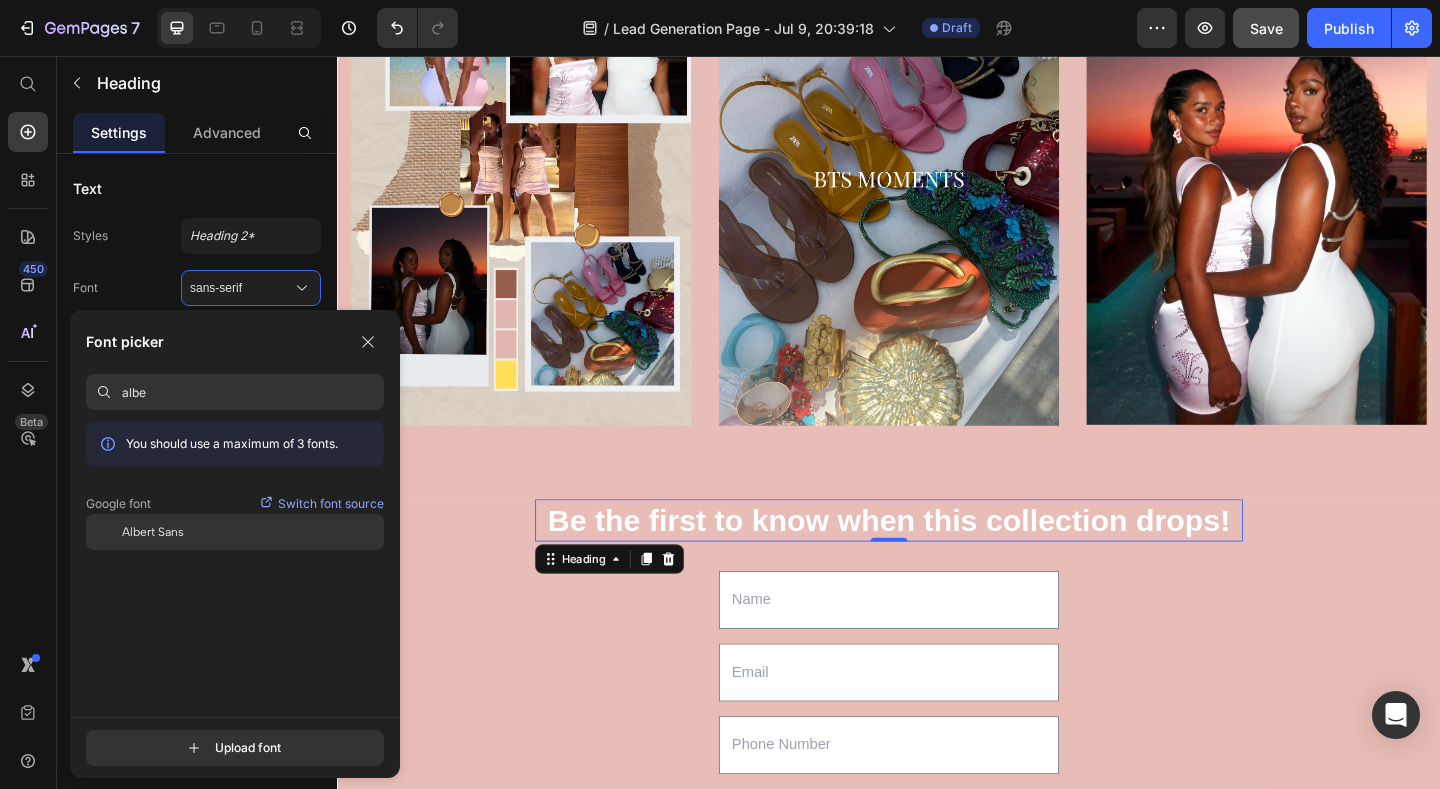 type on "albe" 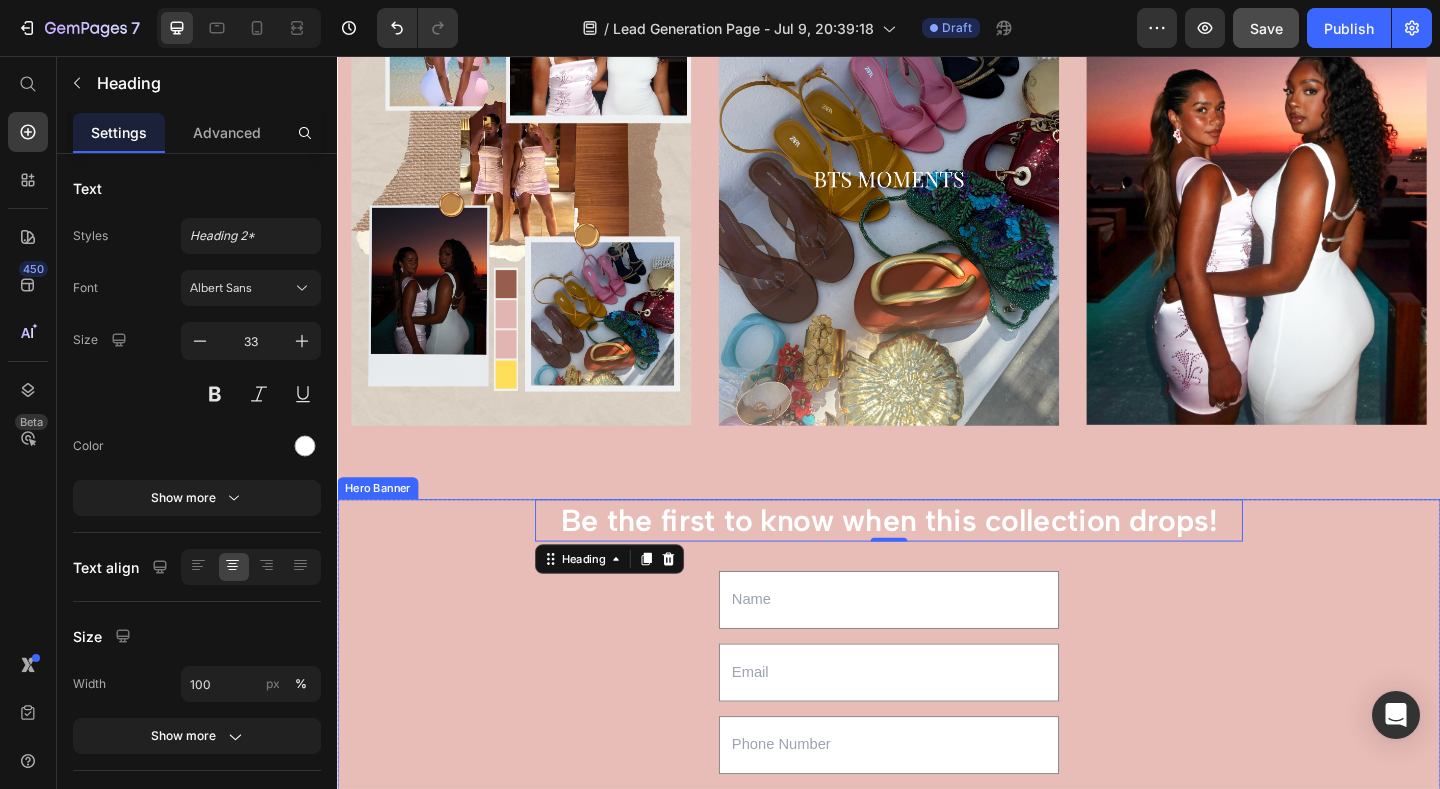 click on "Be the first to know when this collection drops! Heading   0 Text Field Email Field Text Field COUNT ME IN Submit Button Contact Form Row Row" at bounding box center [937, 732] 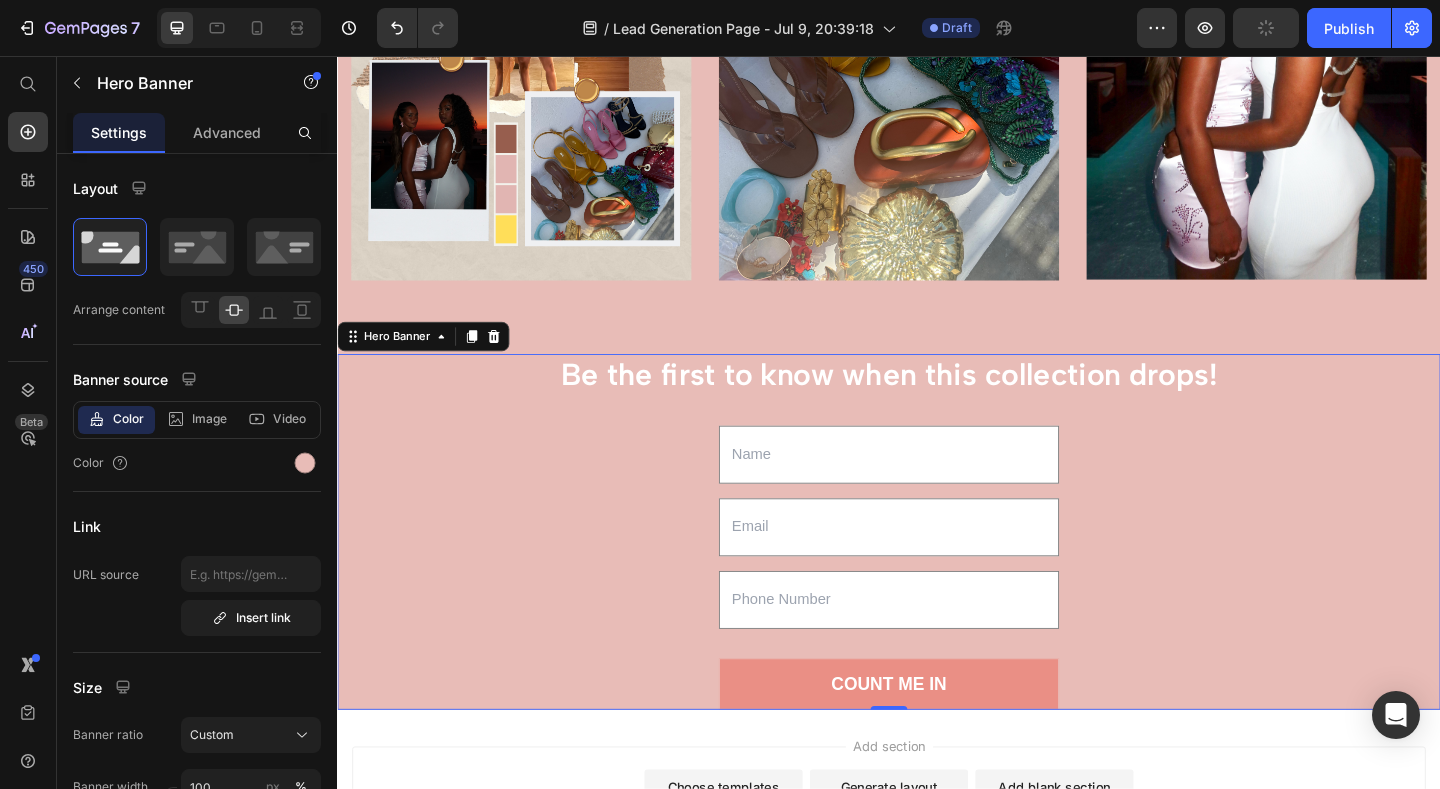 scroll, scrollTop: 1381, scrollLeft: 0, axis: vertical 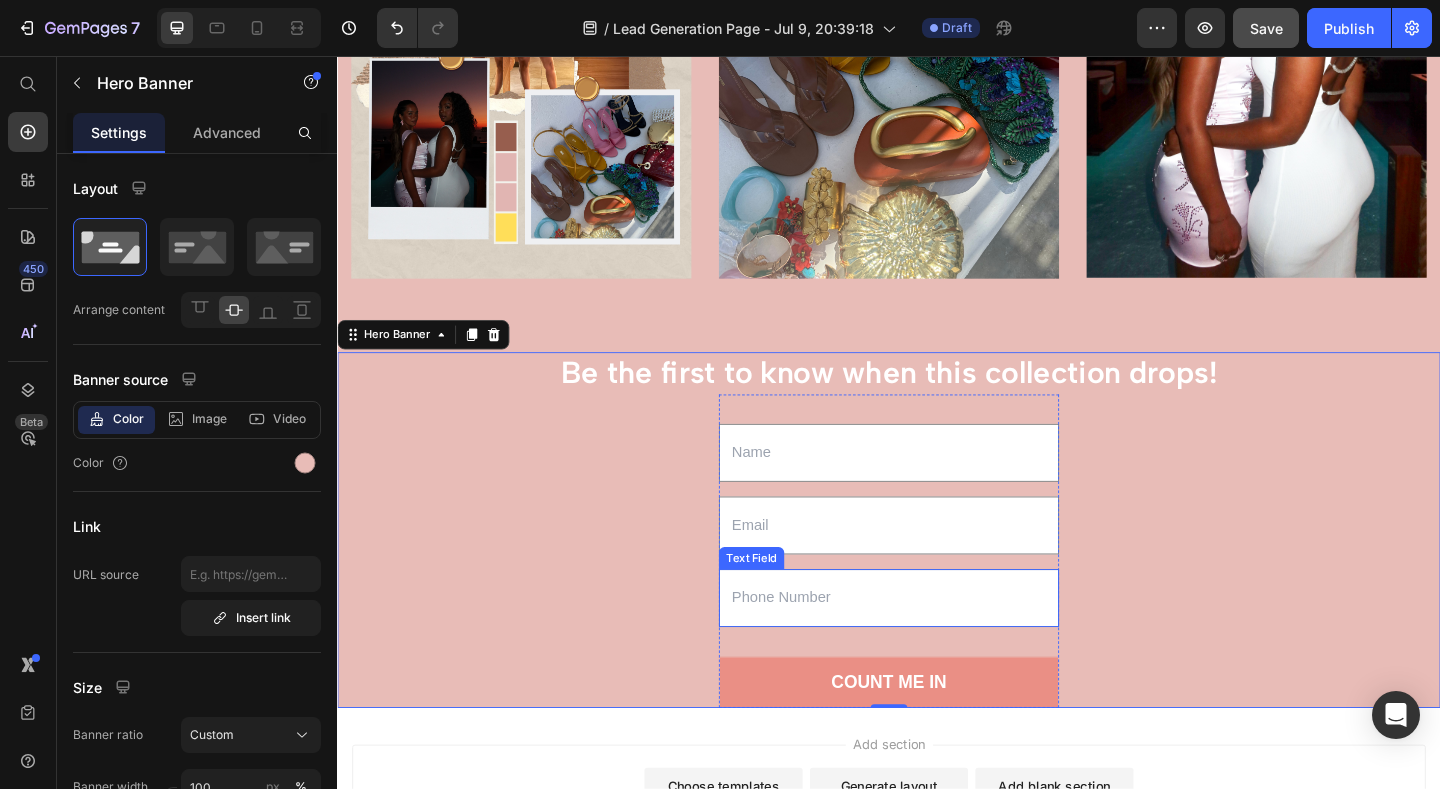 click at bounding box center [937, 645] 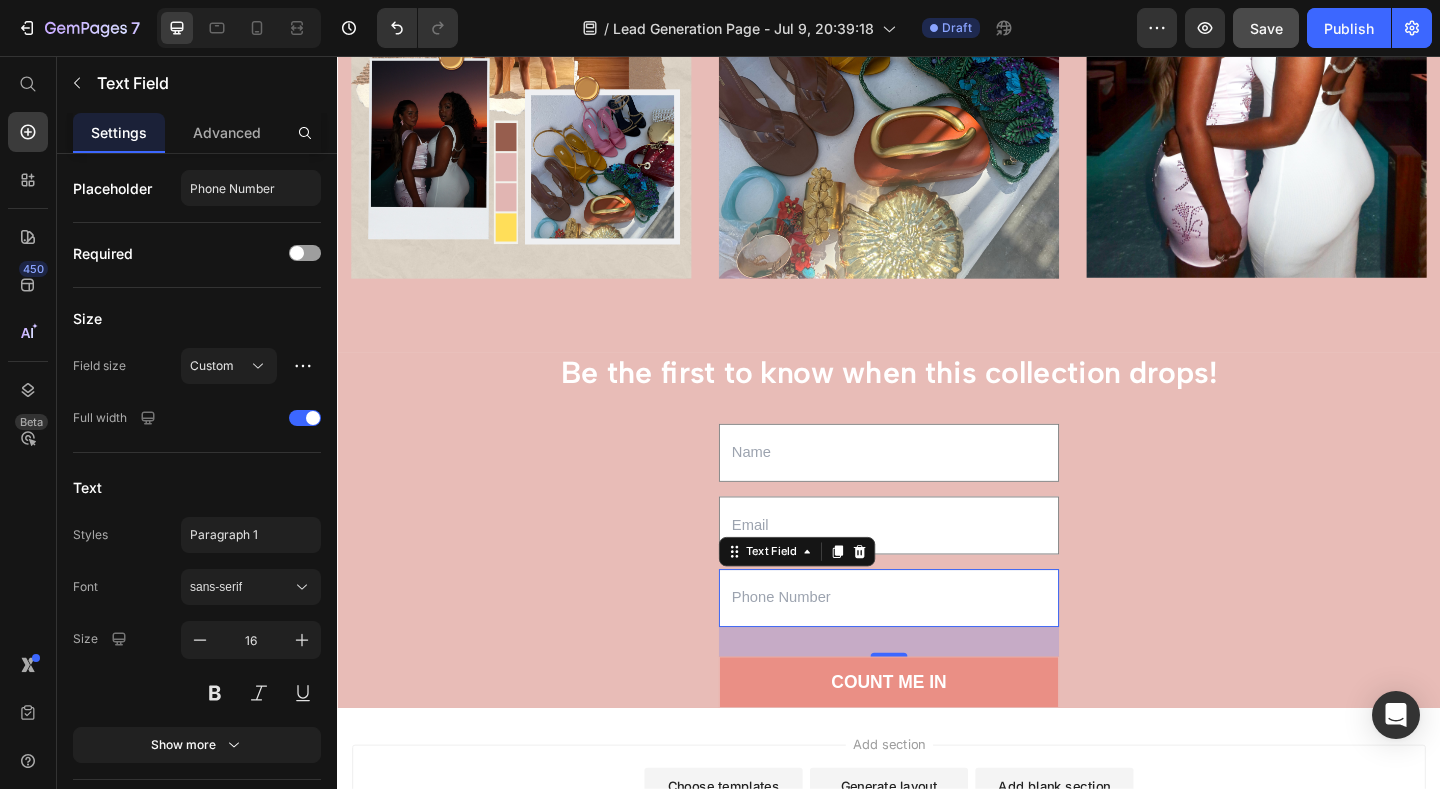 click on "Add section Choose templates inspired by CRO experts Generate layout from URL or image Add blank section then drag & drop elements" at bounding box center [937, 888] 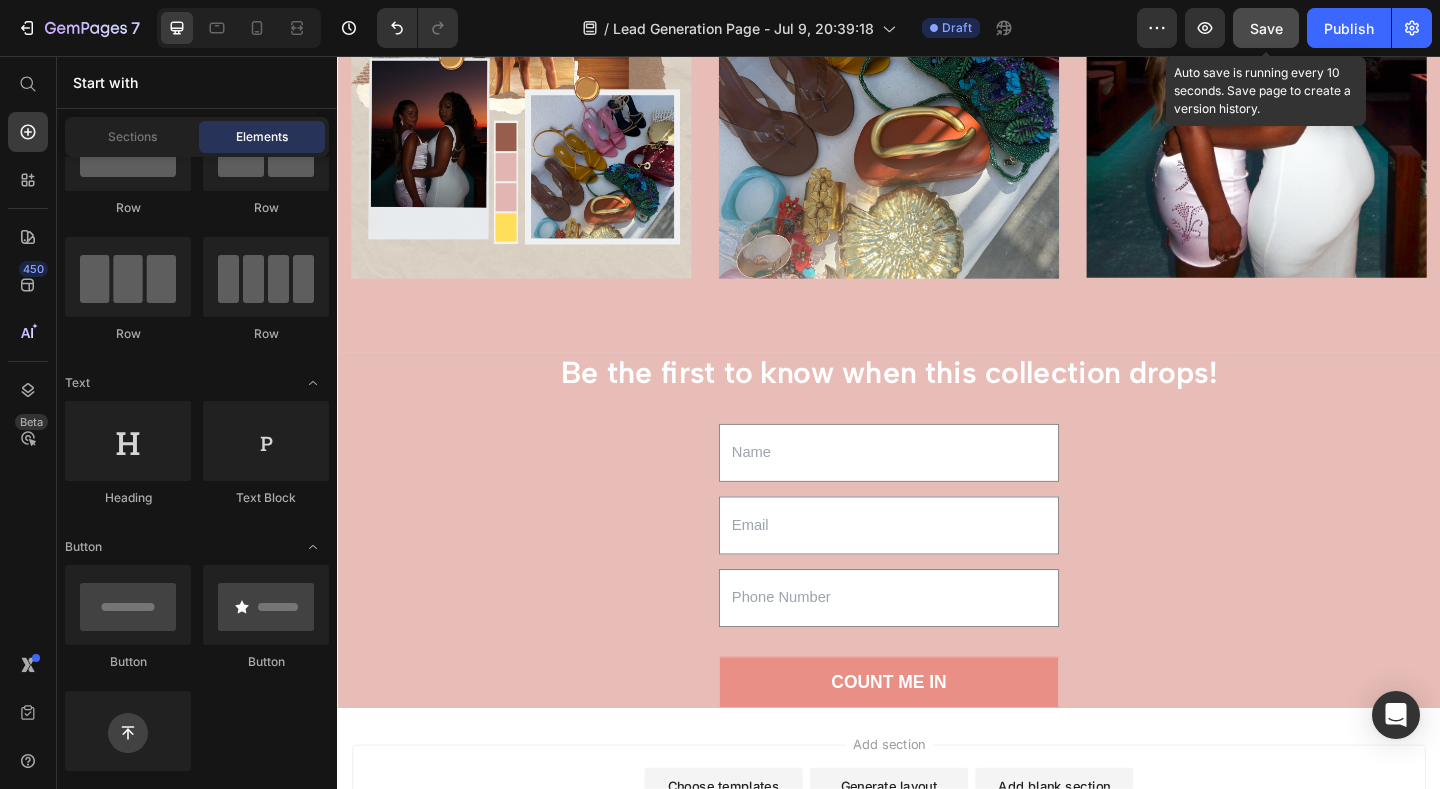 click on "Save" at bounding box center (1266, 28) 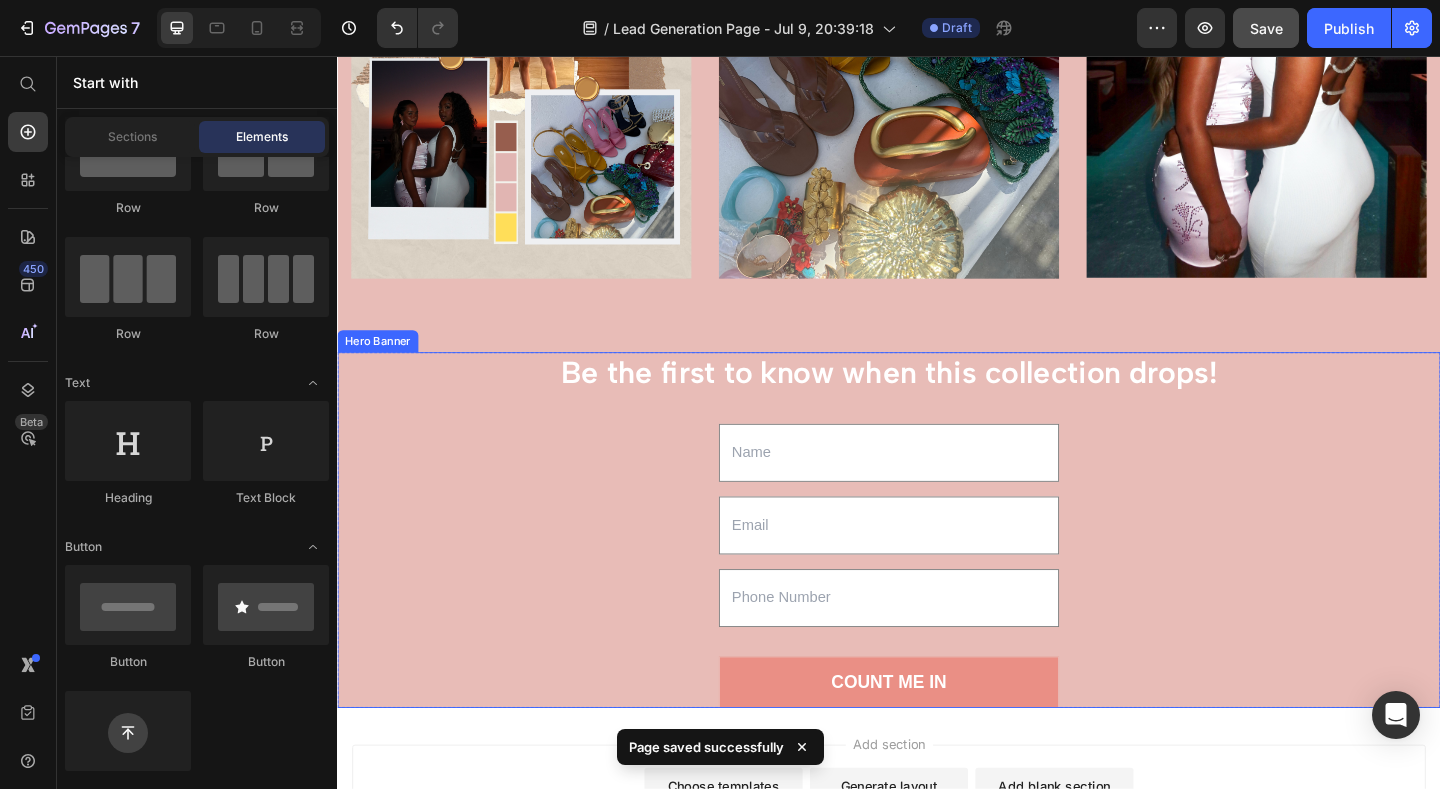 click on "Be the first to know when this collection drops! Heading Text Field Email Field Text Field COUNT ME IN Submit Button Contact Form Row Row" at bounding box center [937, 572] 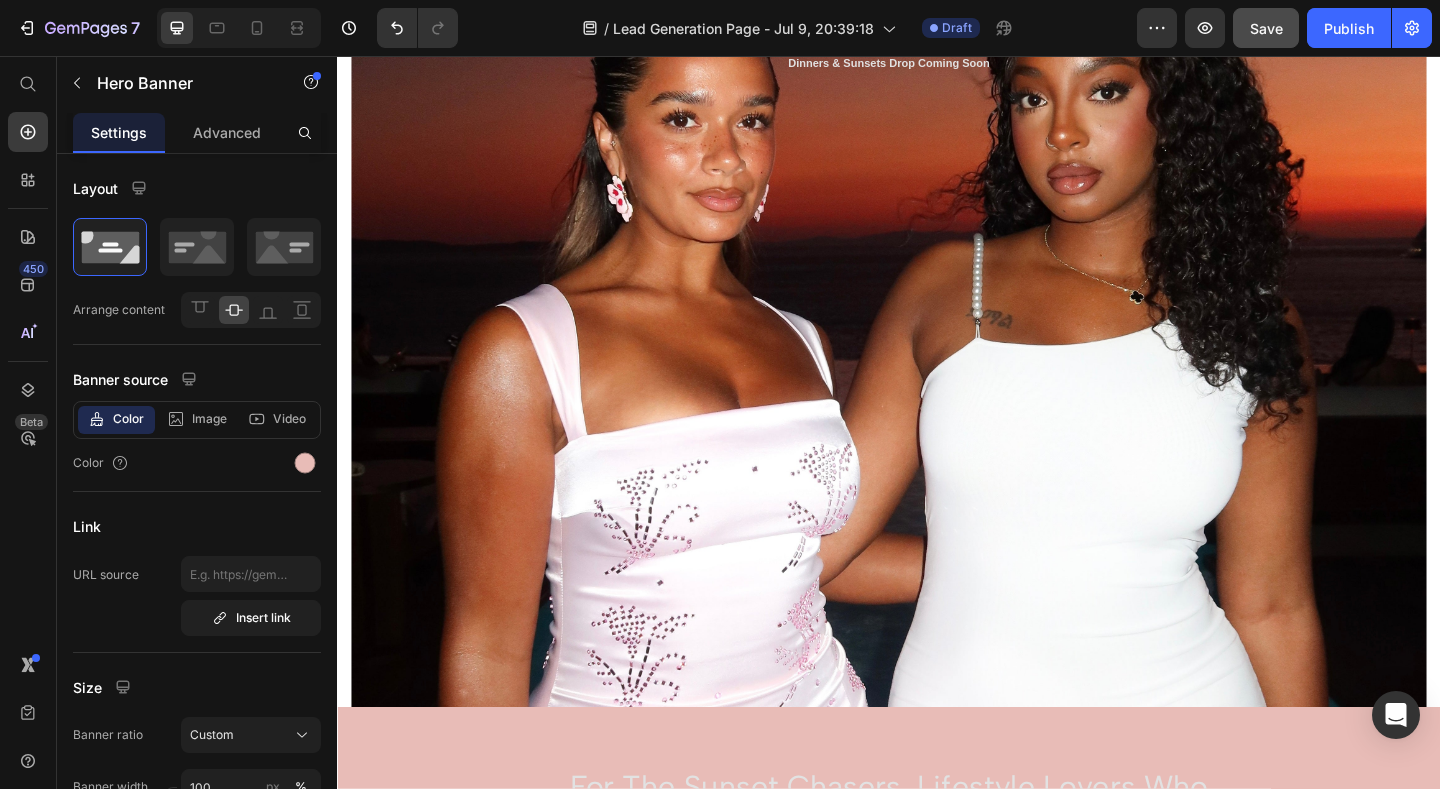 scroll, scrollTop: 0, scrollLeft: 0, axis: both 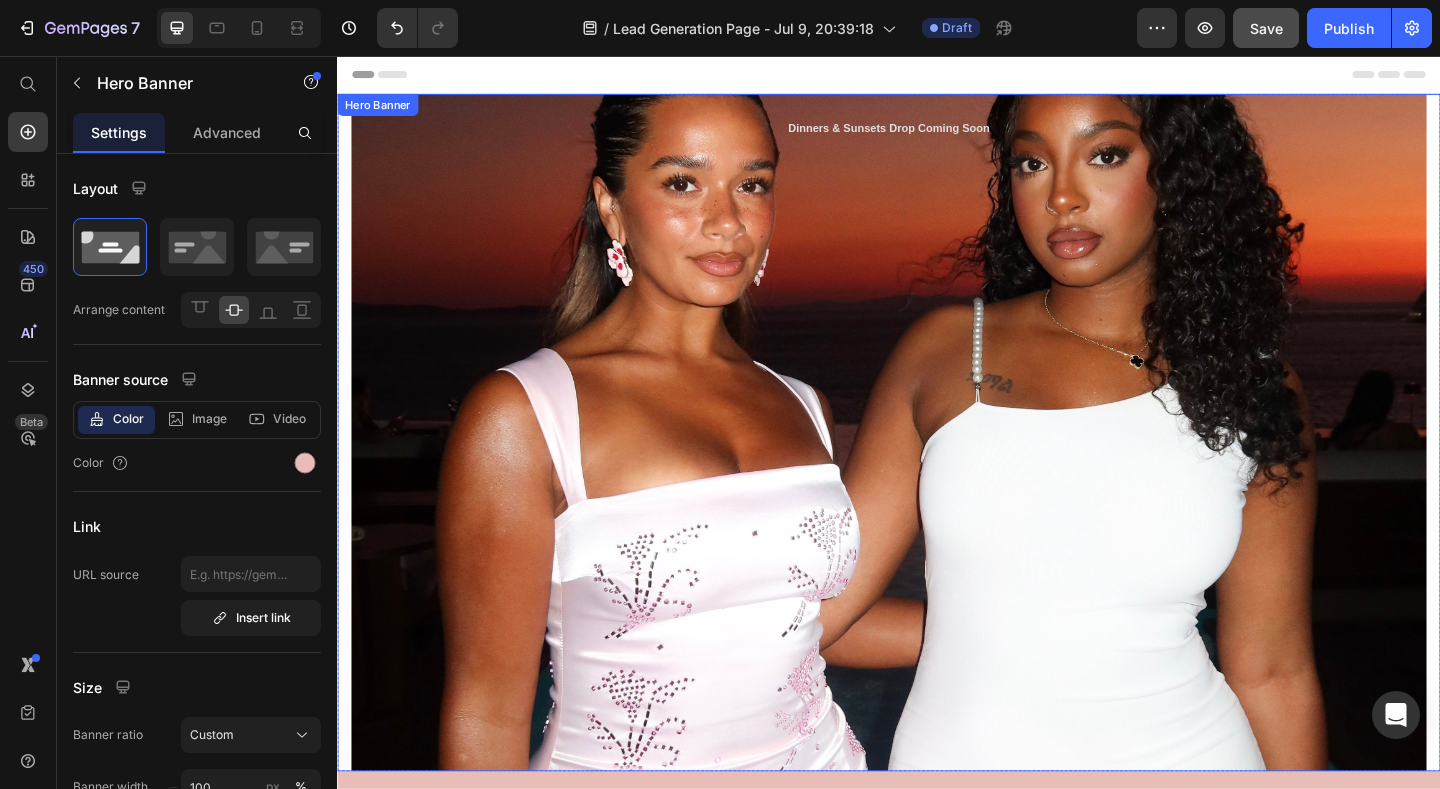 click at bounding box center (937, 465) 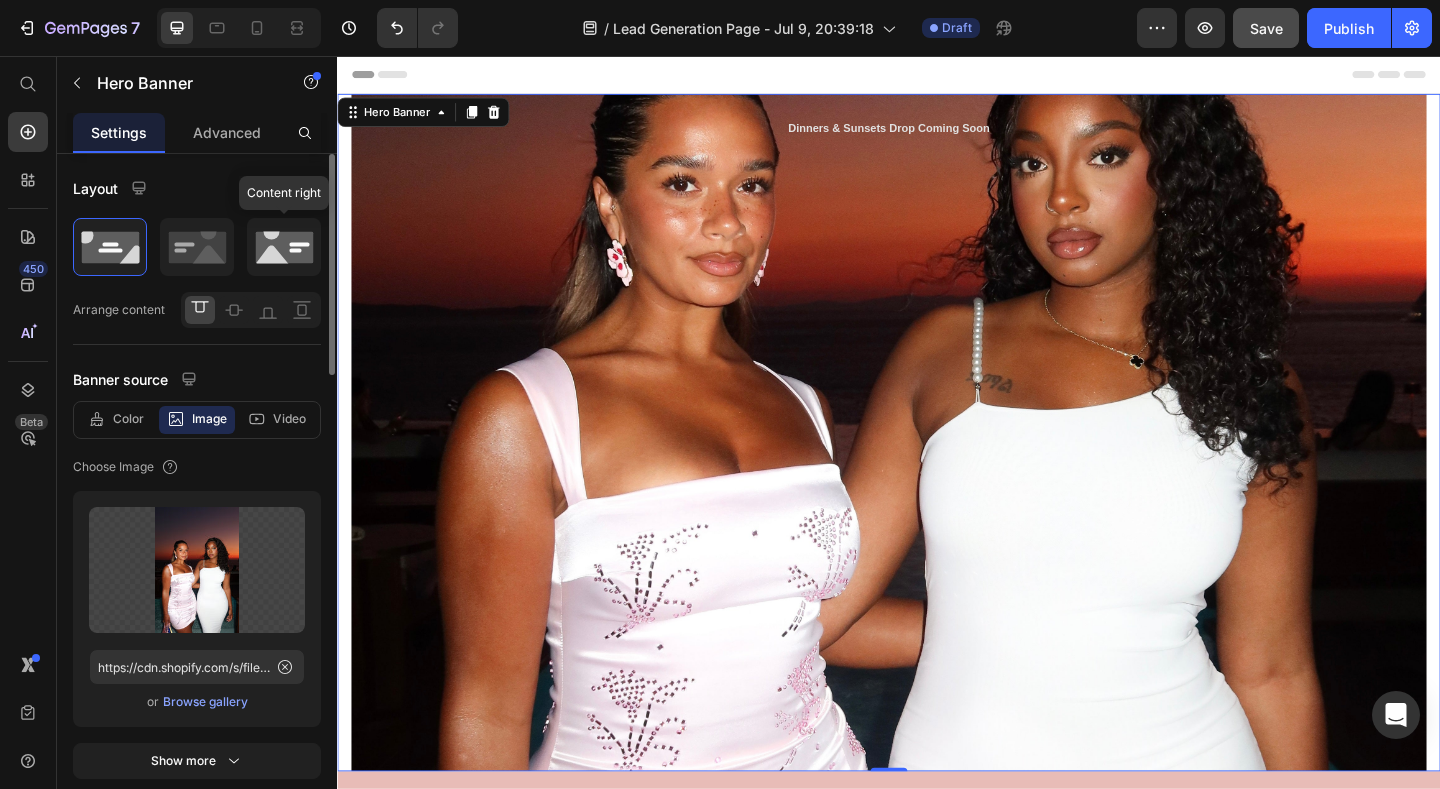 click 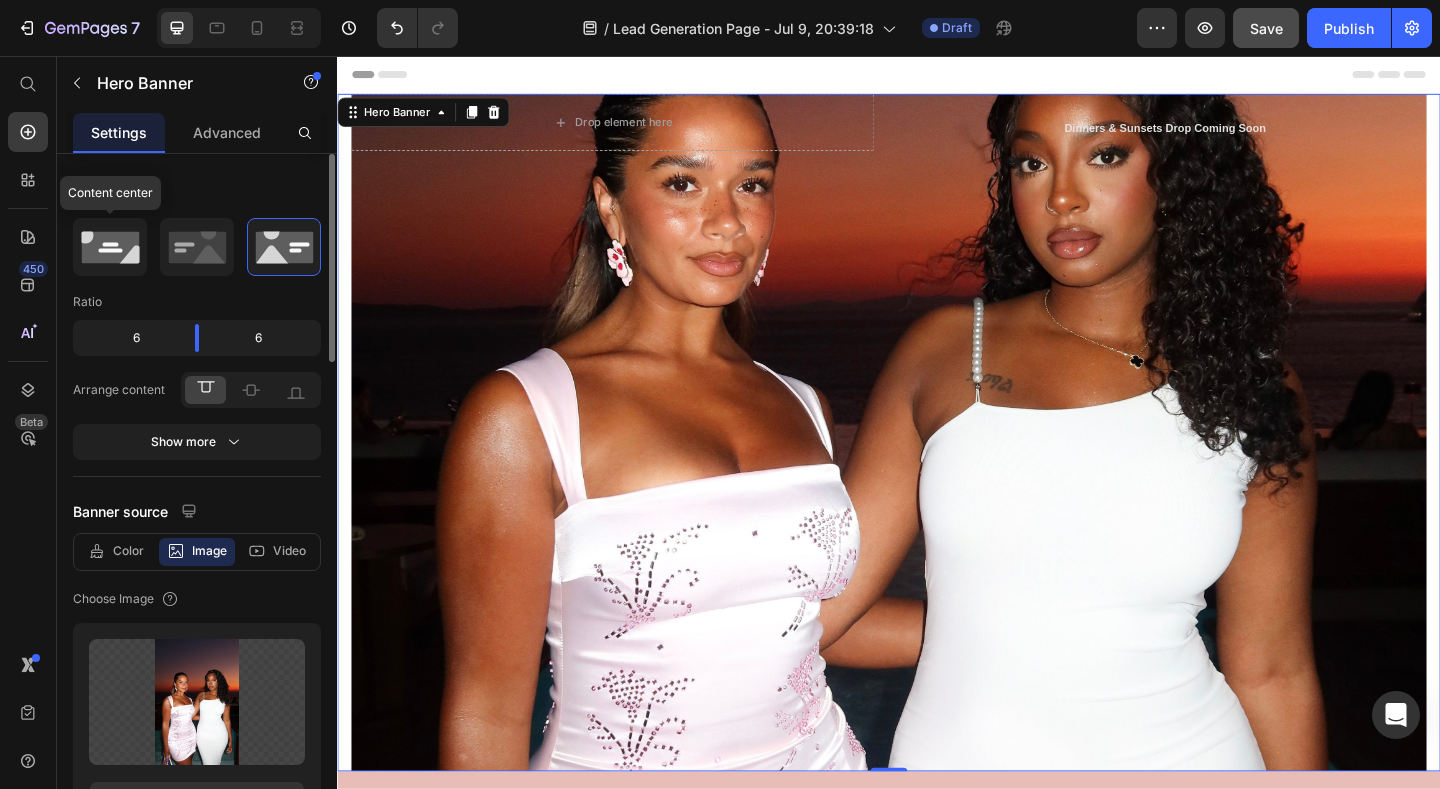 click 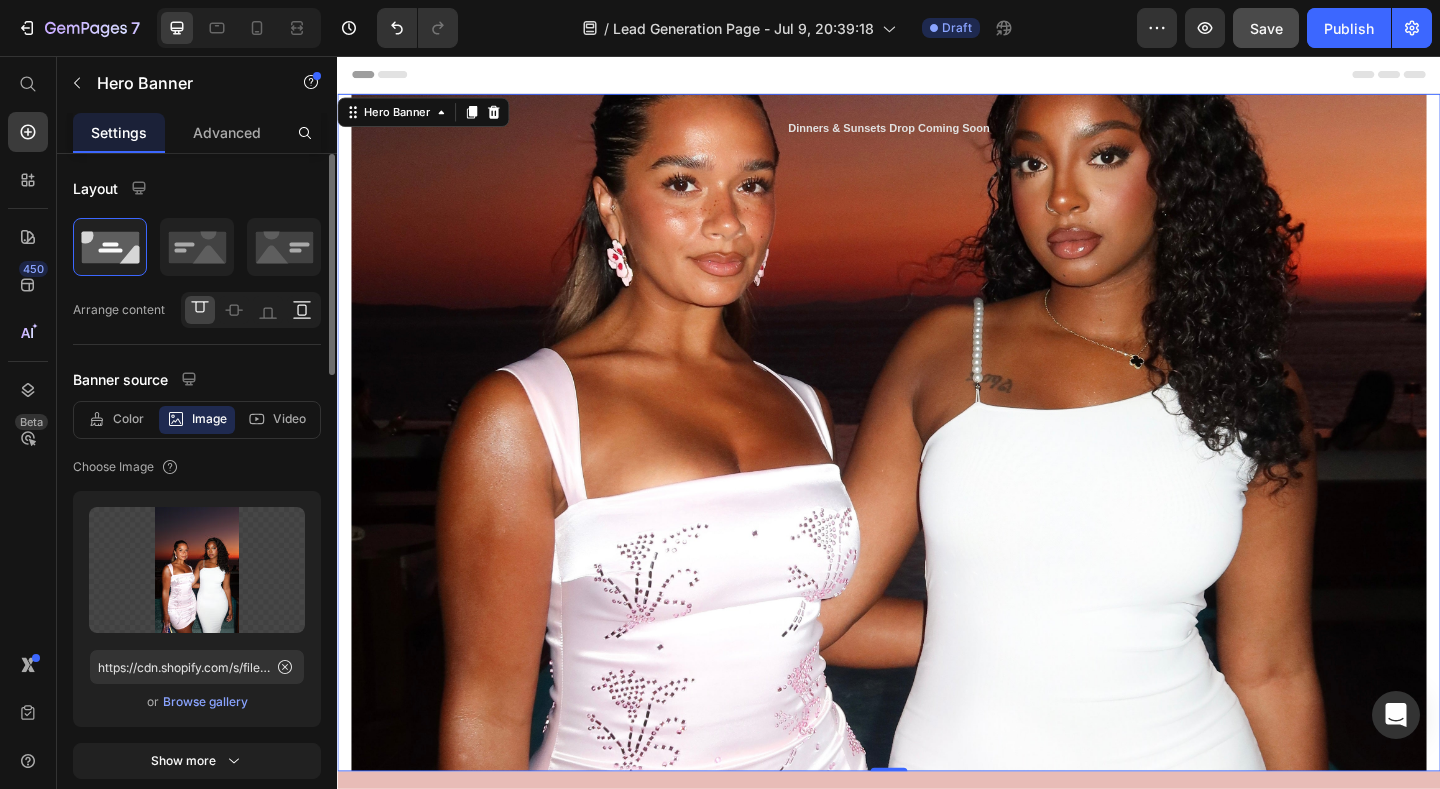 click 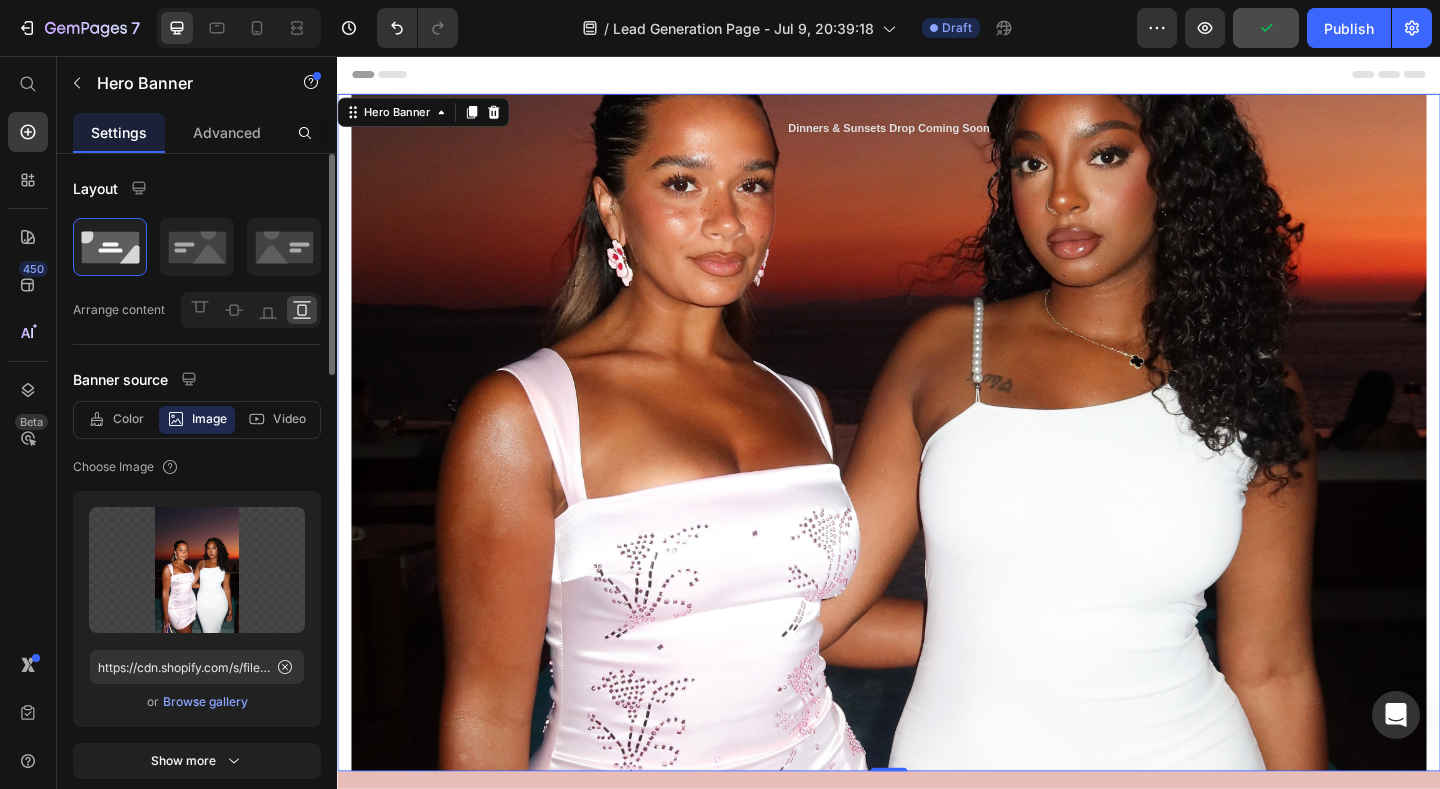 click 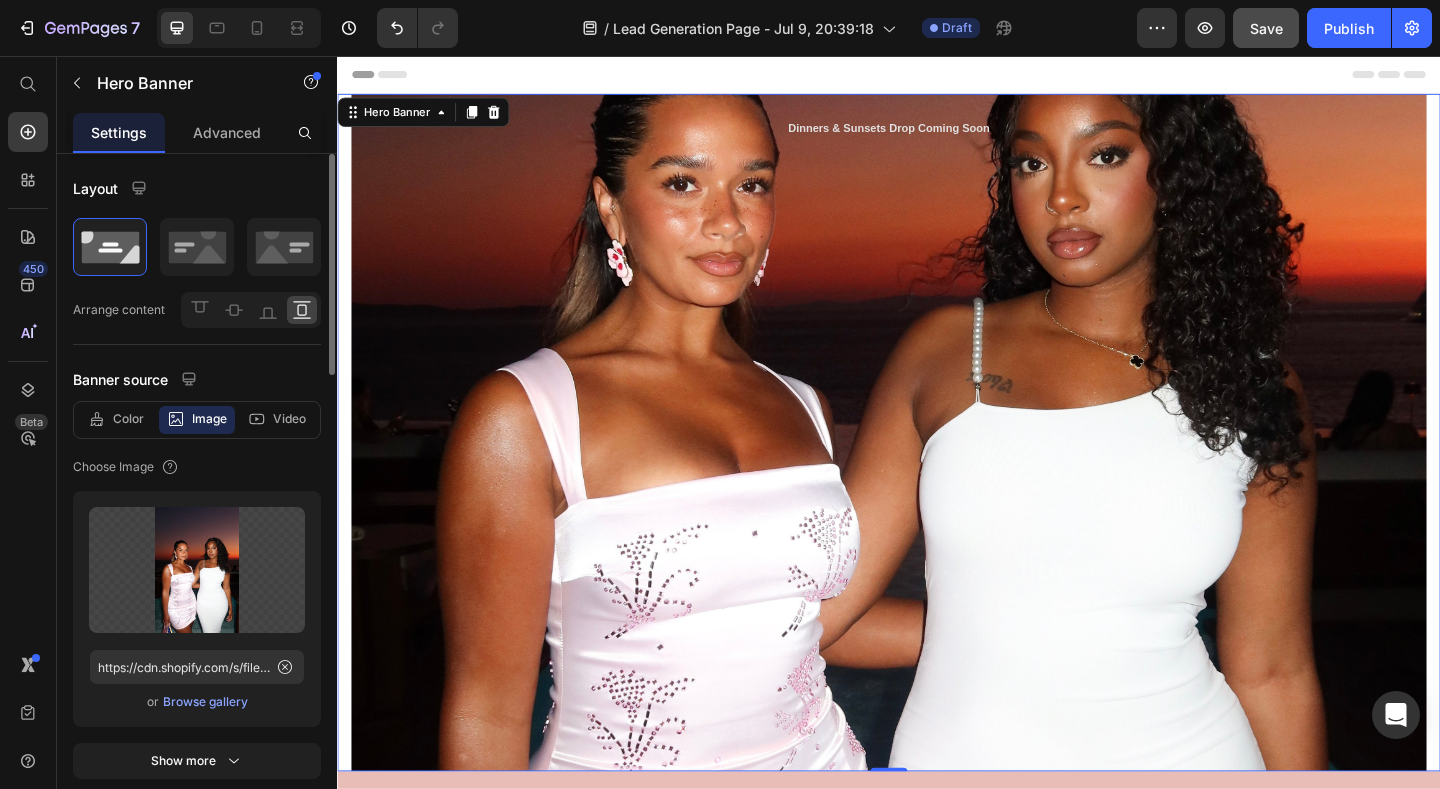 click 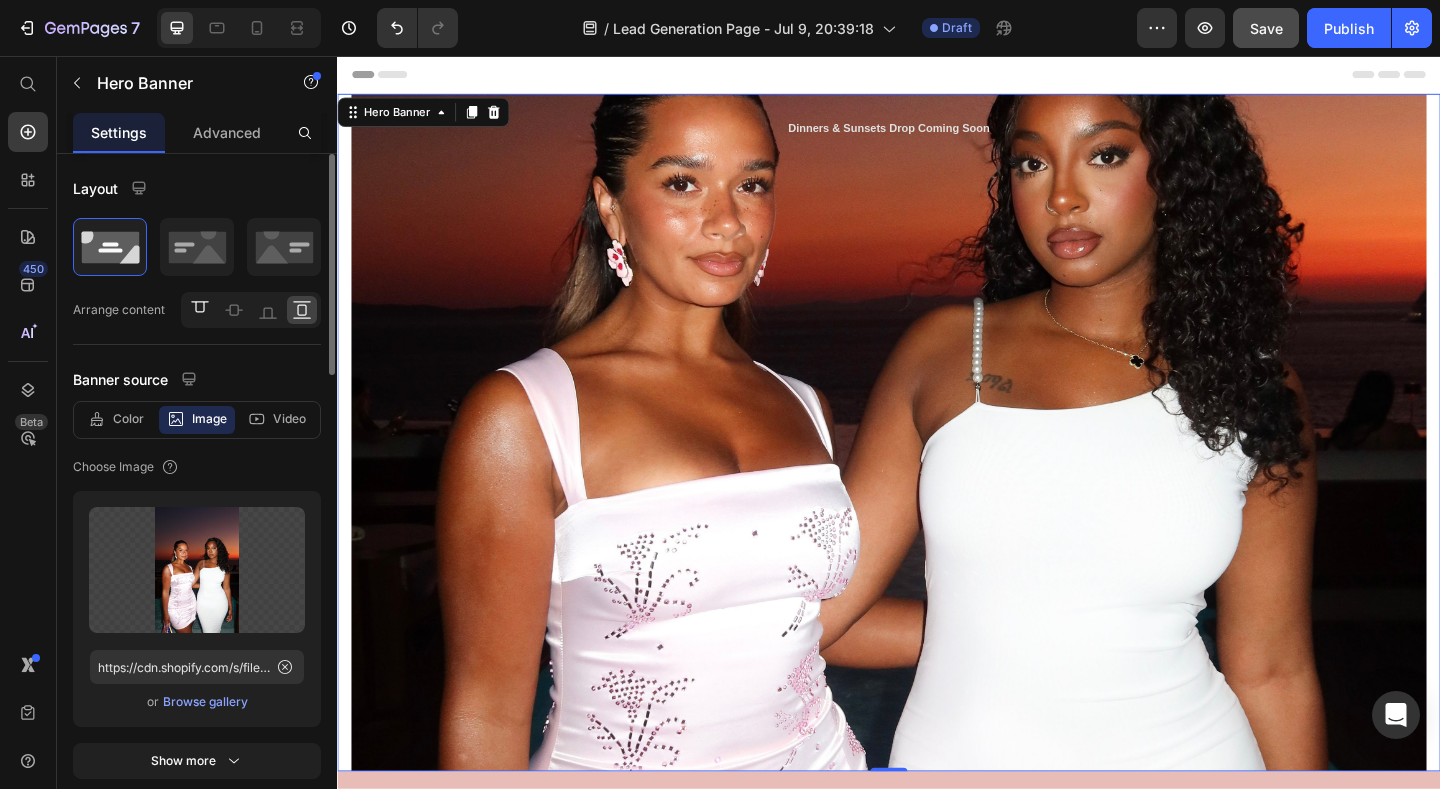click 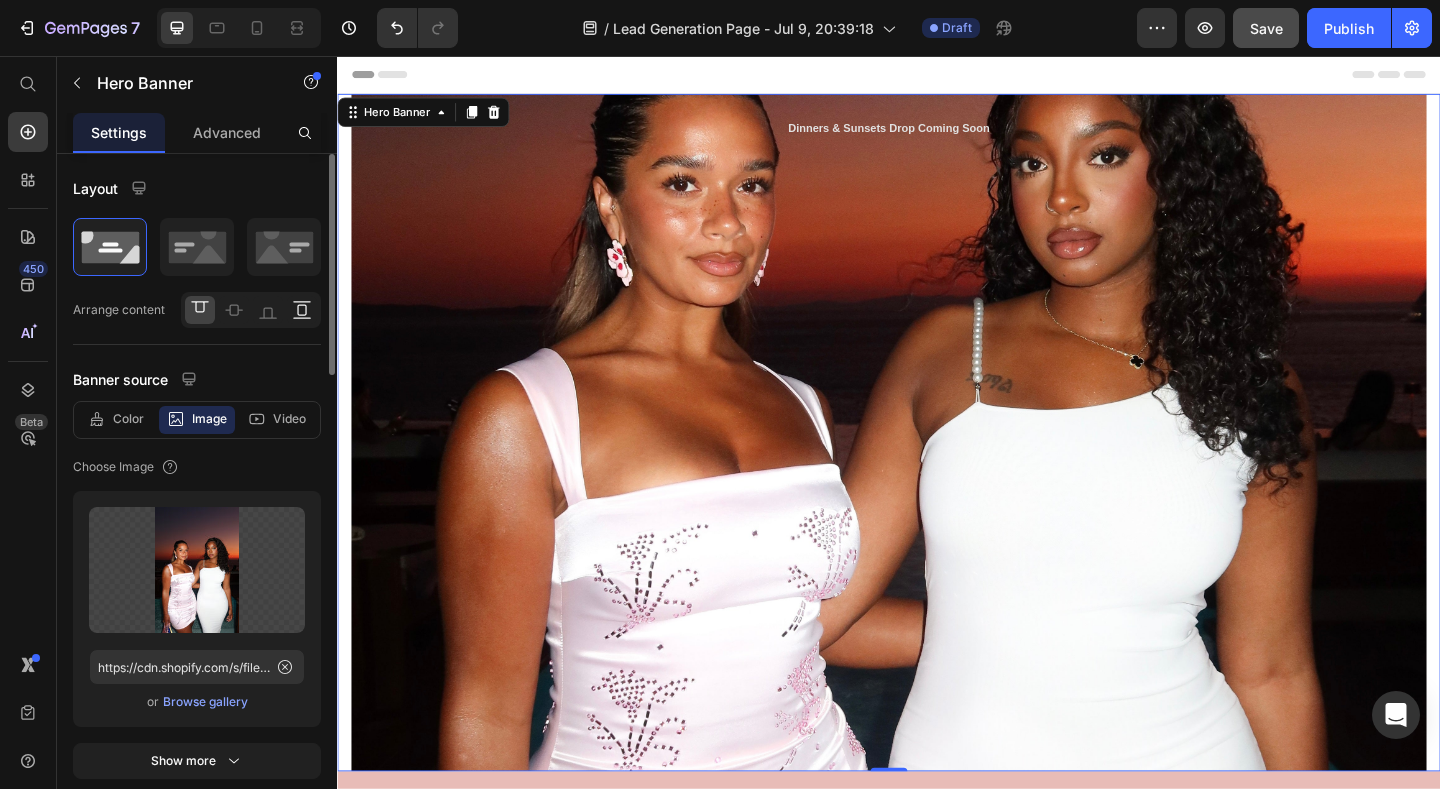 click 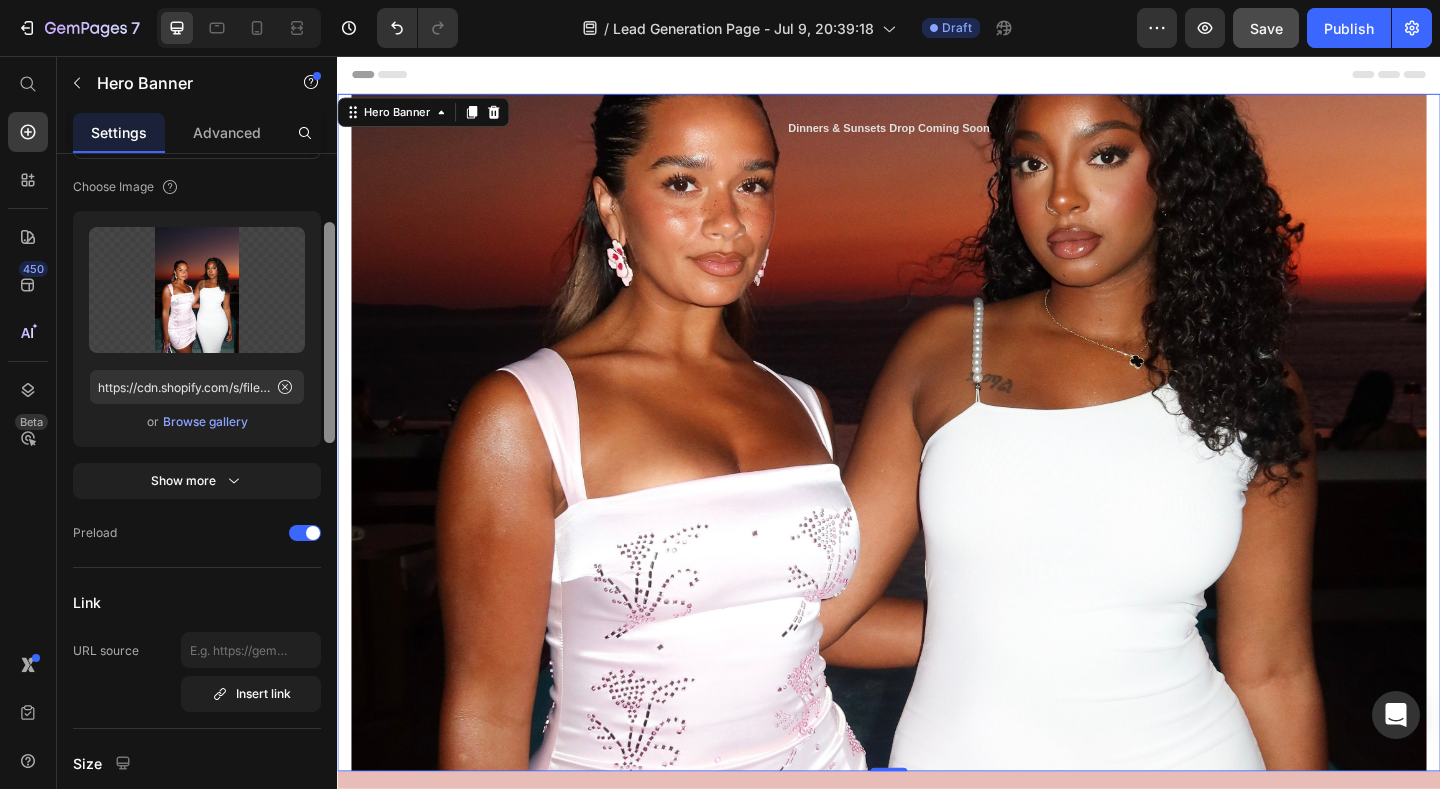 scroll, scrollTop: 311, scrollLeft: 0, axis: vertical 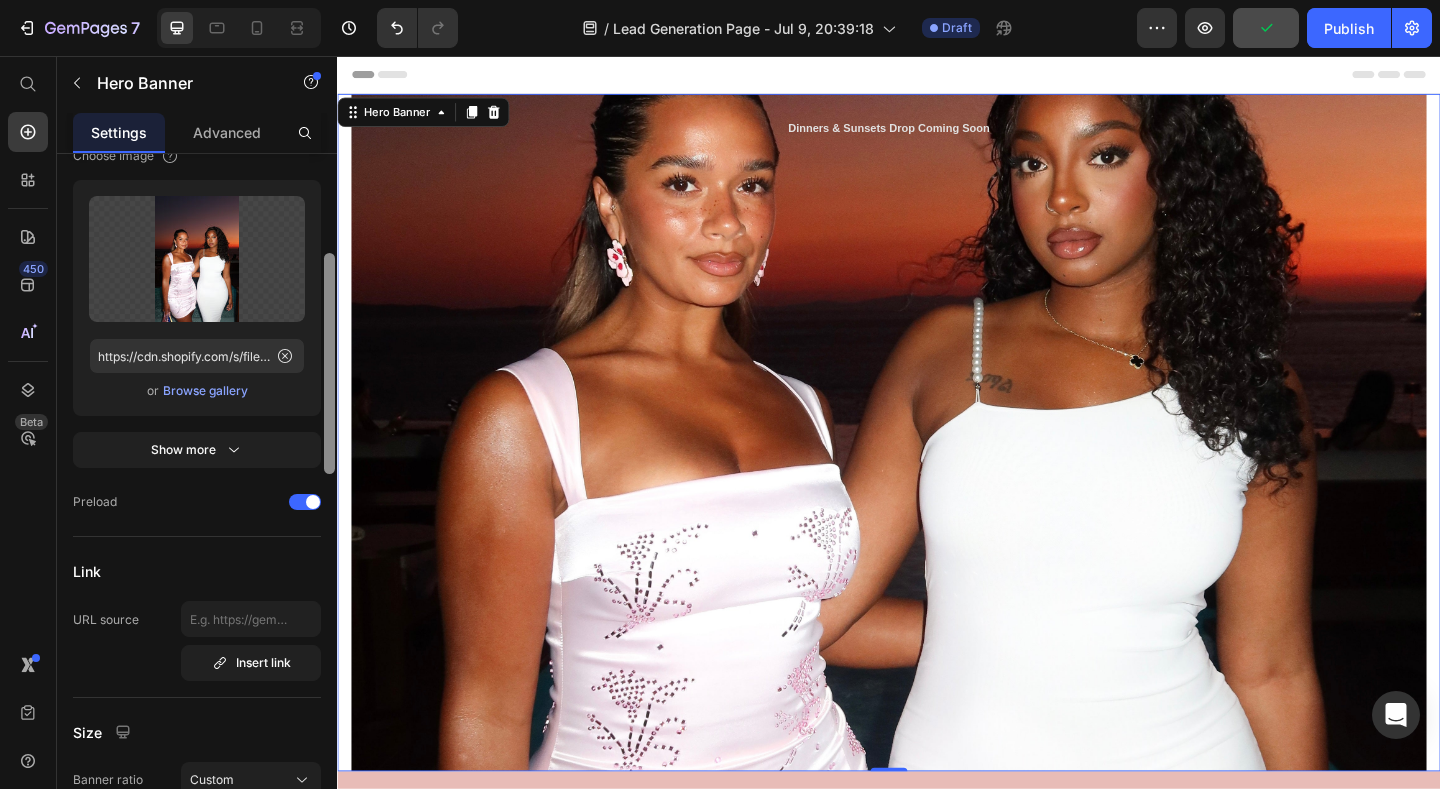 drag, startPoint x: 665, startPoint y: 424, endPoint x: 340, endPoint y: 565, distance: 354.26825 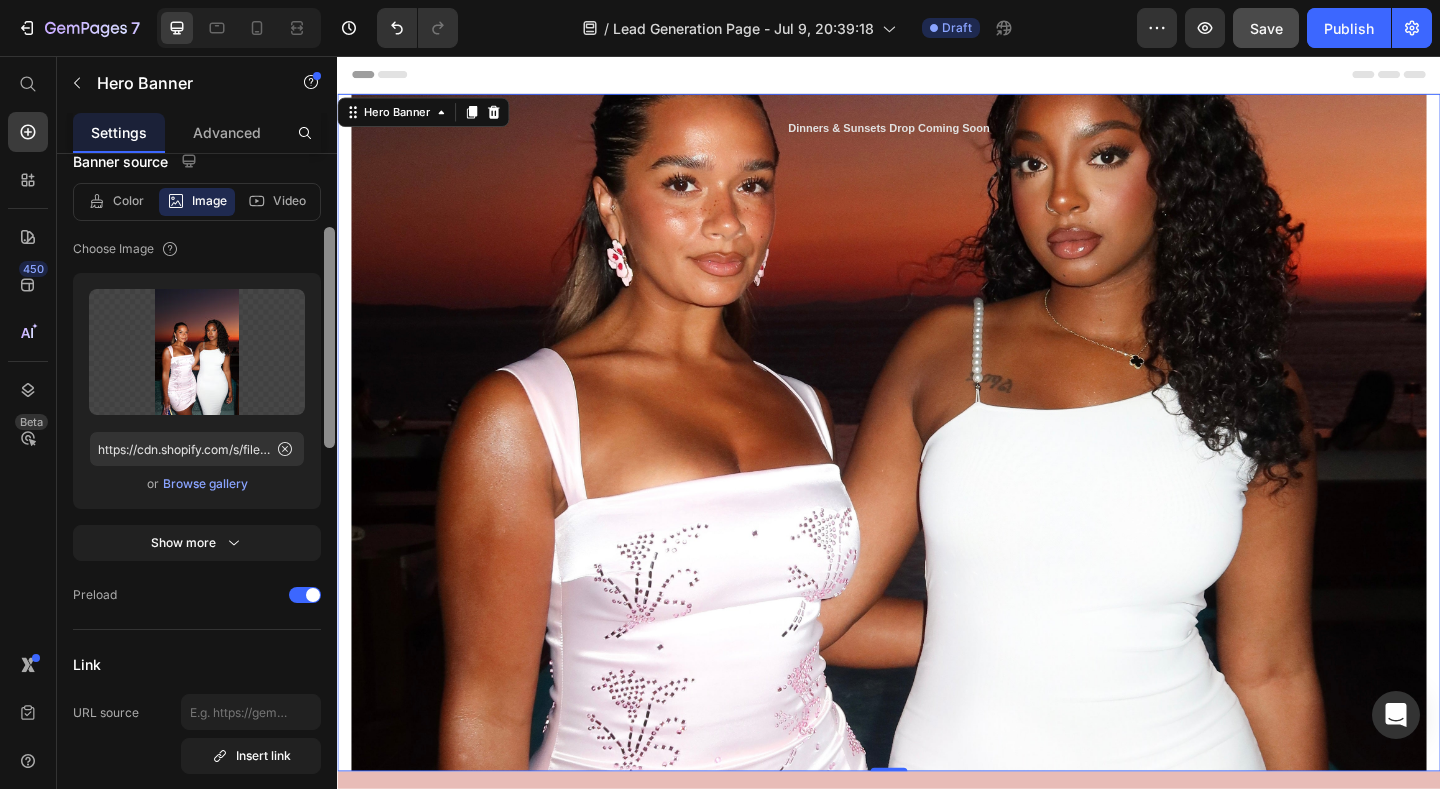 scroll, scrollTop: 221, scrollLeft: 0, axis: vertical 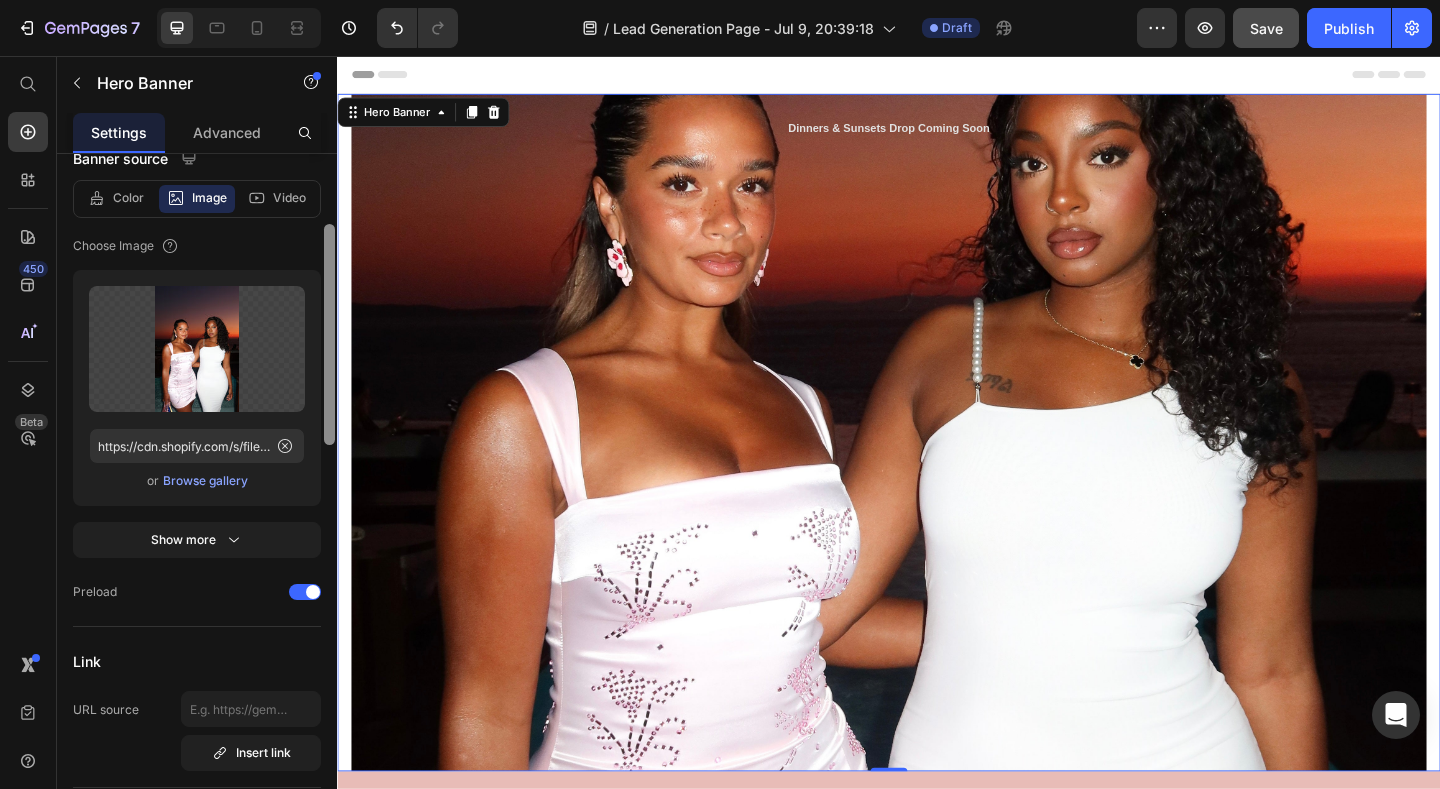 click at bounding box center [329, 334] 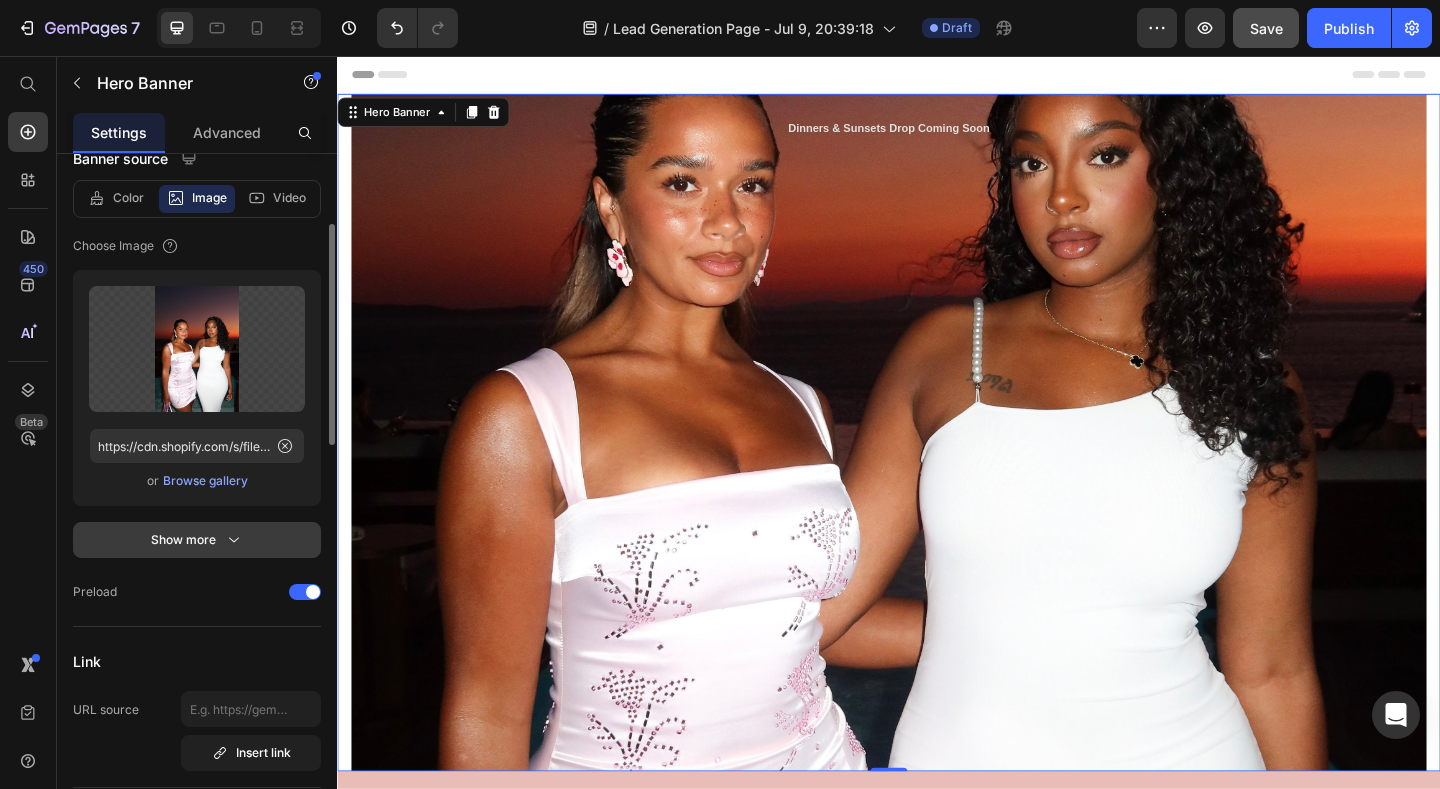 click 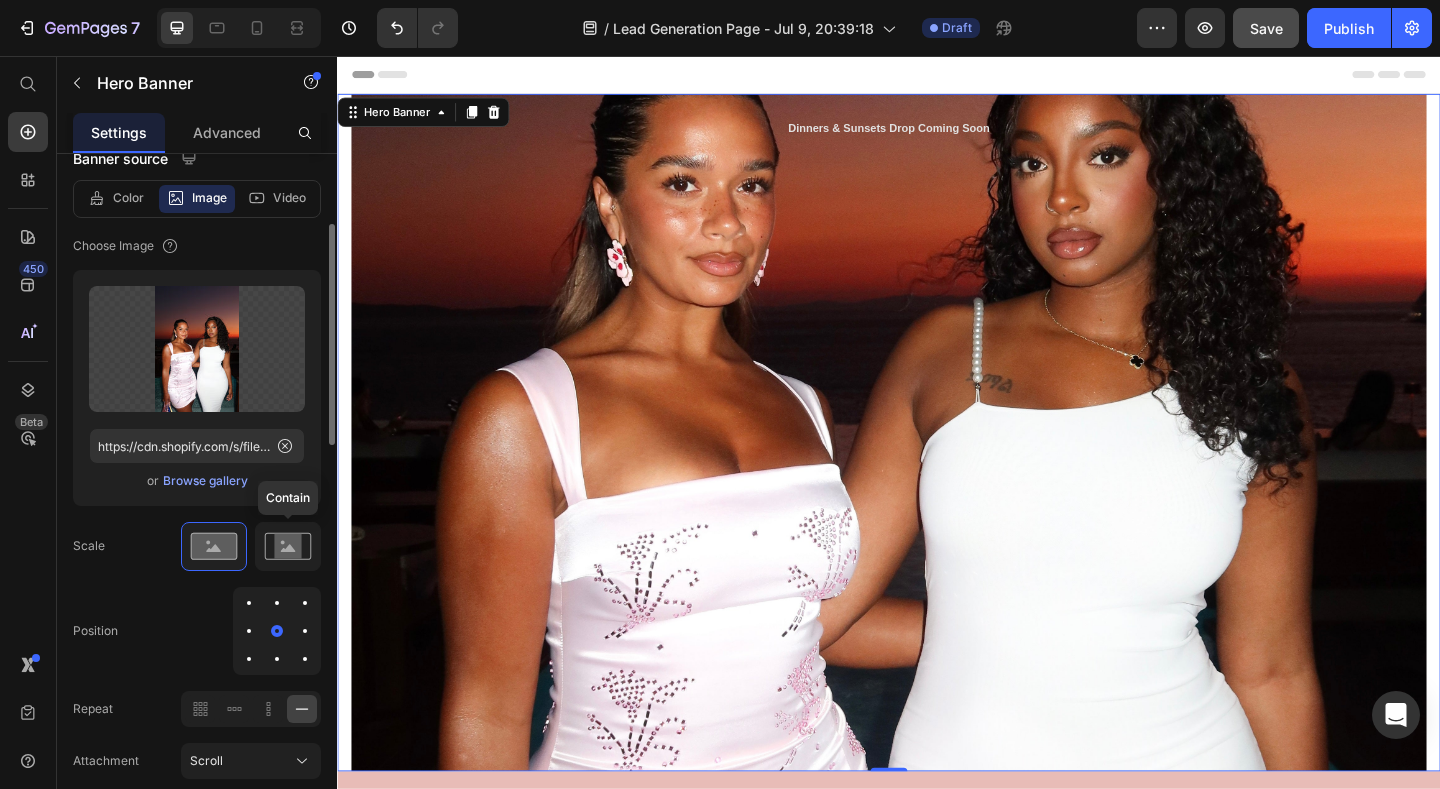 click 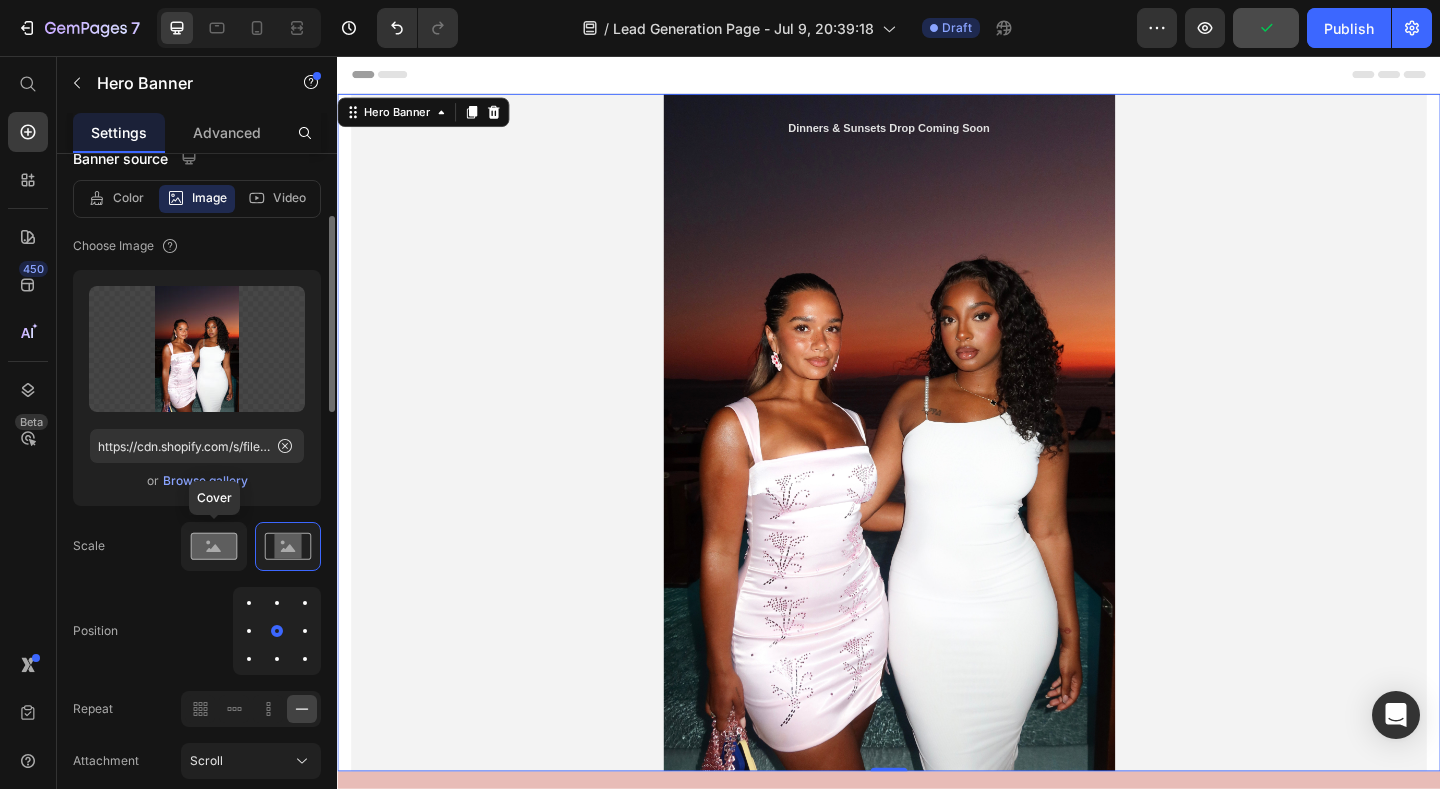 click 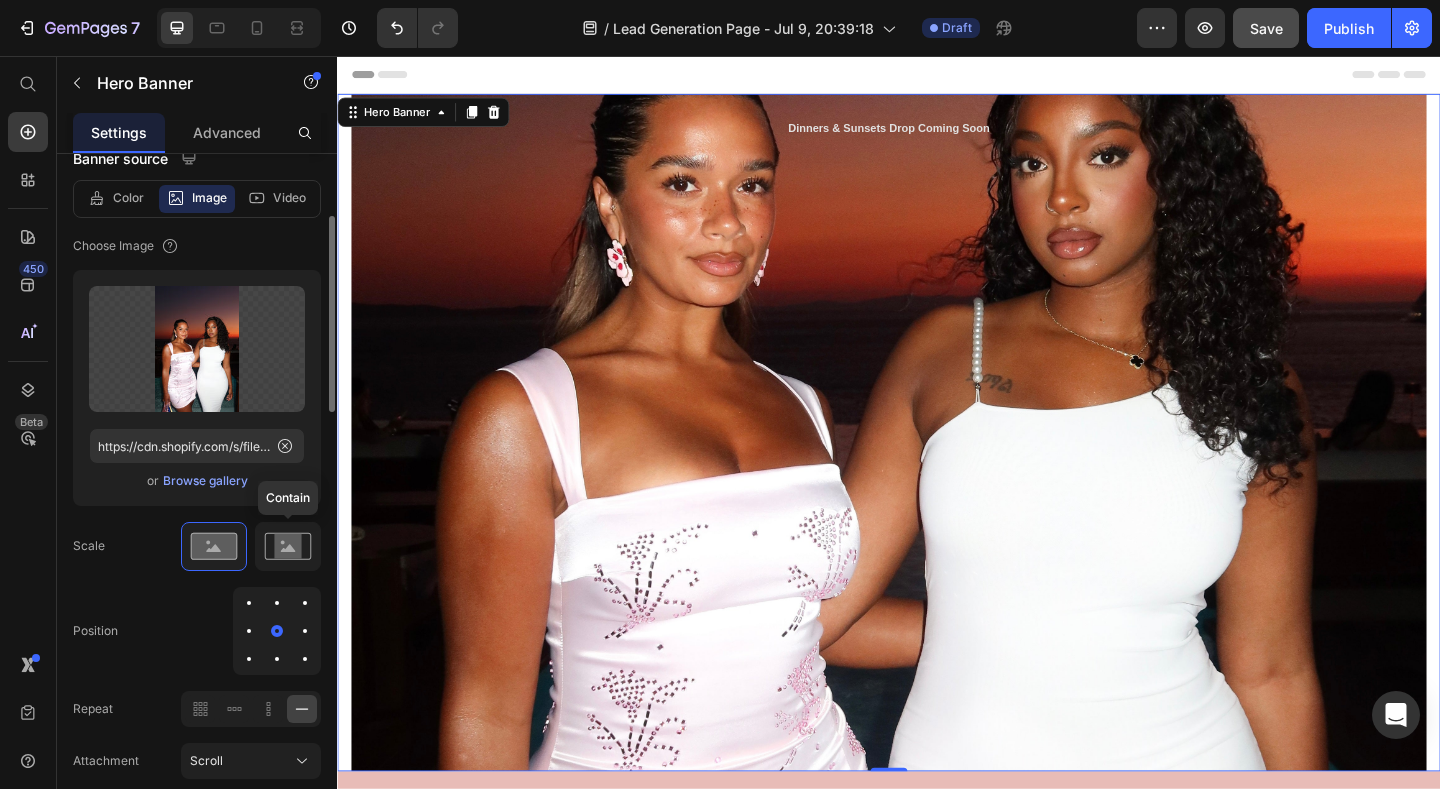 click 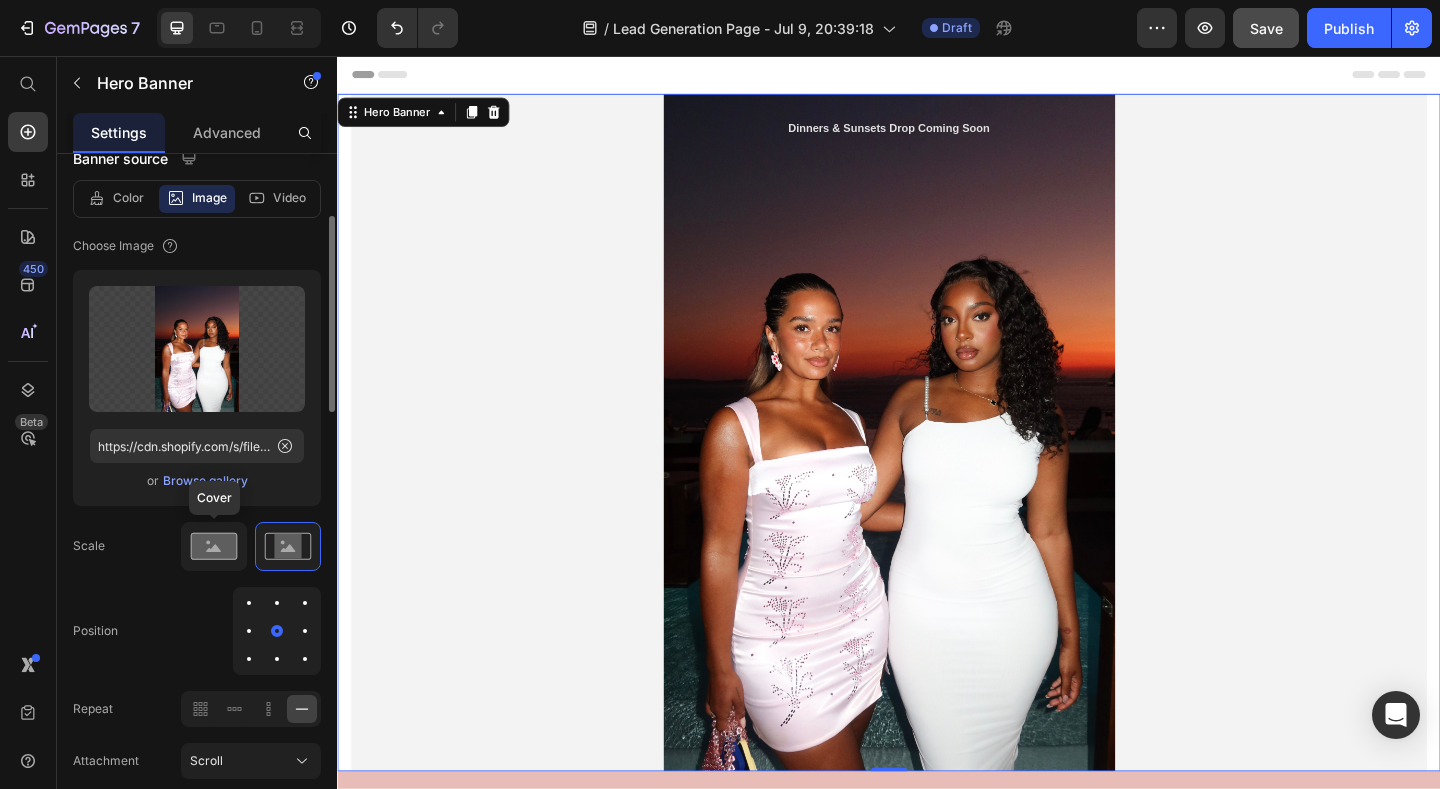 click 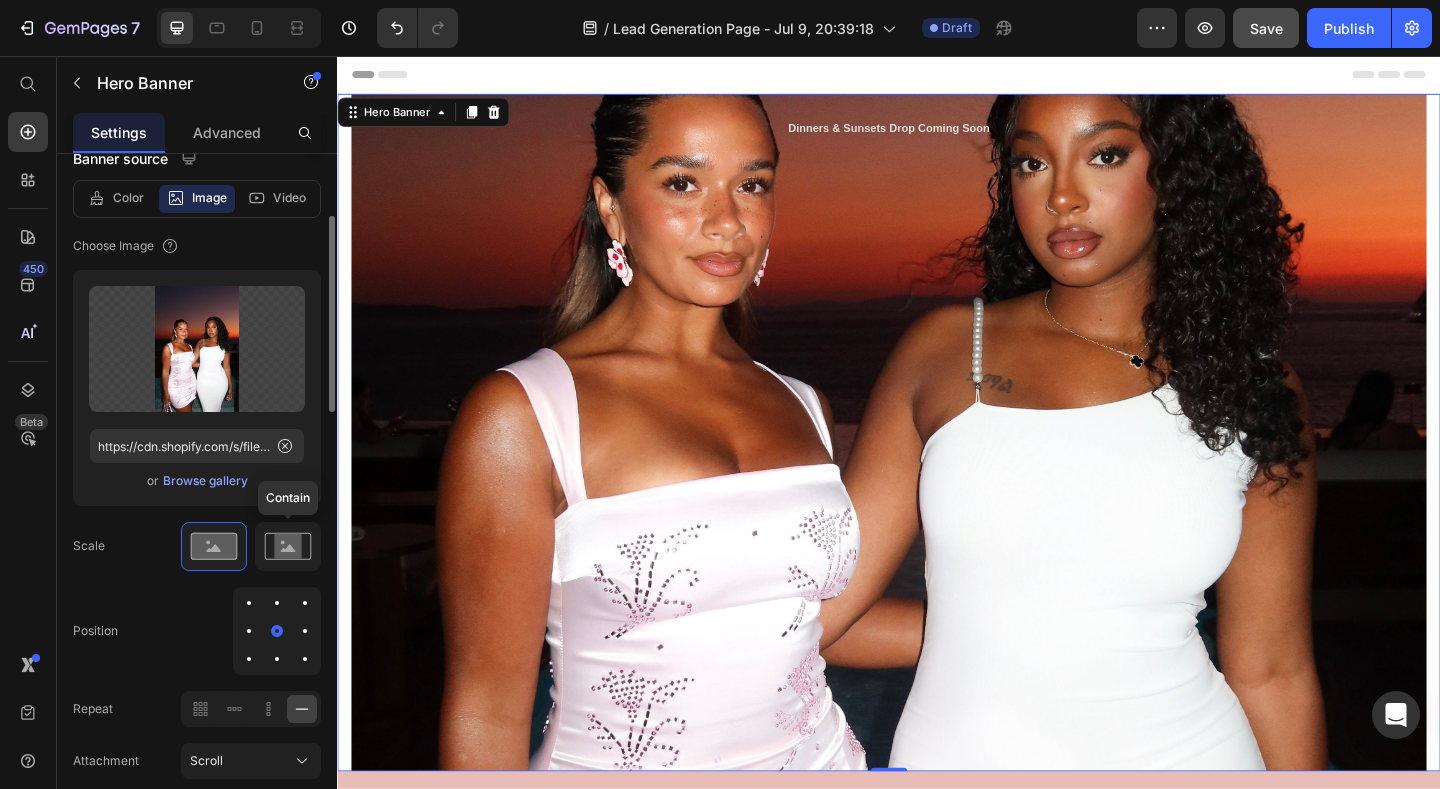 click 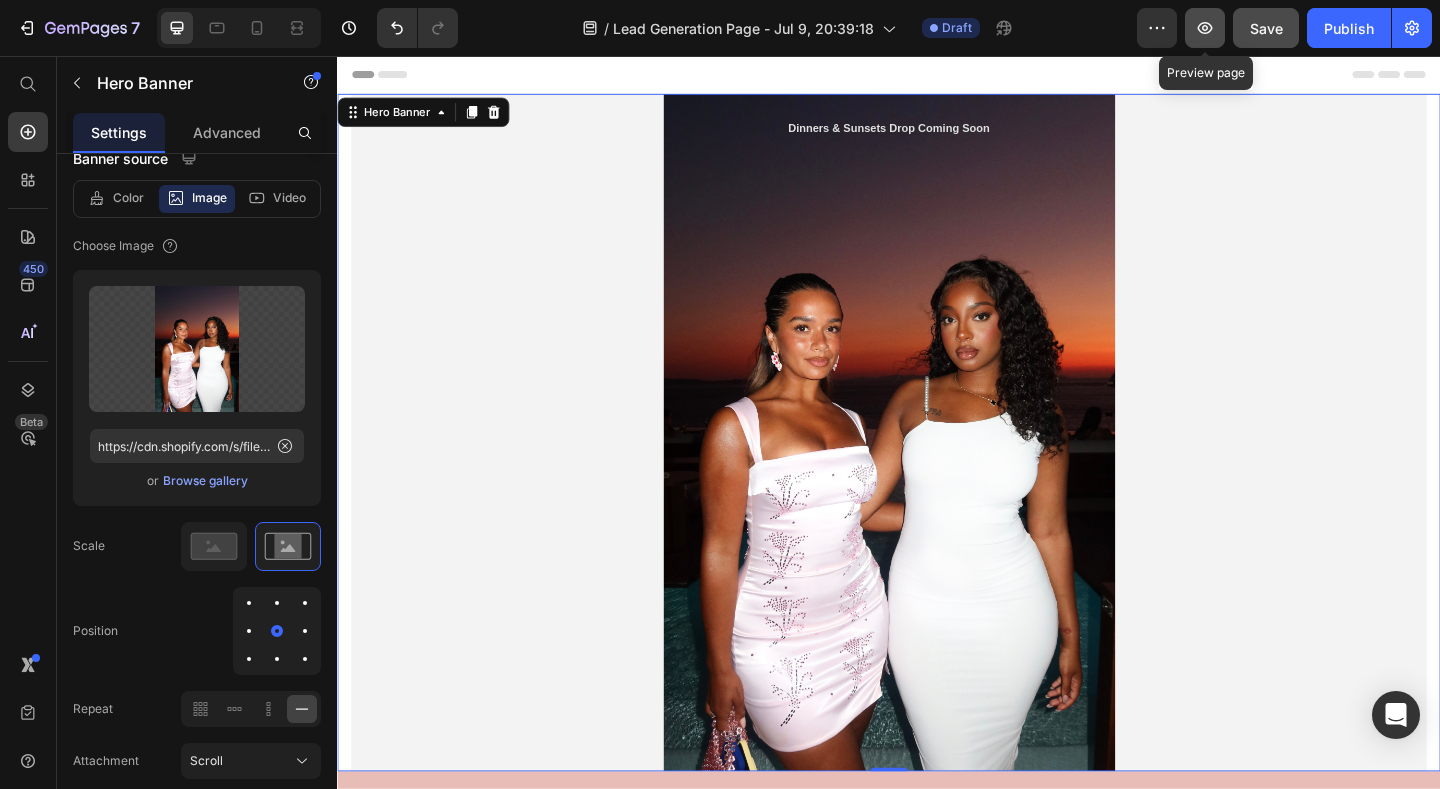 click 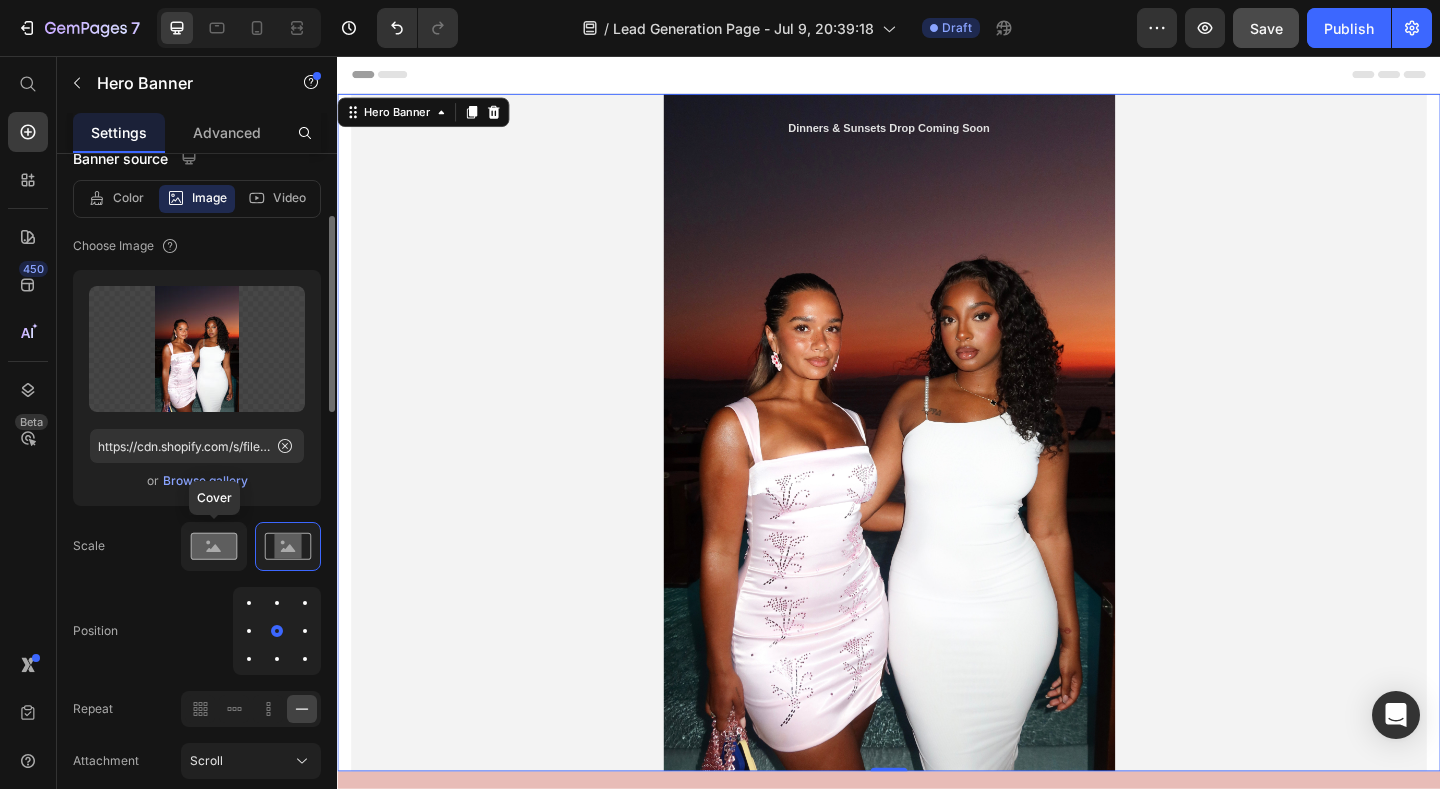 click 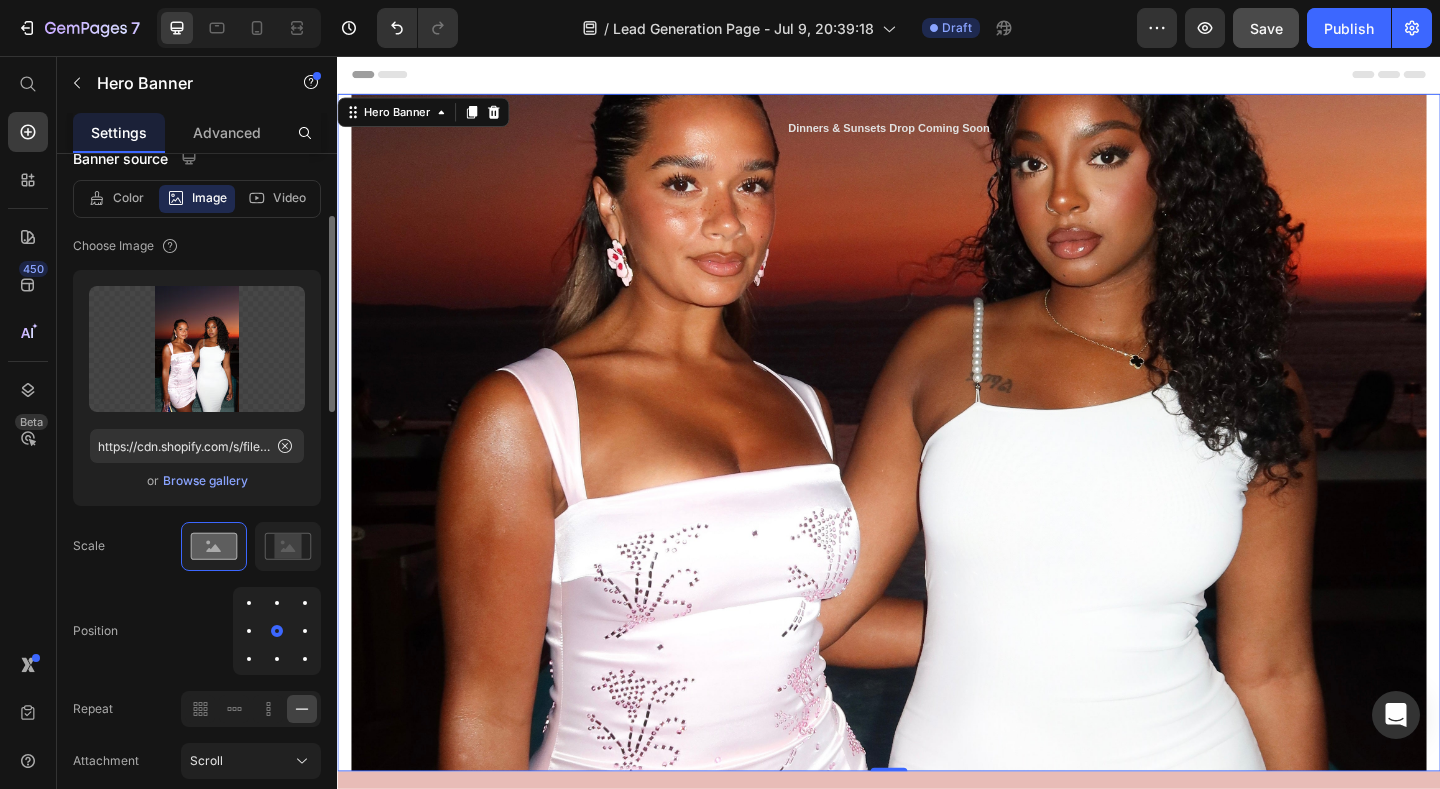 click on "Scale   Position   Repeat
Attachment  Scroll" 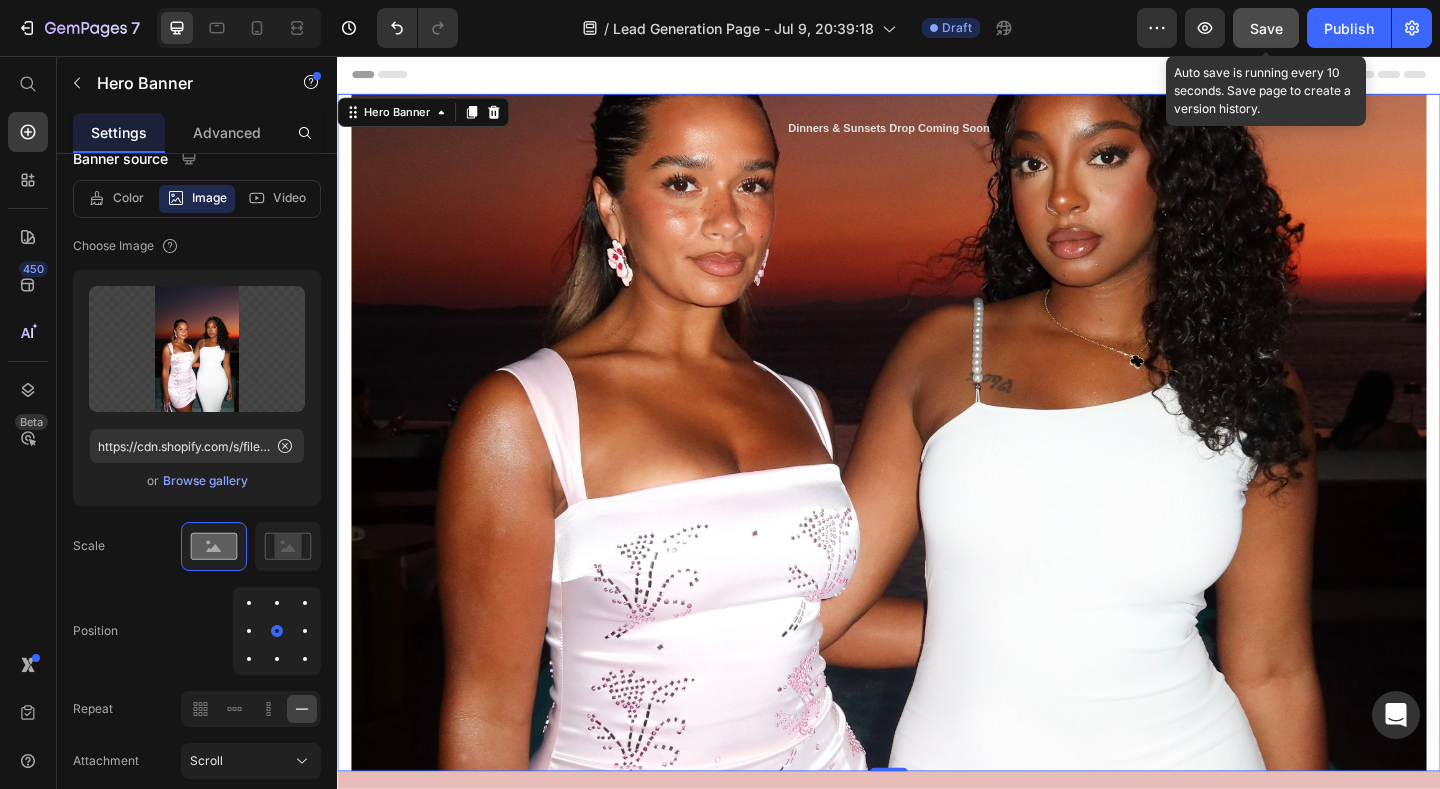 click on "Save" at bounding box center (1266, 28) 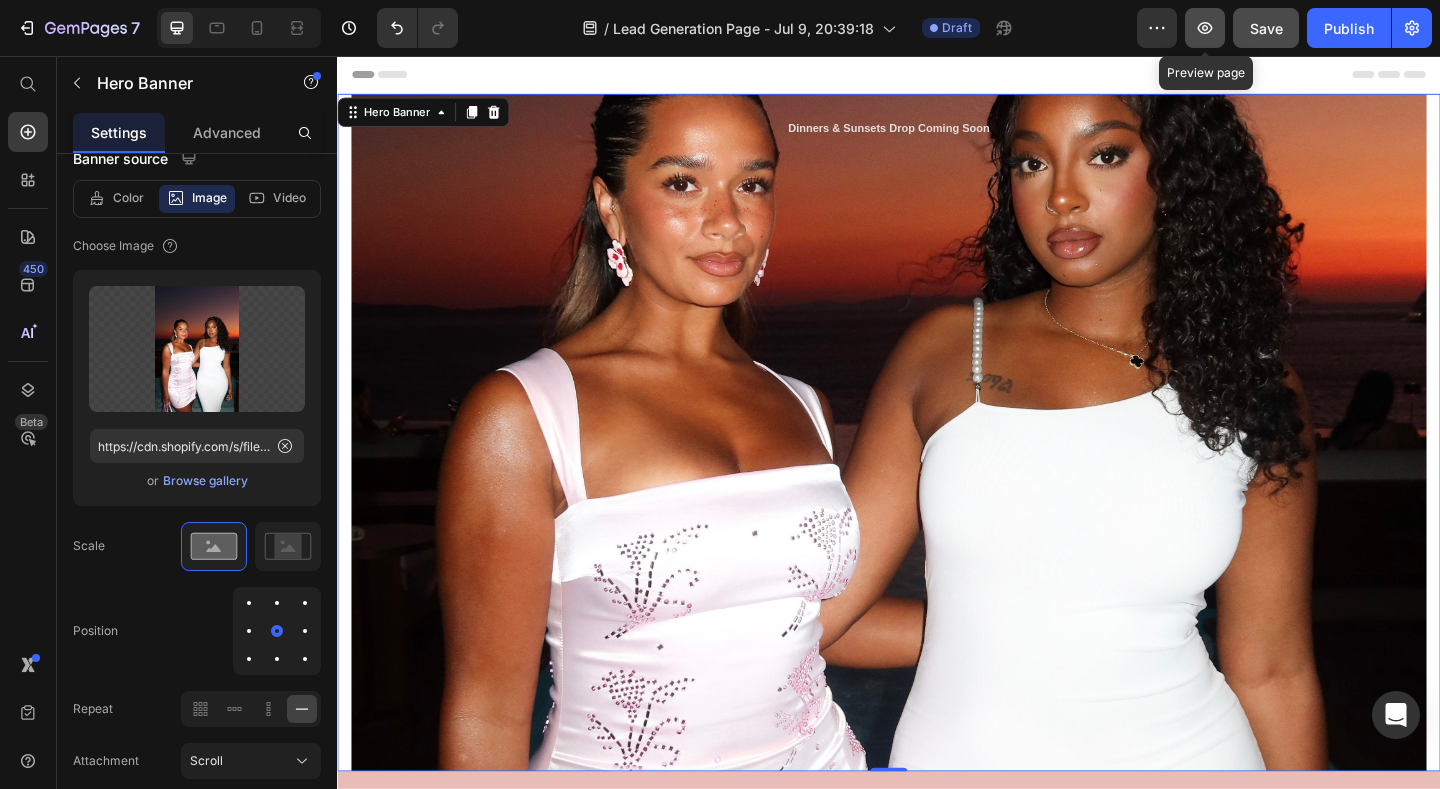 click 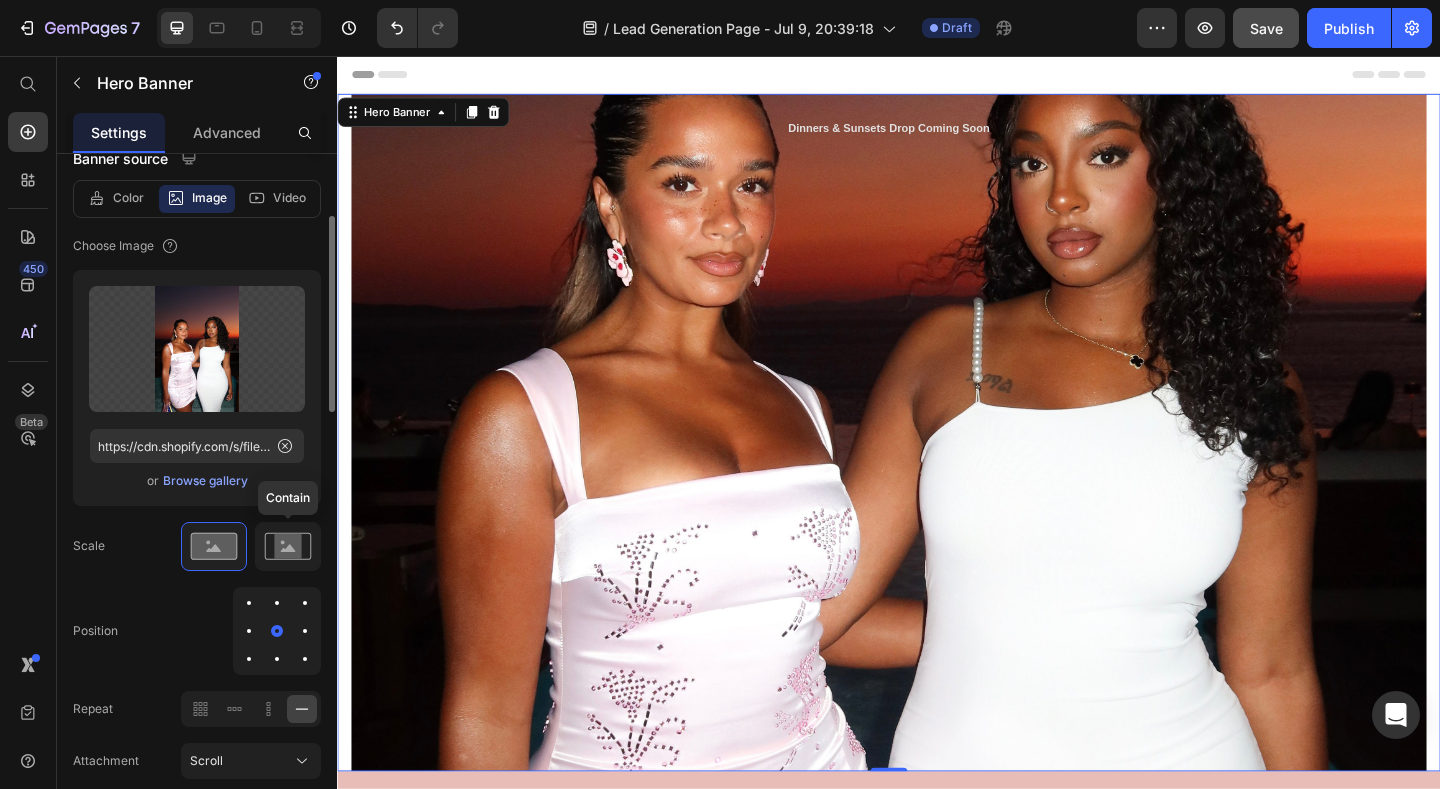 click 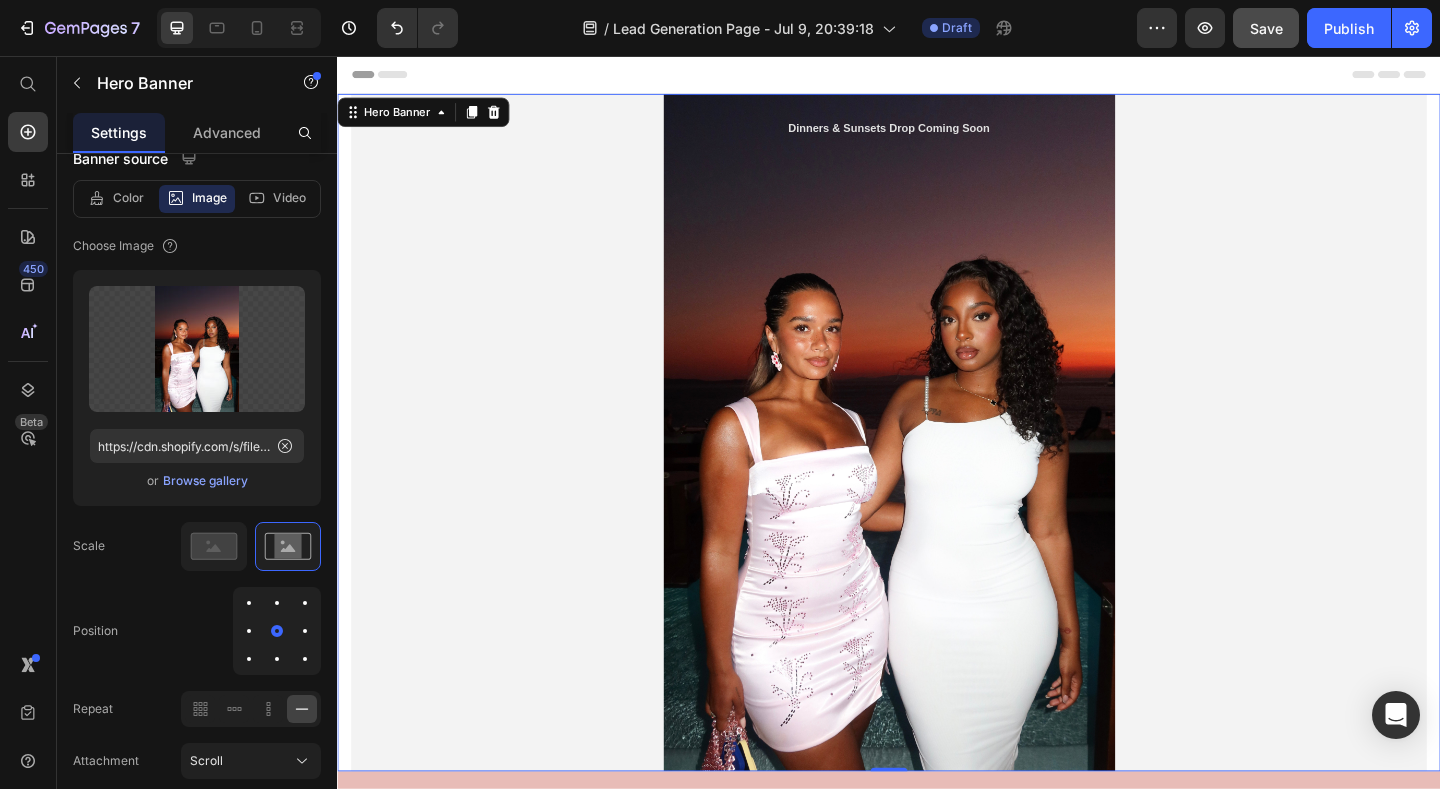 click on "Dinners & Sunsets Drop Coming Soon Heading" at bounding box center [937, 465] 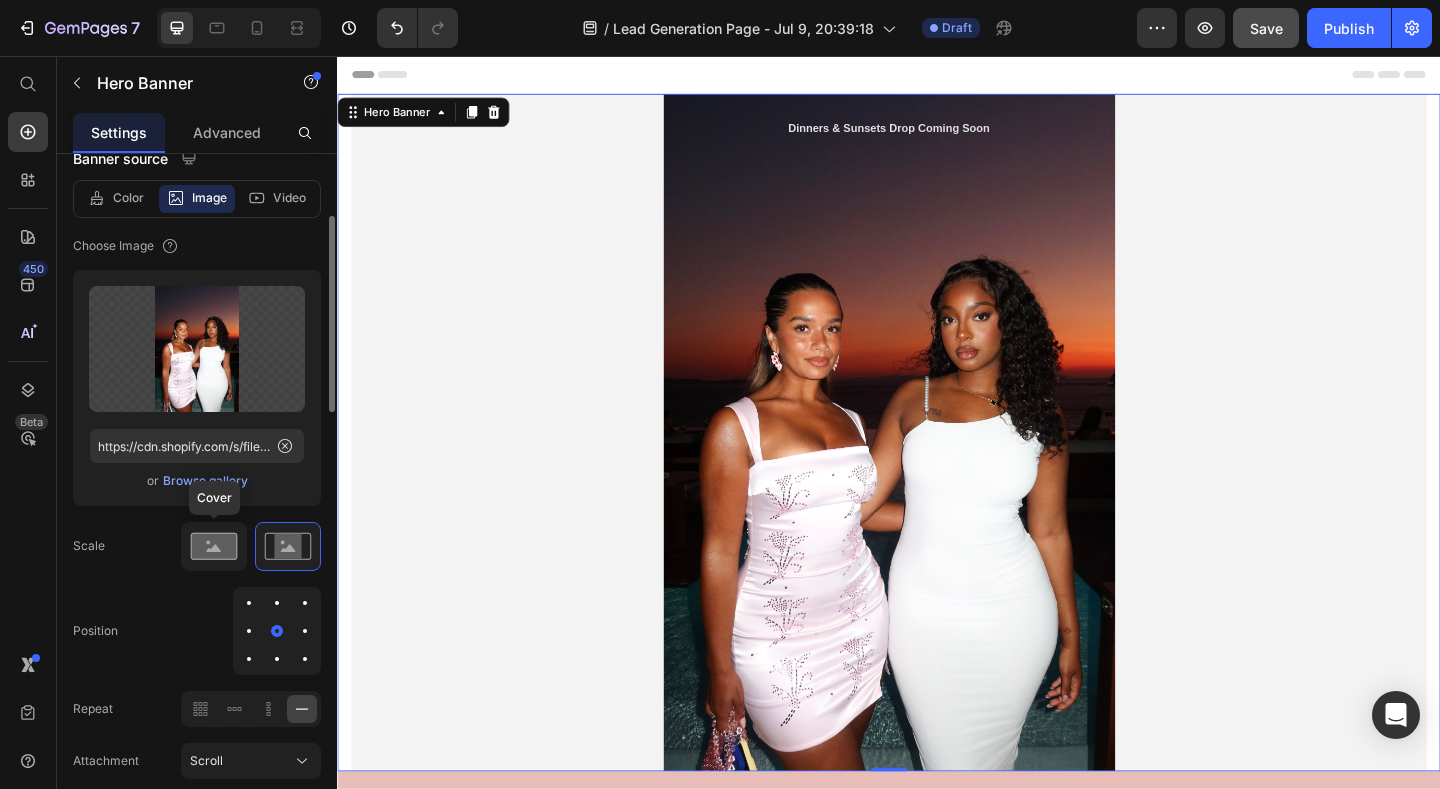 click 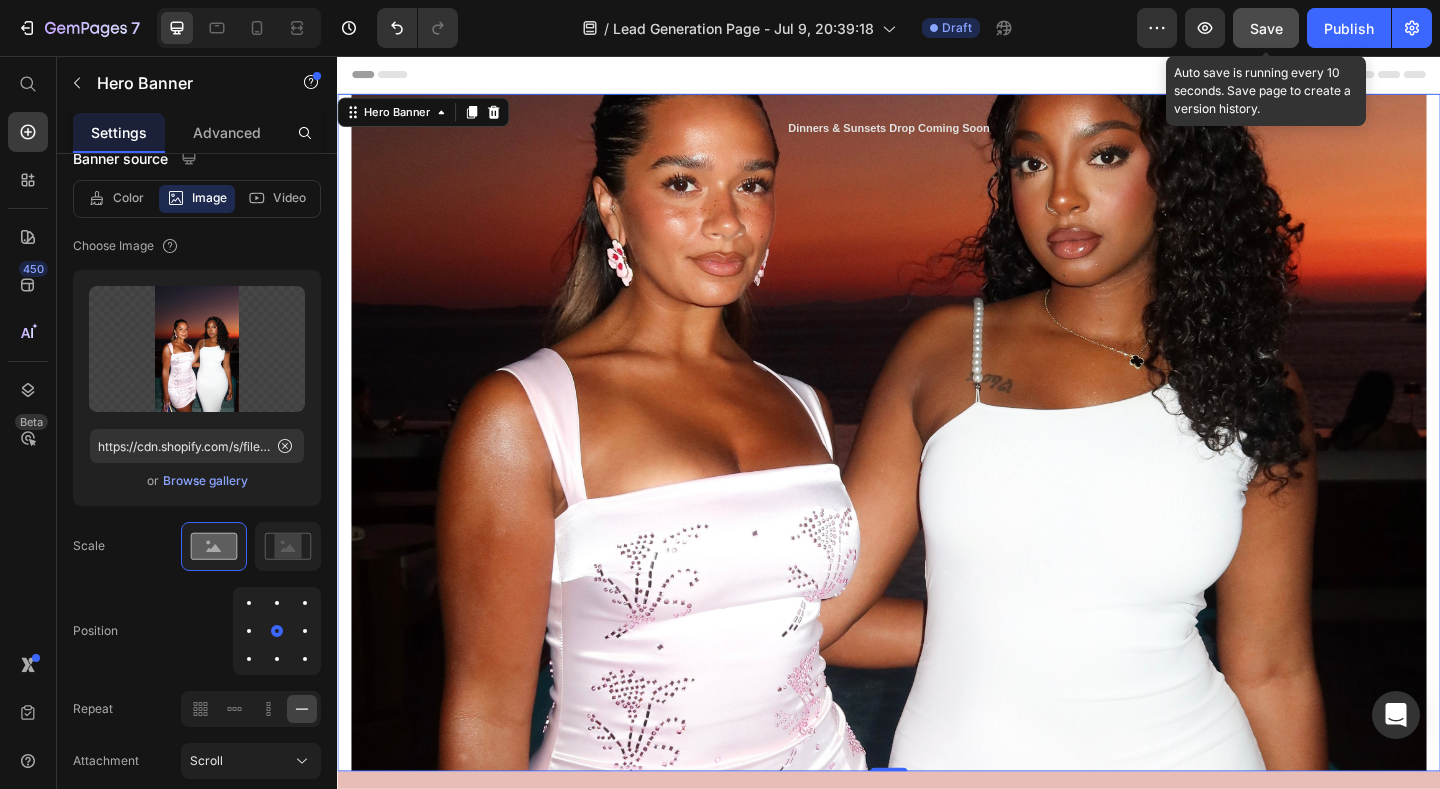 click on "Save" at bounding box center (1266, 28) 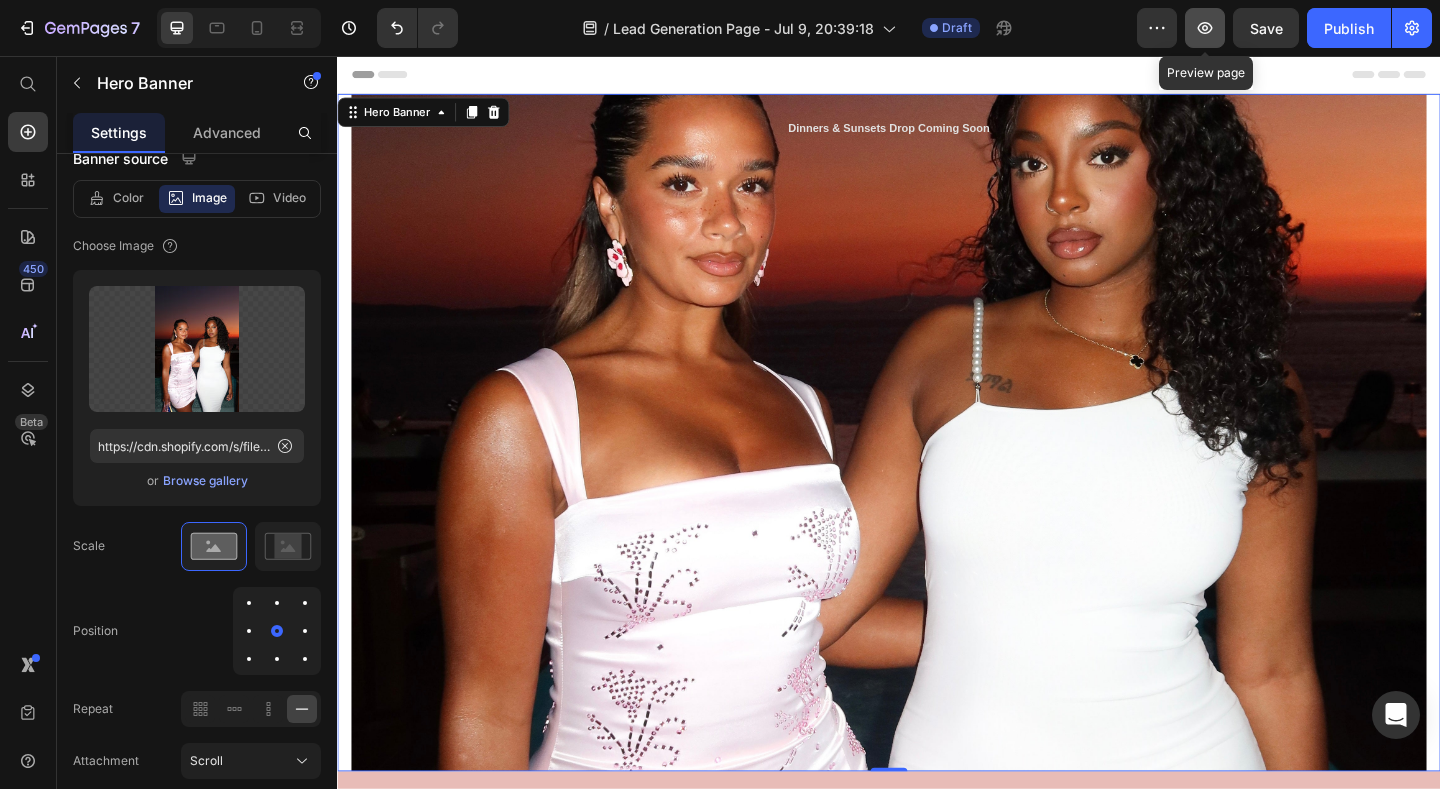 click 